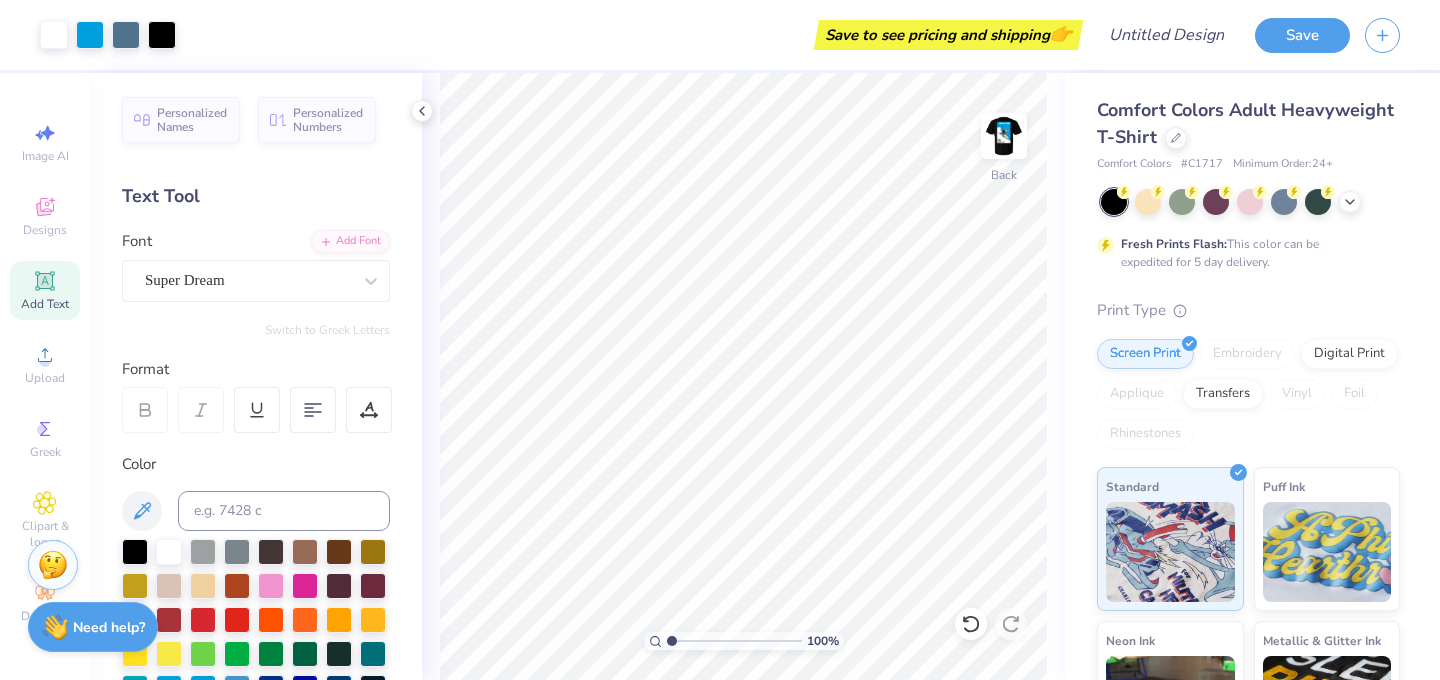 scroll, scrollTop: 0, scrollLeft: 0, axis: both 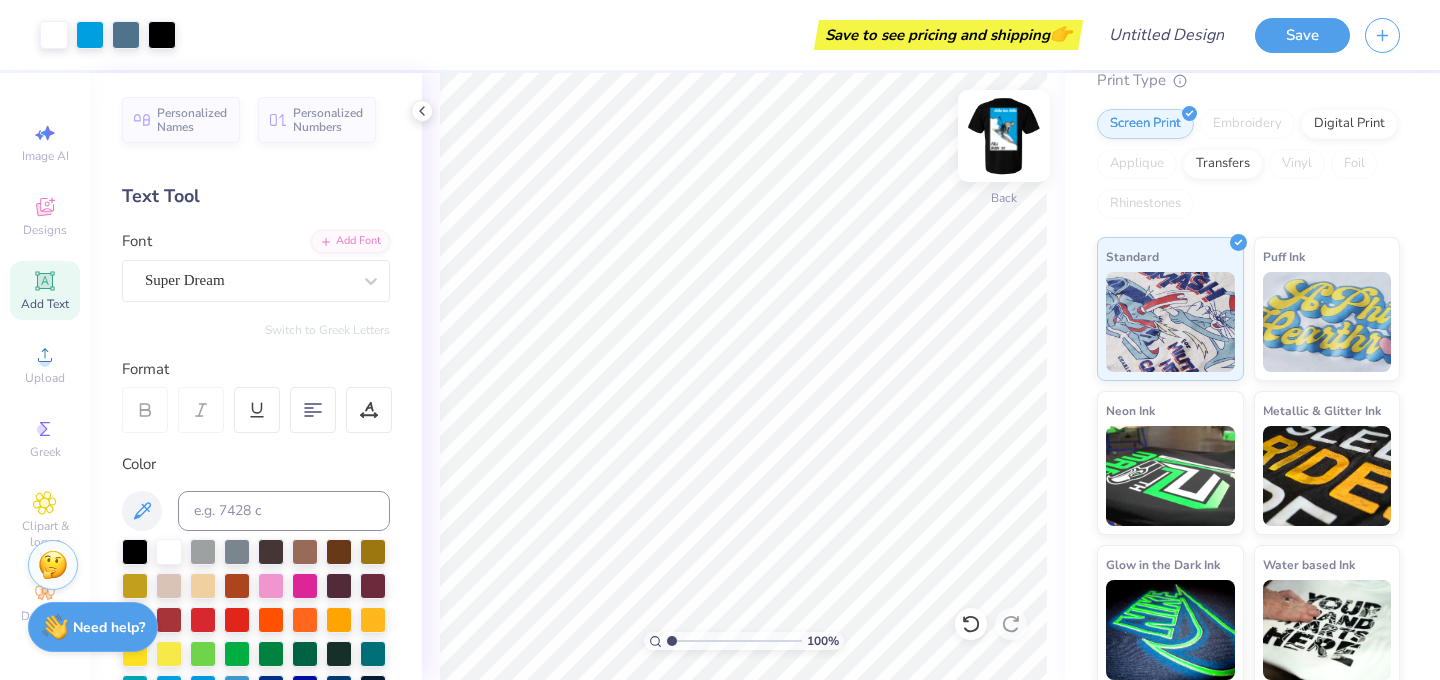 click at bounding box center (1004, 136) 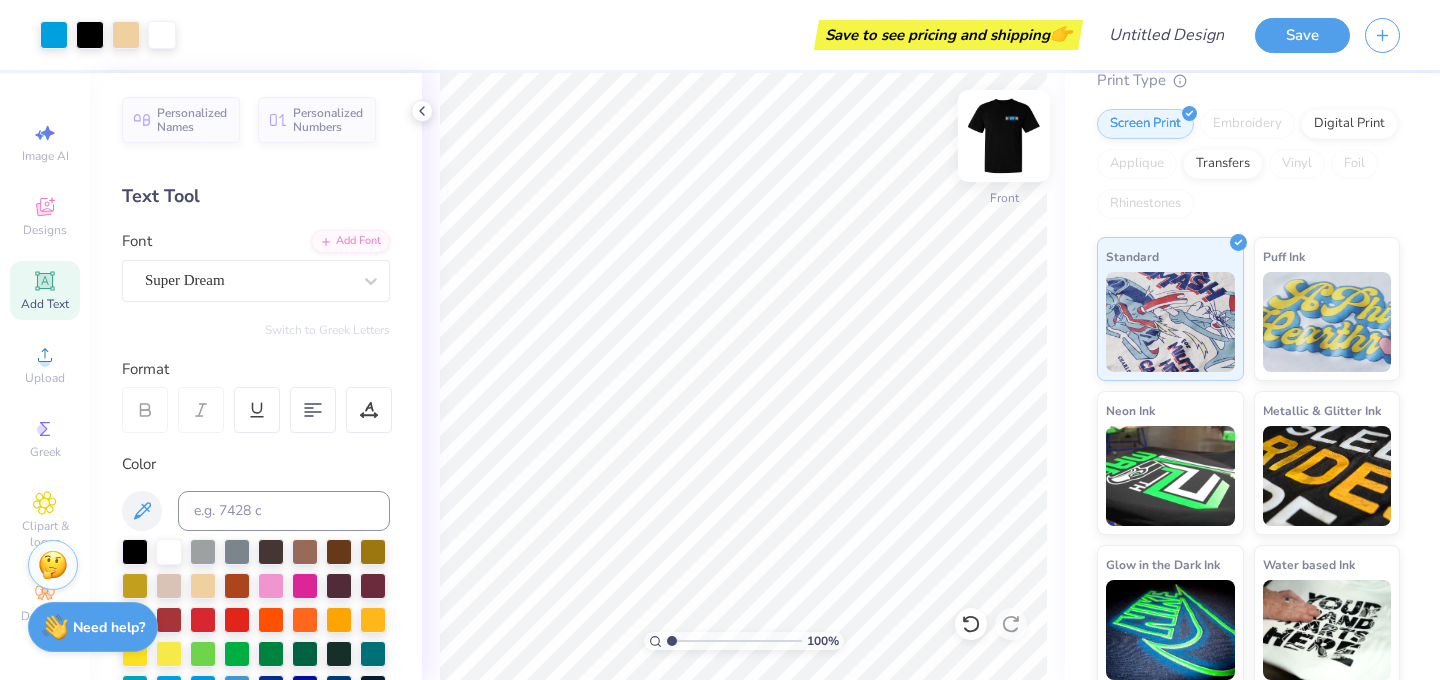 click at bounding box center (1004, 136) 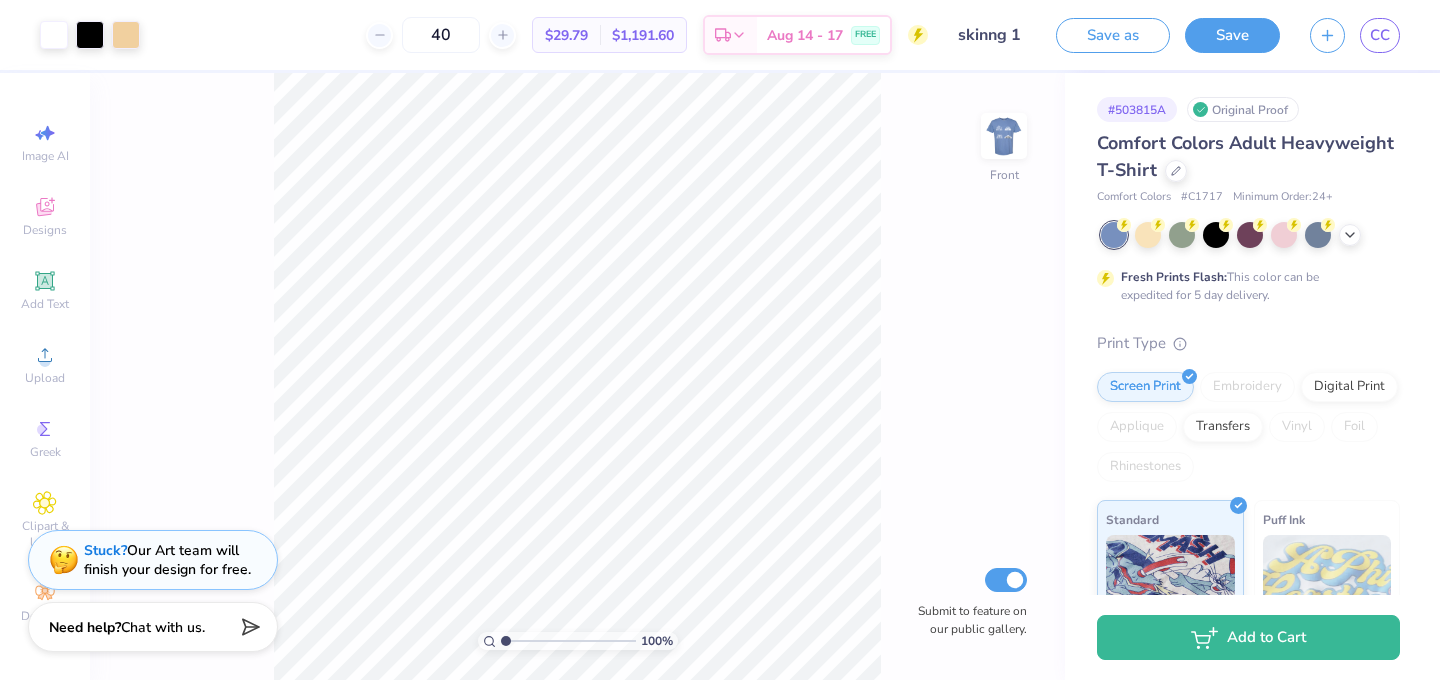 scroll, scrollTop: 0, scrollLeft: 0, axis: both 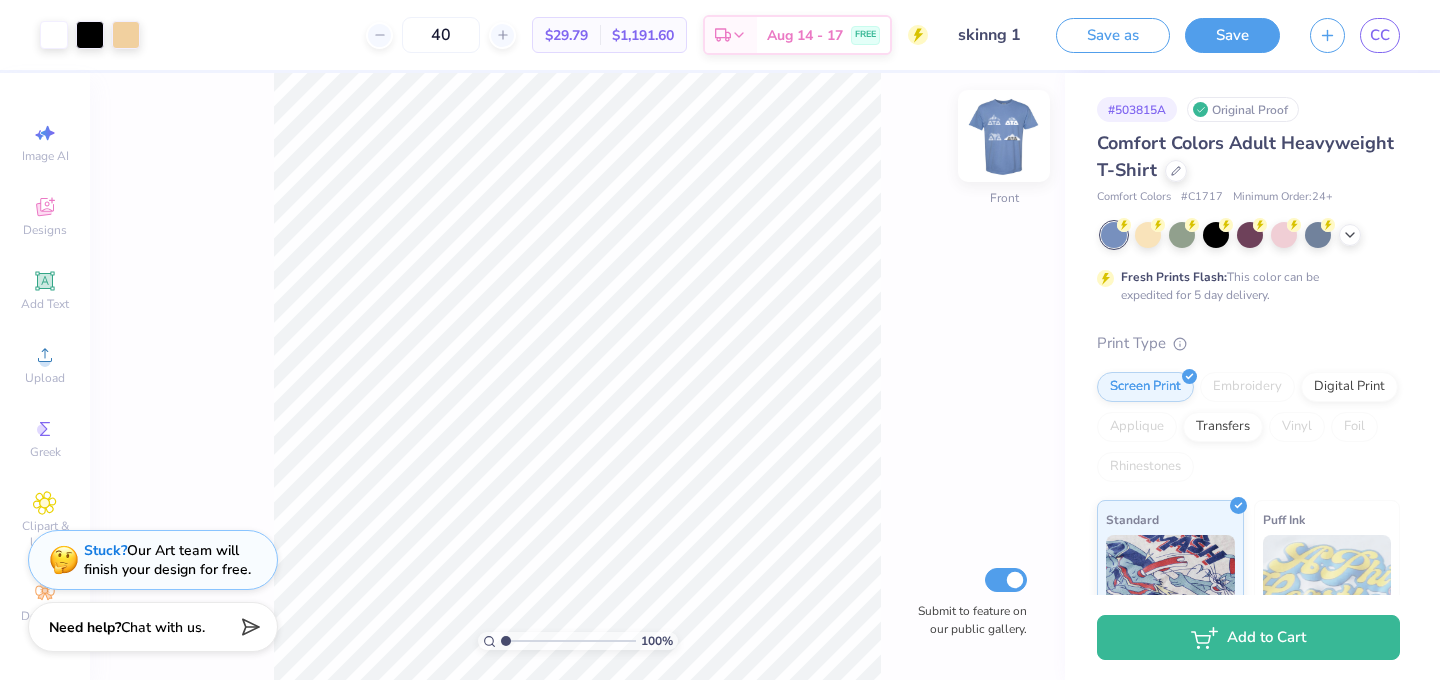 click at bounding box center (1004, 136) 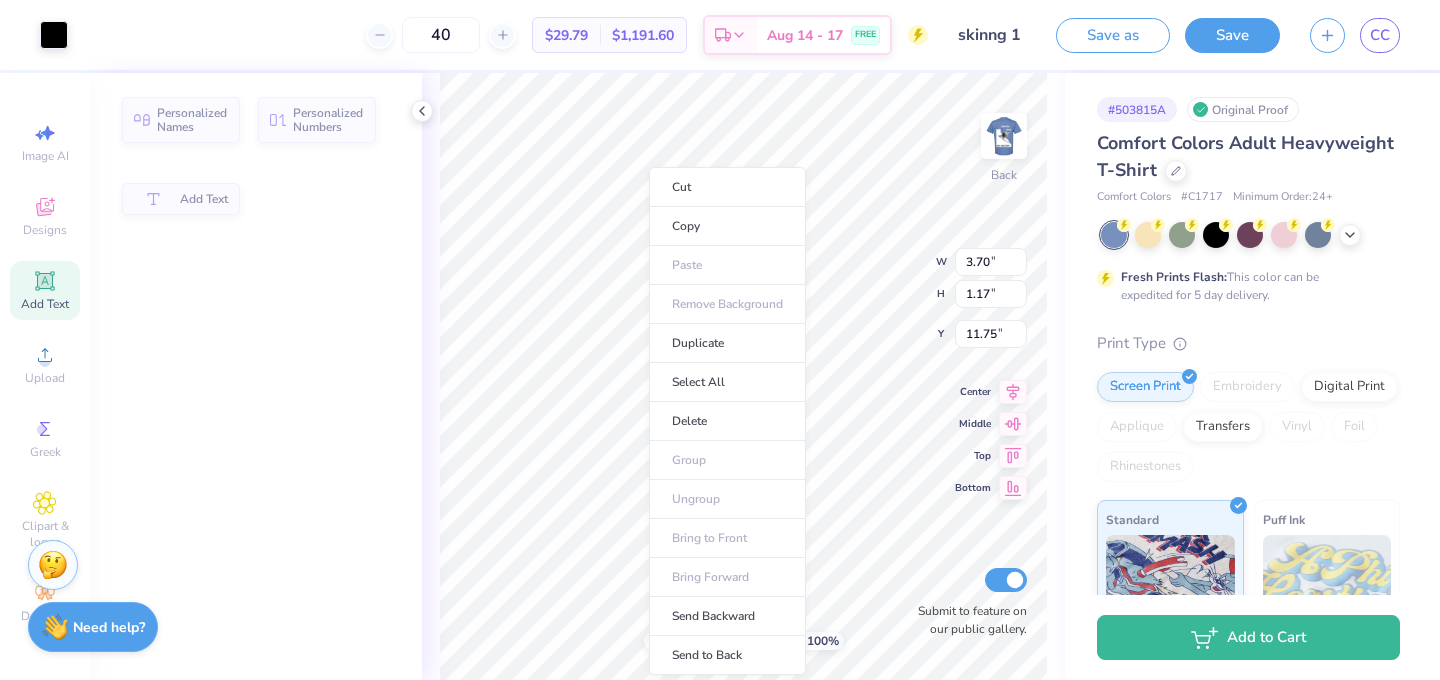 type on "3.70" 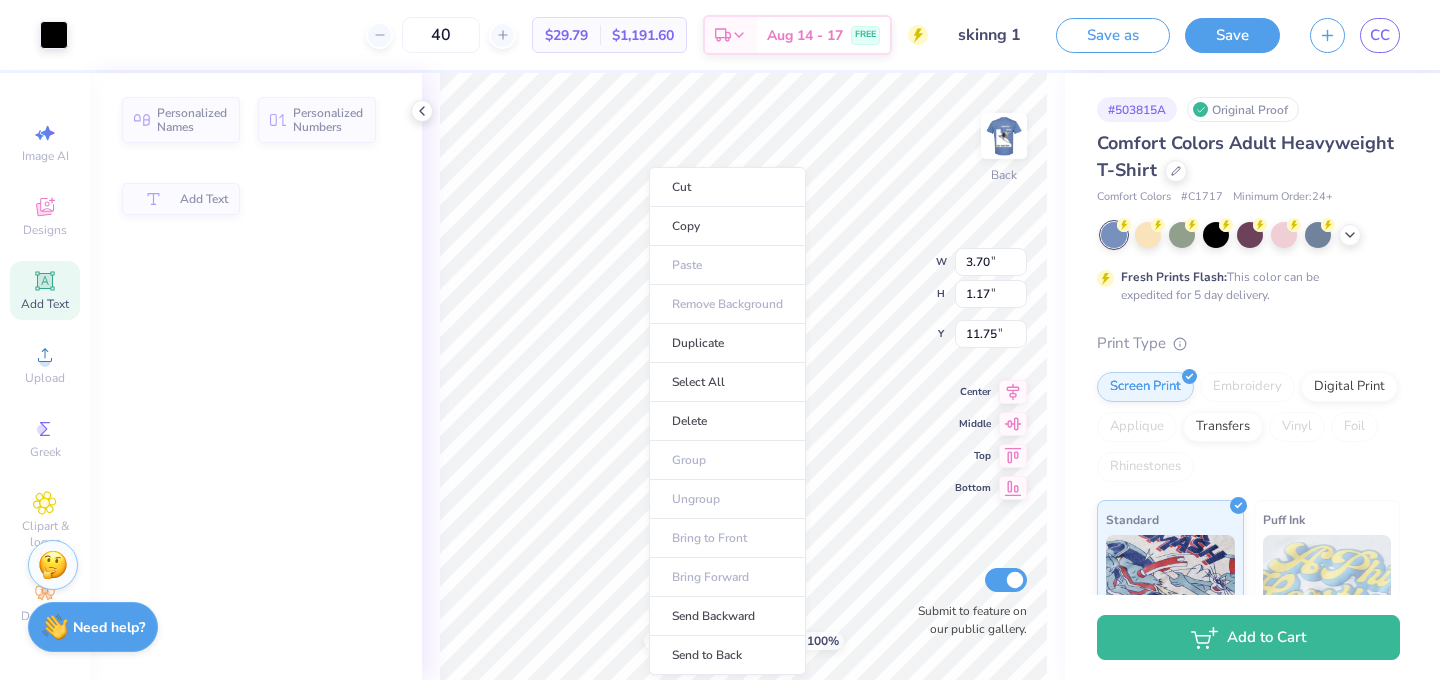 type on "1.17" 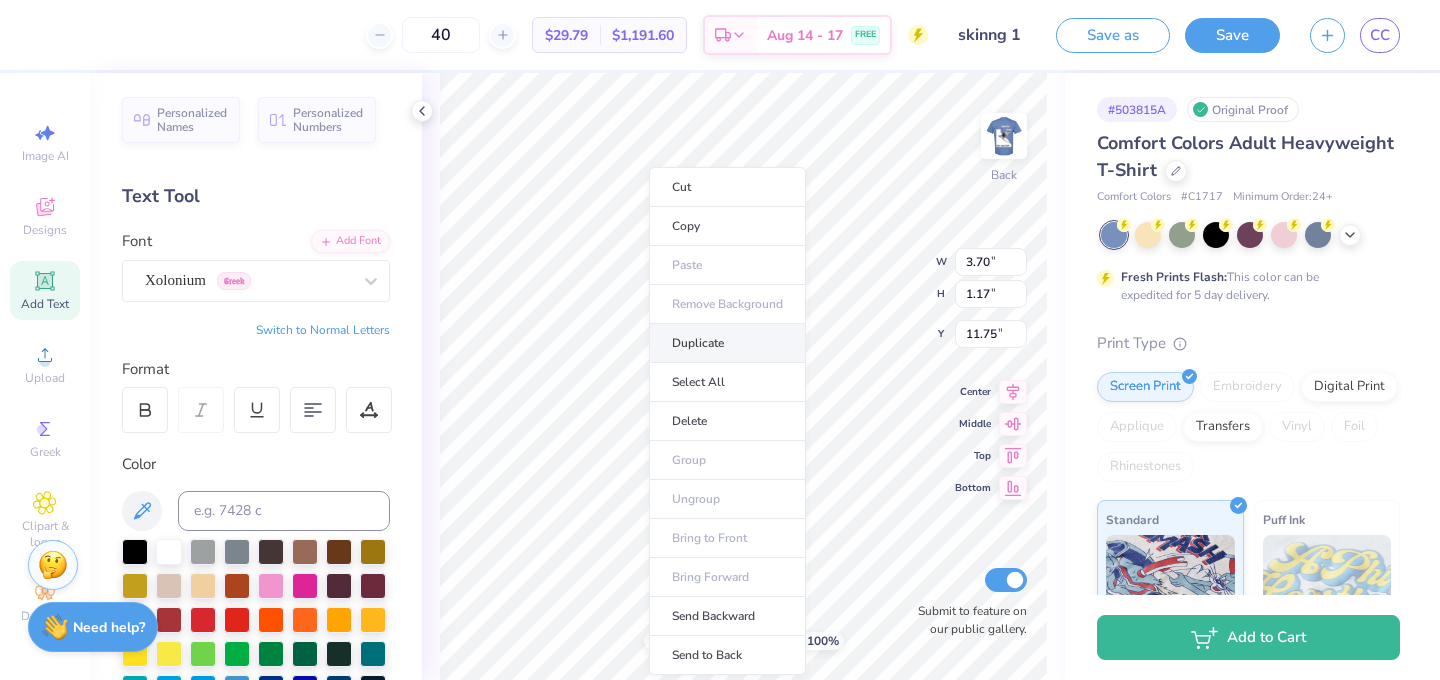 click on "Duplicate" at bounding box center [727, 343] 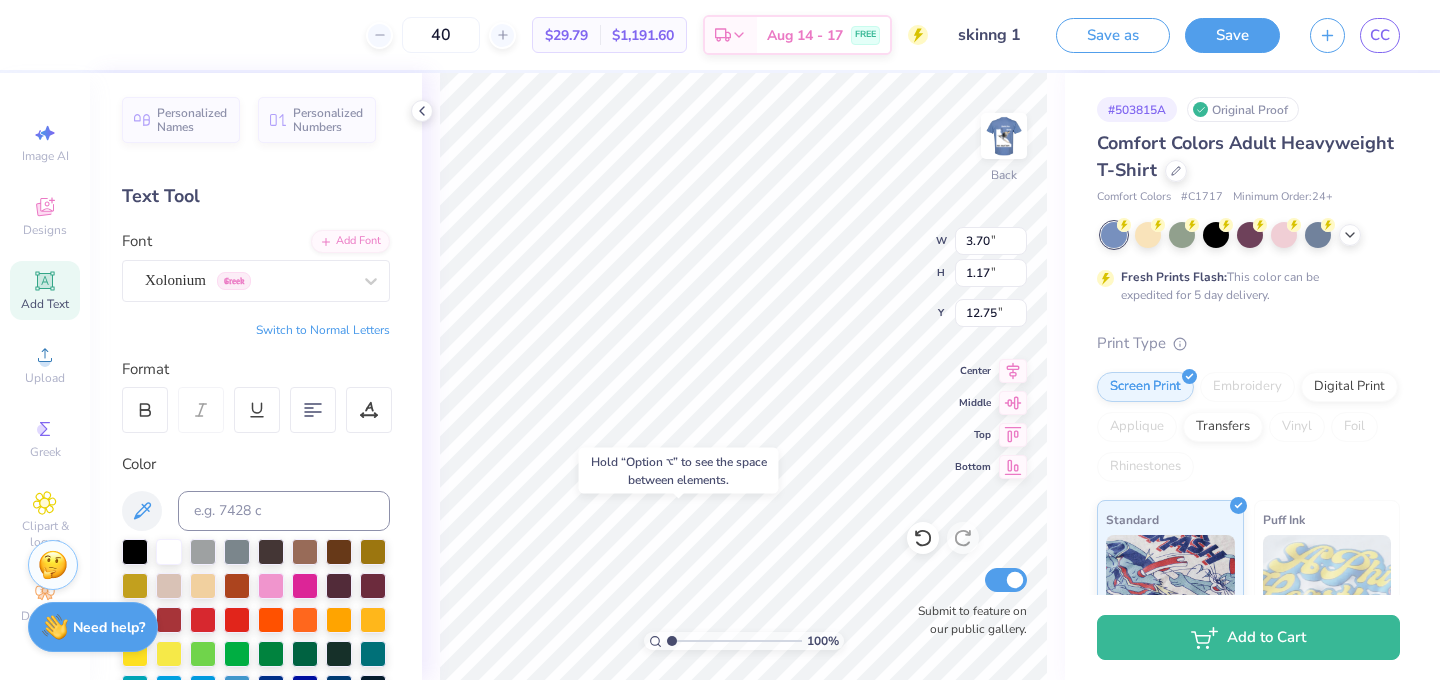 type on "18.37" 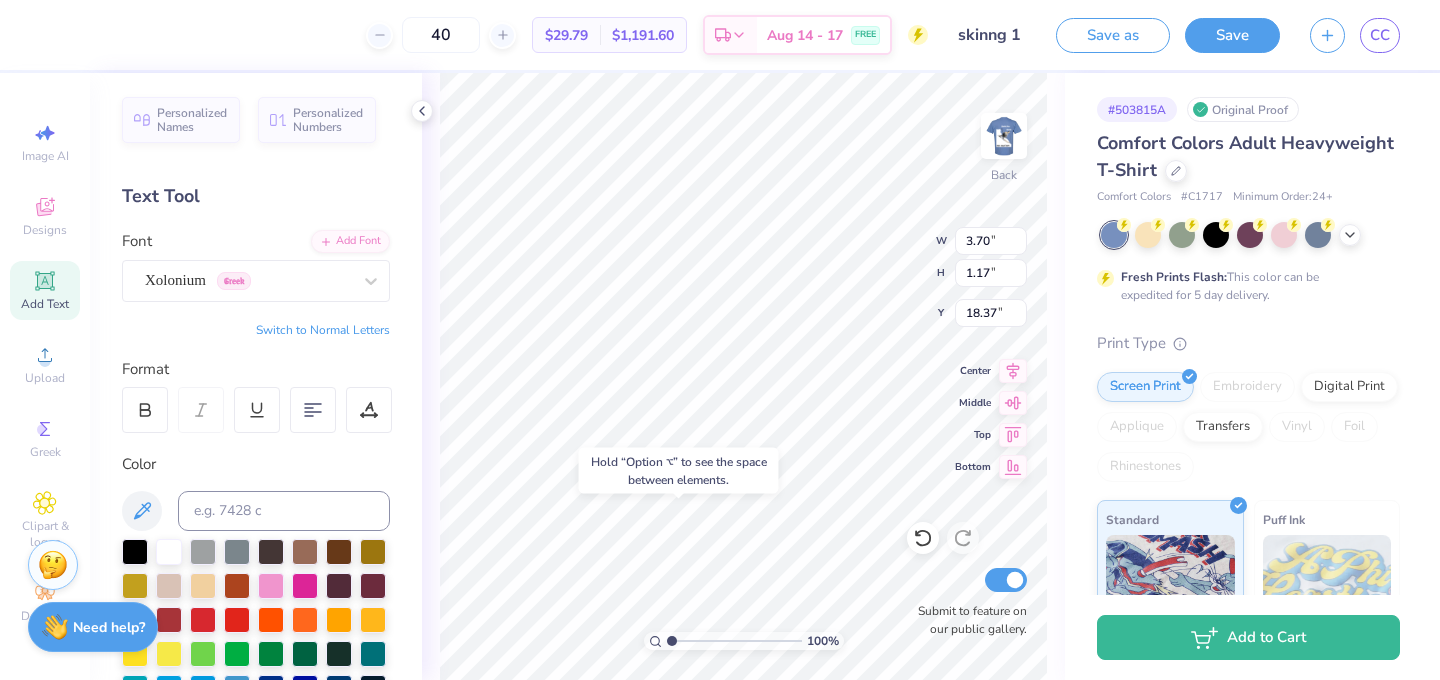 type on "3.54" 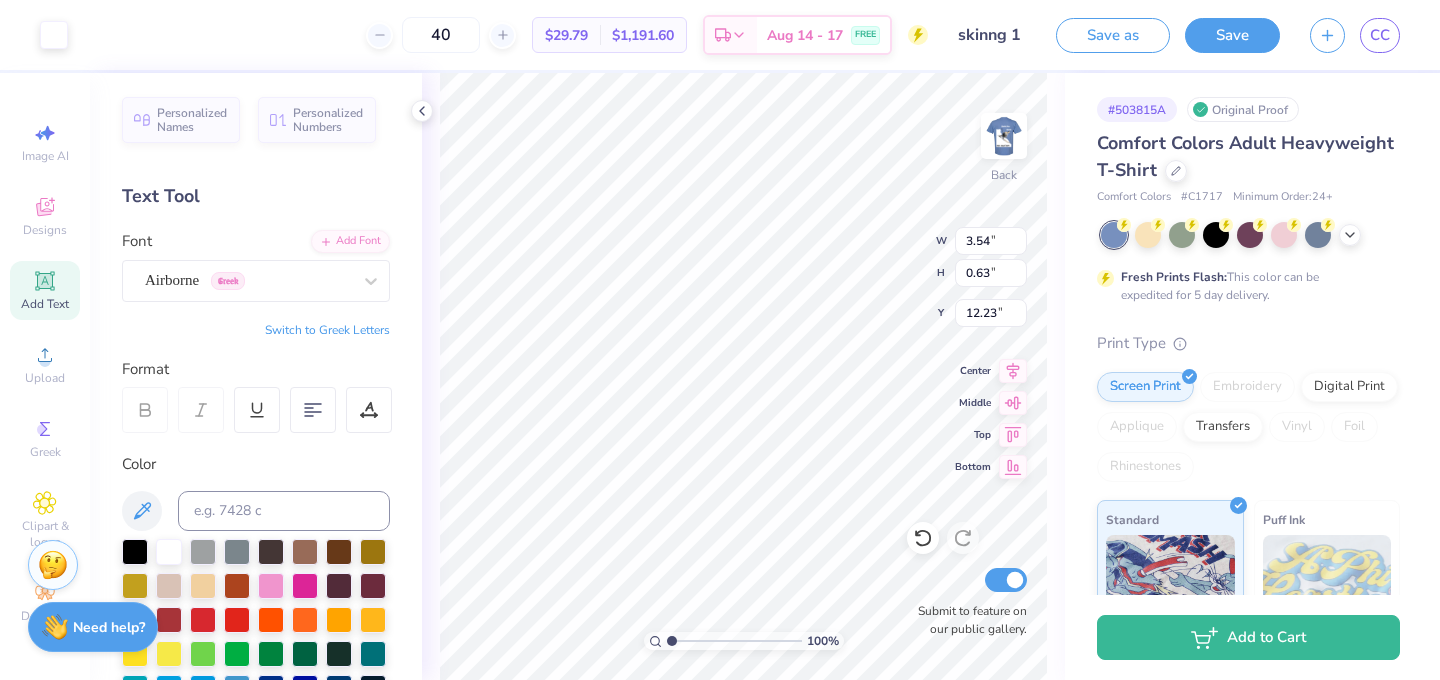 type on "6.19" 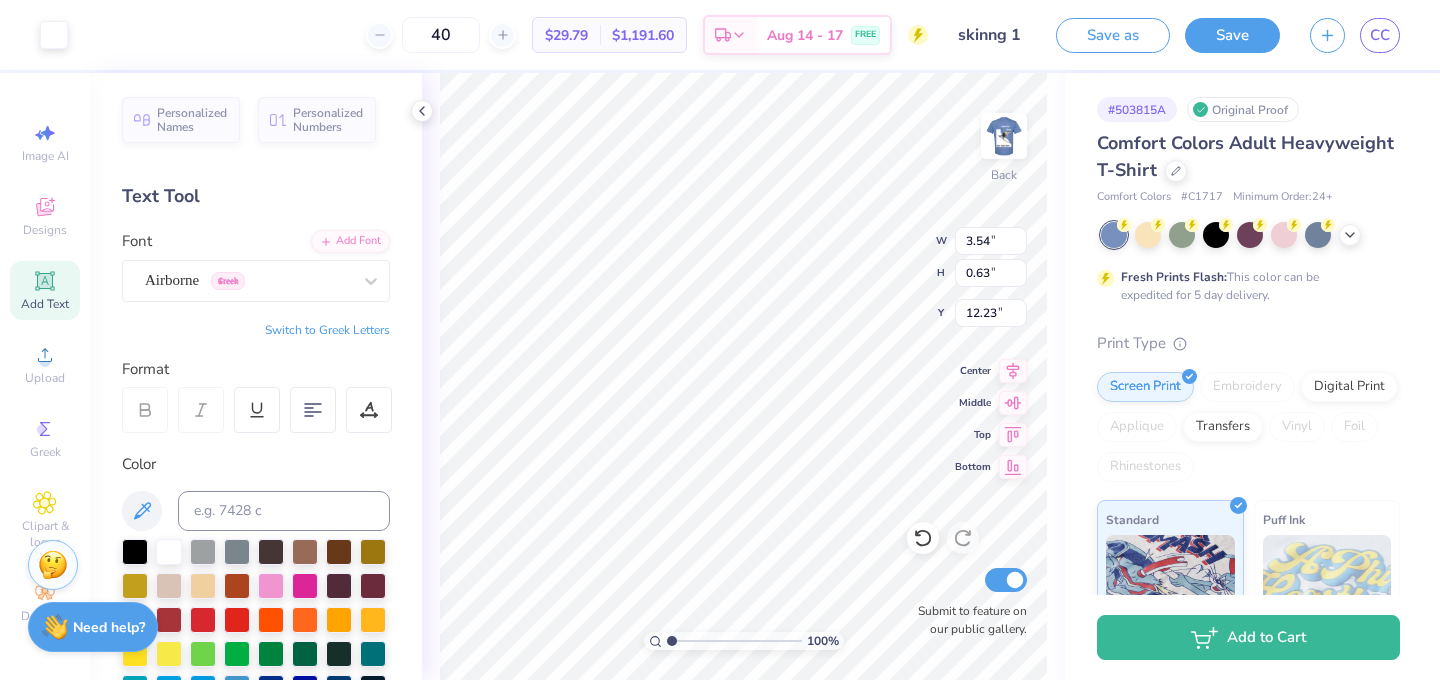 type on "2.29" 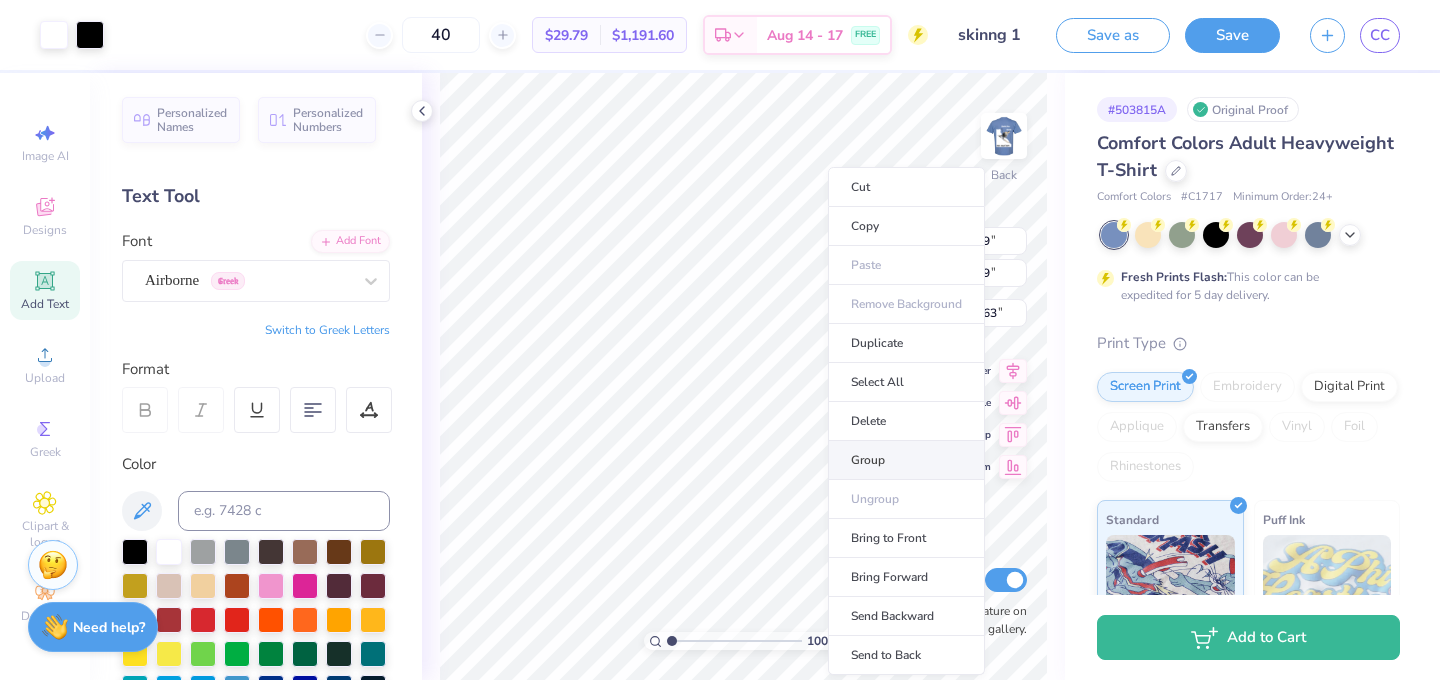 click on "Group" at bounding box center [906, 460] 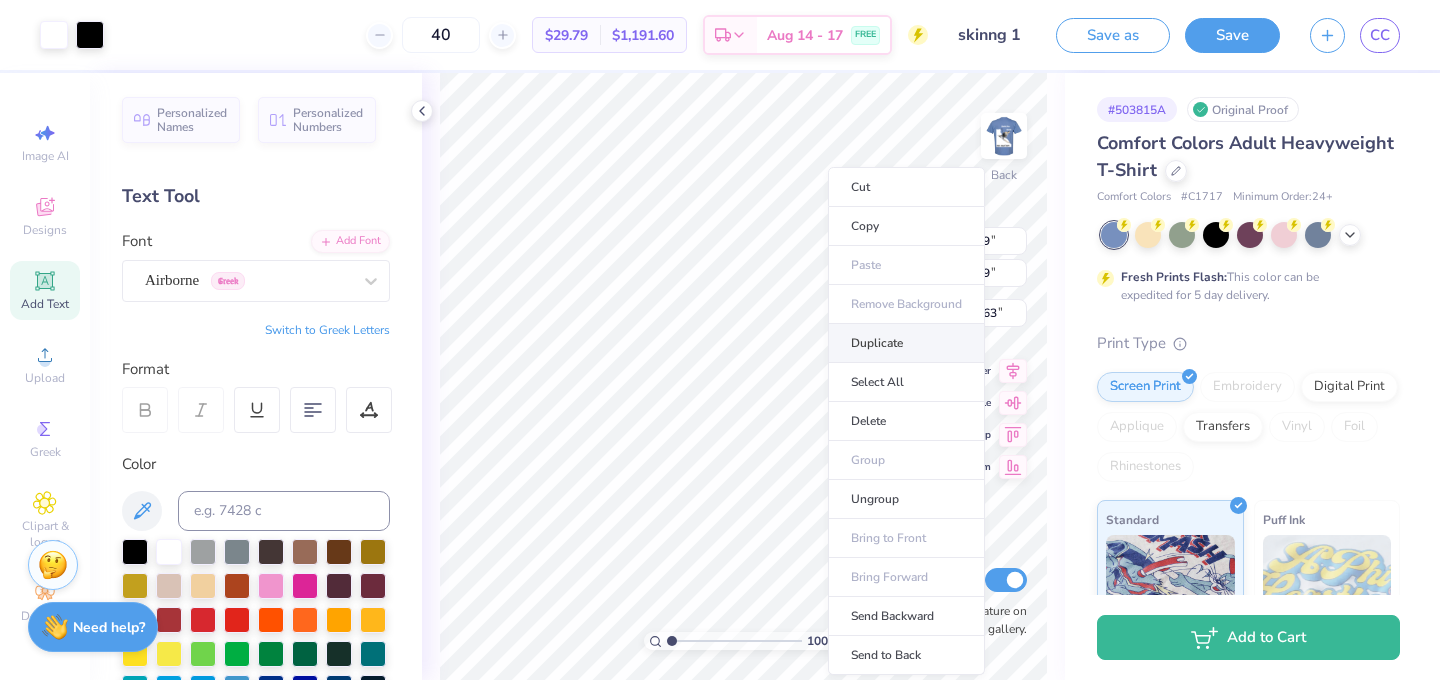 click on "Duplicate" at bounding box center (906, 343) 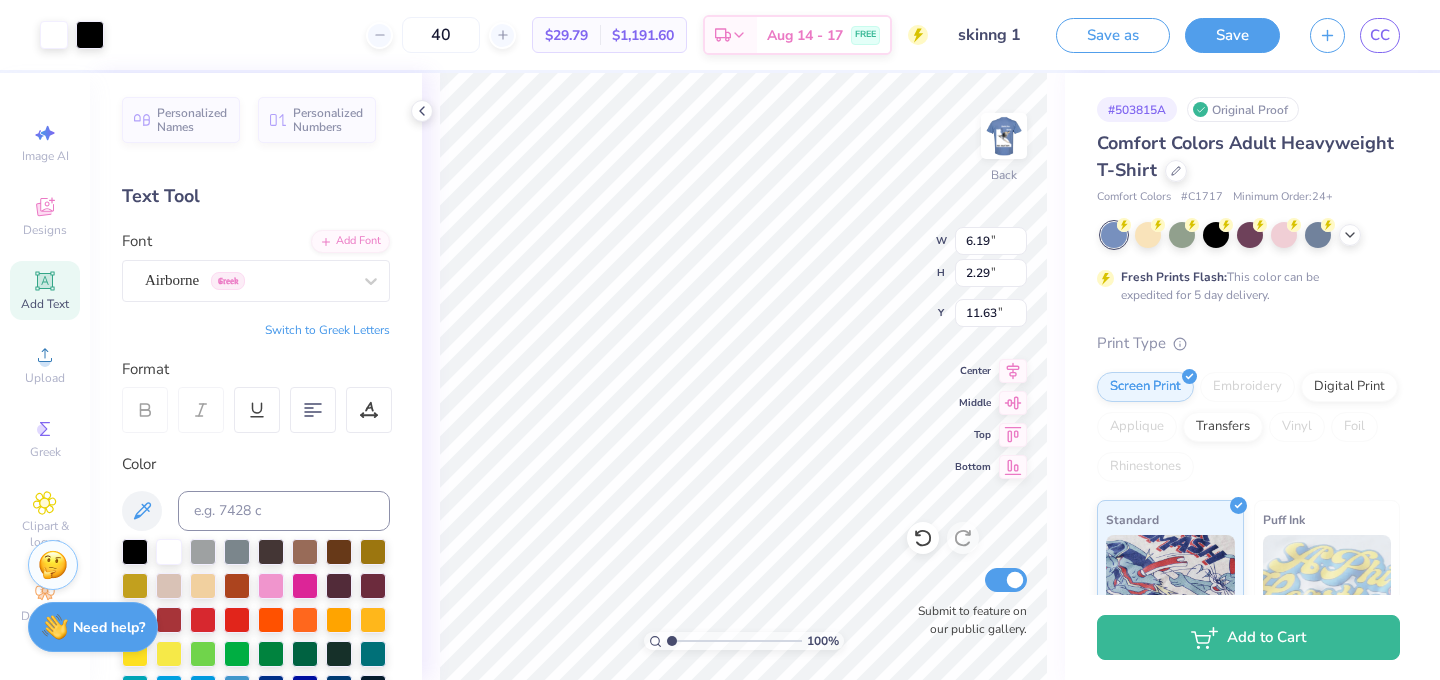 type on "15.77" 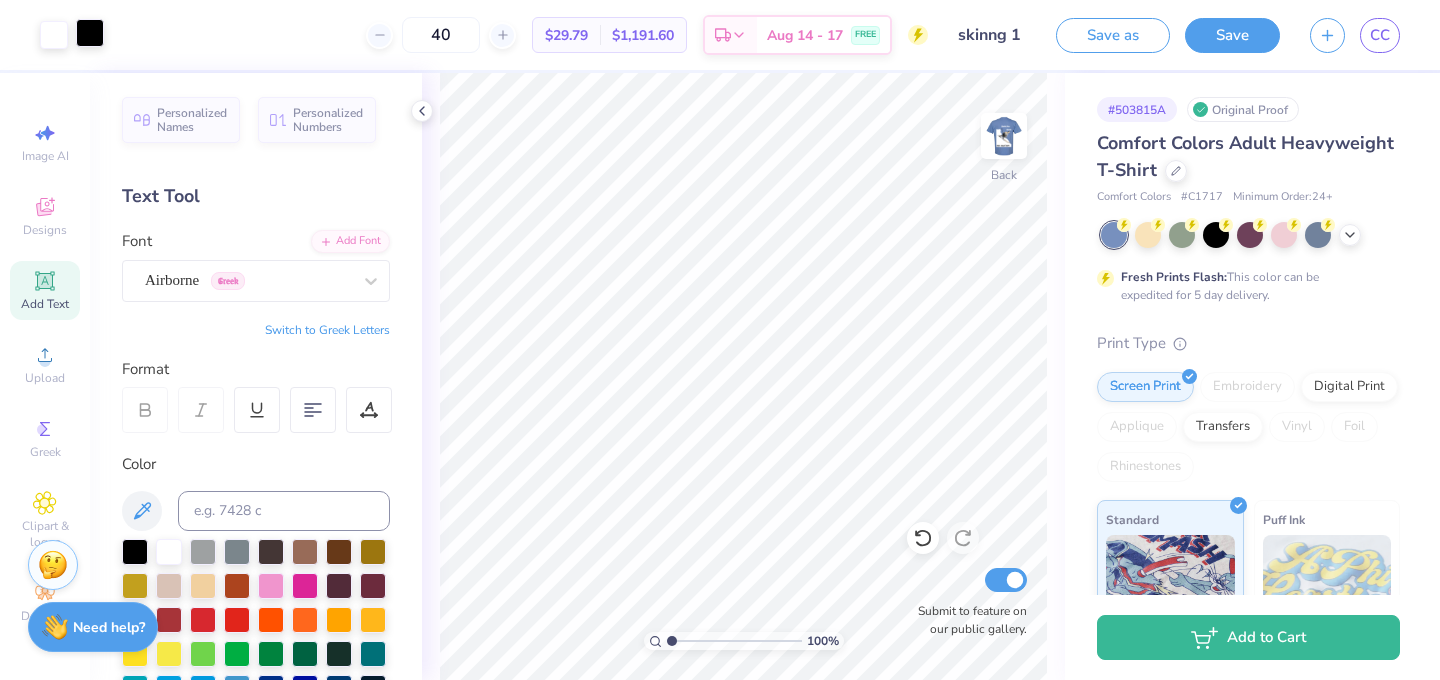 click at bounding box center [90, 33] 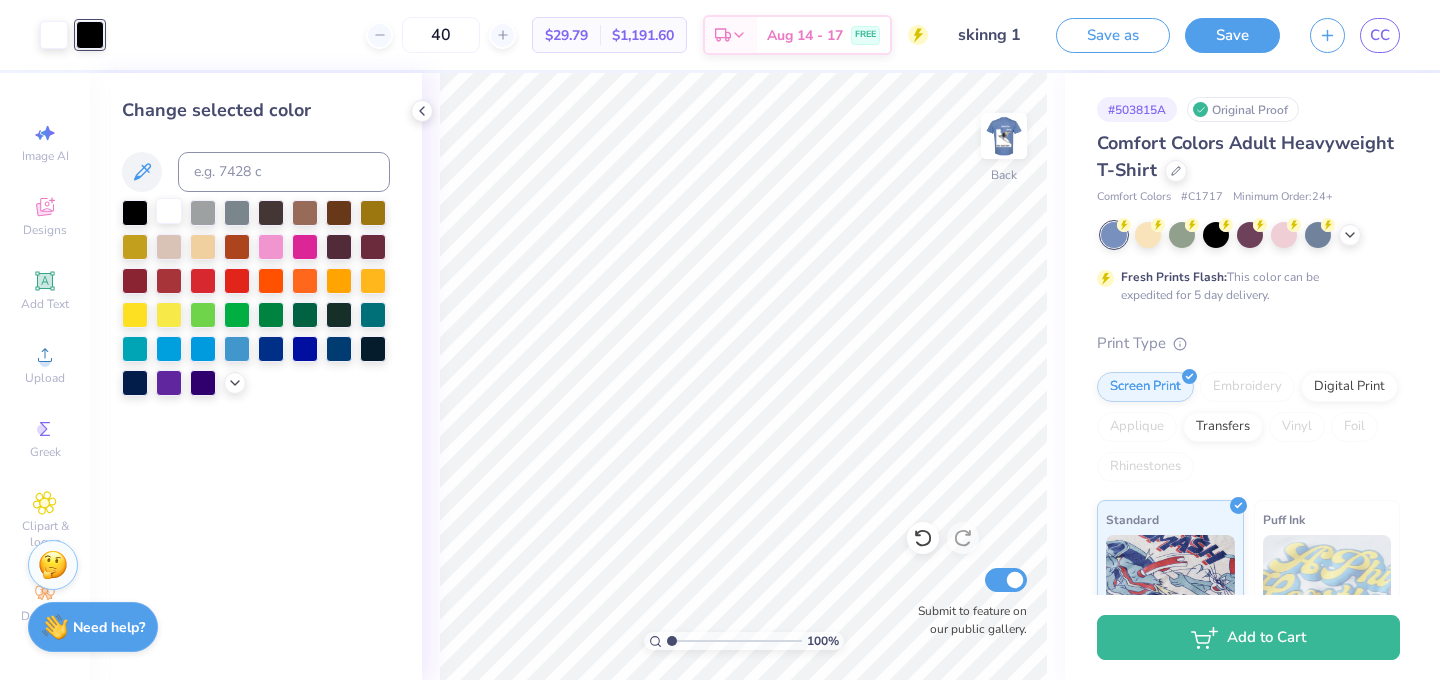 click at bounding box center [169, 211] 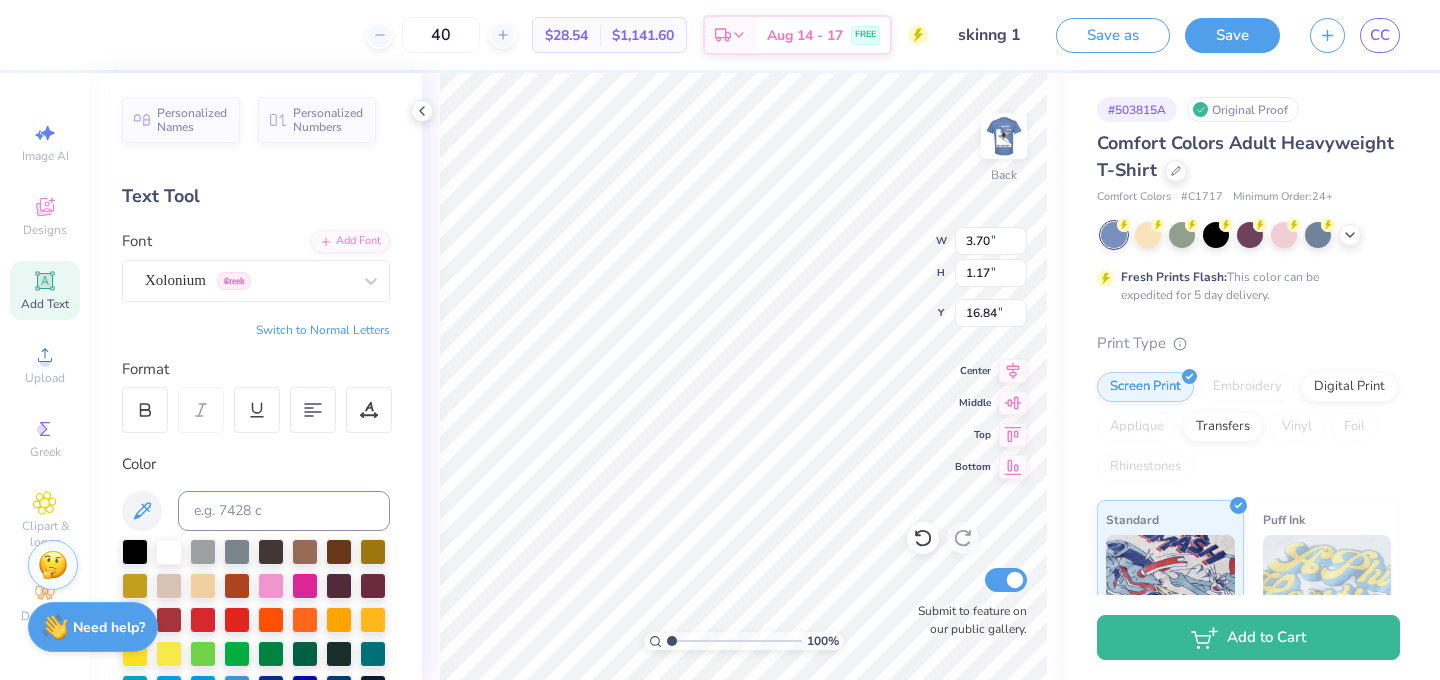 type on "16.84" 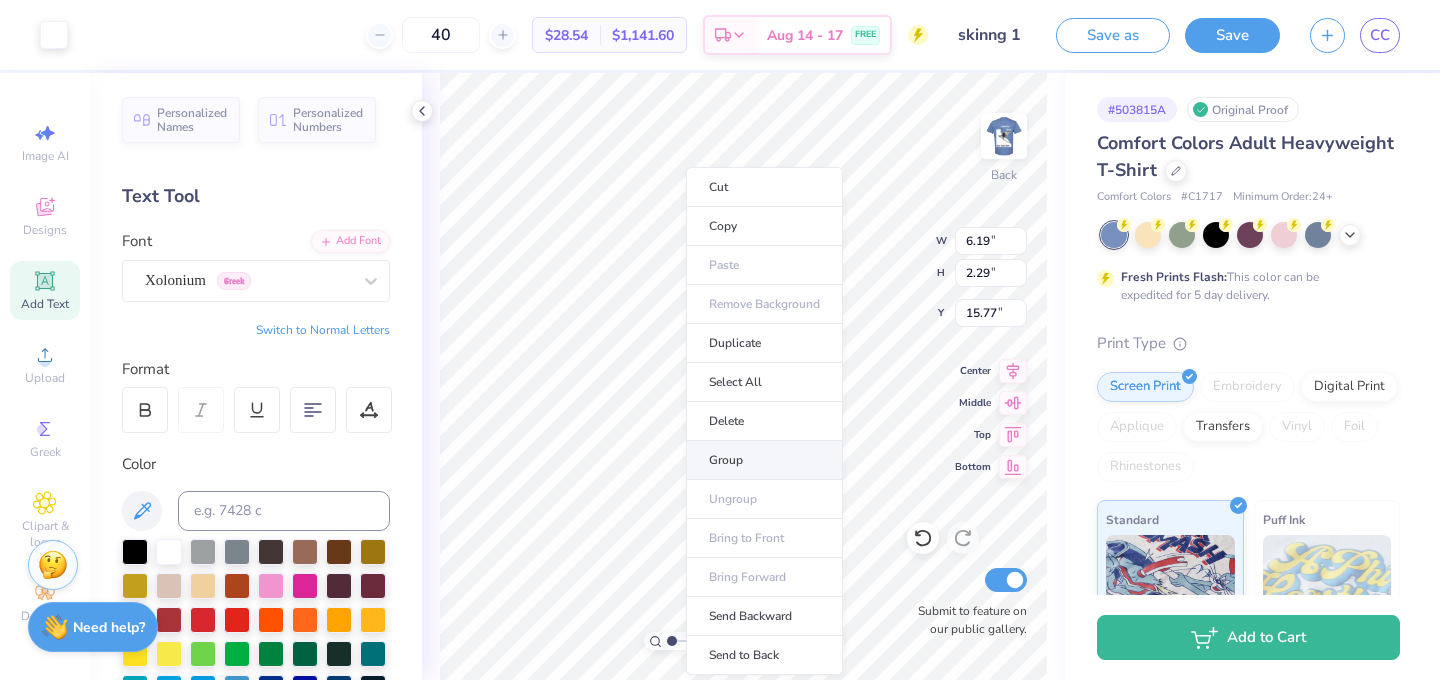 click on "Group" at bounding box center [764, 460] 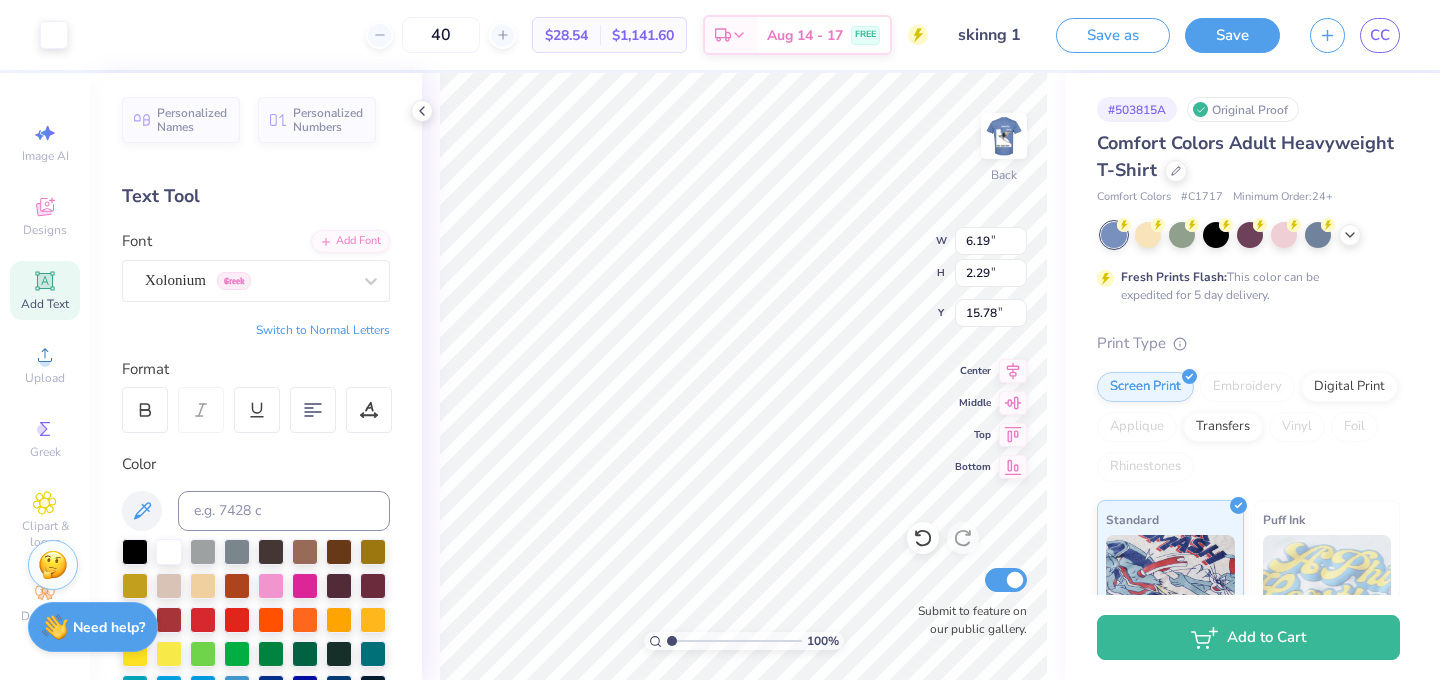 type on "4.14" 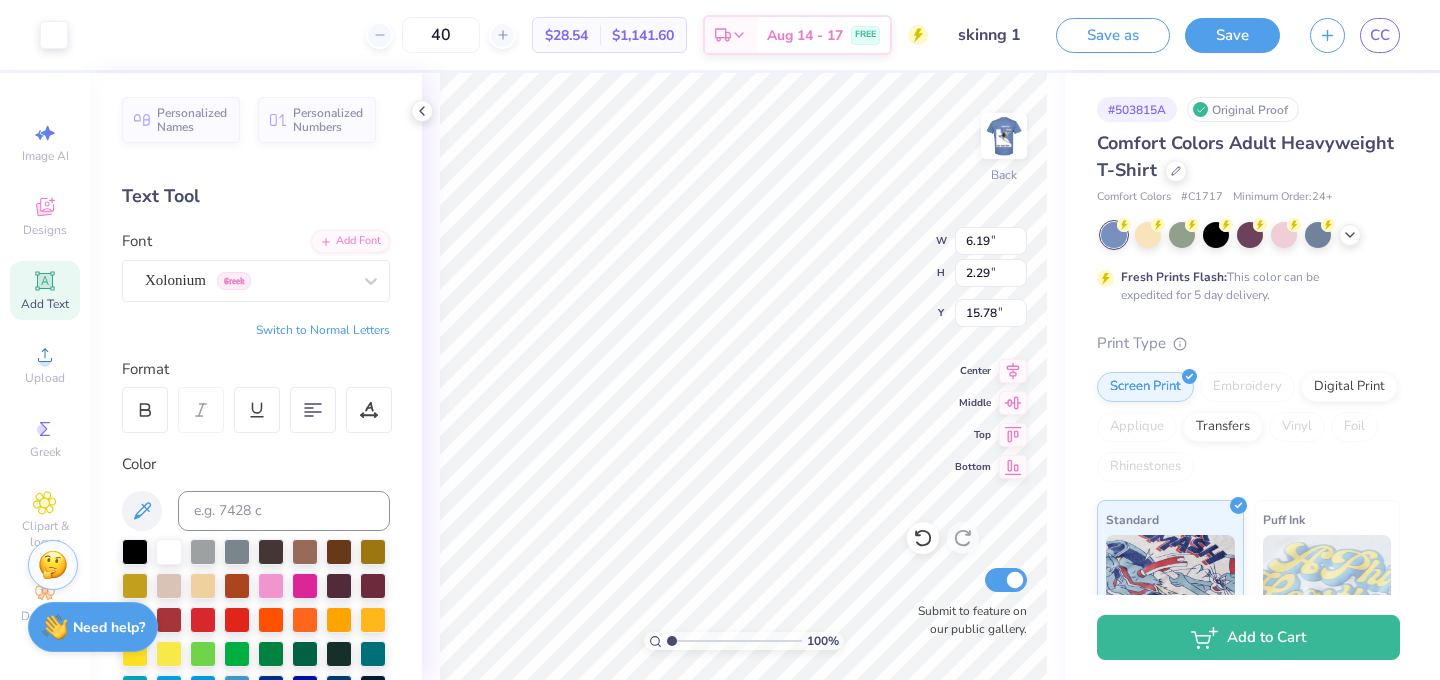 type on "1.53" 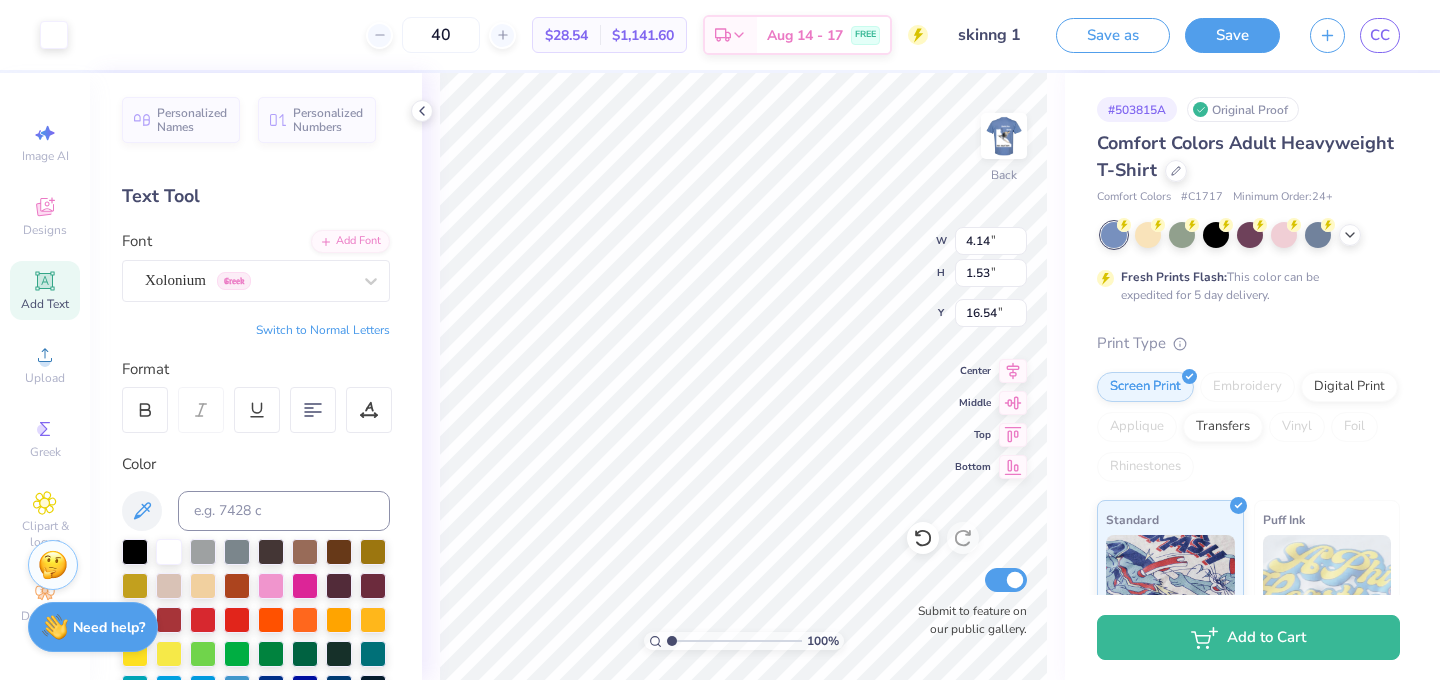 type on "16.52" 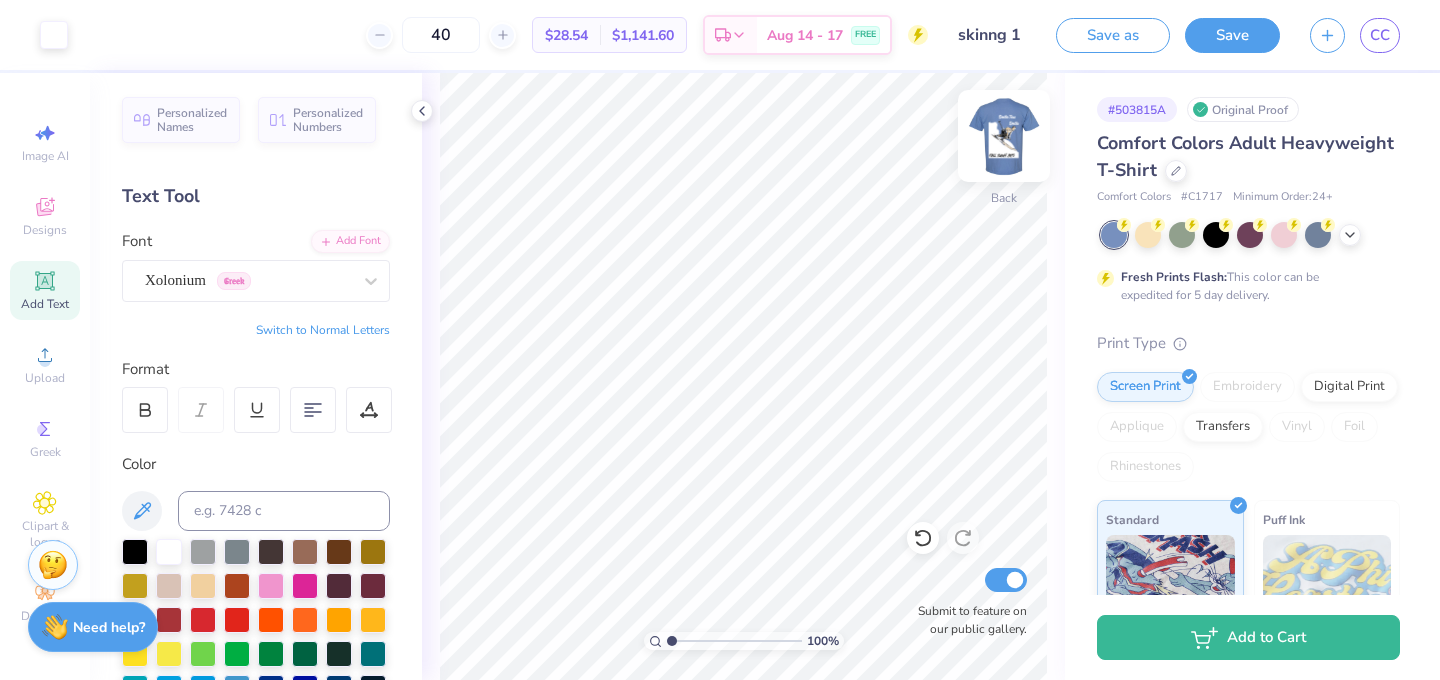 click at bounding box center (1004, 136) 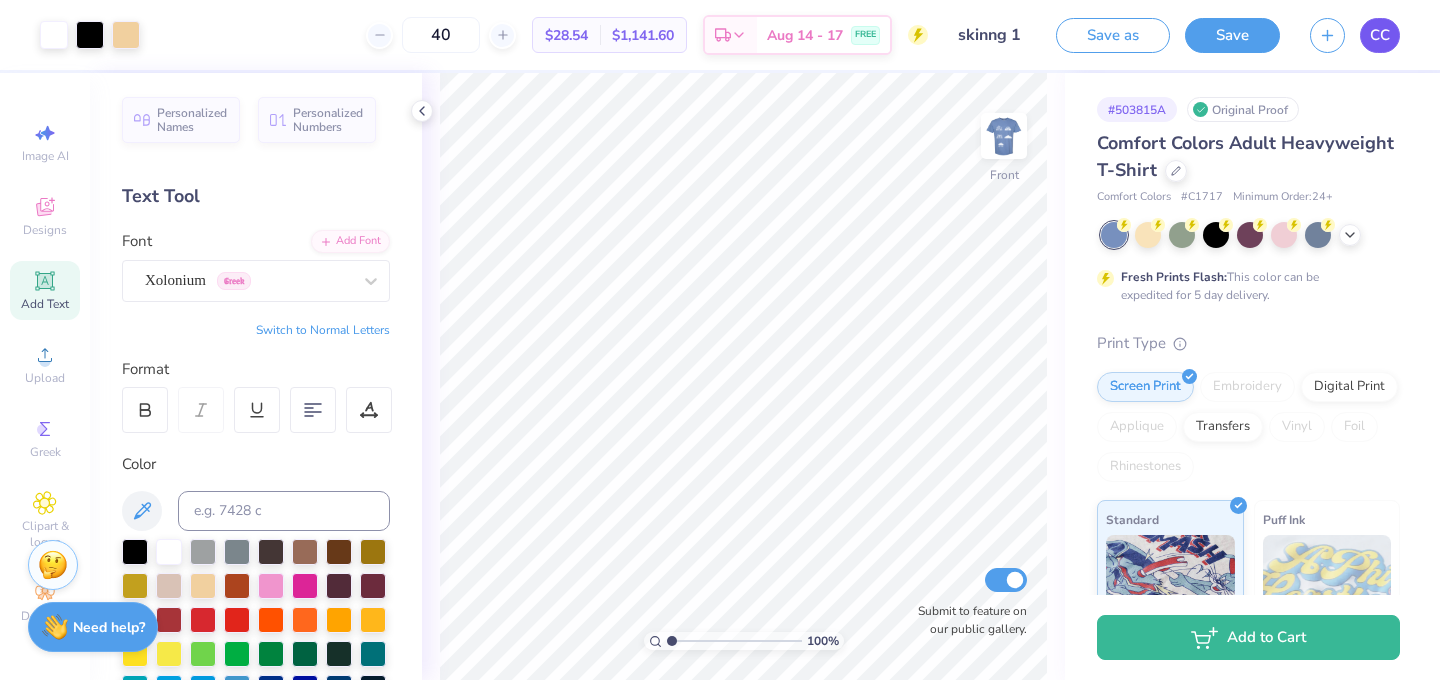 click on "CC" at bounding box center (1380, 35) 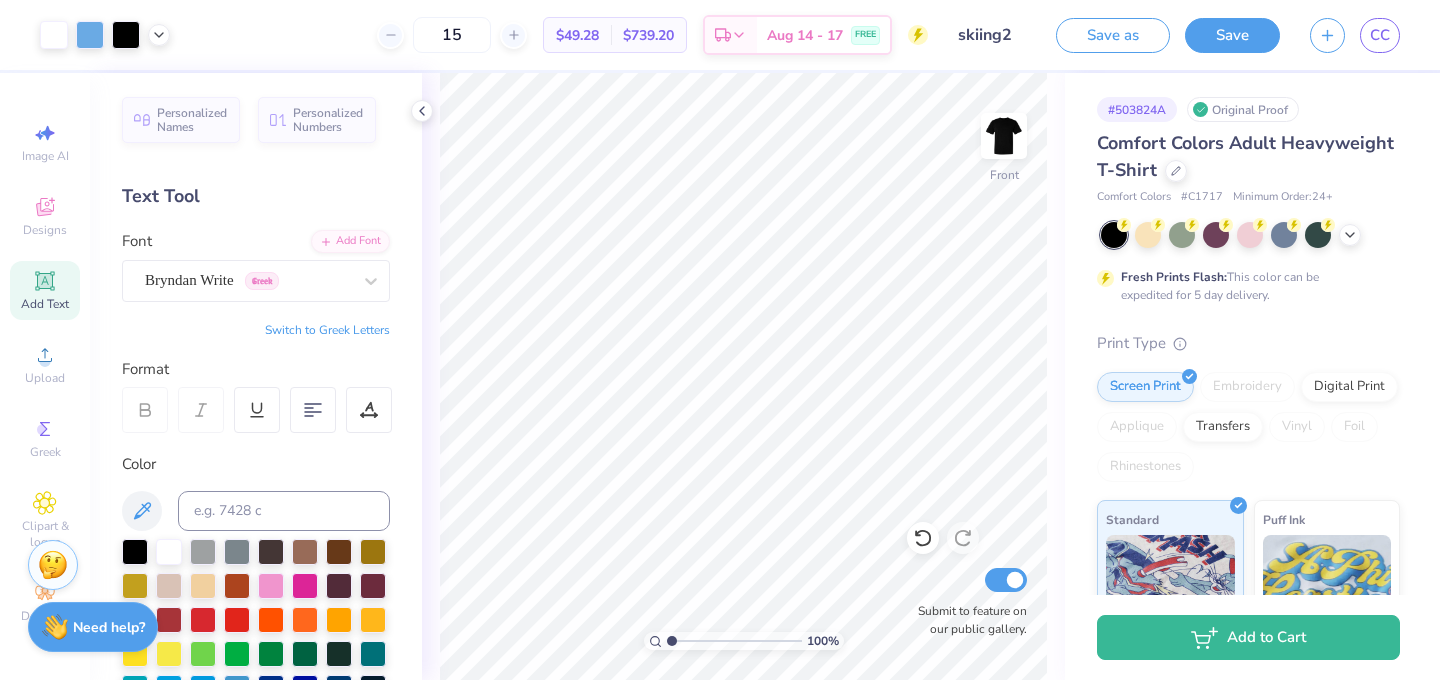 scroll, scrollTop: 0, scrollLeft: 0, axis: both 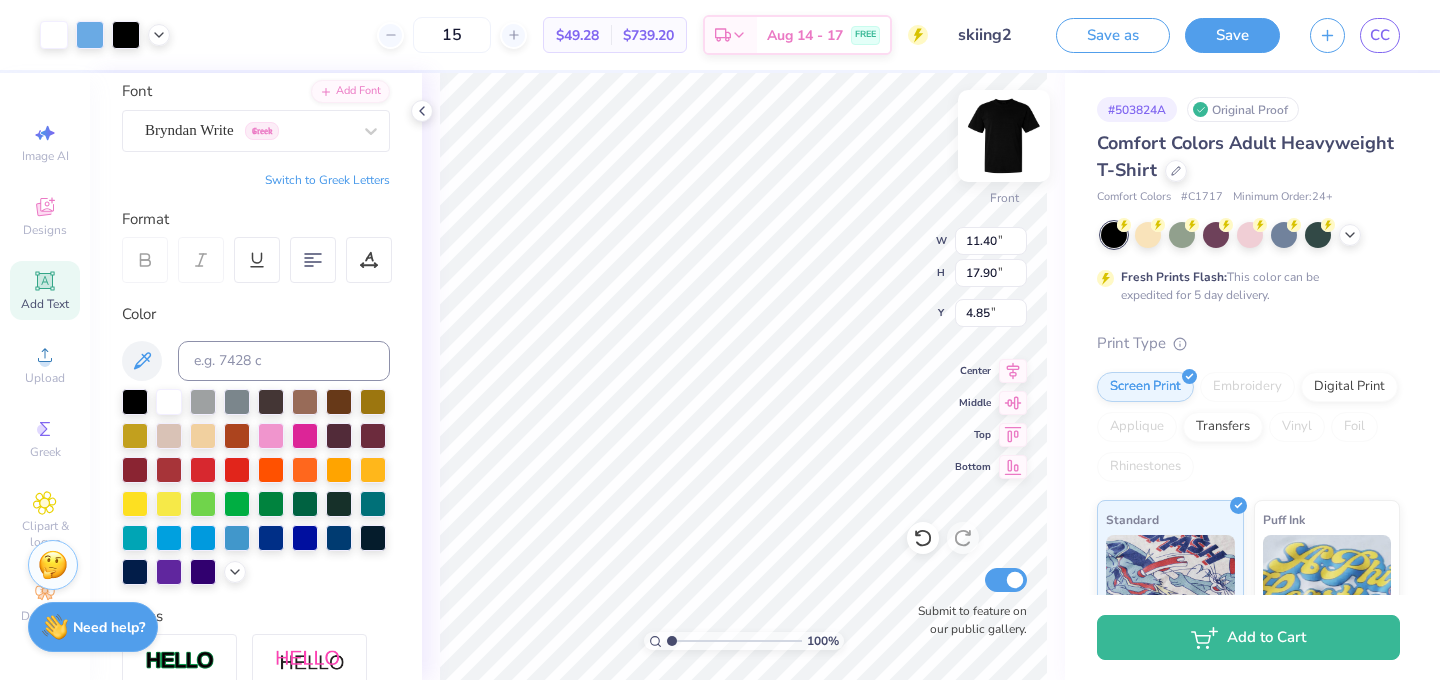 click at bounding box center (1004, 136) 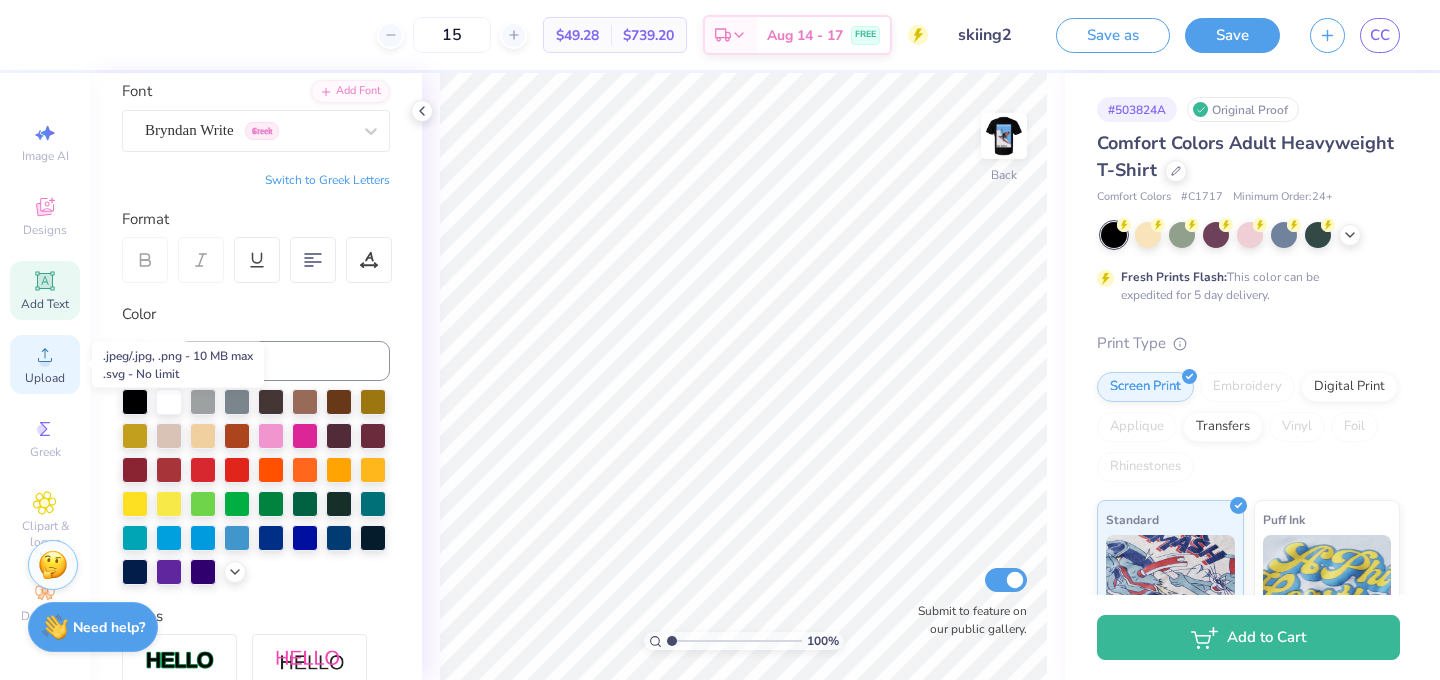 click on "Upload" at bounding box center [45, 364] 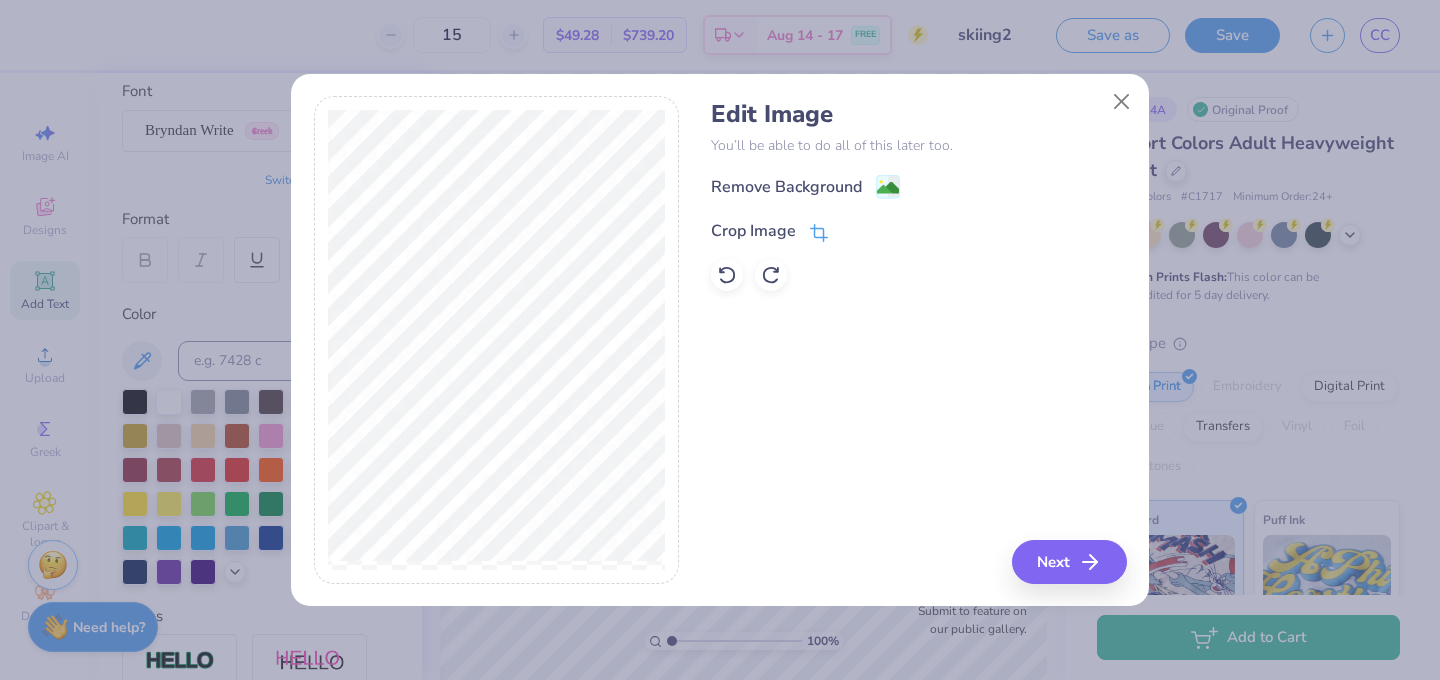 click on "Crop Image" at bounding box center [769, 231] 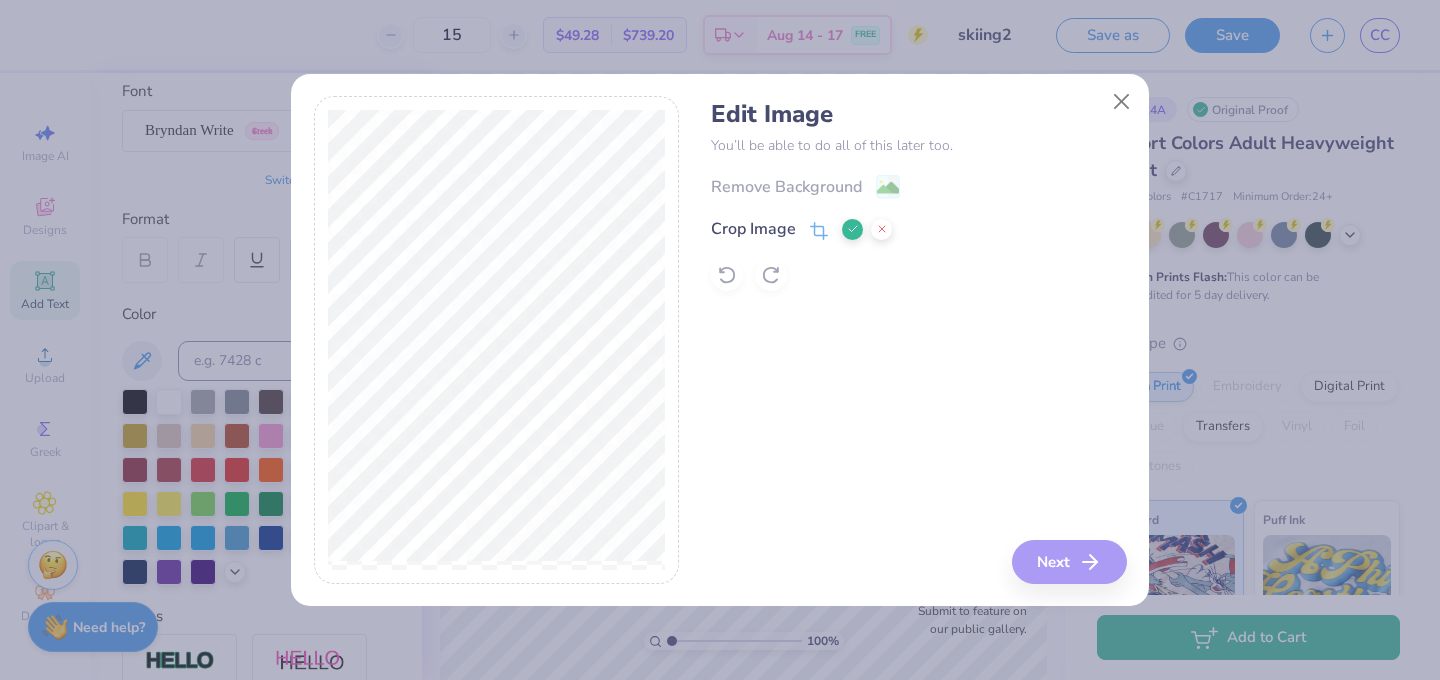 click at bounding box center [852, 229] 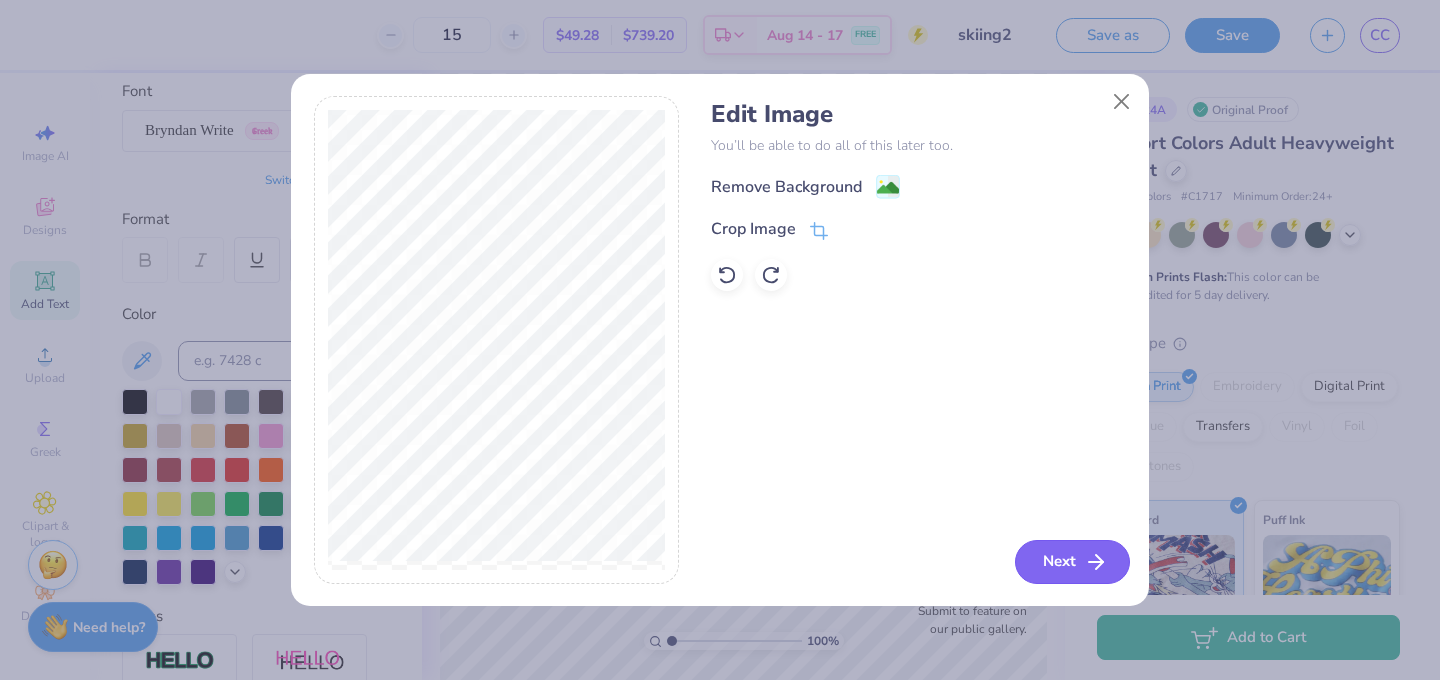 click on "Next" at bounding box center [1072, 562] 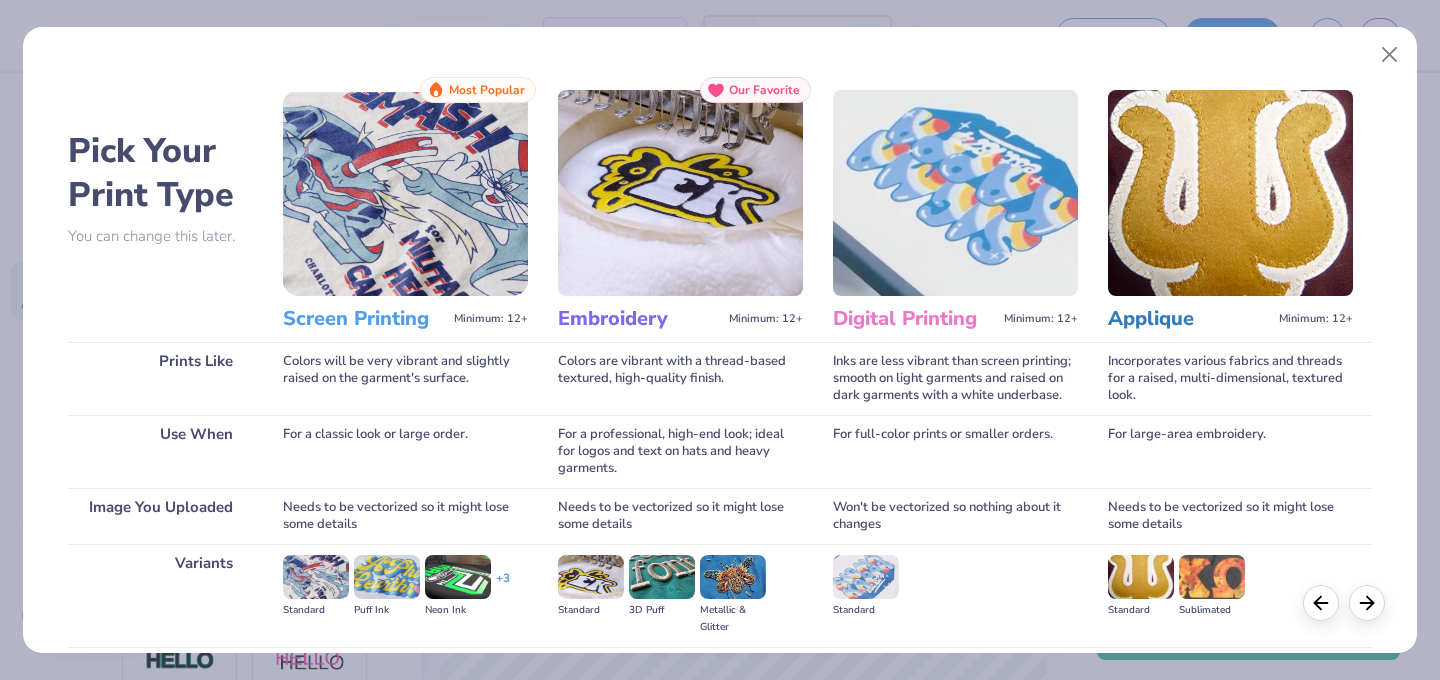 scroll, scrollTop: 217, scrollLeft: 0, axis: vertical 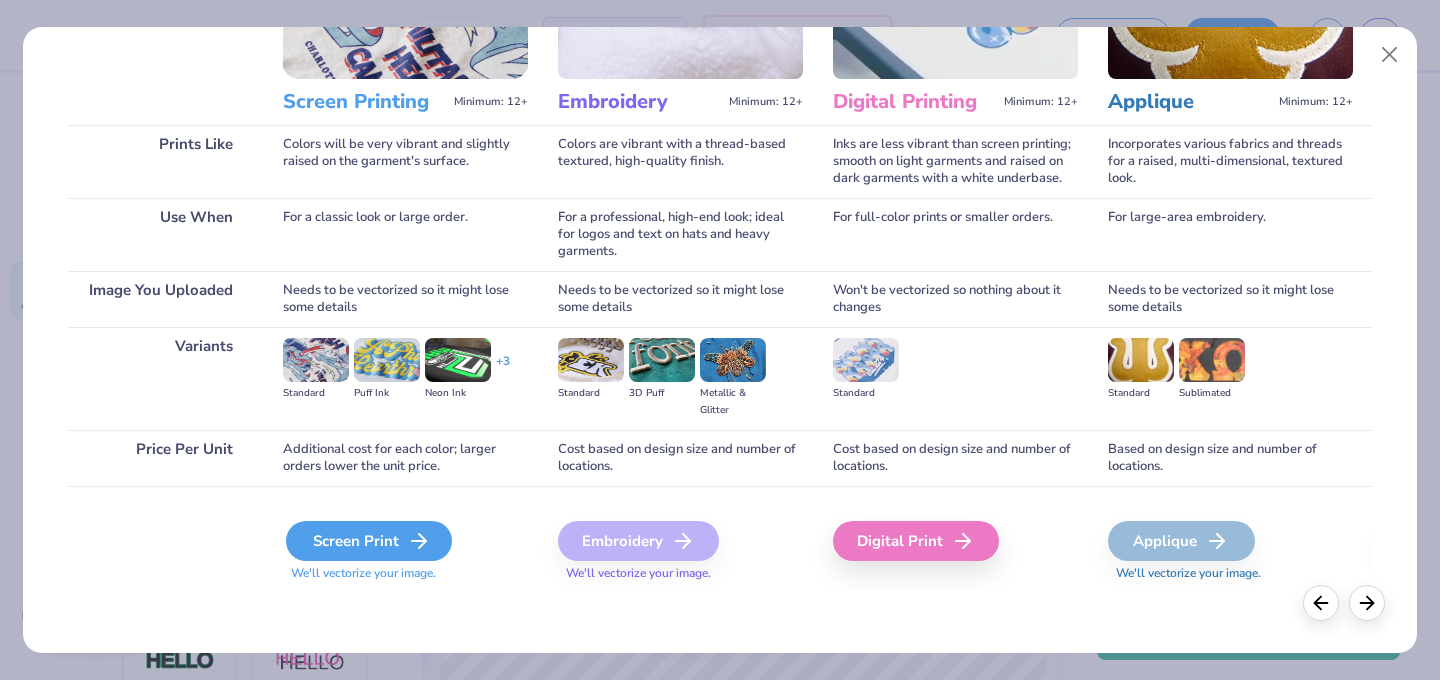 click on "Screen Print" at bounding box center [369, 541] 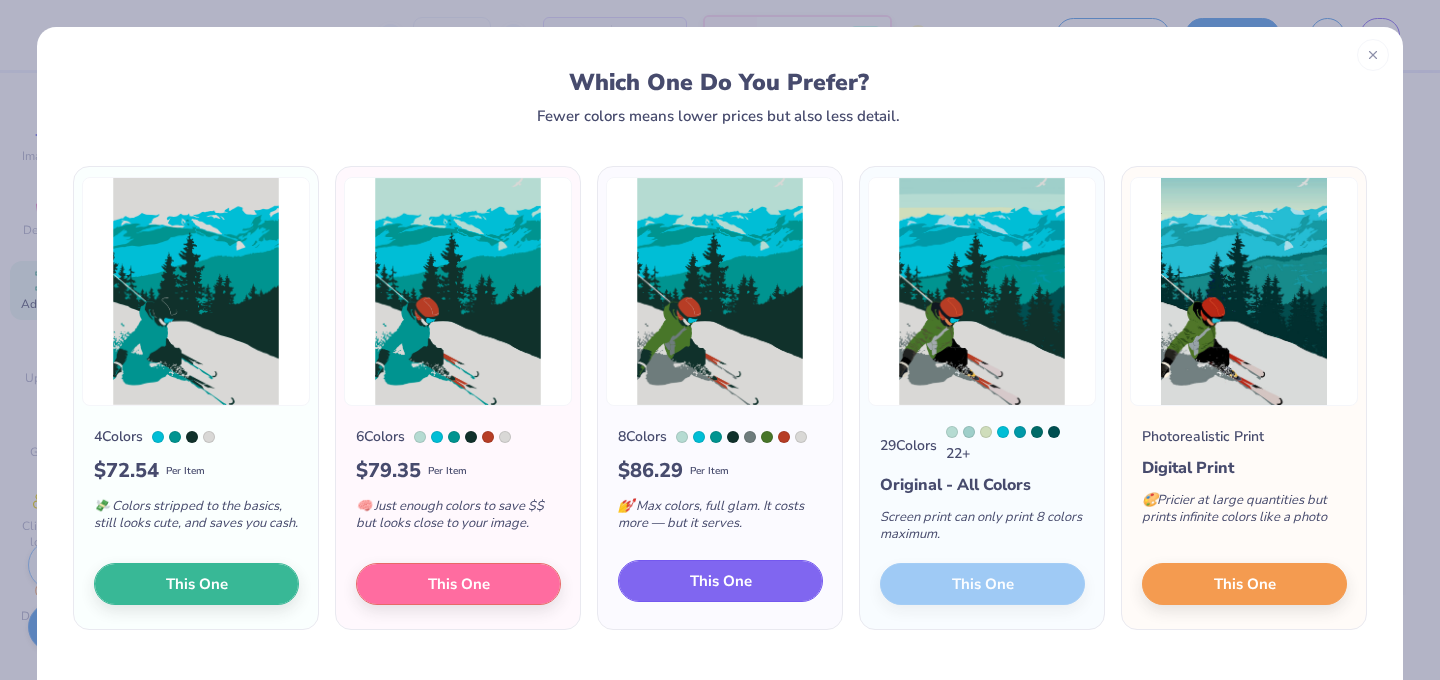 click on "This One" at bounding box center [720, 581] 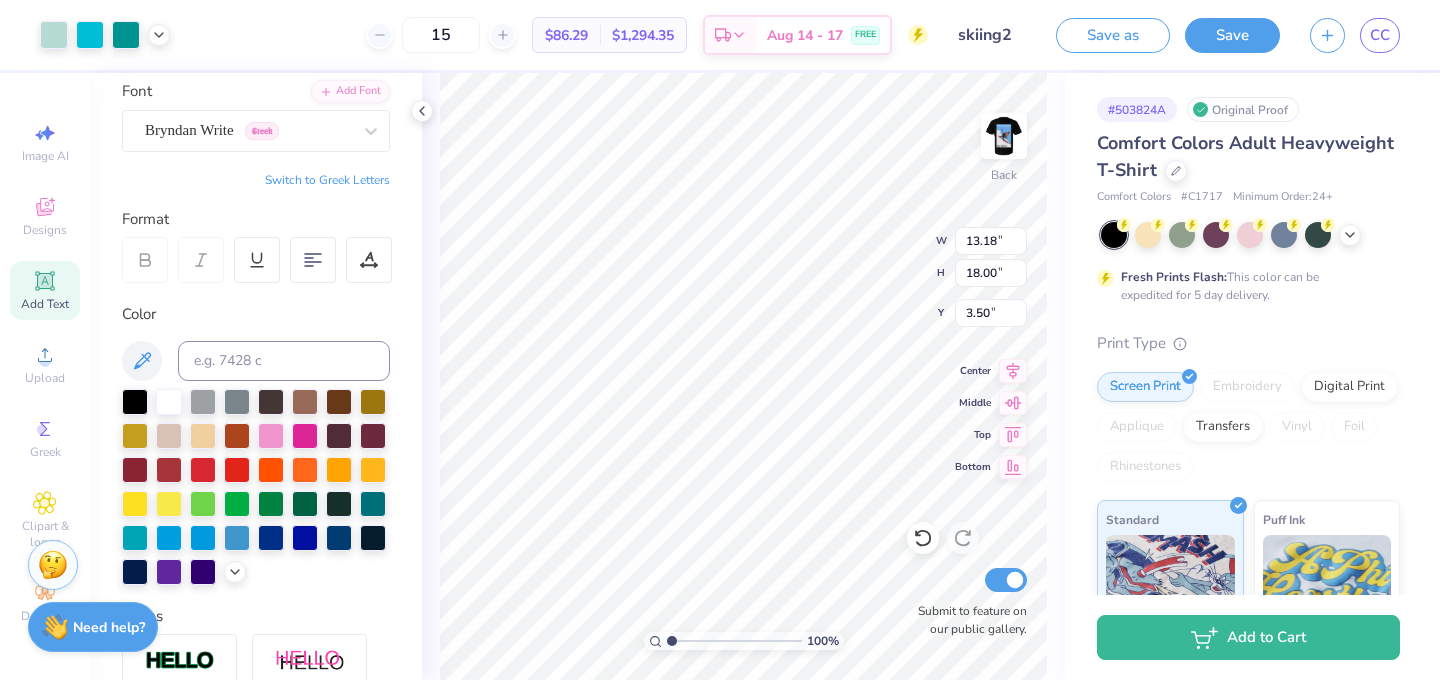 type on "11.69" 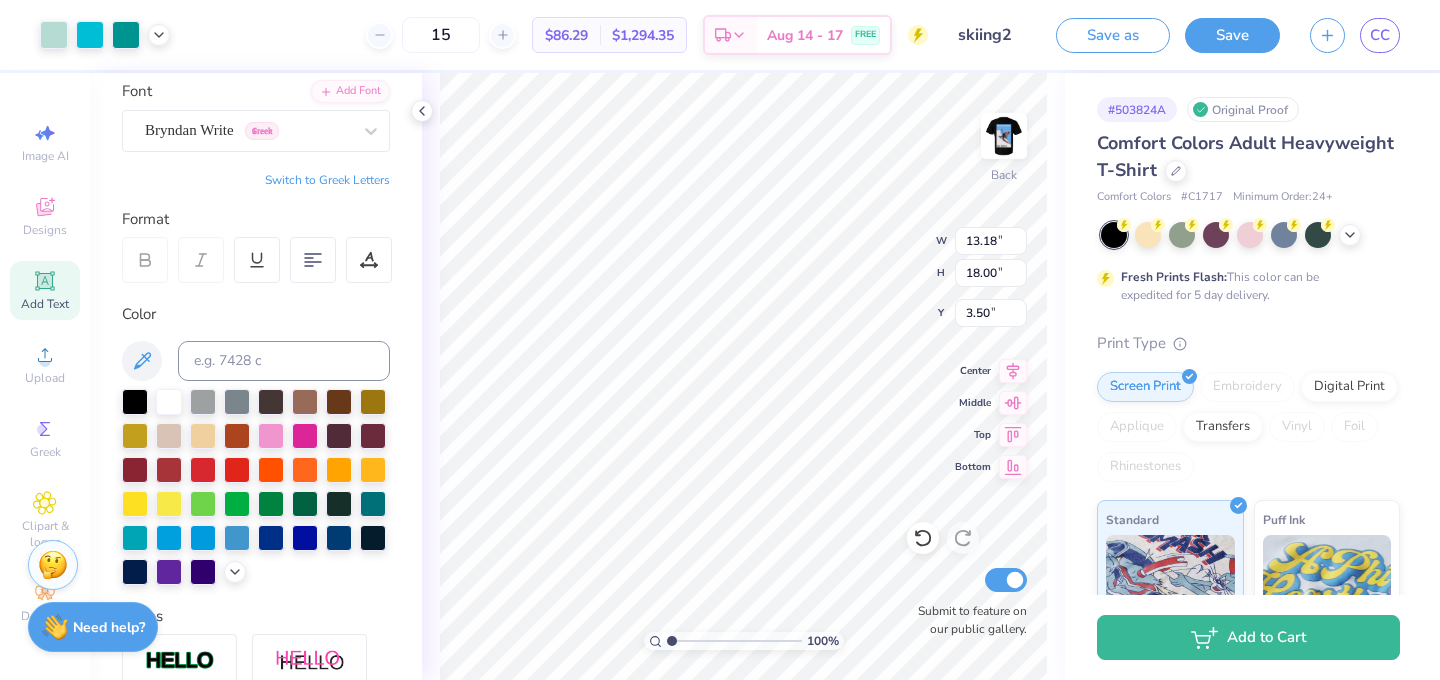 type on "15.96" 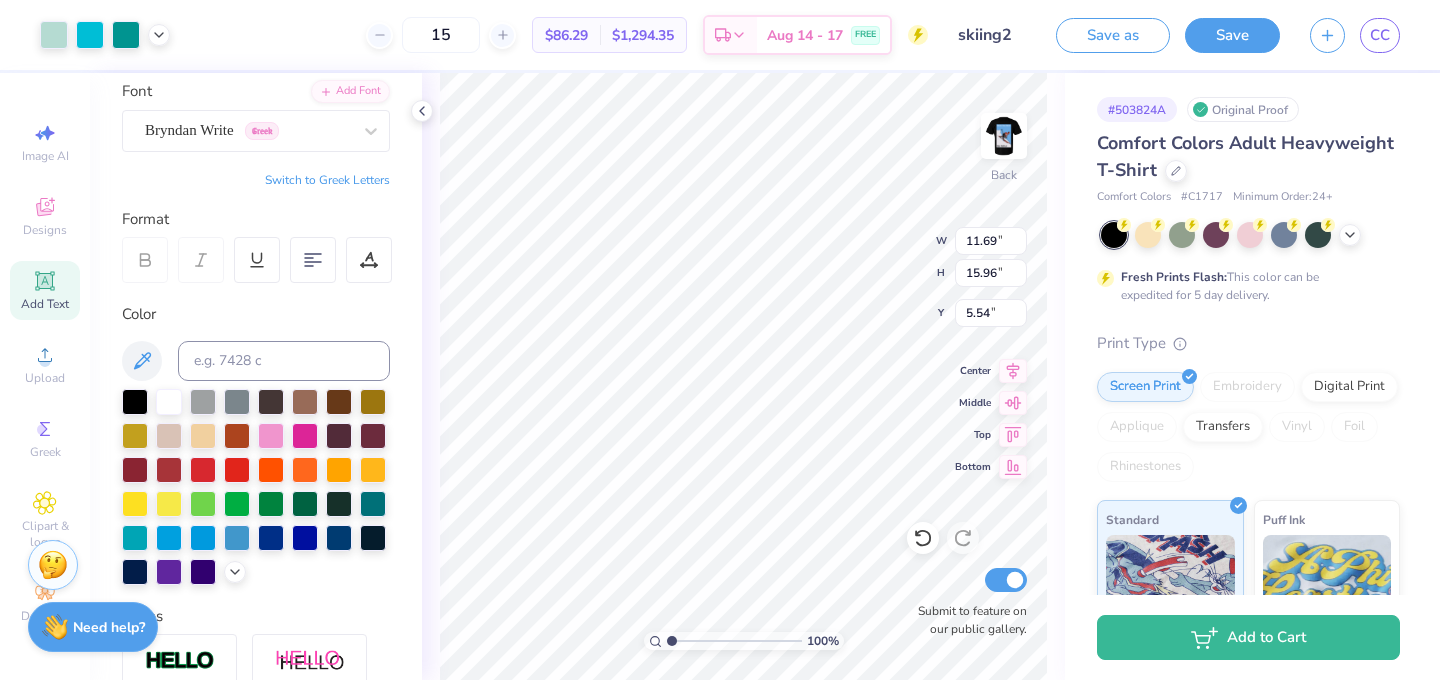 type on "3.00" 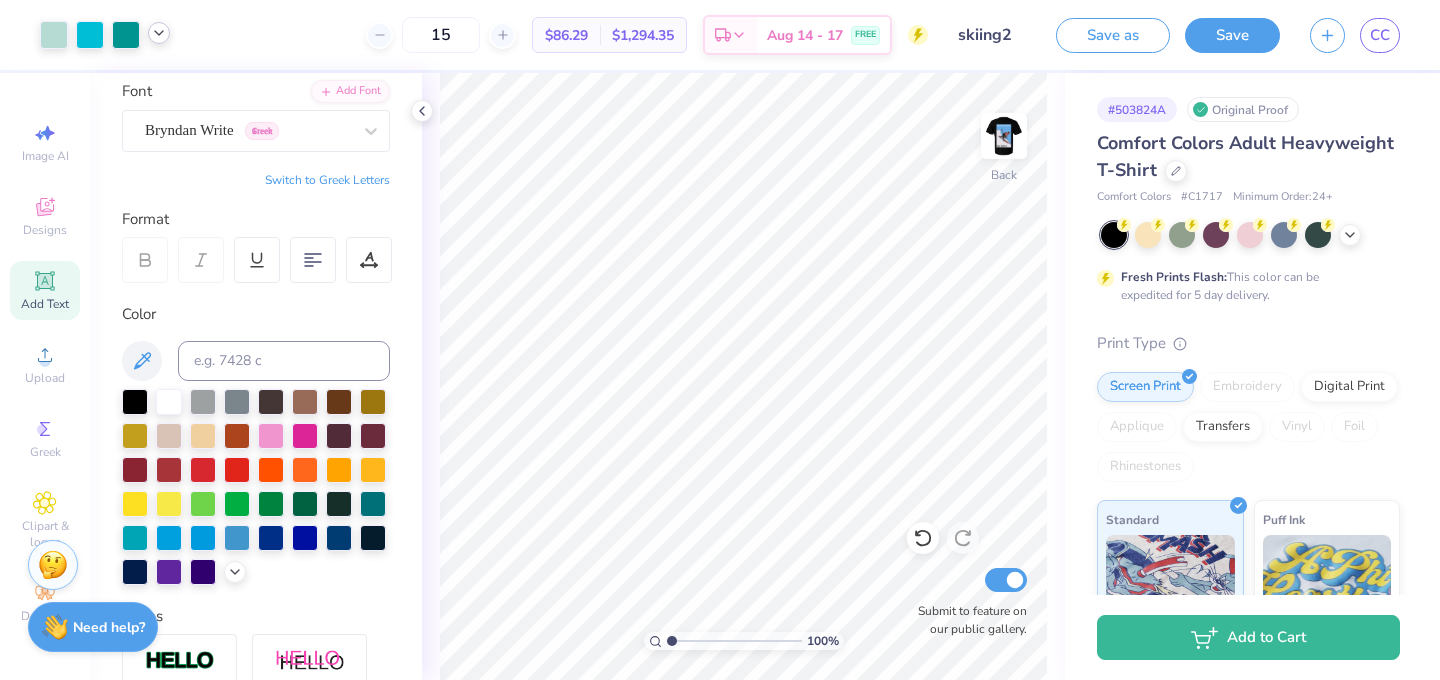 click 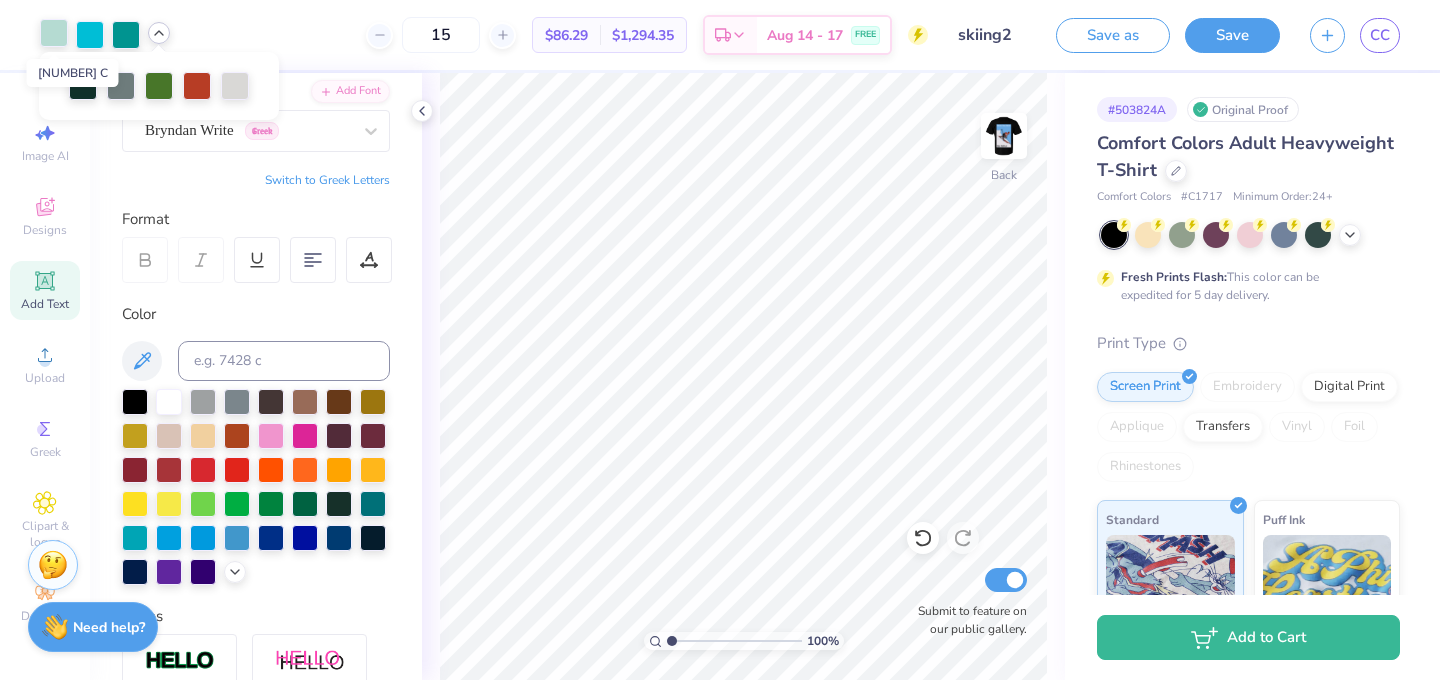 click at bounding box center (54, 33) 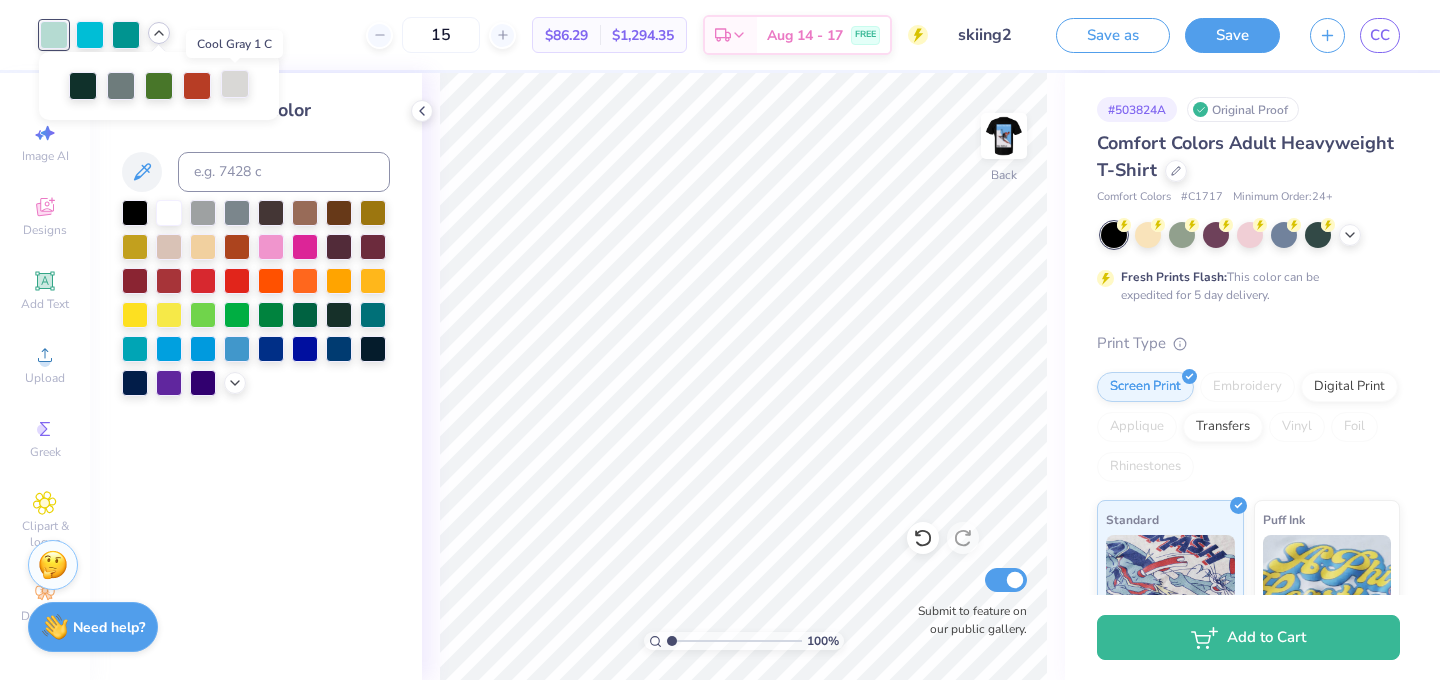 click at bounding box center (235, 84) 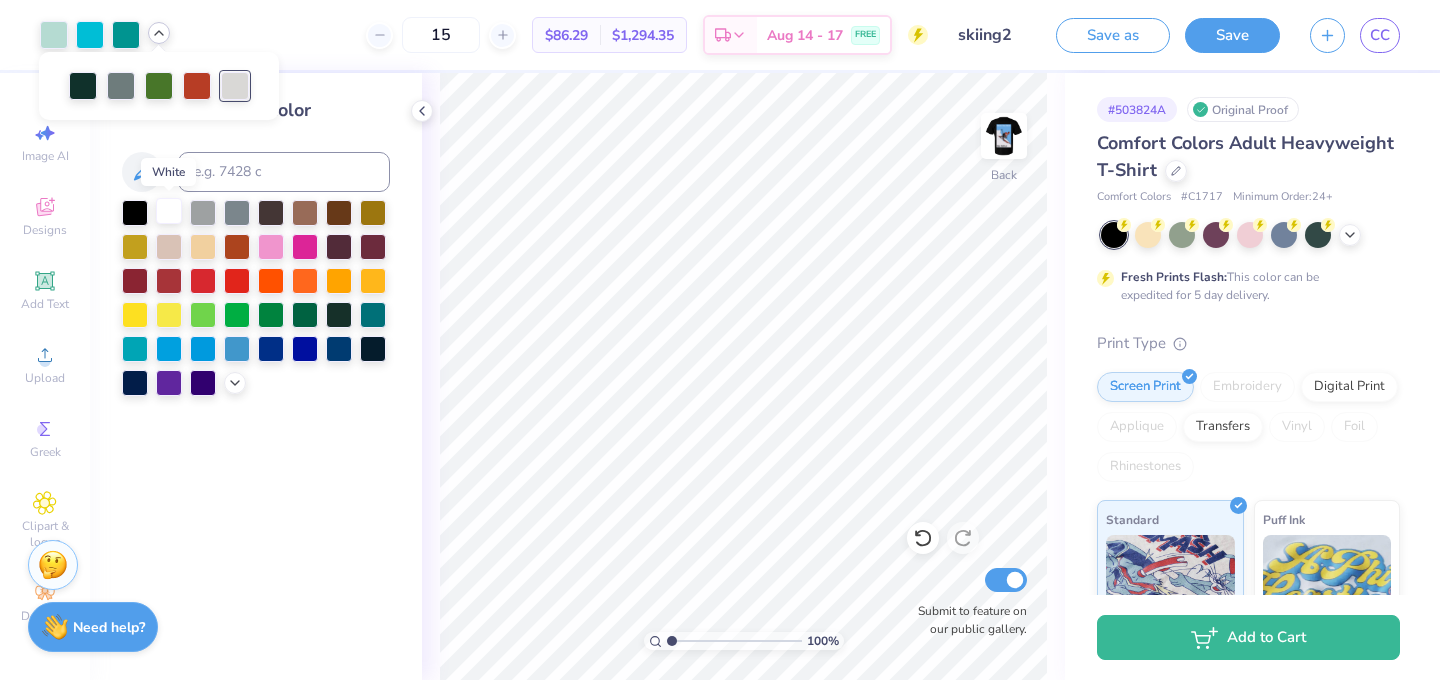 click at bounding box center [169, 211] 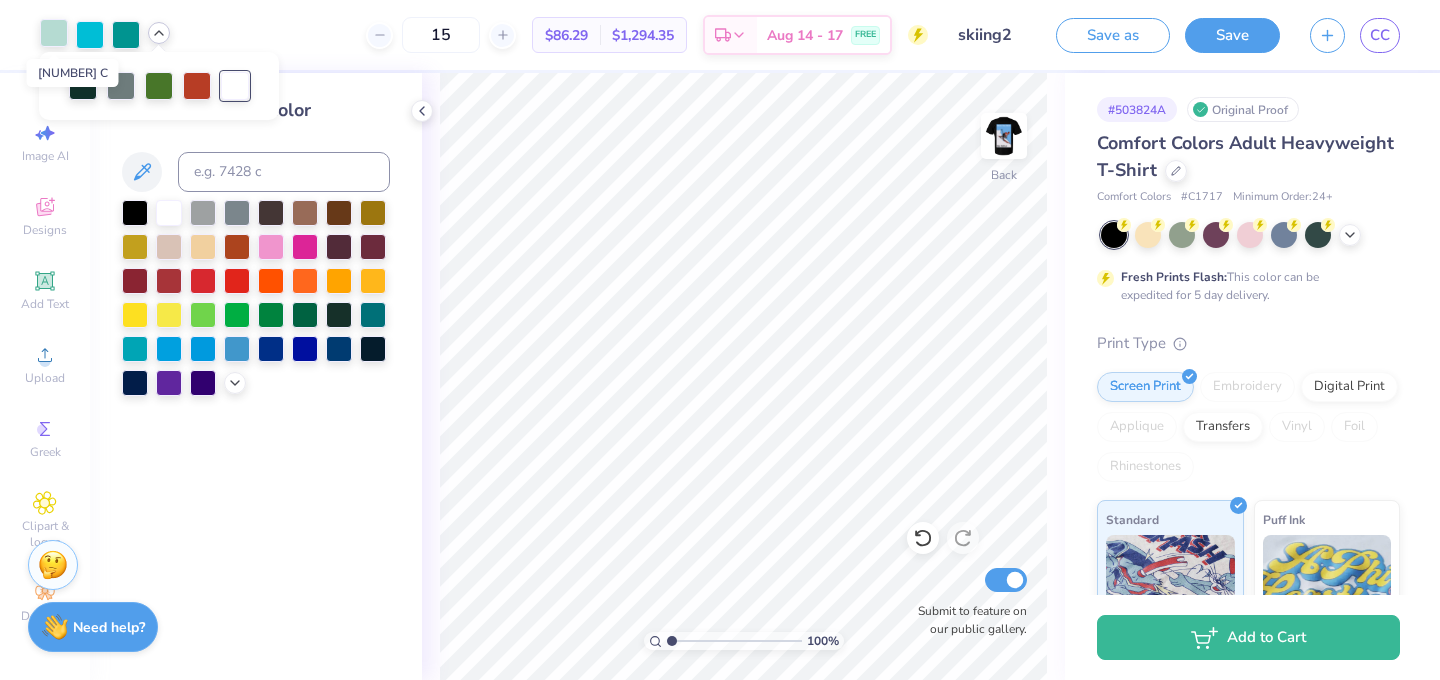 click at bounding box center (54, 33) 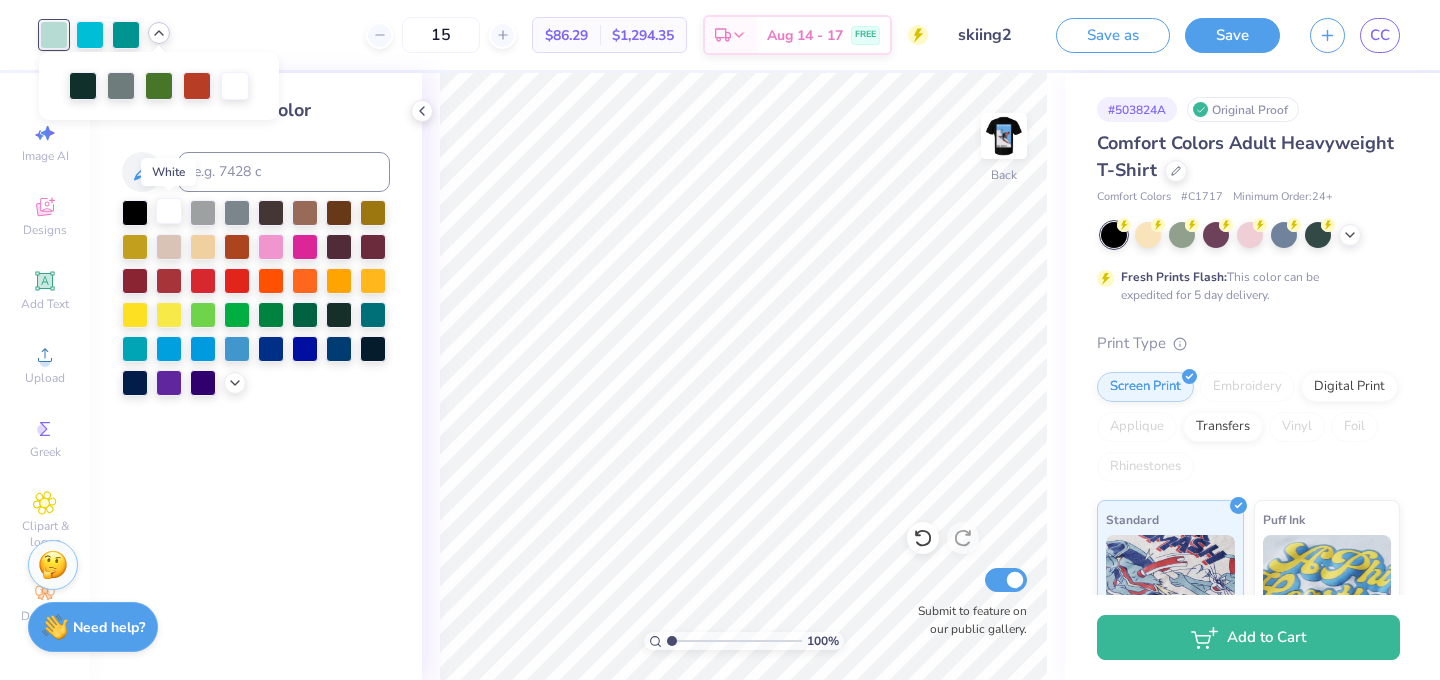 click at bounding box center [169, 211] 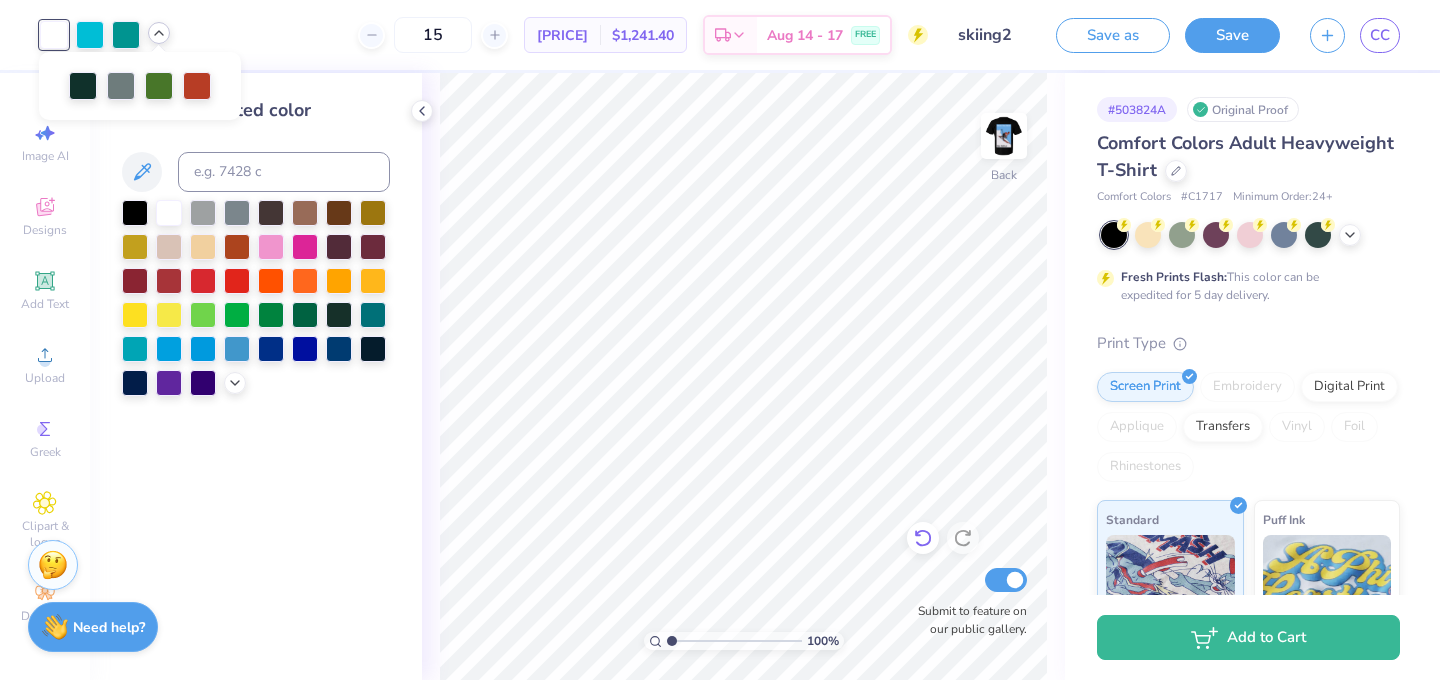 click 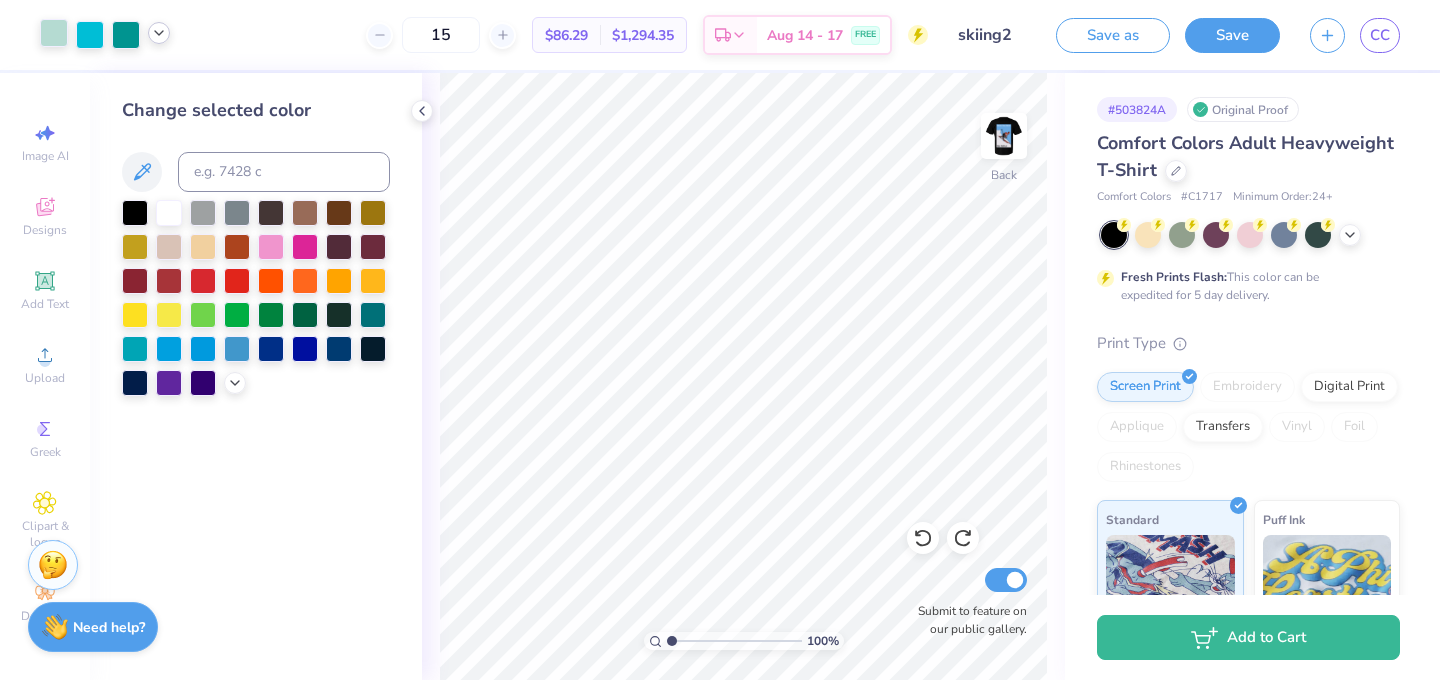 click at bounding box center [54, 33] 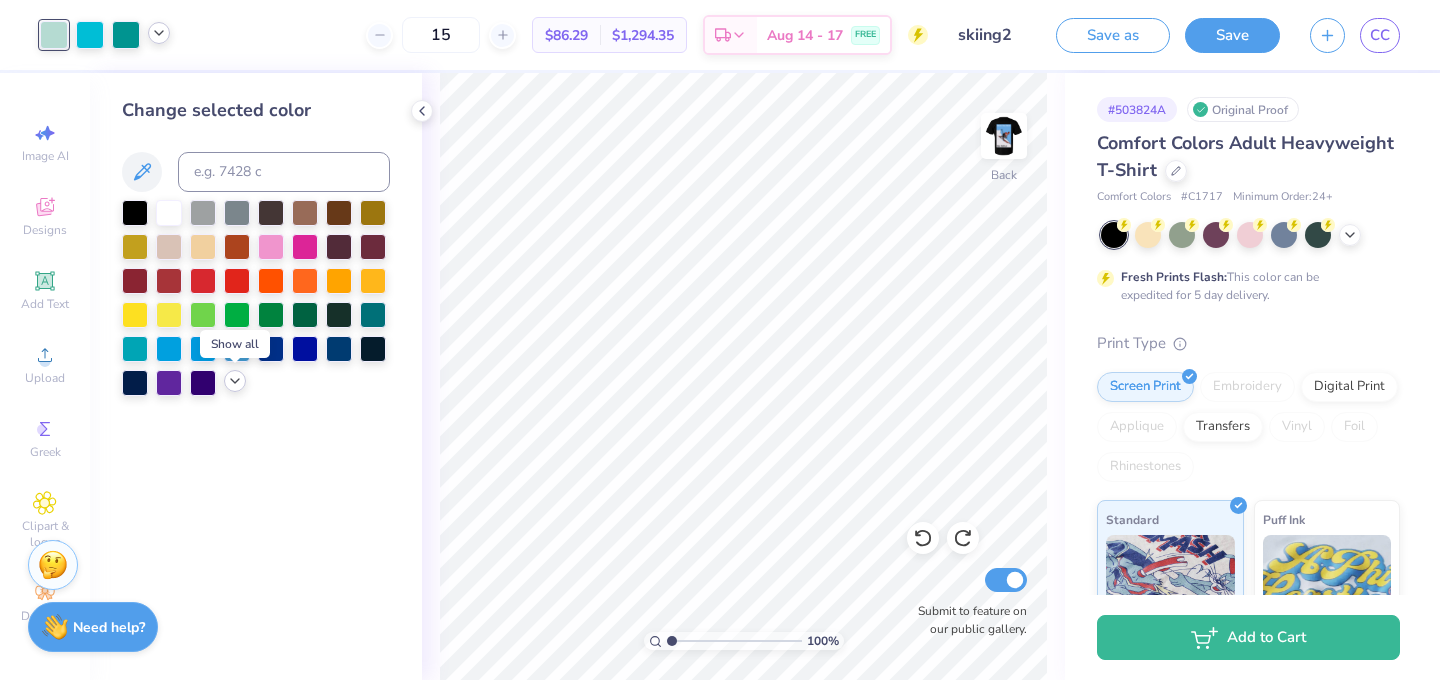click 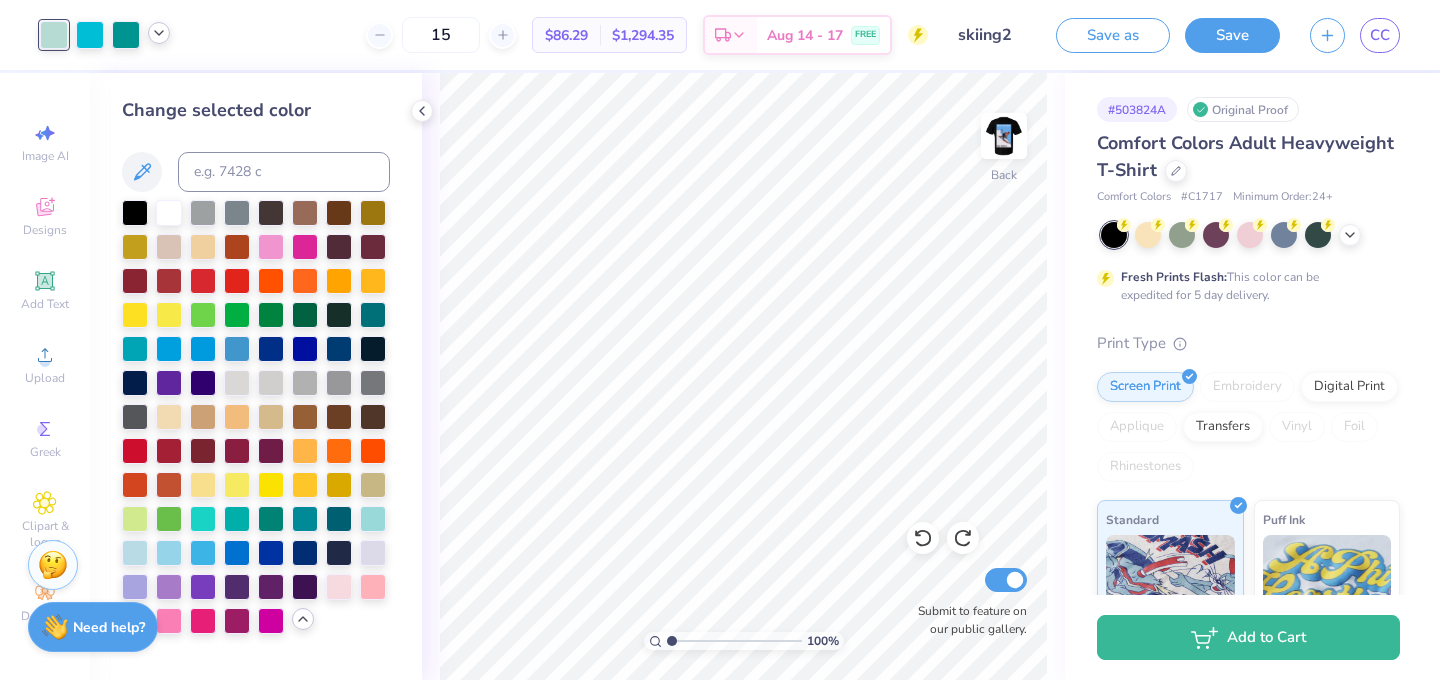 click 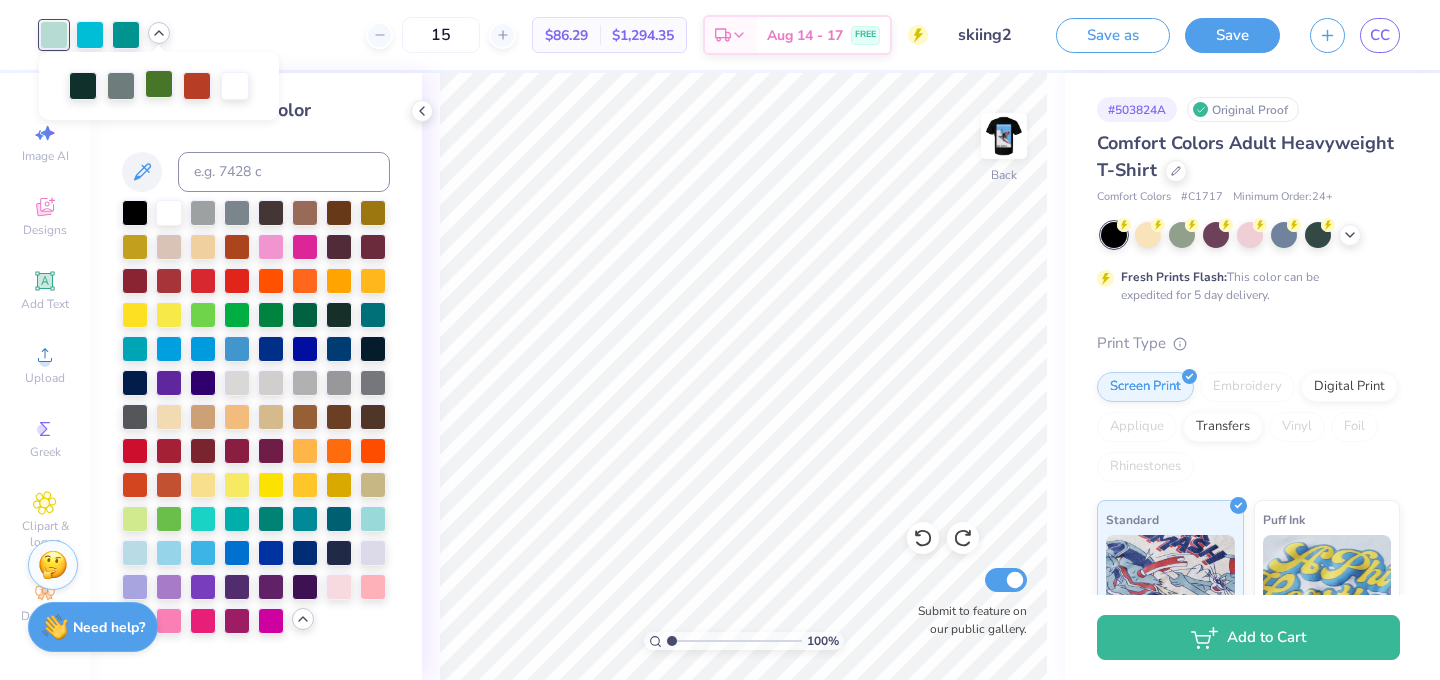 click at bounding box center [159, 84] 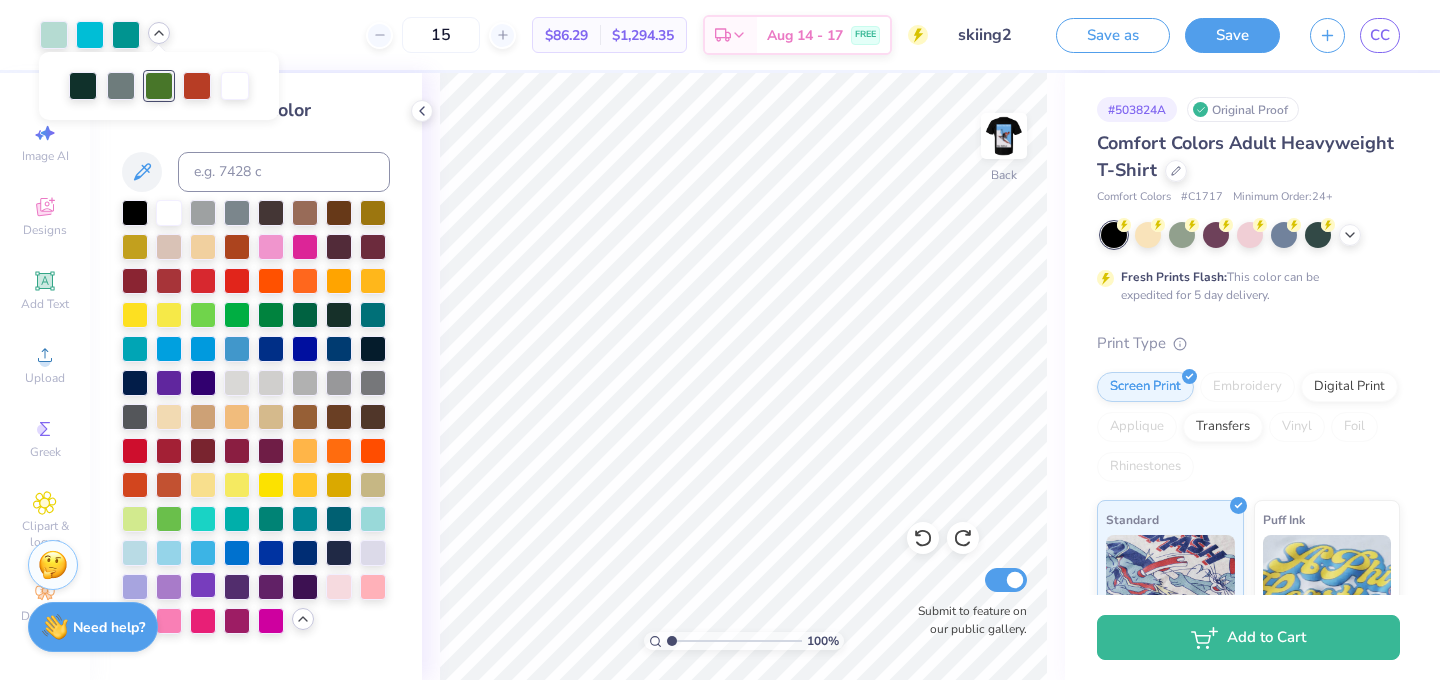 click at bounding box center (203, 585) 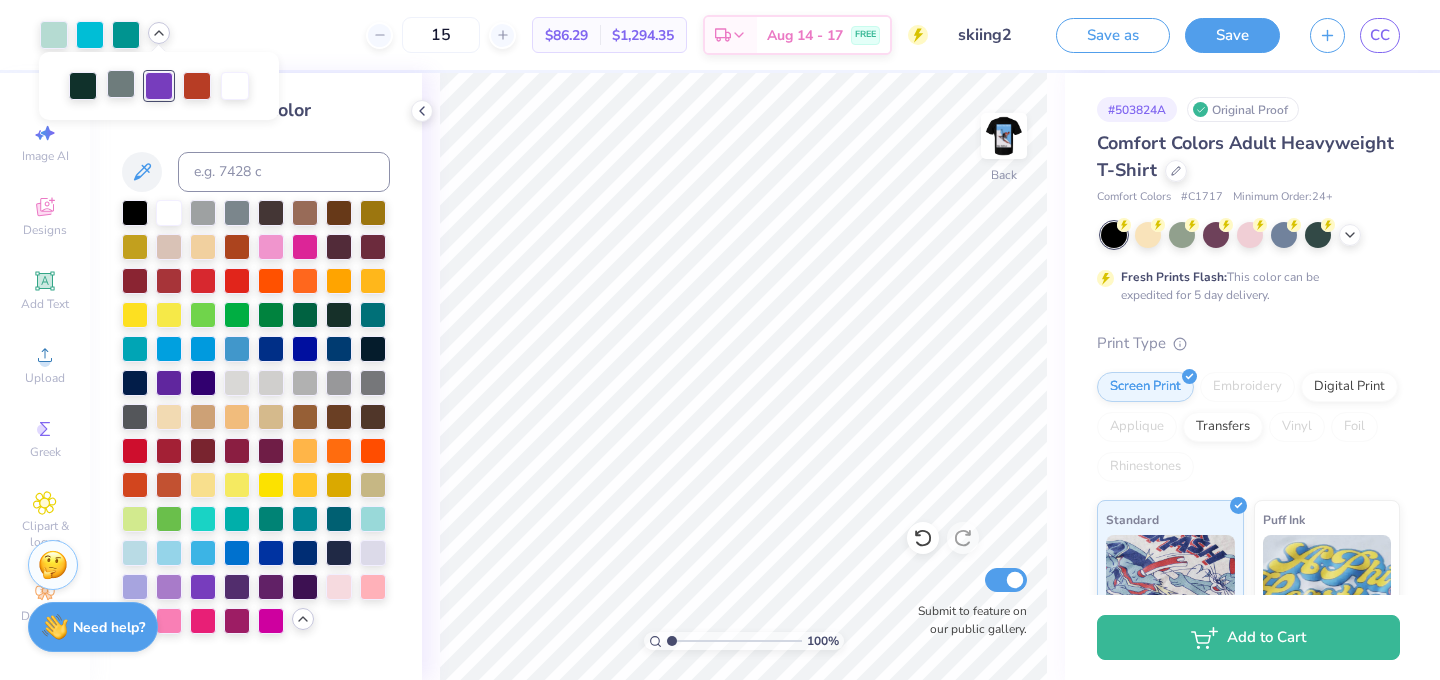 click at bounding box center [121, 84] 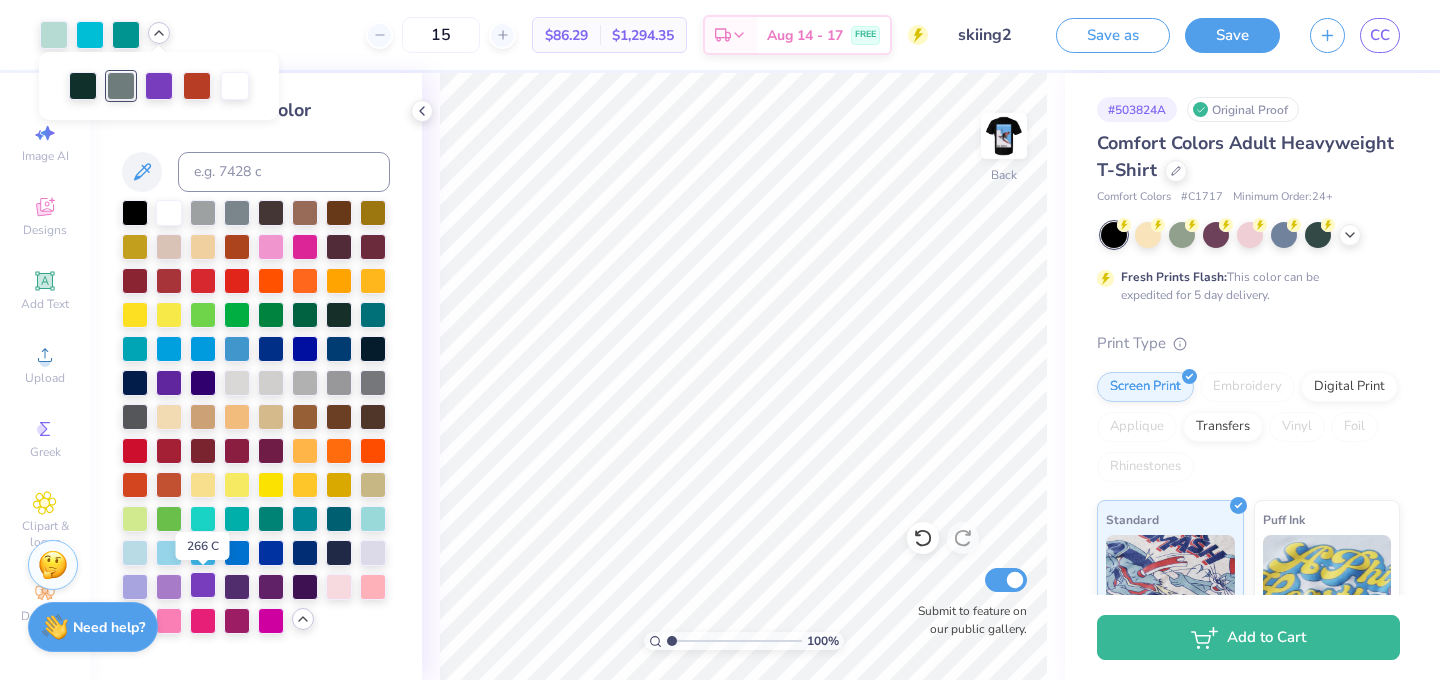 click at bounding box center (203, 585) 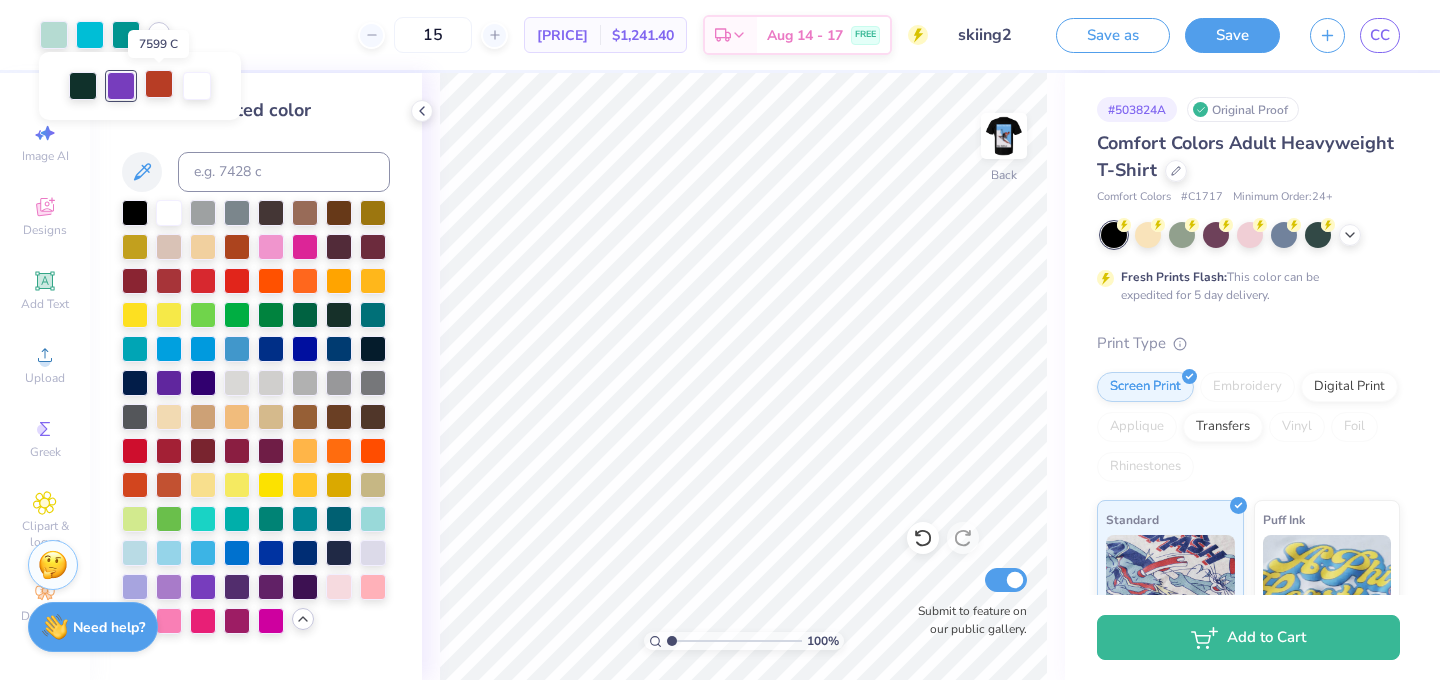 click at bounding box center [159, 84] 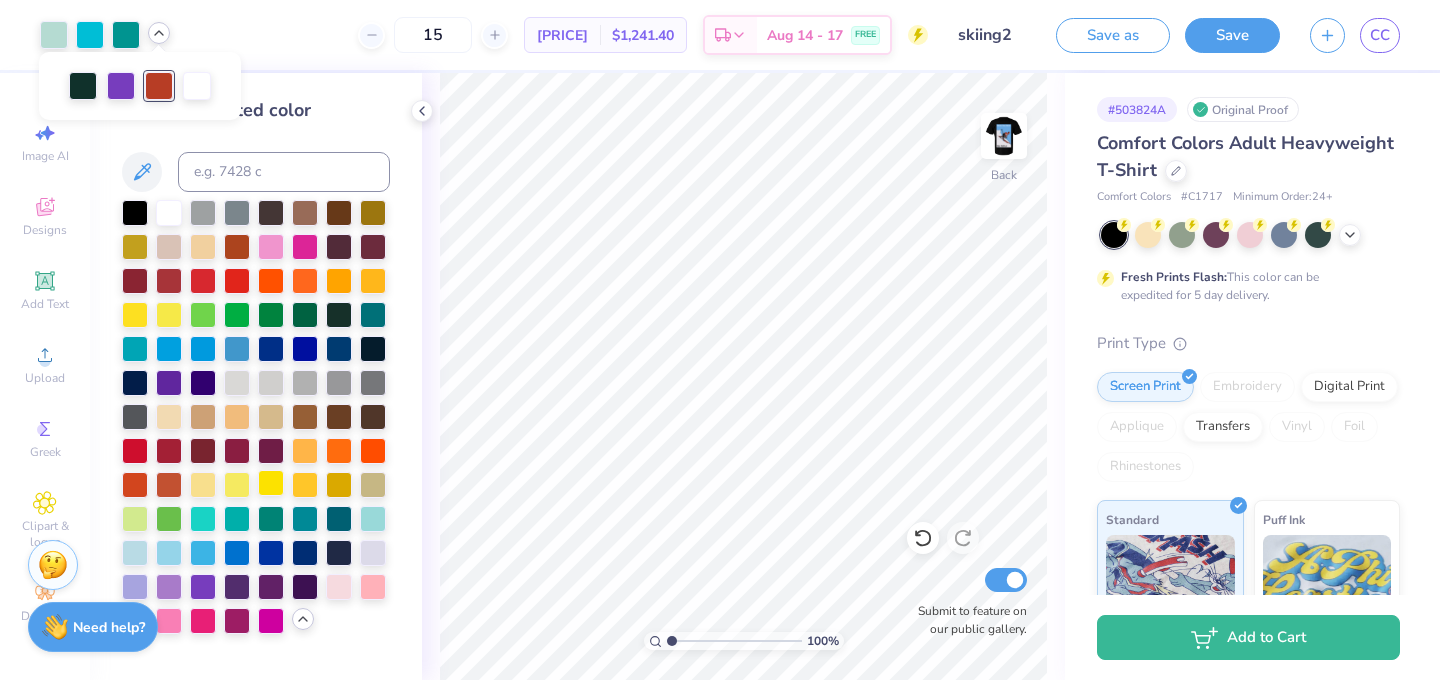 click at bounding box center [271, 483] 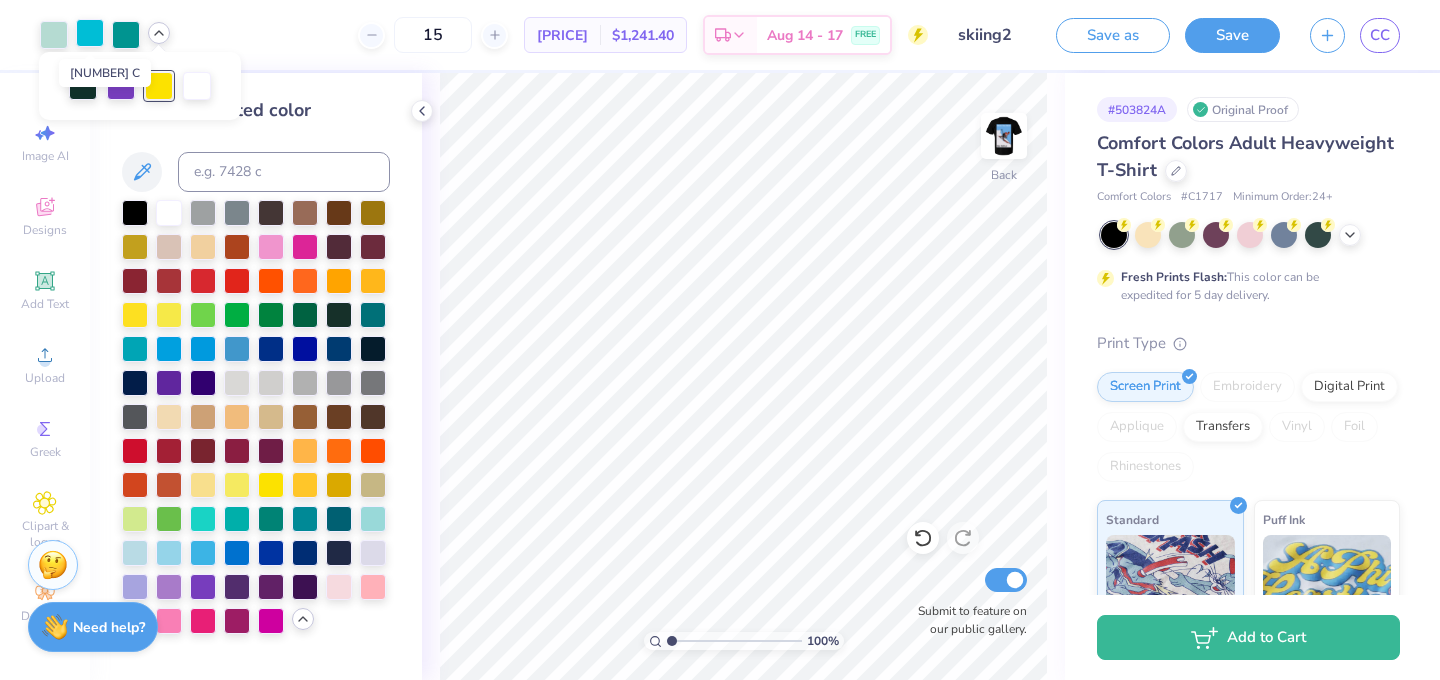 click at bounding box center (90, 33) 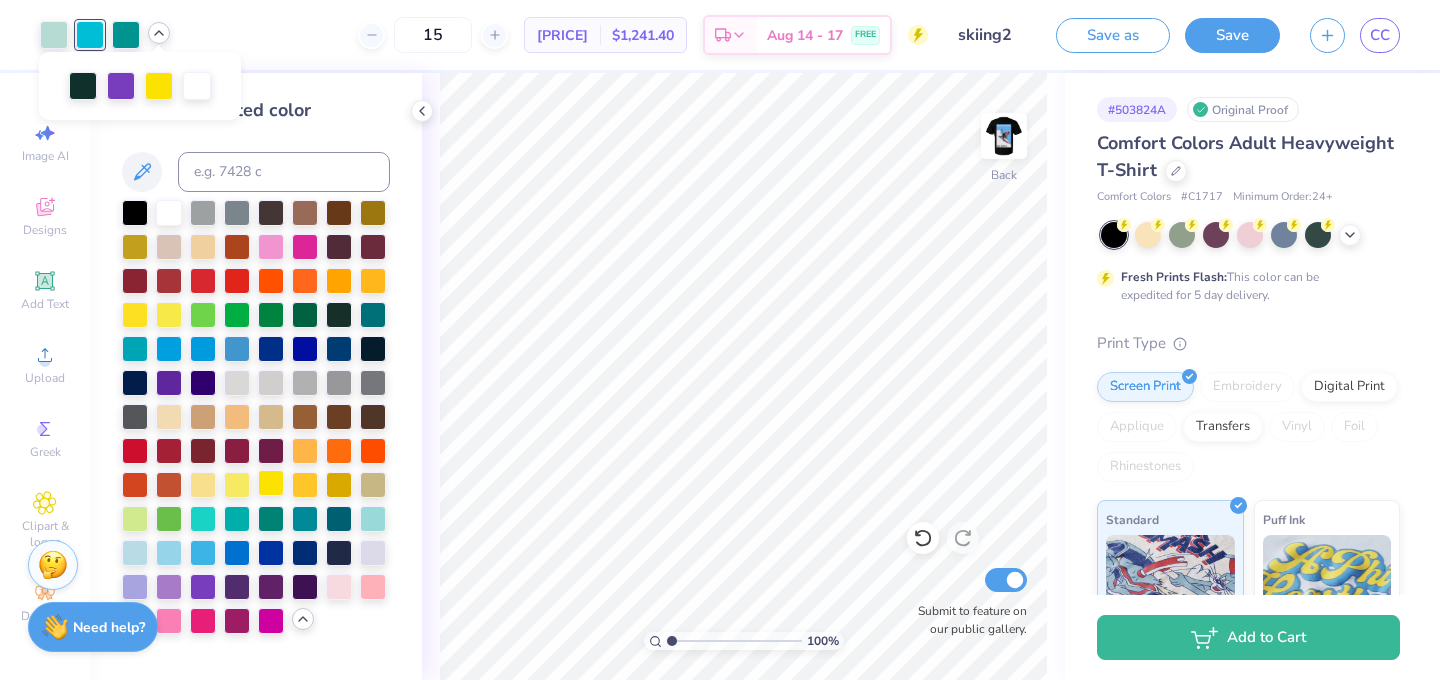 click at bounding box center [271, 483] 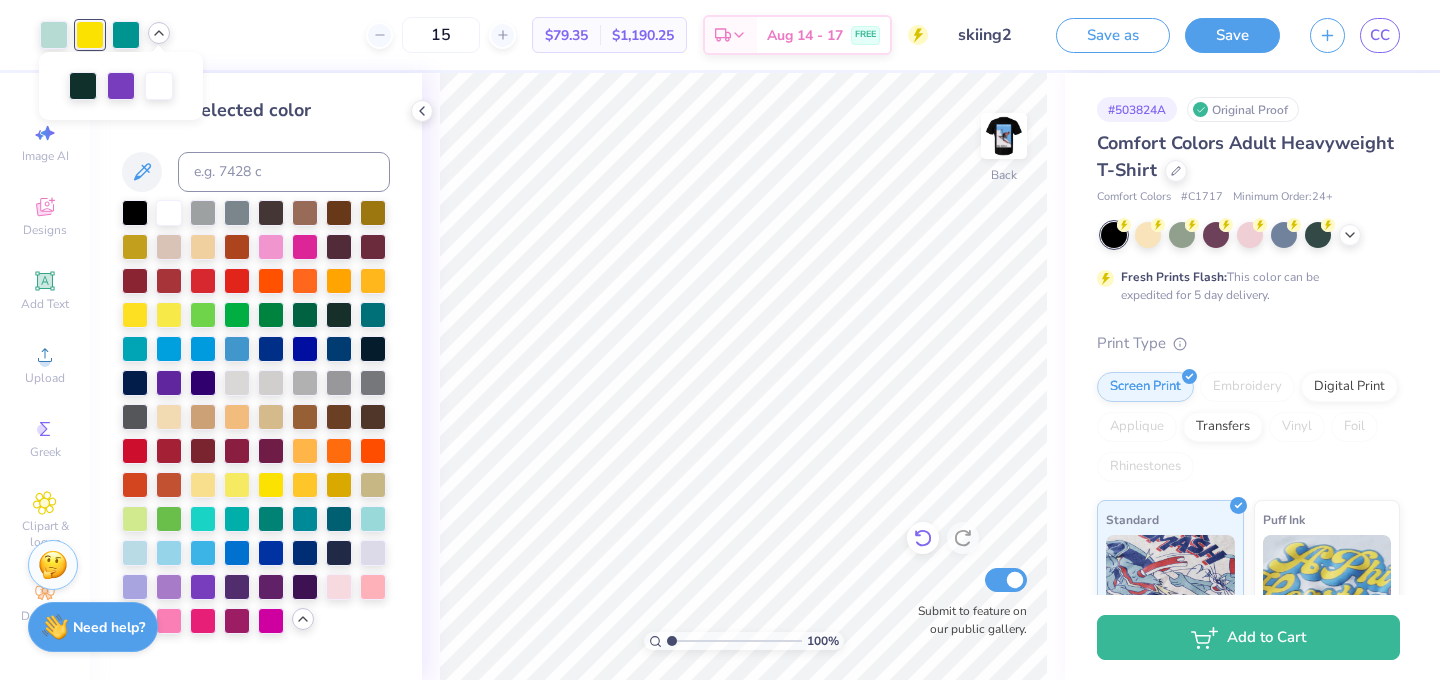 click 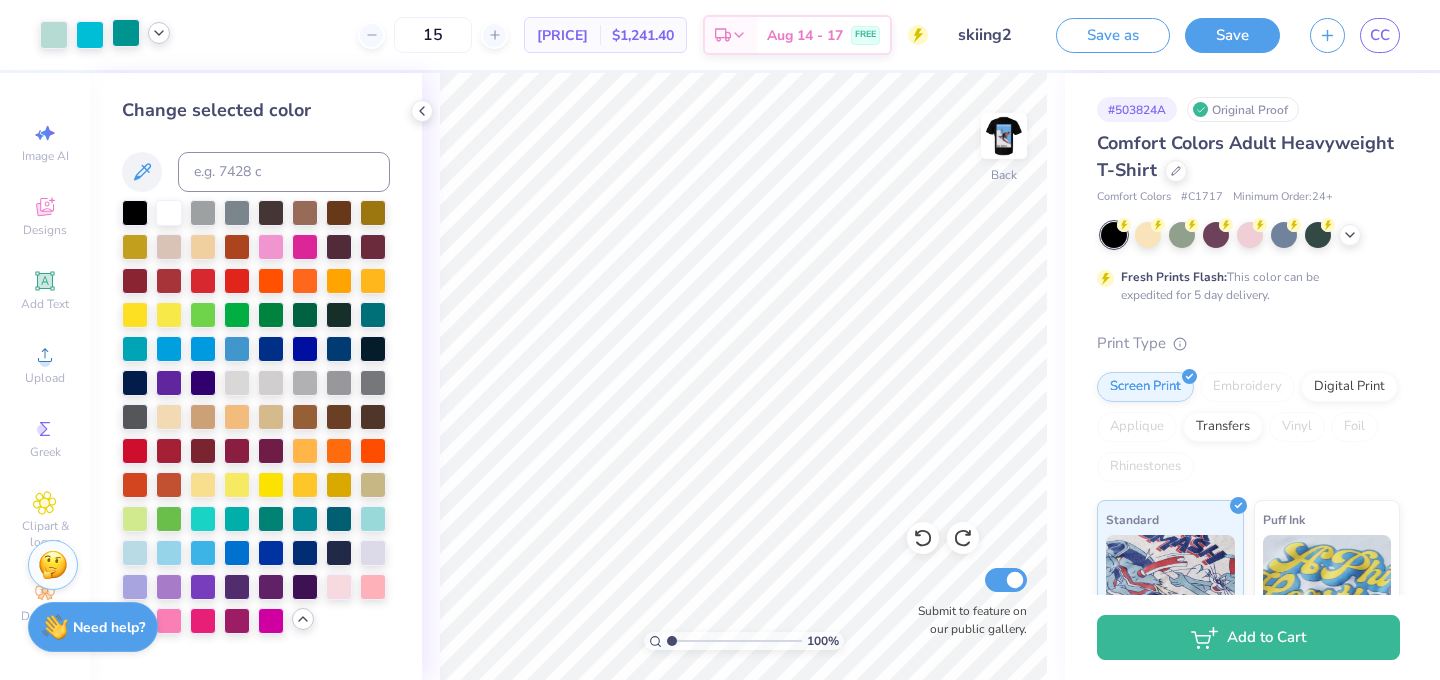click at bounding box center (126, 33) 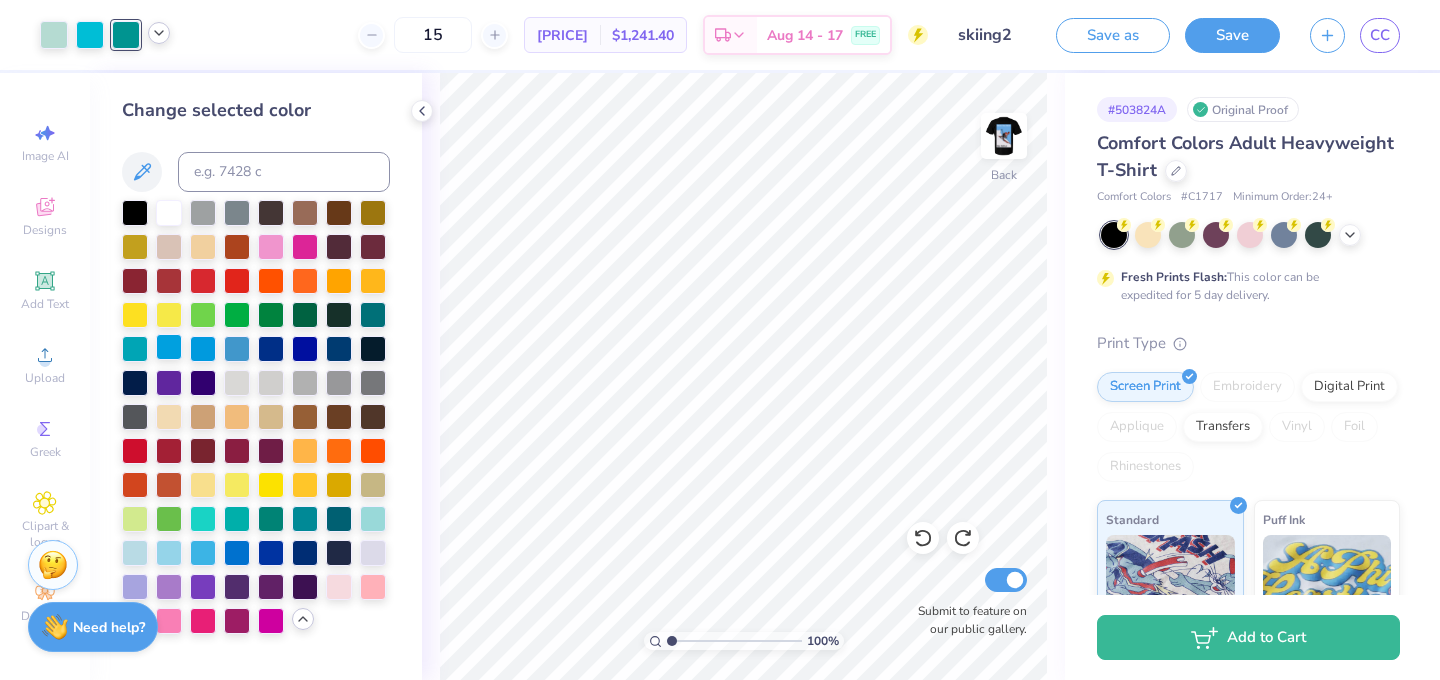 click at bounding box center (169, 347) 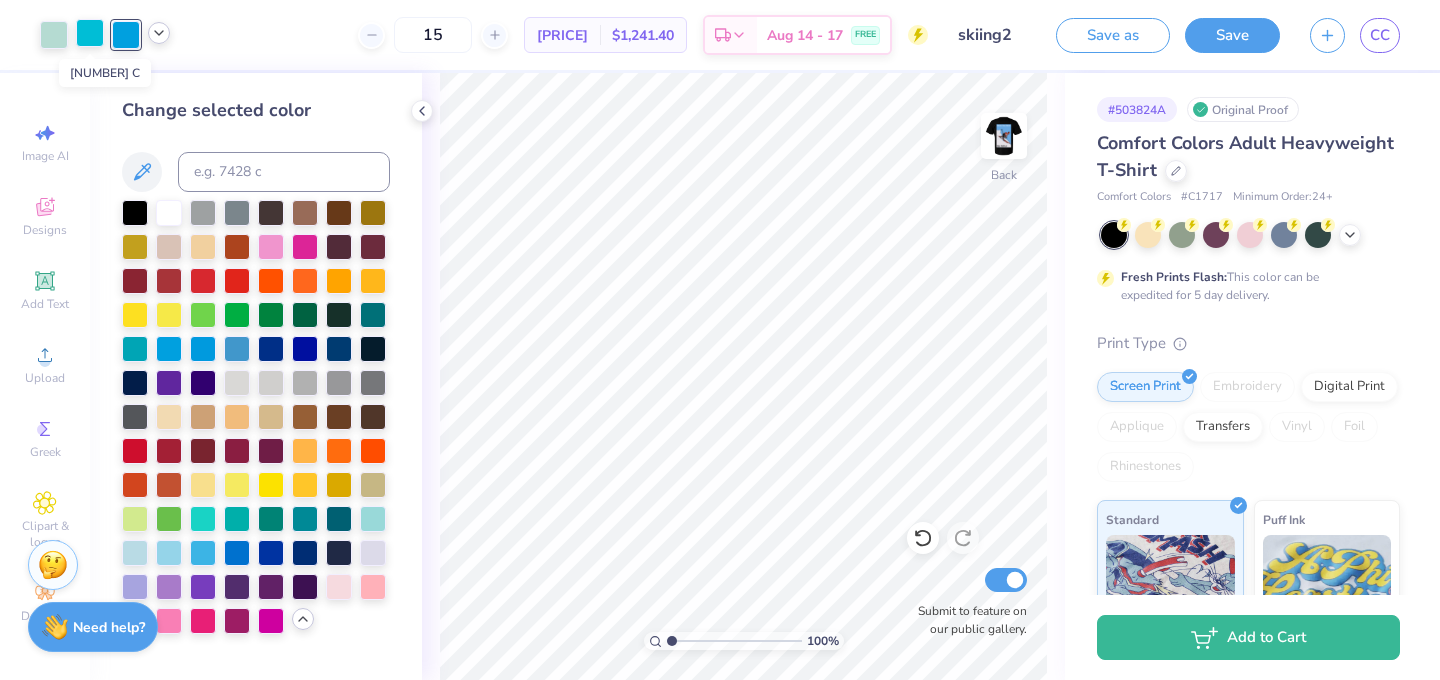 click at bounding box center (90, 33) 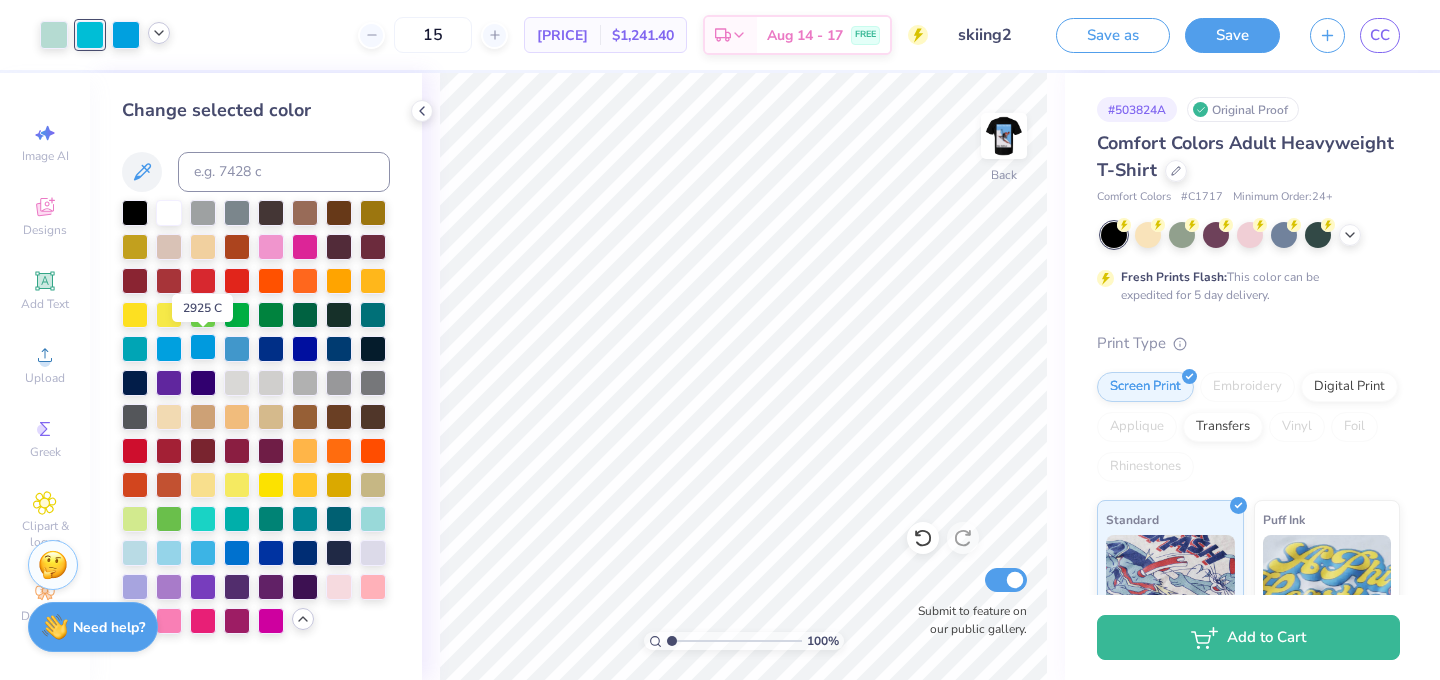 click at bounding box center [203, 347] 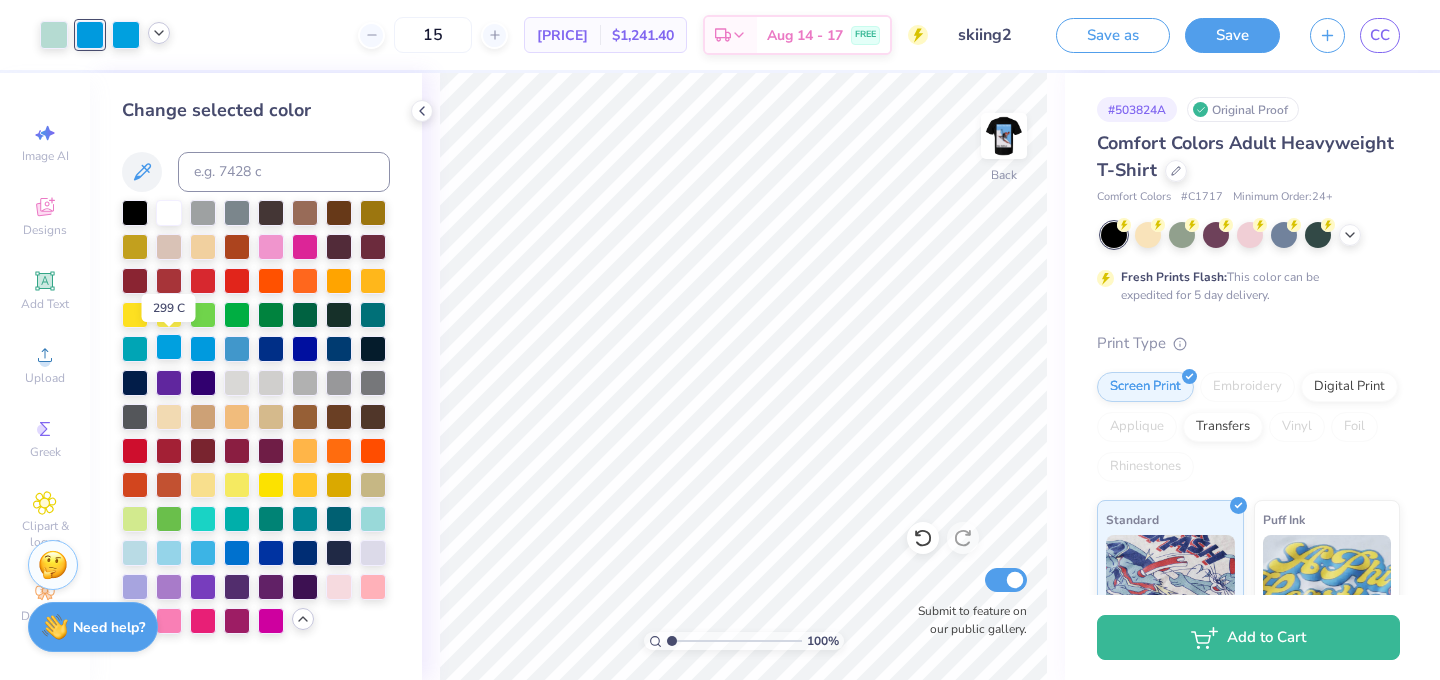 click at bounding box center (169, 347) 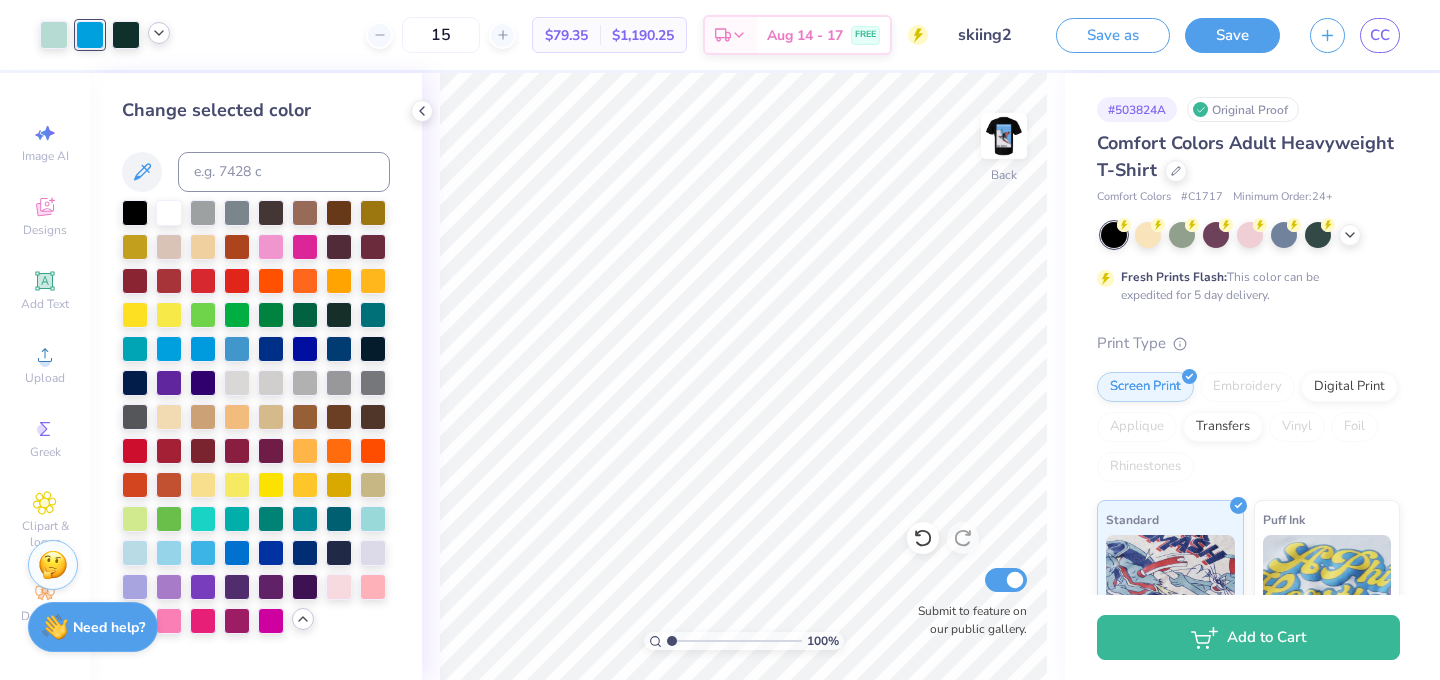click 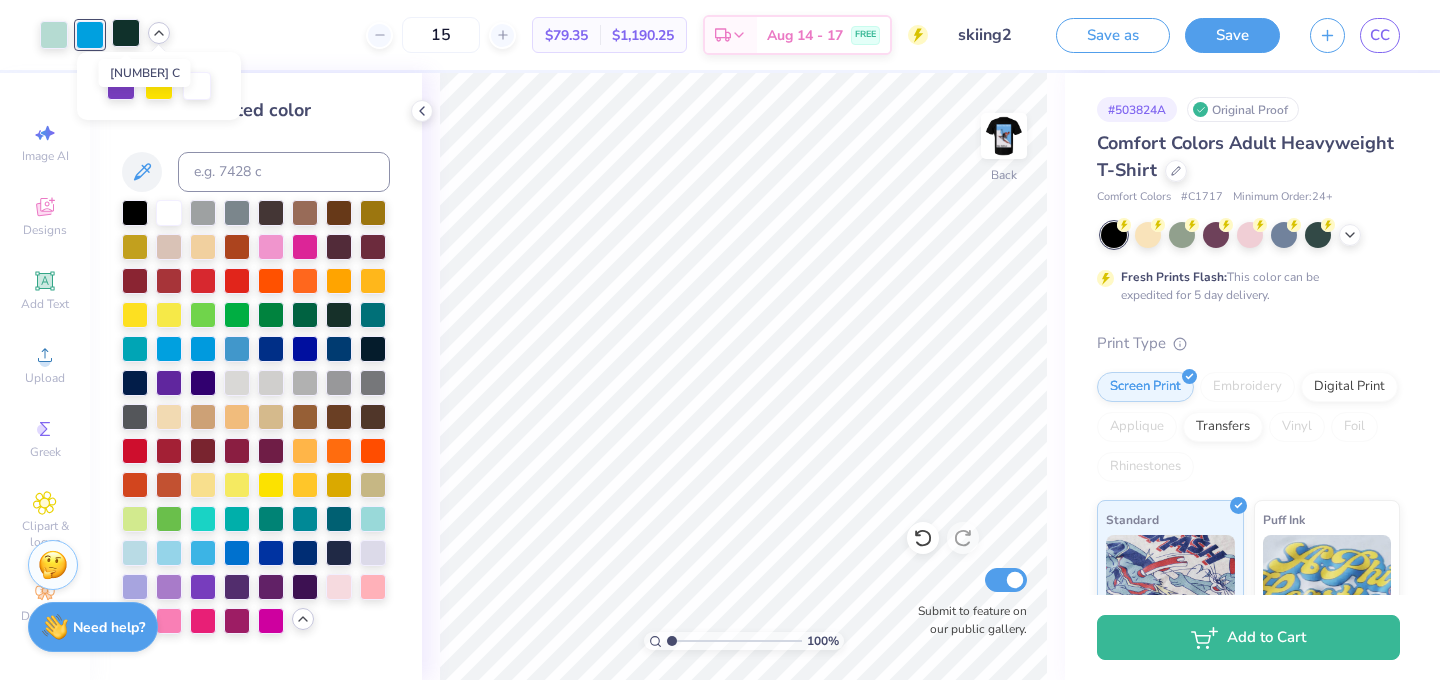 click at bounding box center [126, 33] 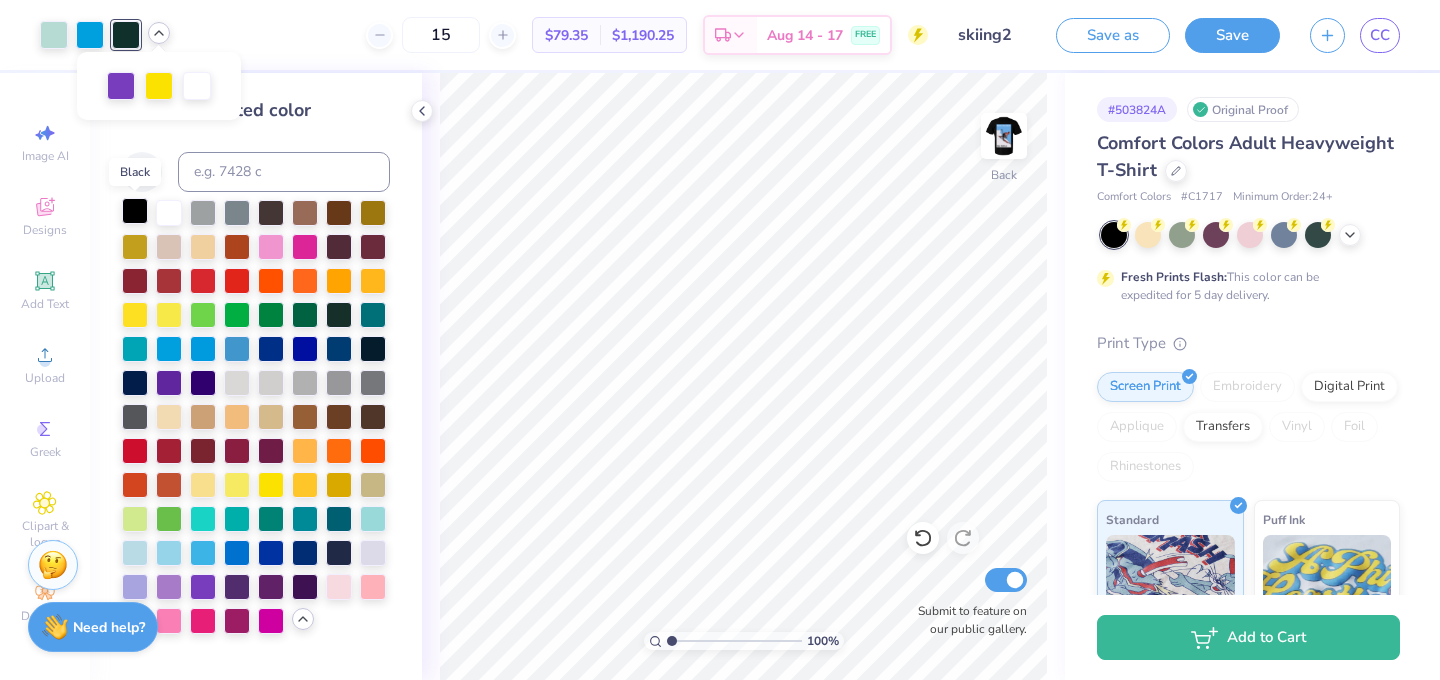click at bounding box center [135, 211] 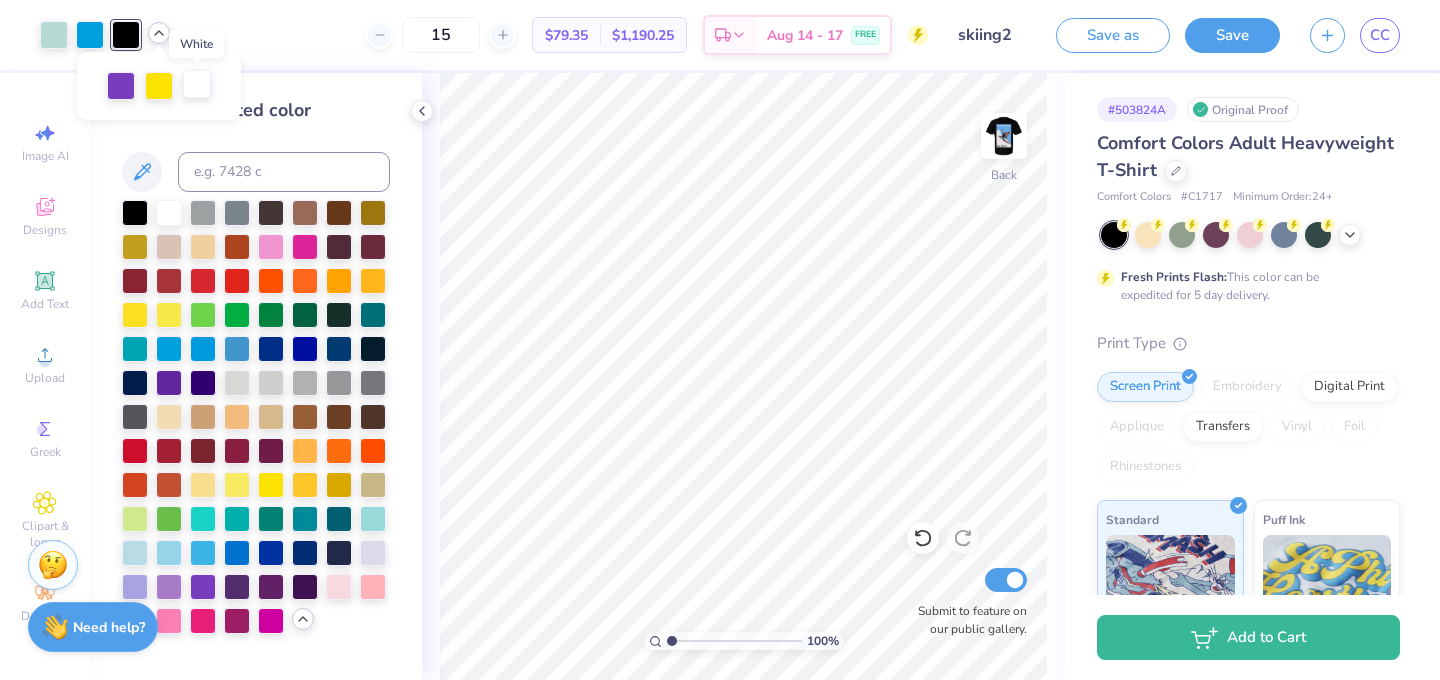 click at bounding box center (197, 84) 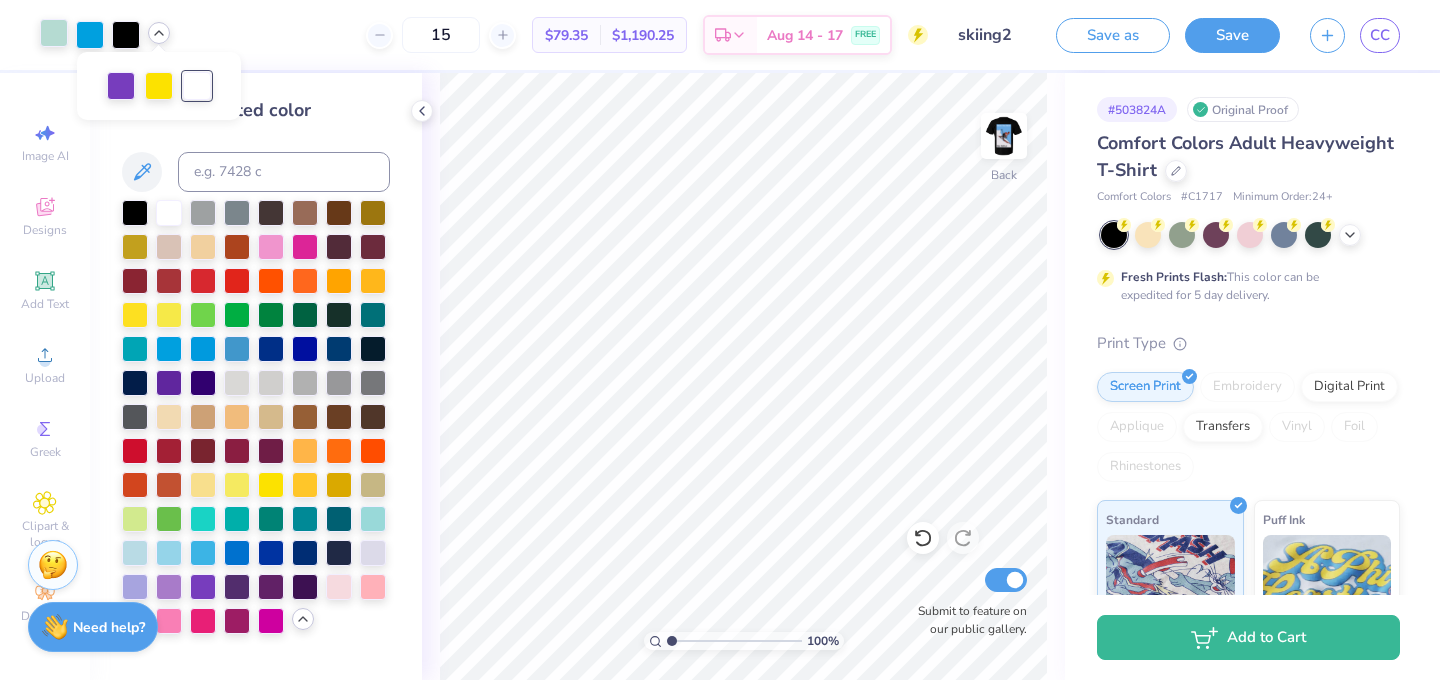click at bounding box center (54, 33) 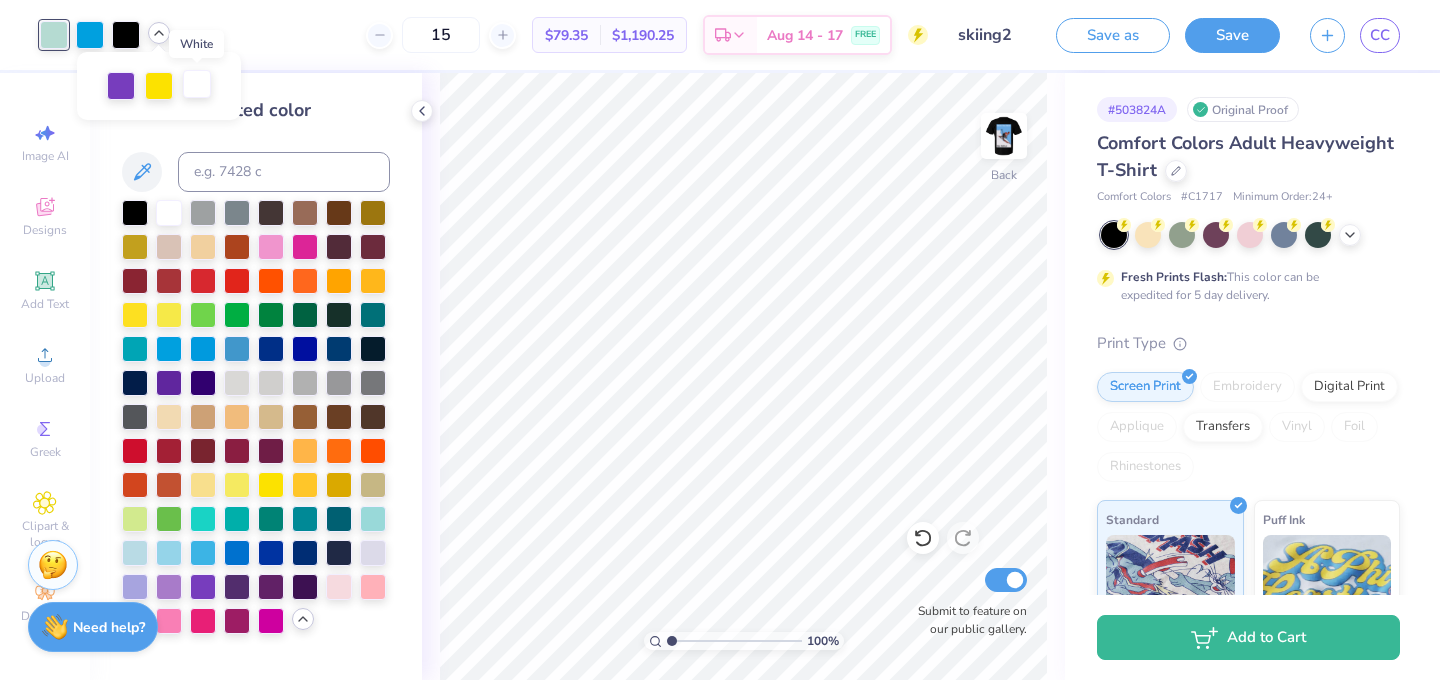 click at bounding box center (197, 84) 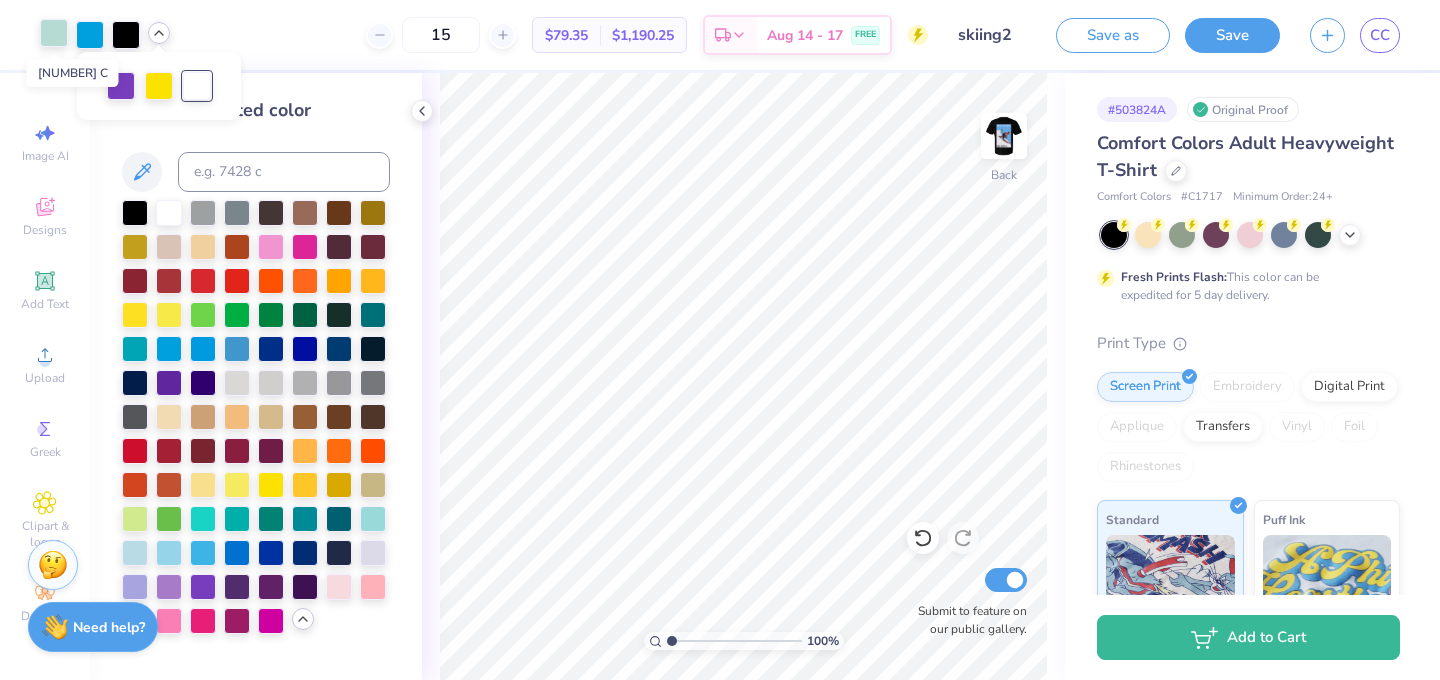 click at bounding box center [54, 33] 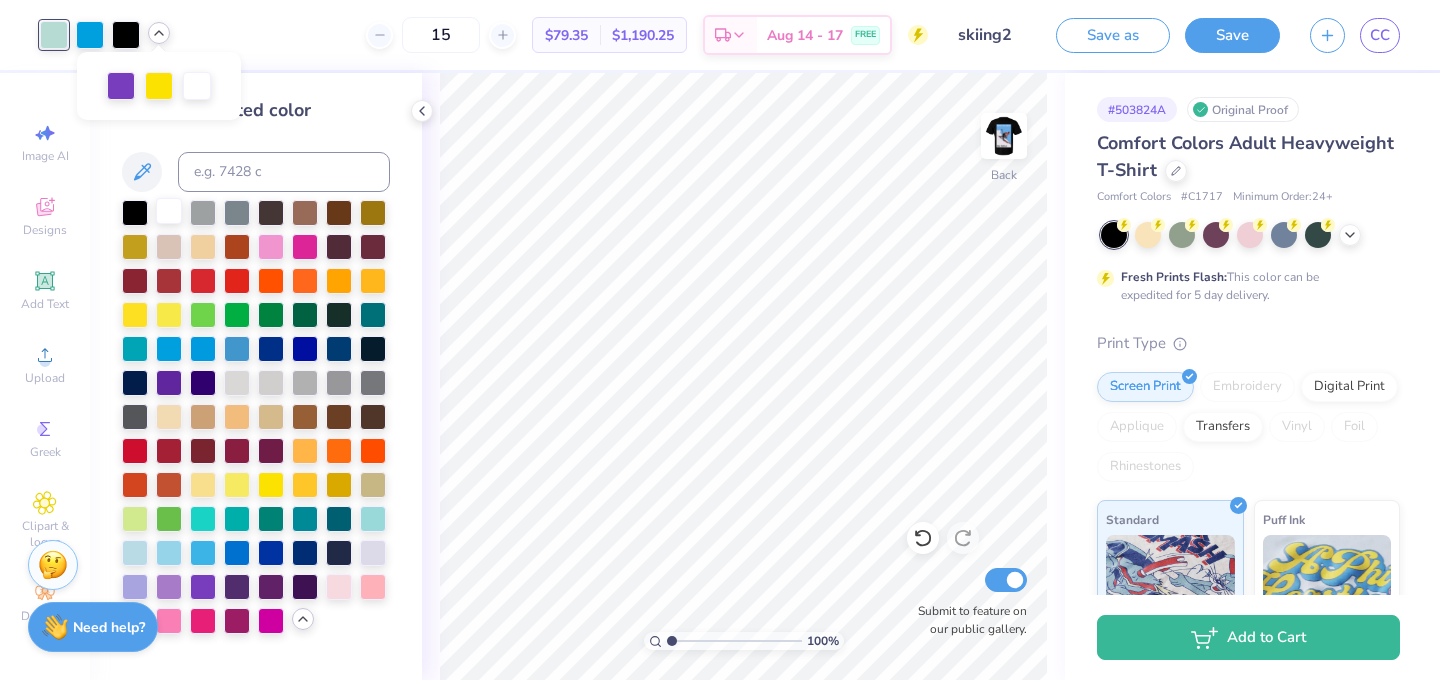 click at bounding box center [169, 211] 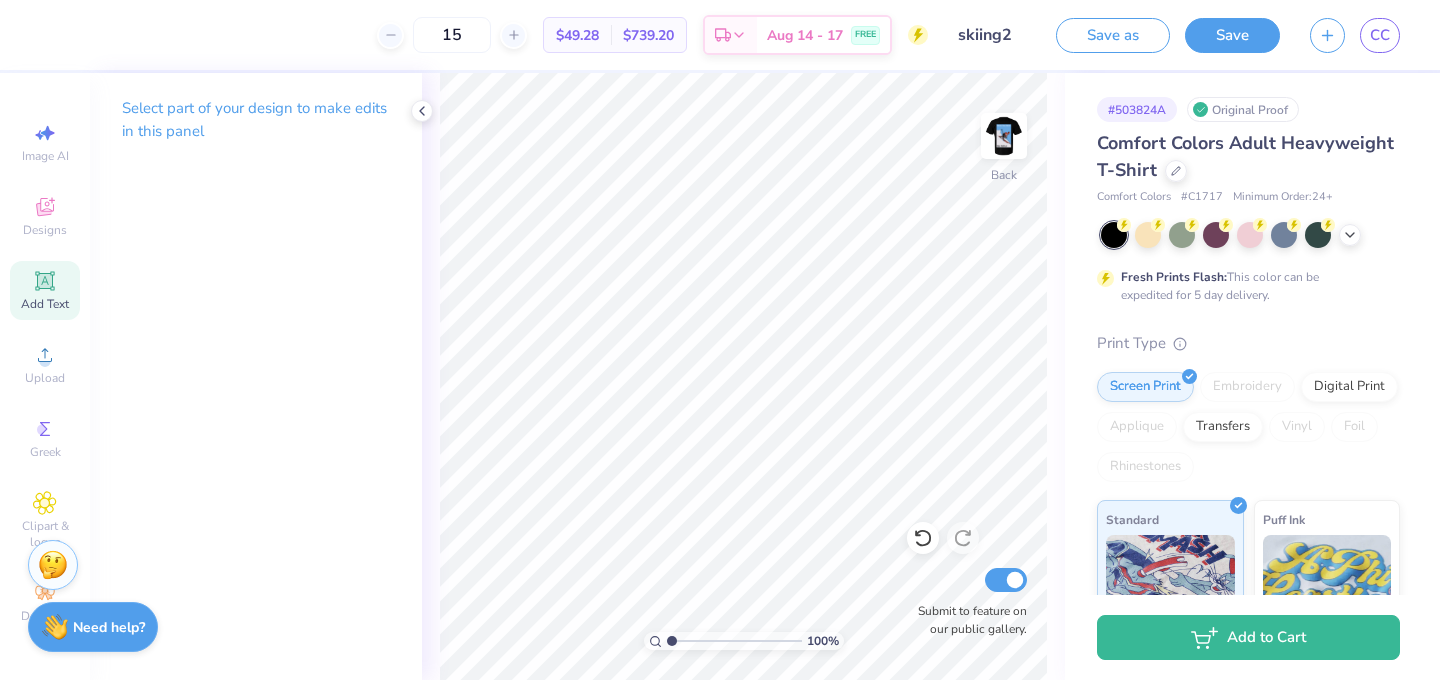 click 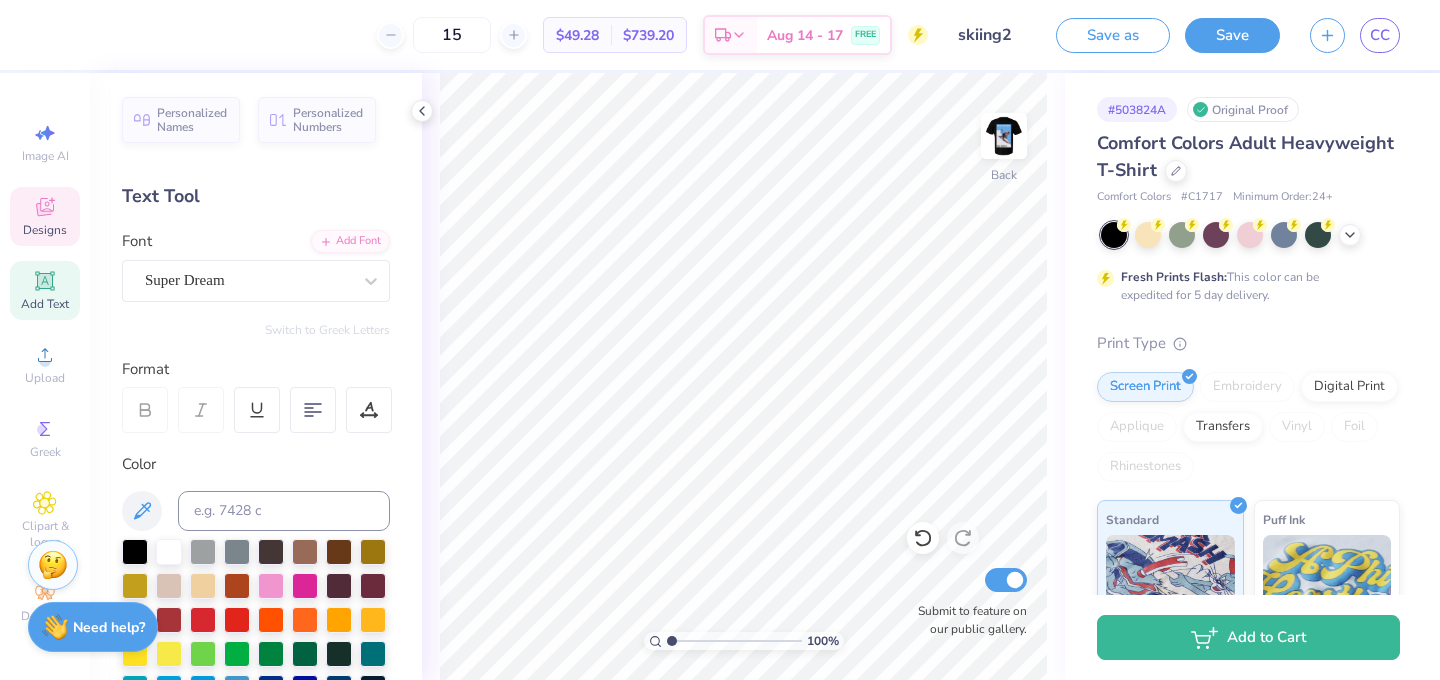 click 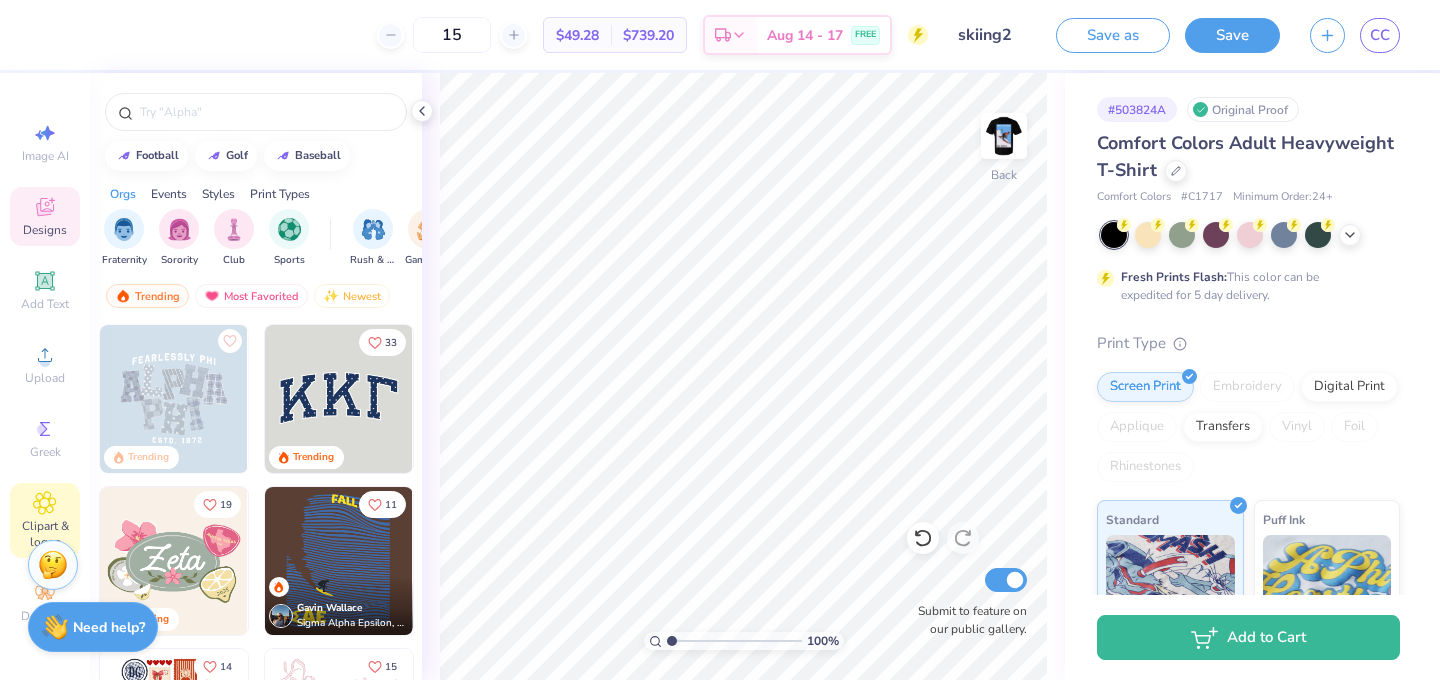 click 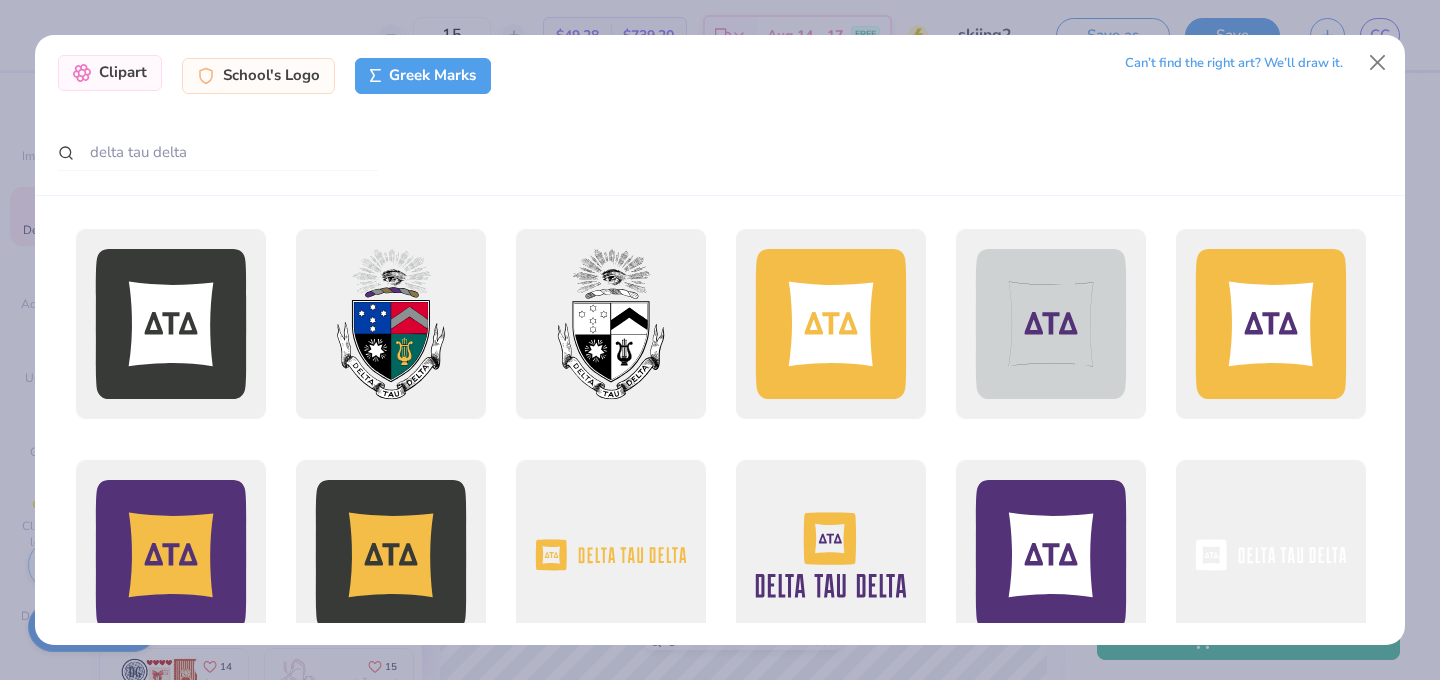 click on "Clipart" at bounding box center (110, 73) 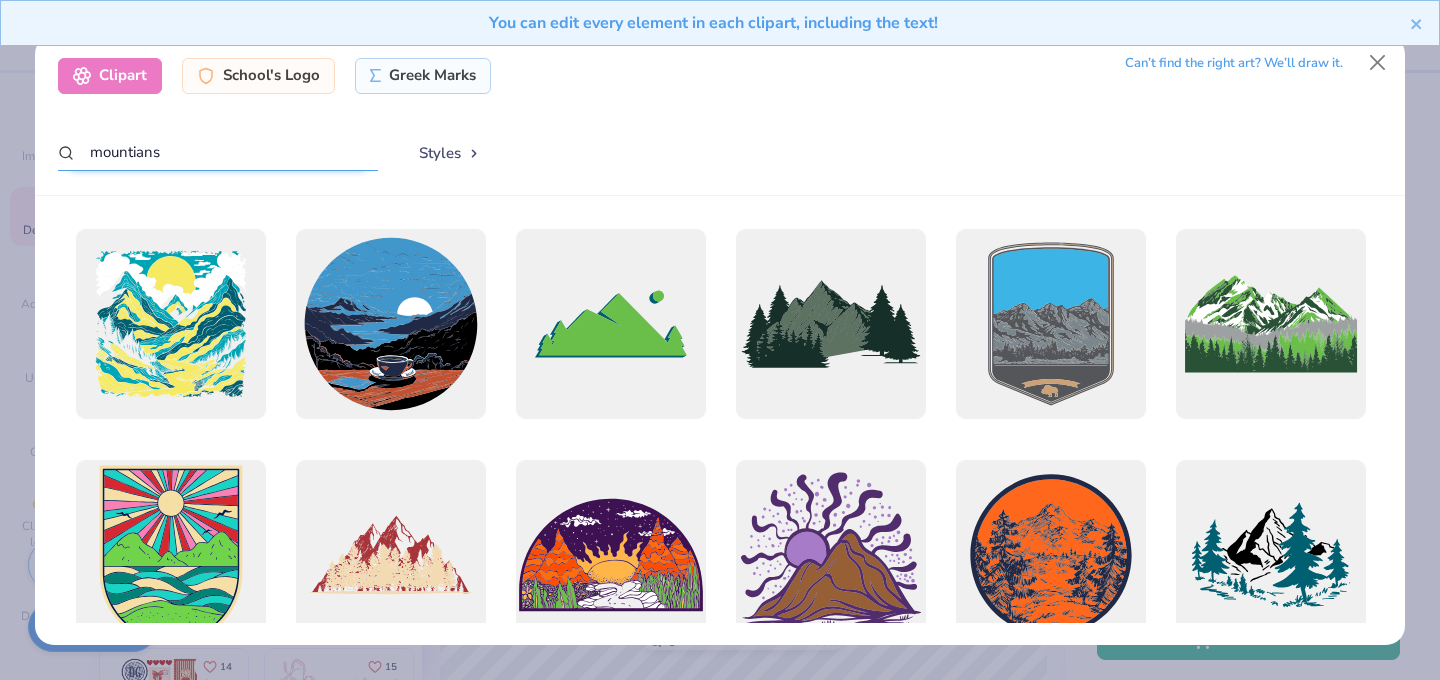click on "mountians" at bounding box center (218, 152) 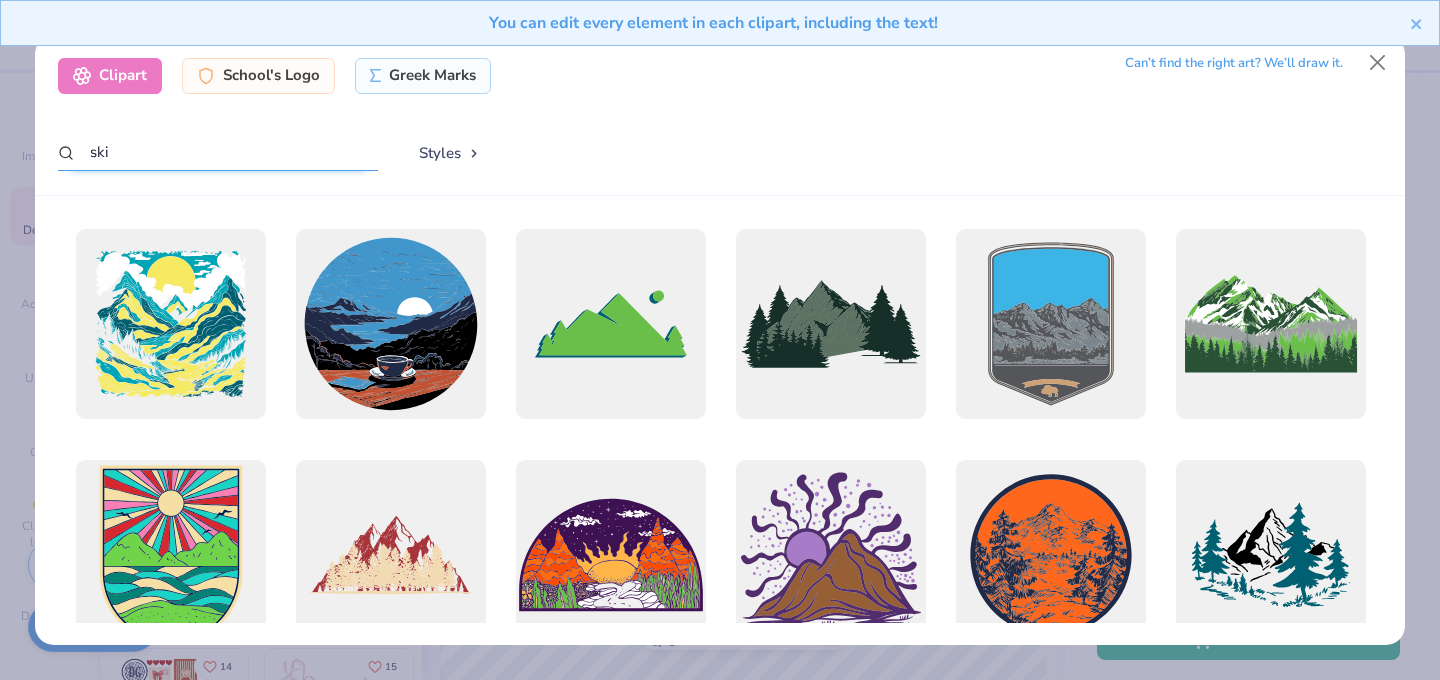 type on "ski" 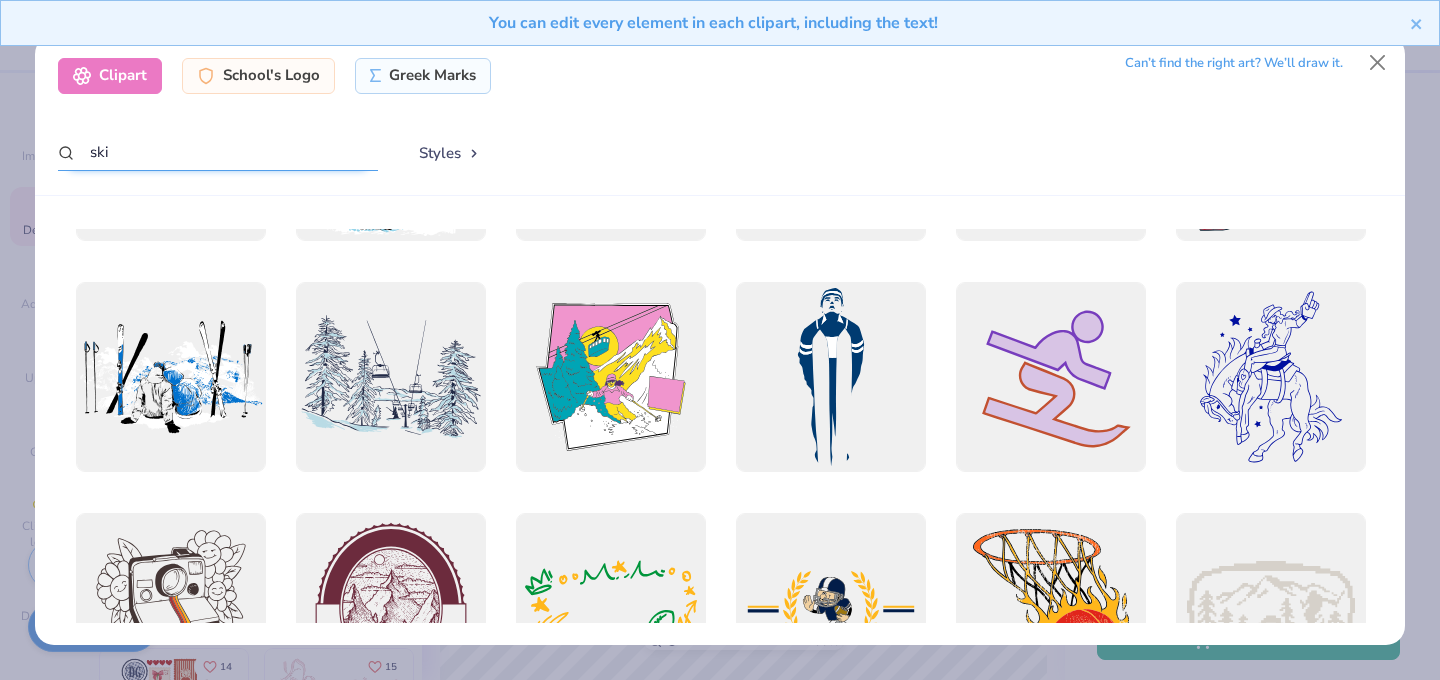 scroll, scrollTop: 2700, scrollLeft: 0, axis: vertical 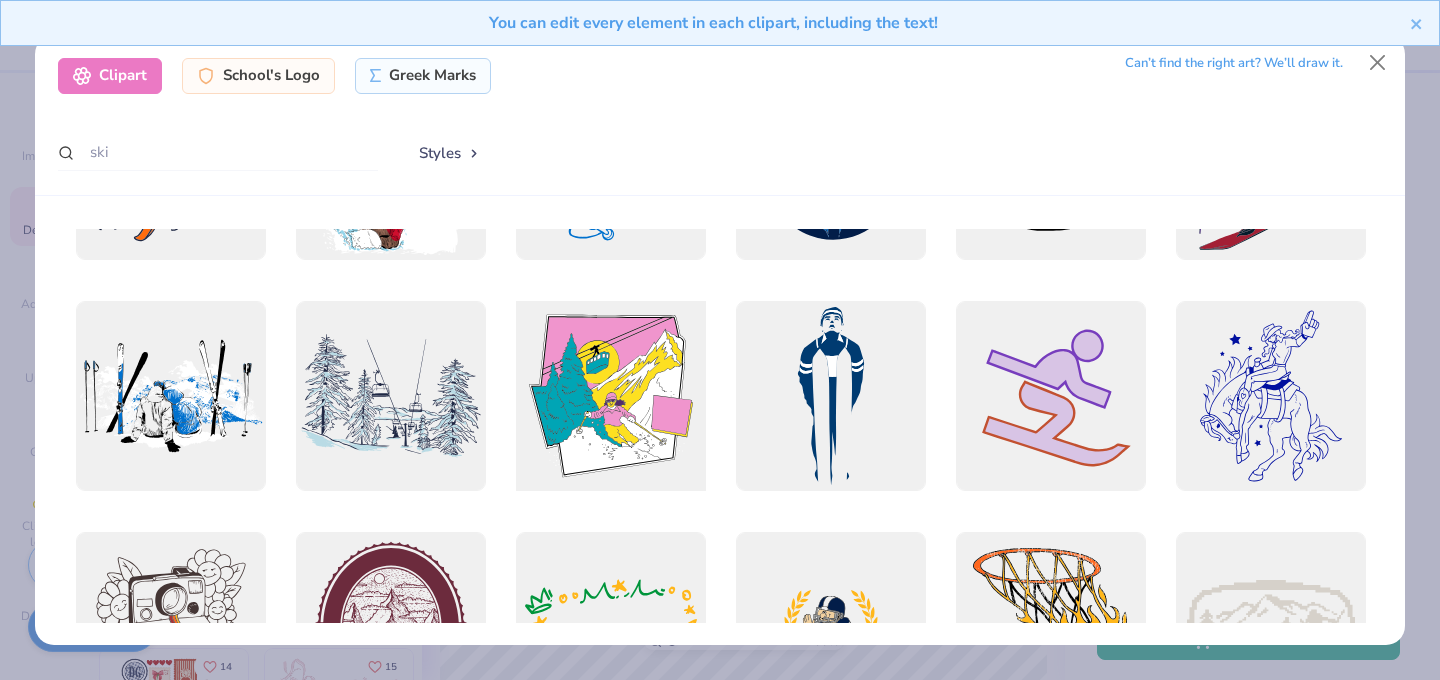 click at bounding box center (610, 395) 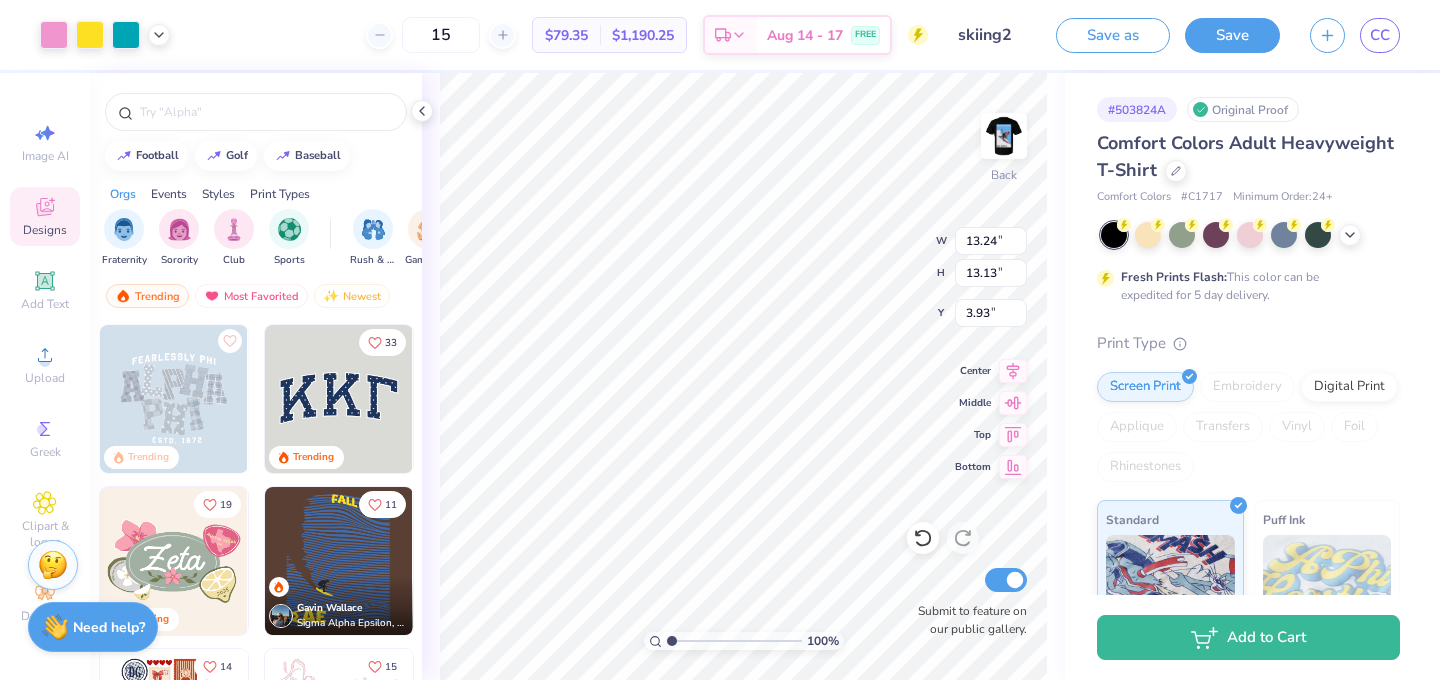 type on "13.24" 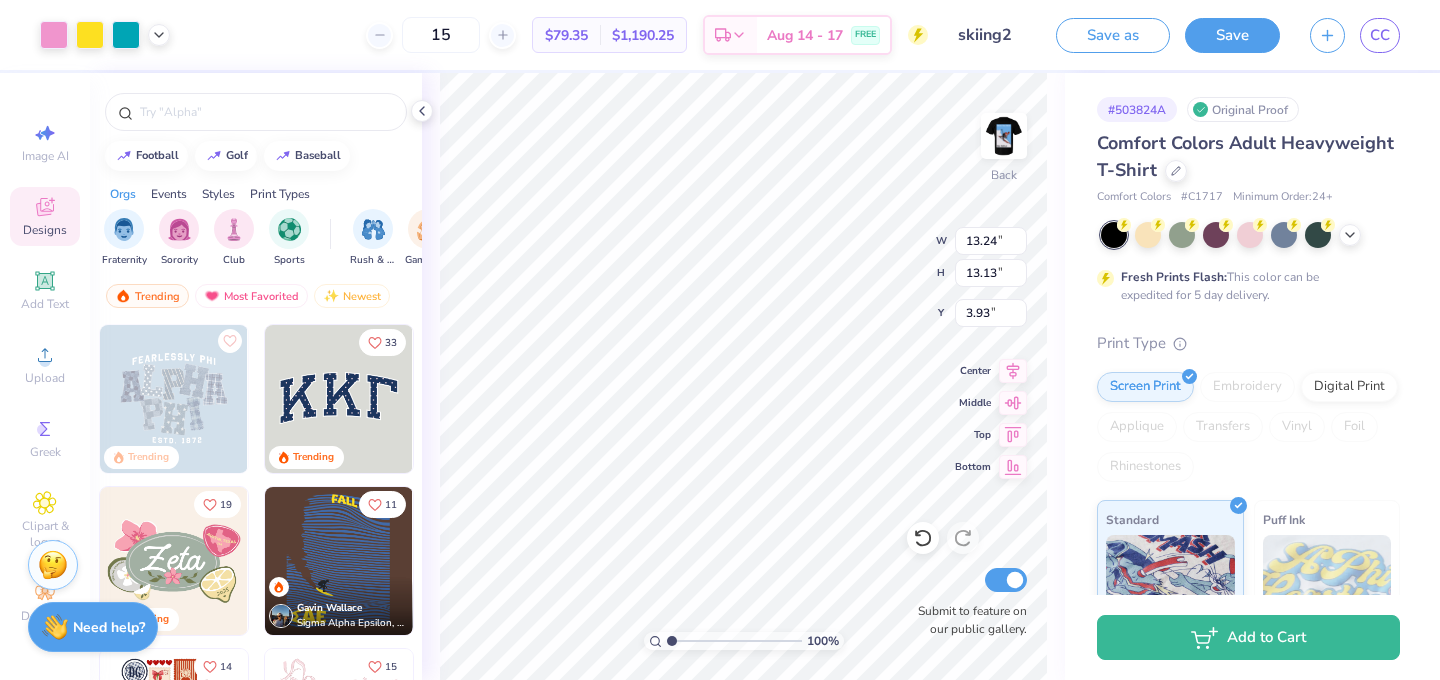 type on "13.13" 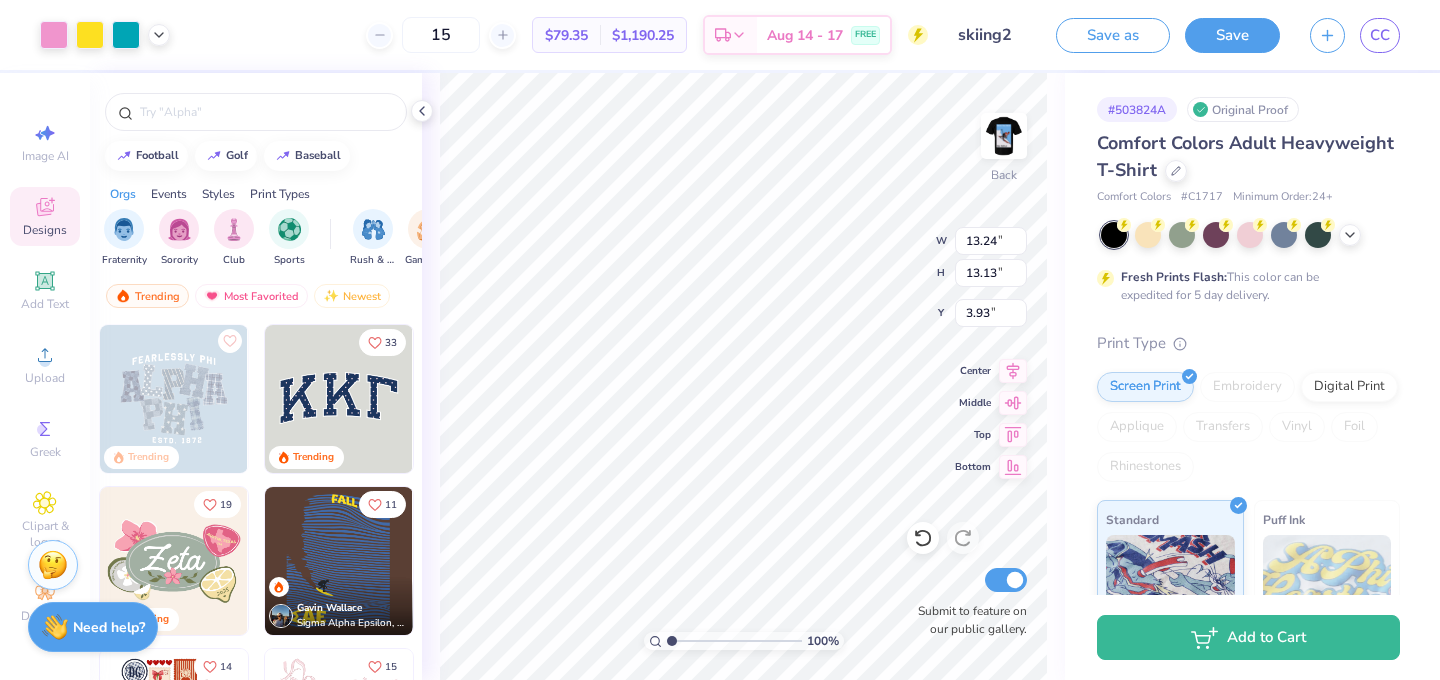 type on "2.19" 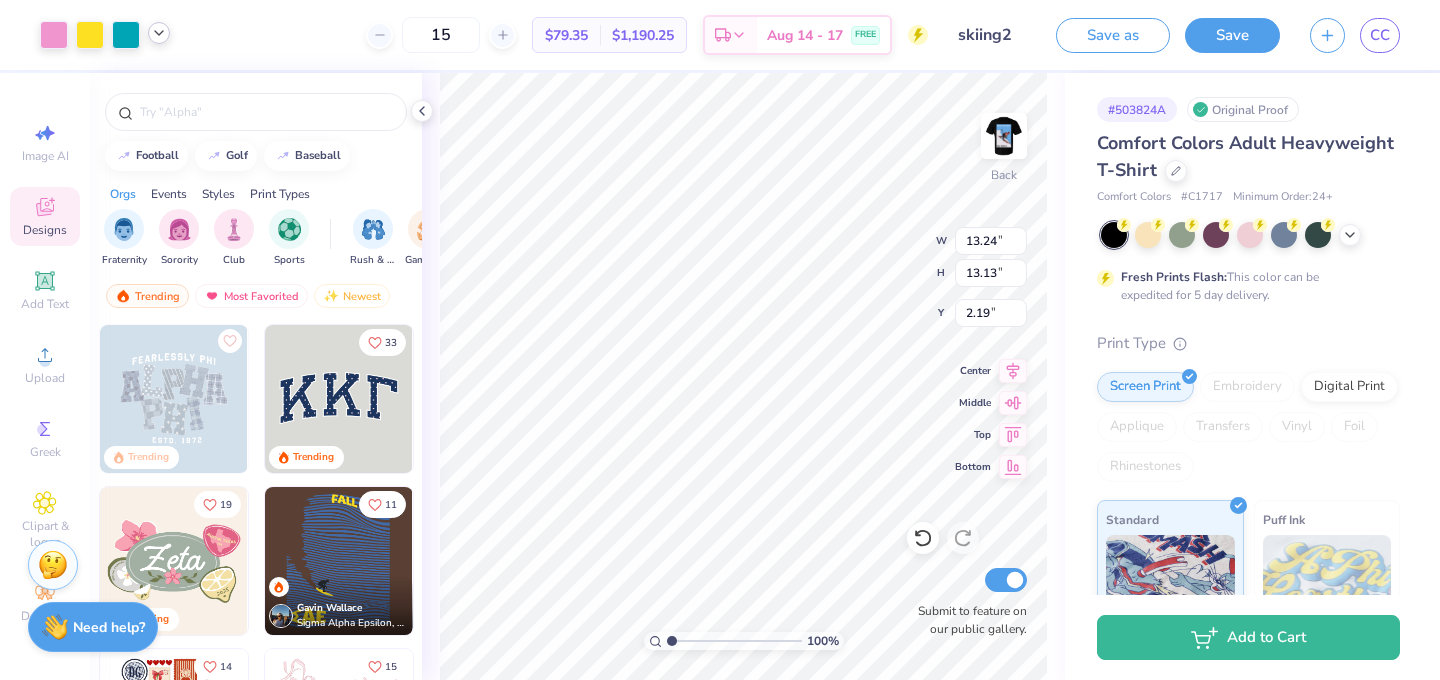 click at bounding box center (159, 33) 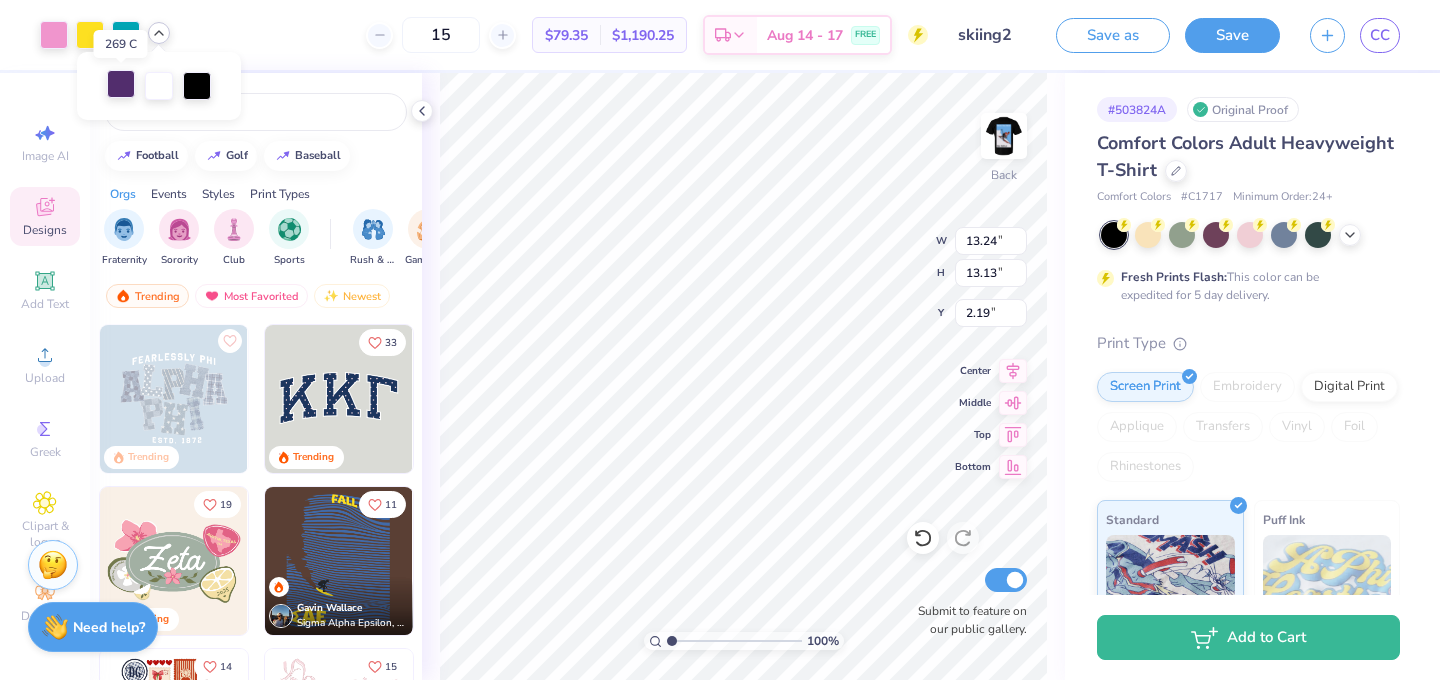 click at bounding box center [121, 84] 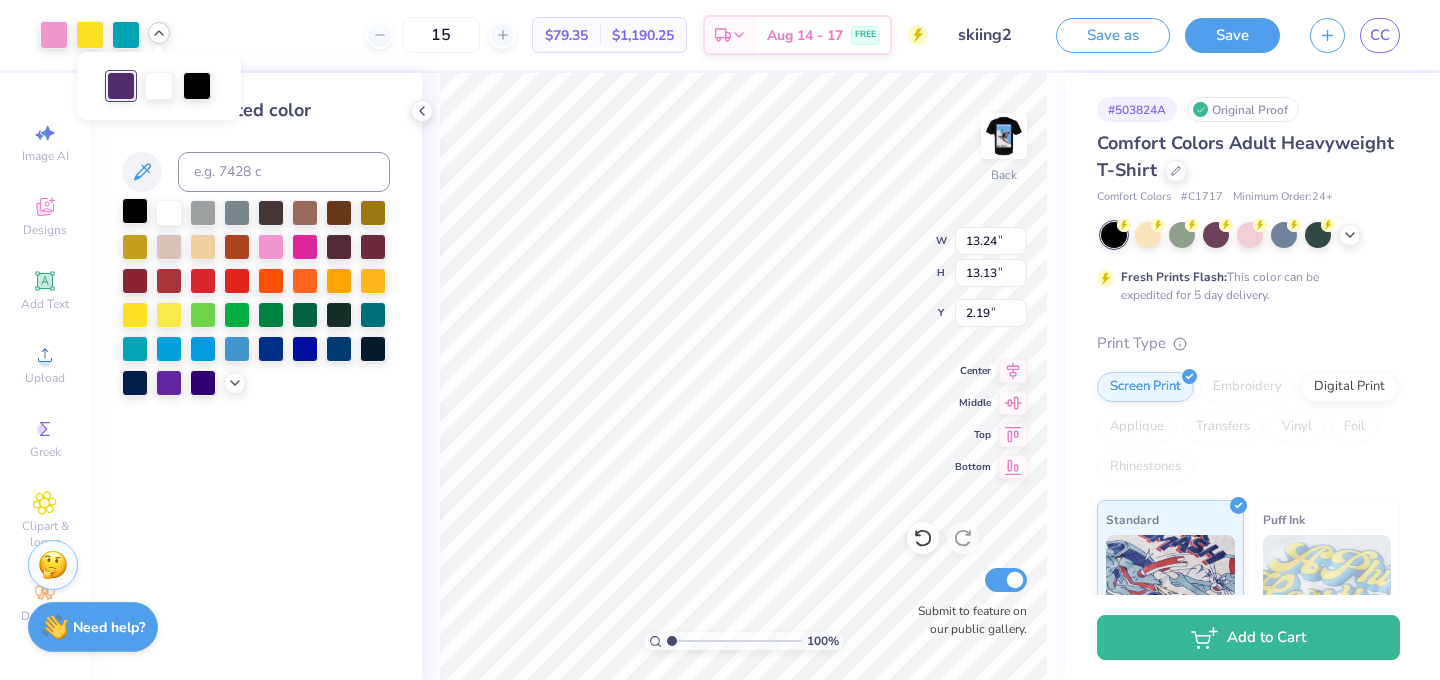 click at bounding box center (135, 211) 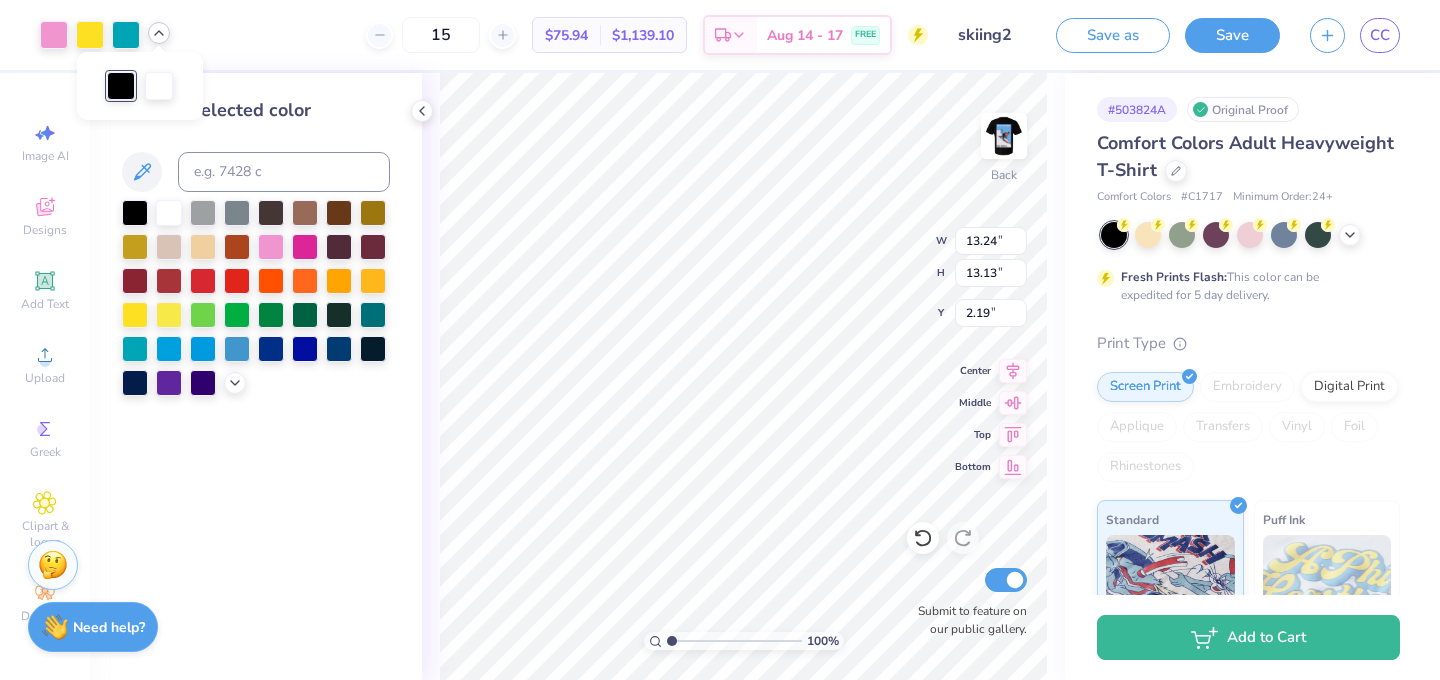 click on "15 $75.94 Per Item $1,139.10 Total Est.  Delivery Aug 14 - 17 FREE" at bounding box center [556, 35] 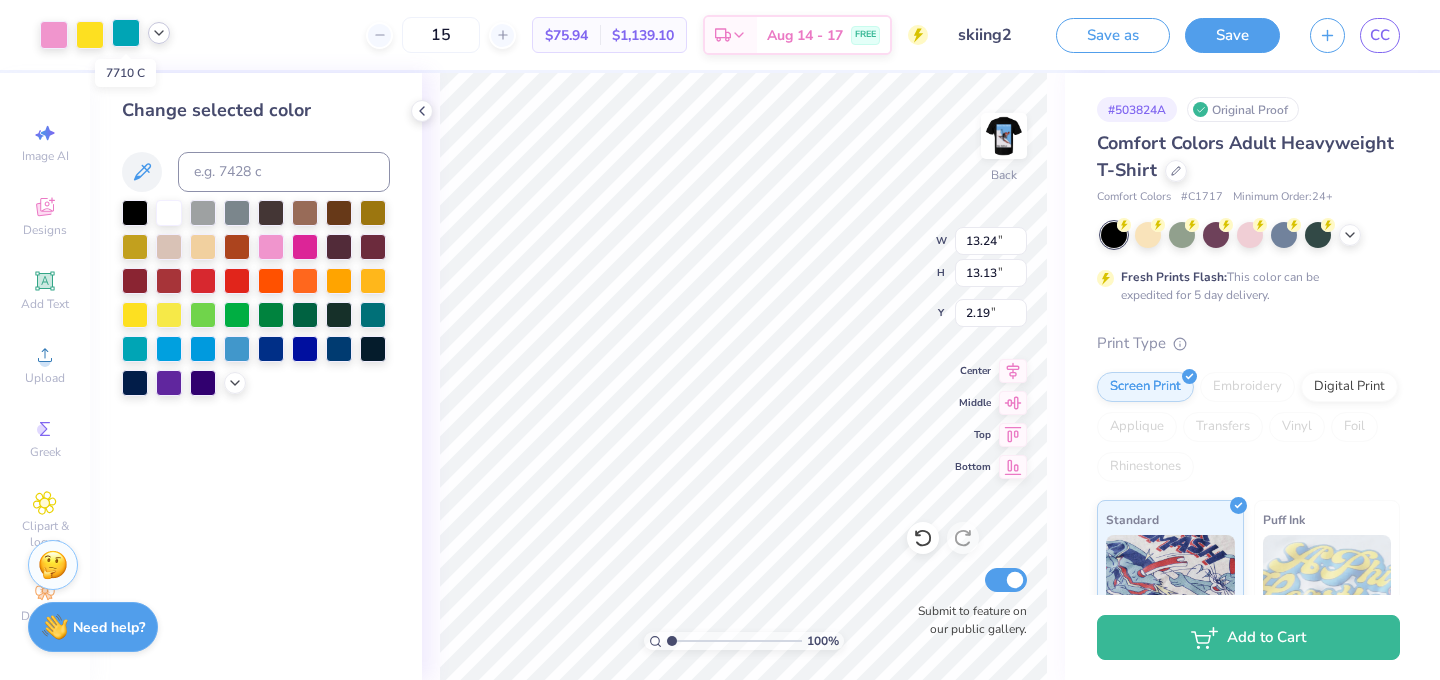 click at bounding box center (126, 33) 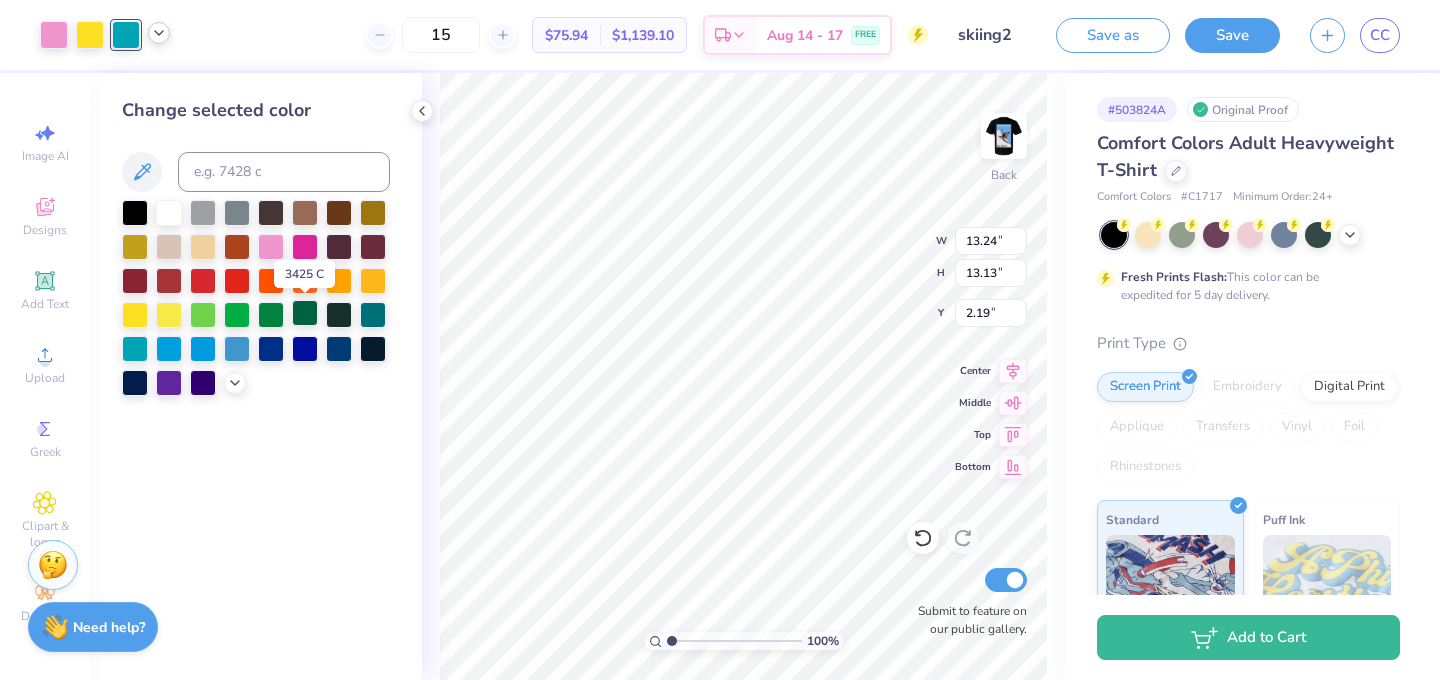 click at bounding box center [305, 313] 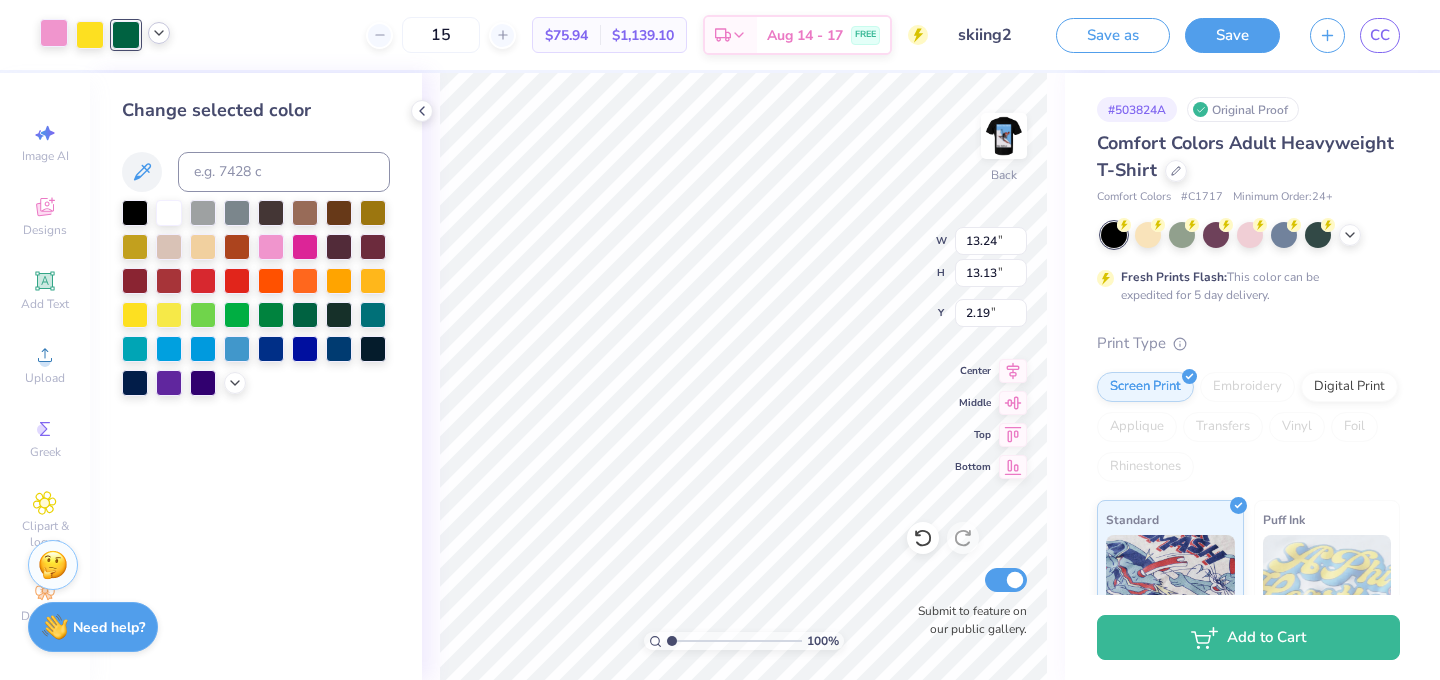 click at bounding box center (54, 33) 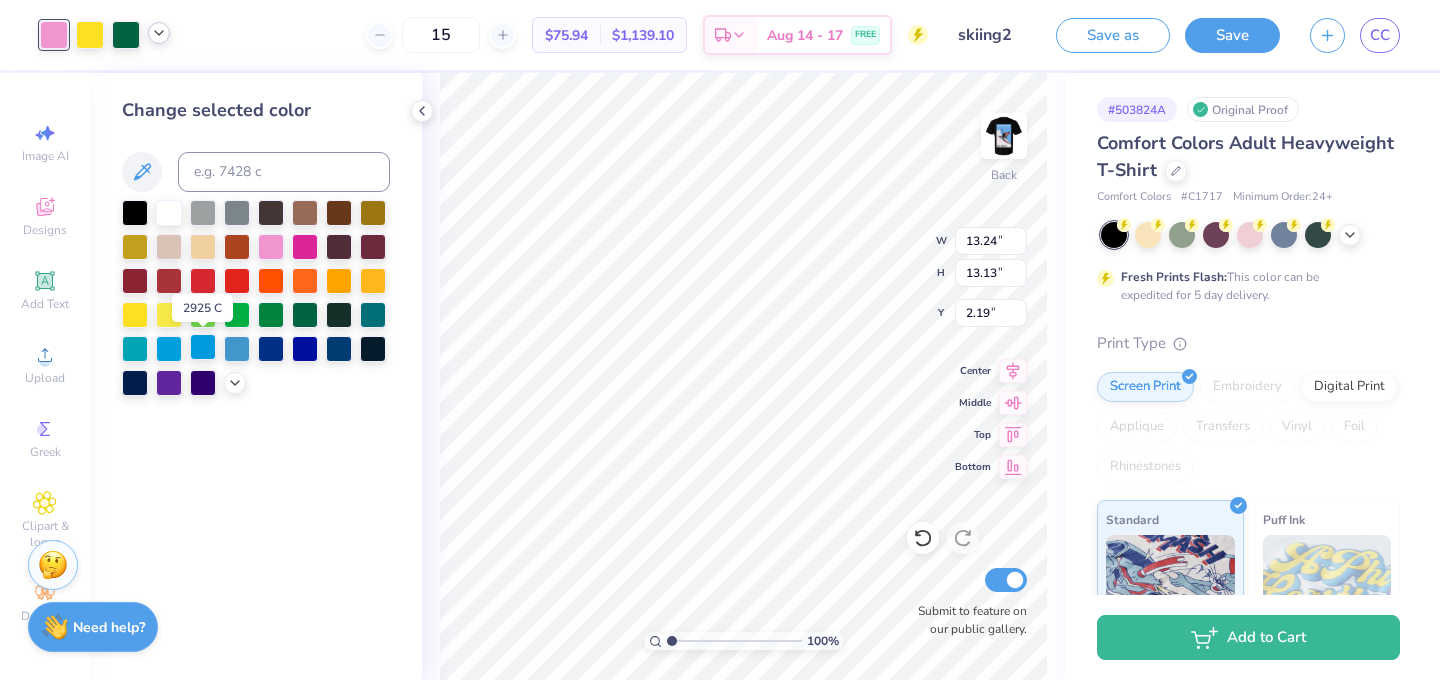 click at bounding box center [203, 347] 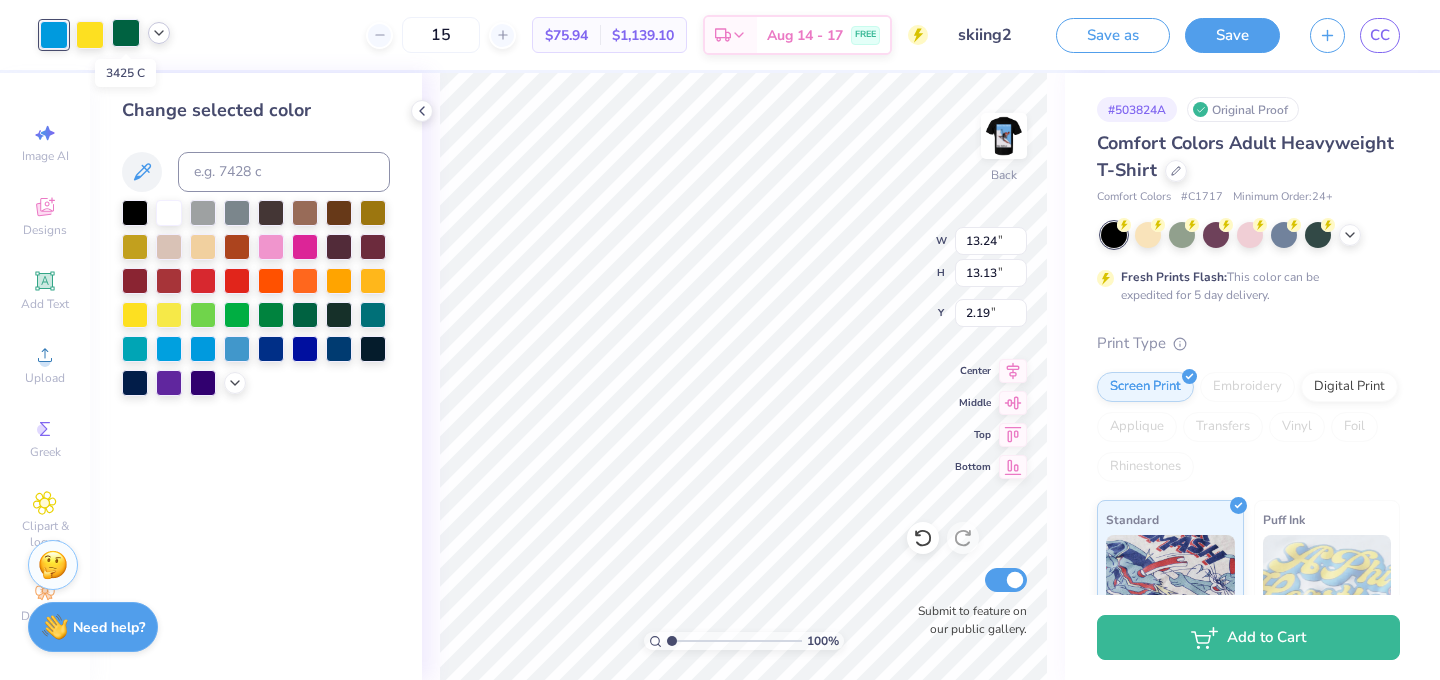 click at bounding box center (126, 33) 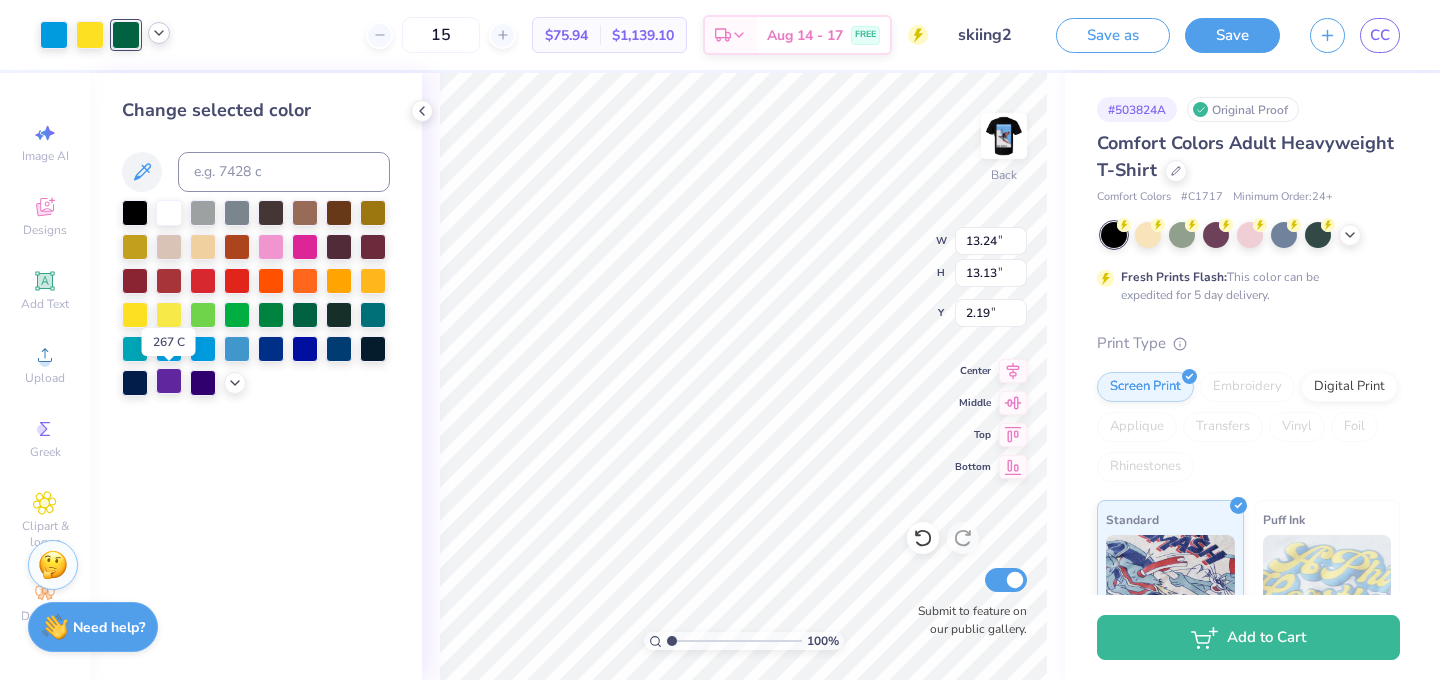 click at bounding box center (169, 381) 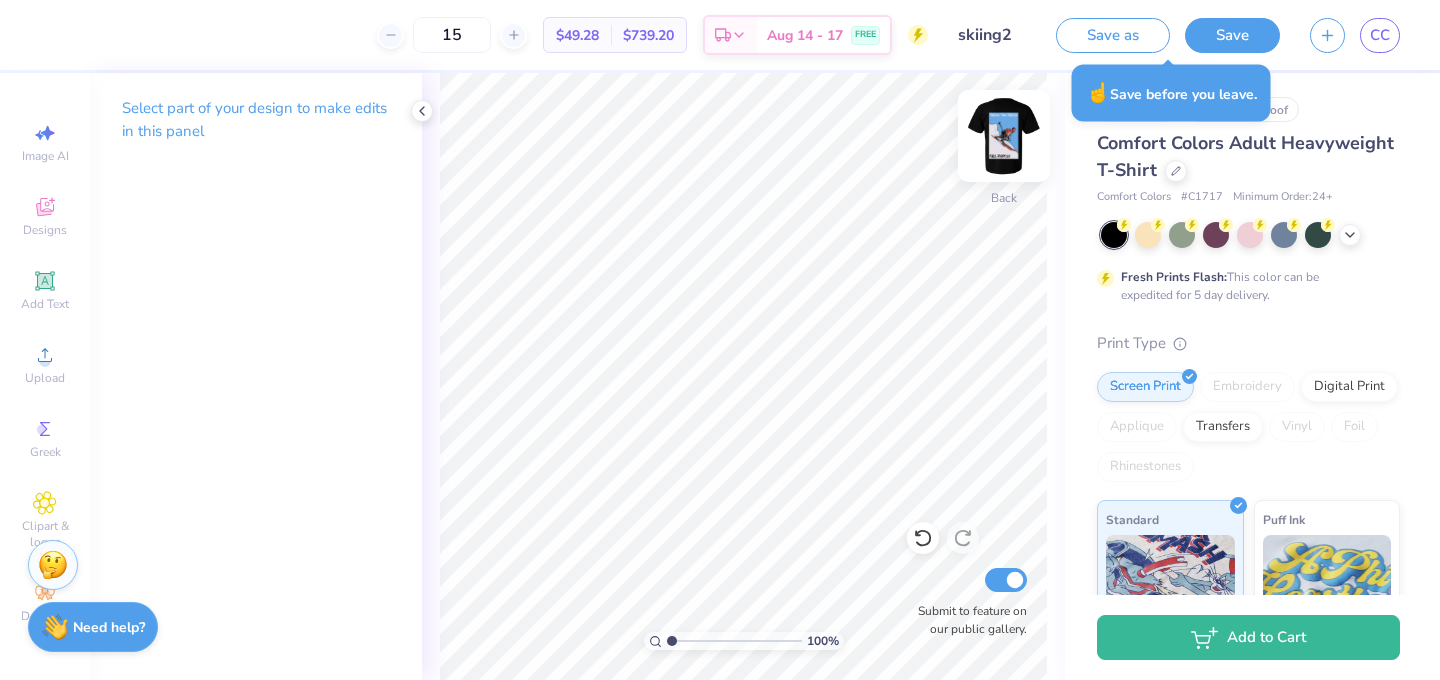 click at bounding box center (1004, 136) 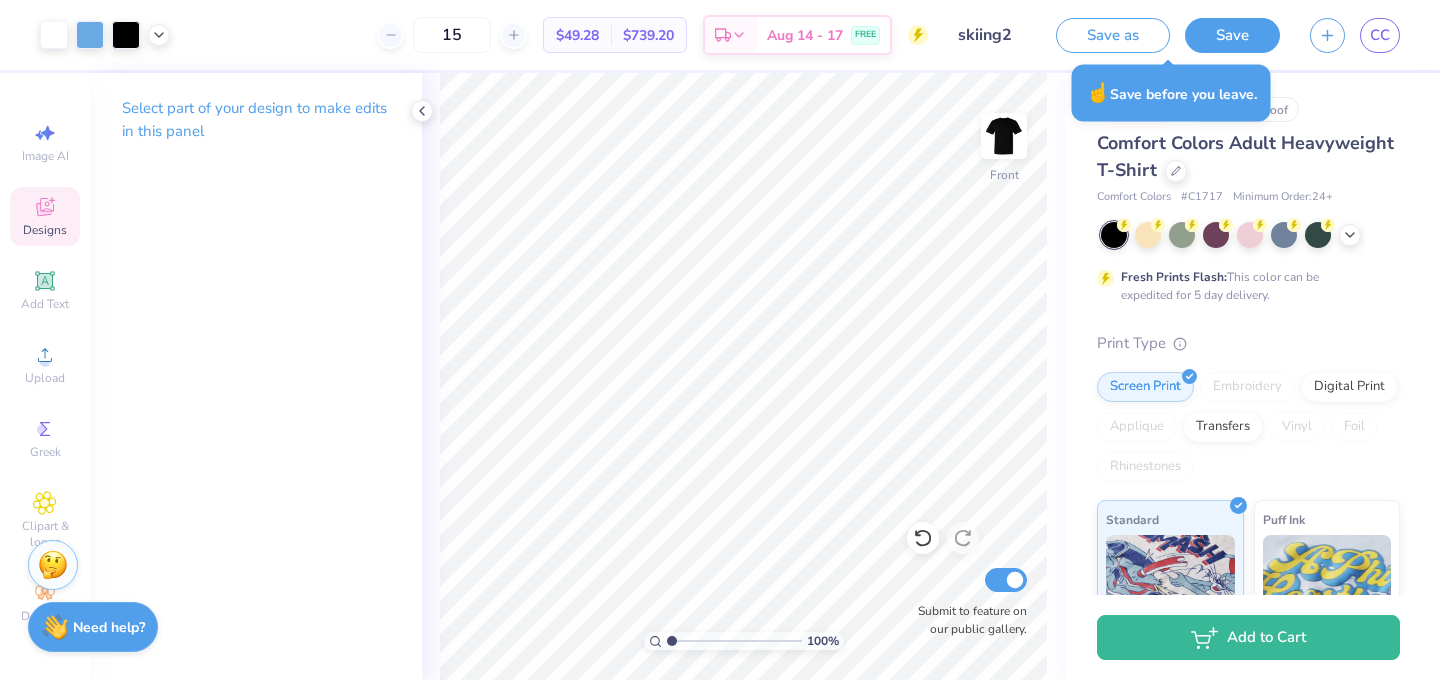 click 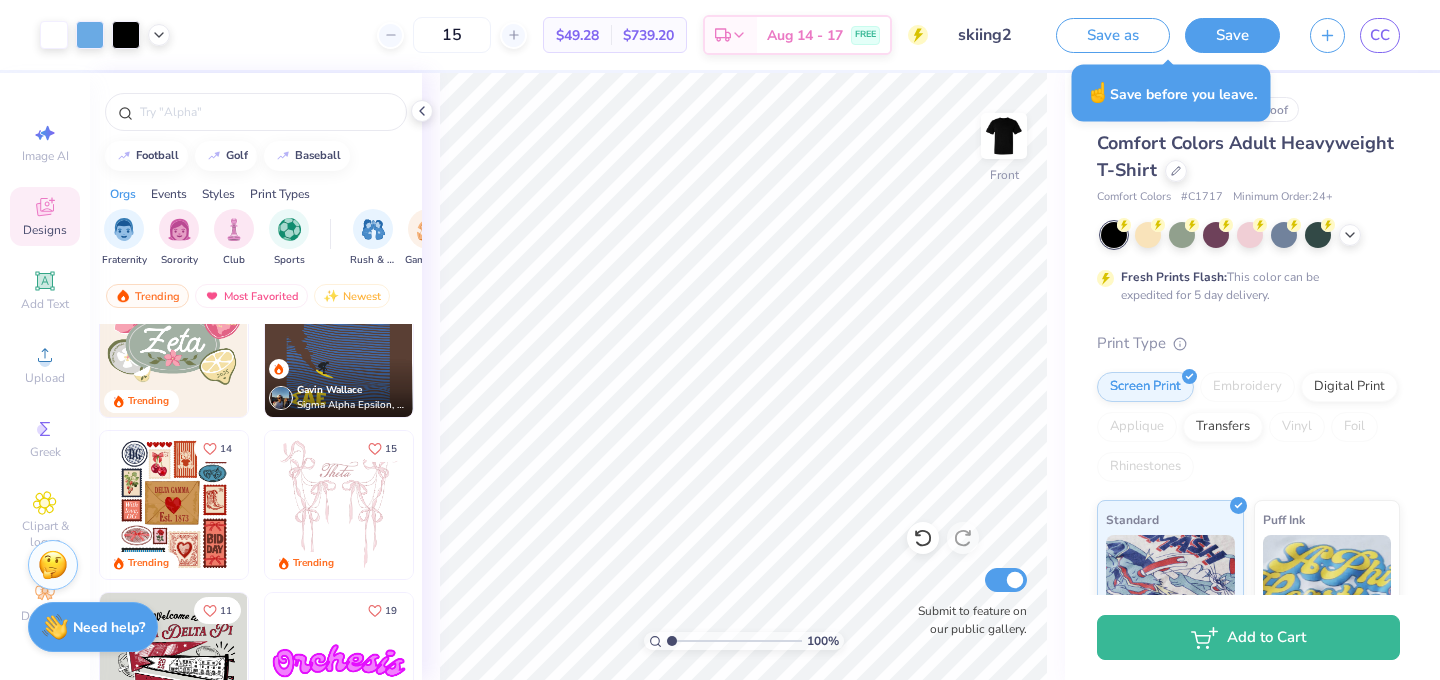 scroll, scrollTop: 226, scrollLeft: 0, axis: vertical 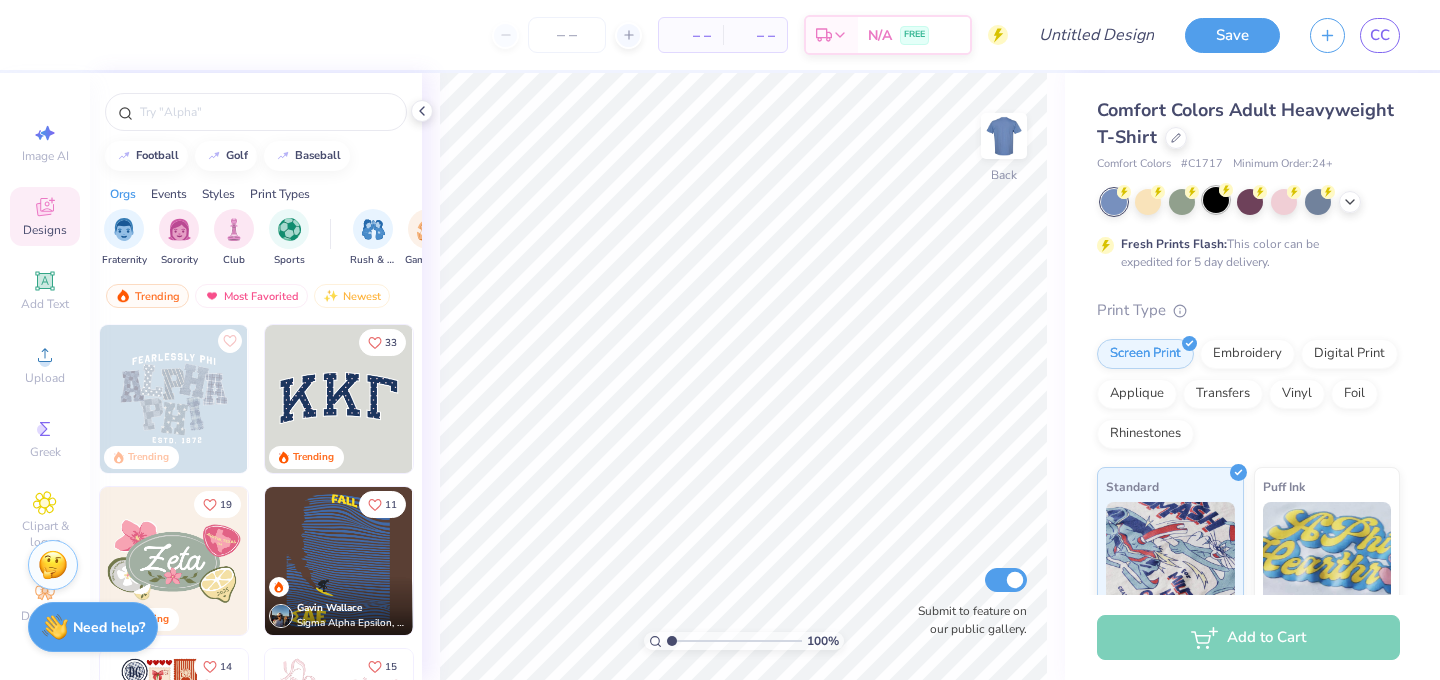 click at bounding box center [1216, 200] 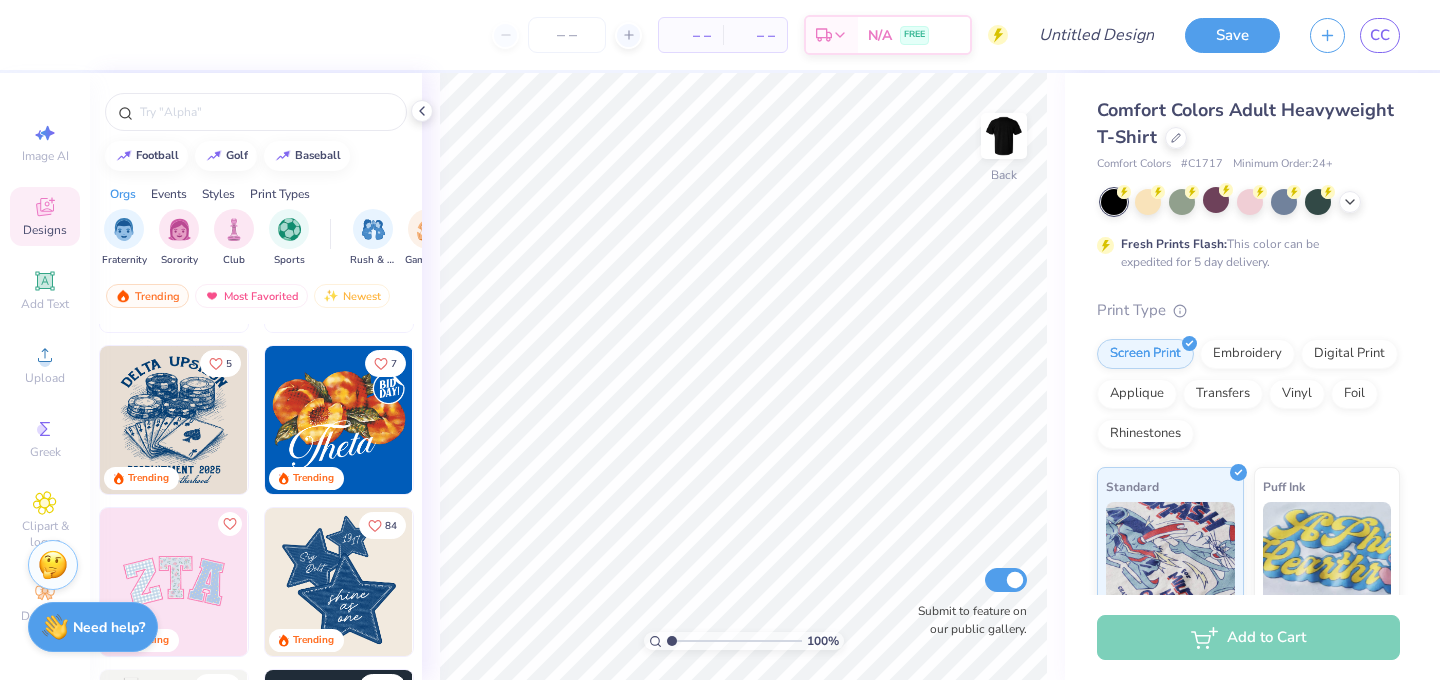 scroll, scrollTop: 953, scrollLeft: 0, axis: vertical 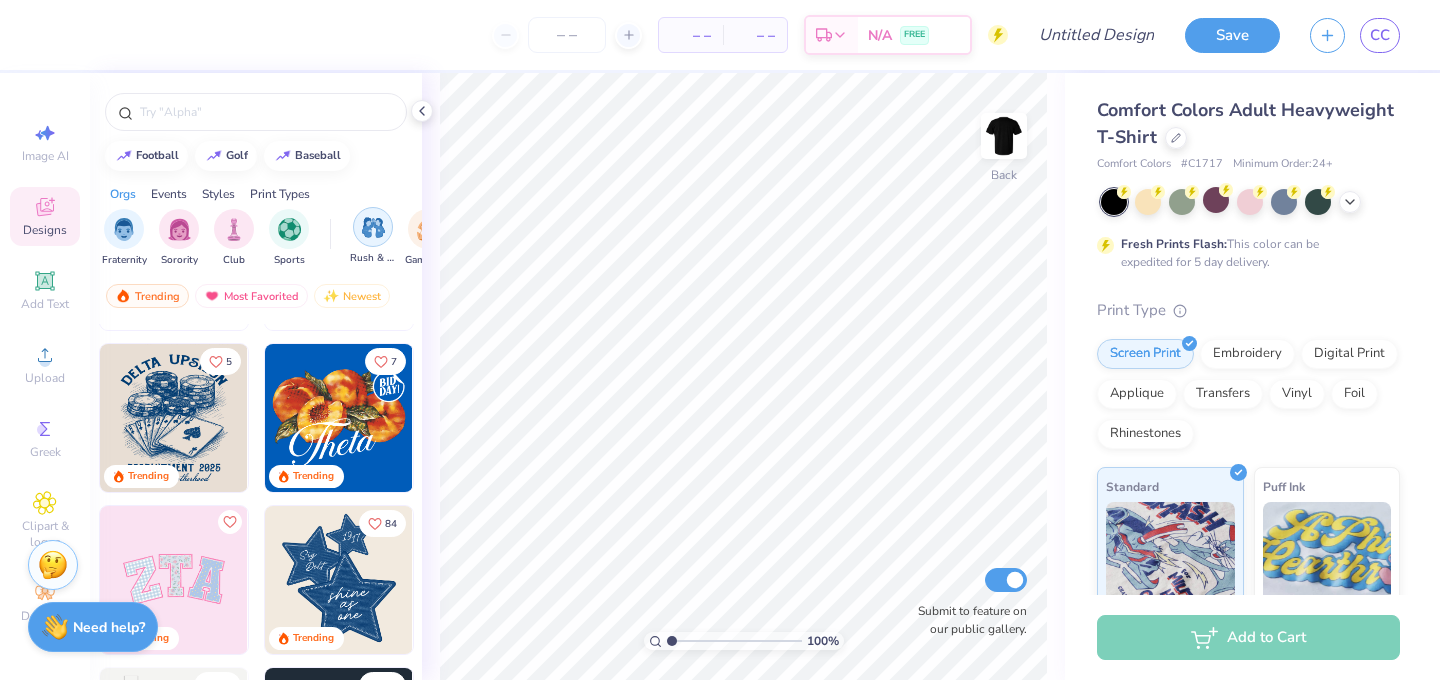 click at bounding box center [373, 227] 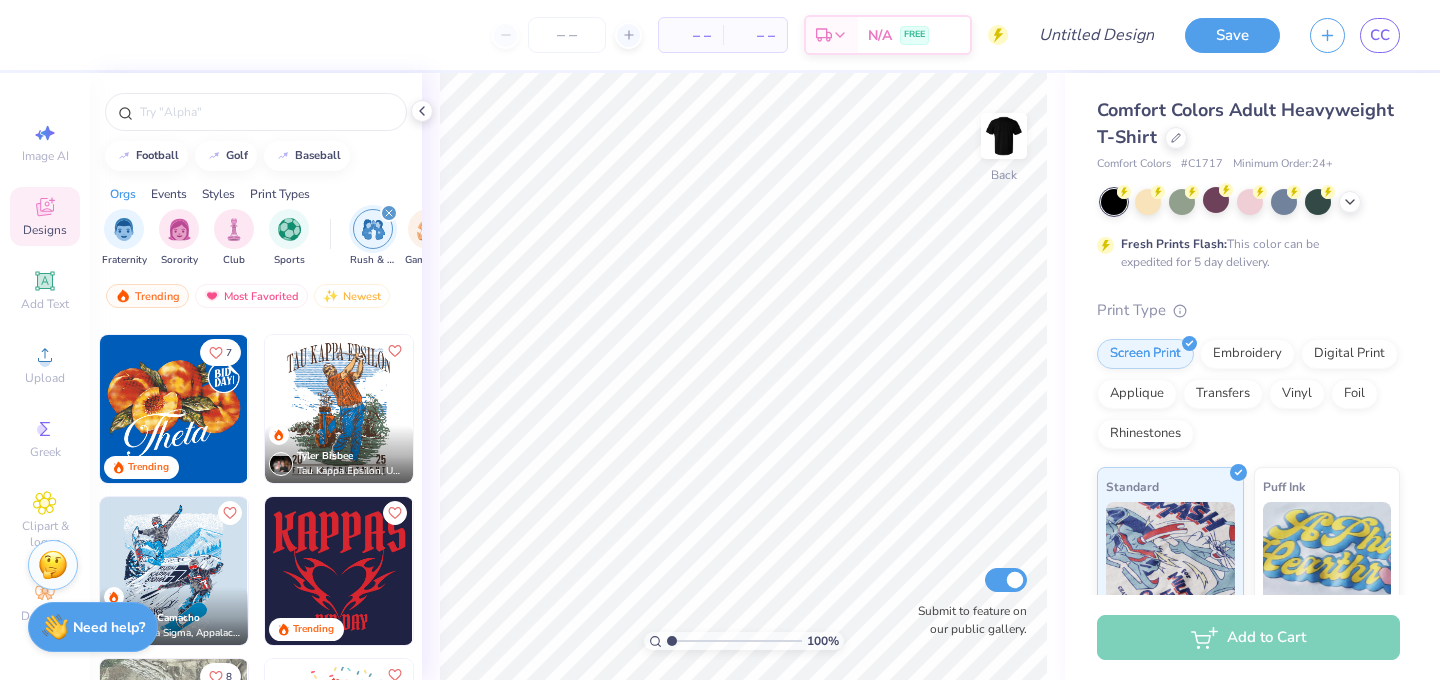 scroll, scrollTop: 312, scrollLeft: 0, axis: vertical 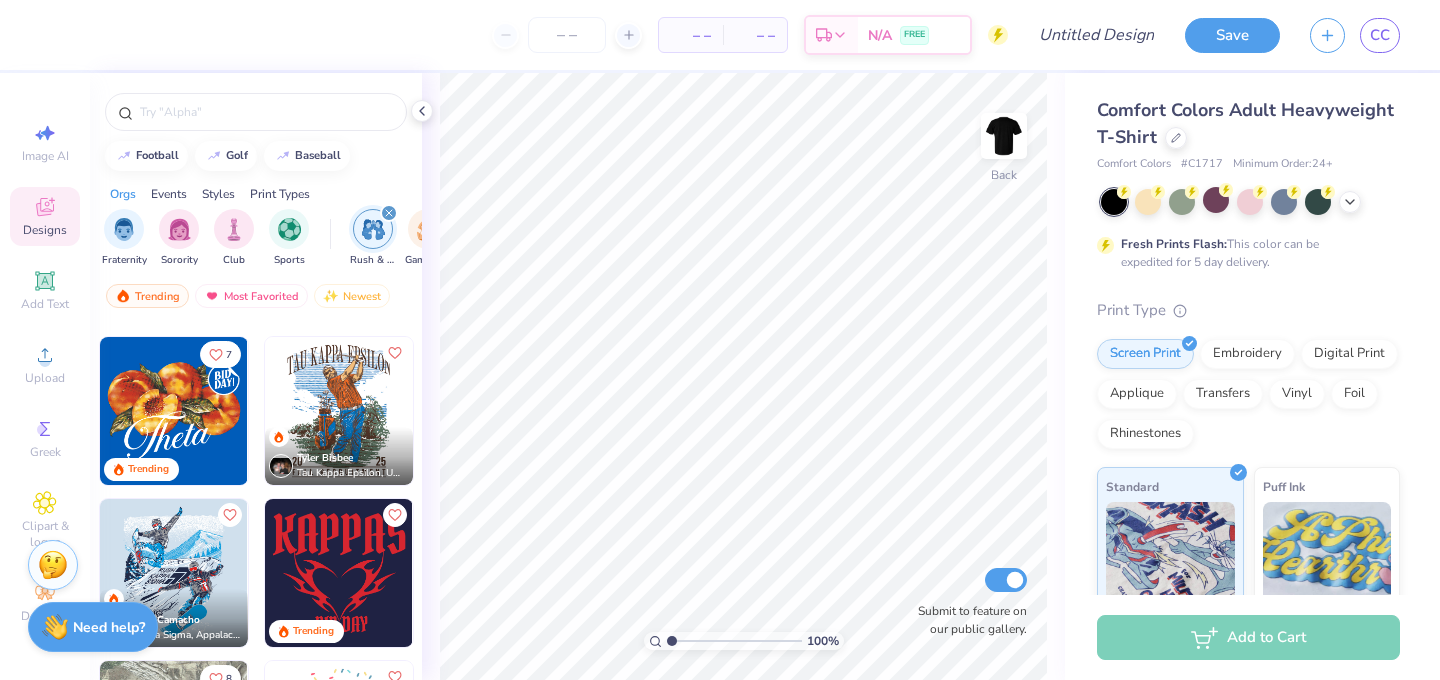 click at bounding box center [339, 411] 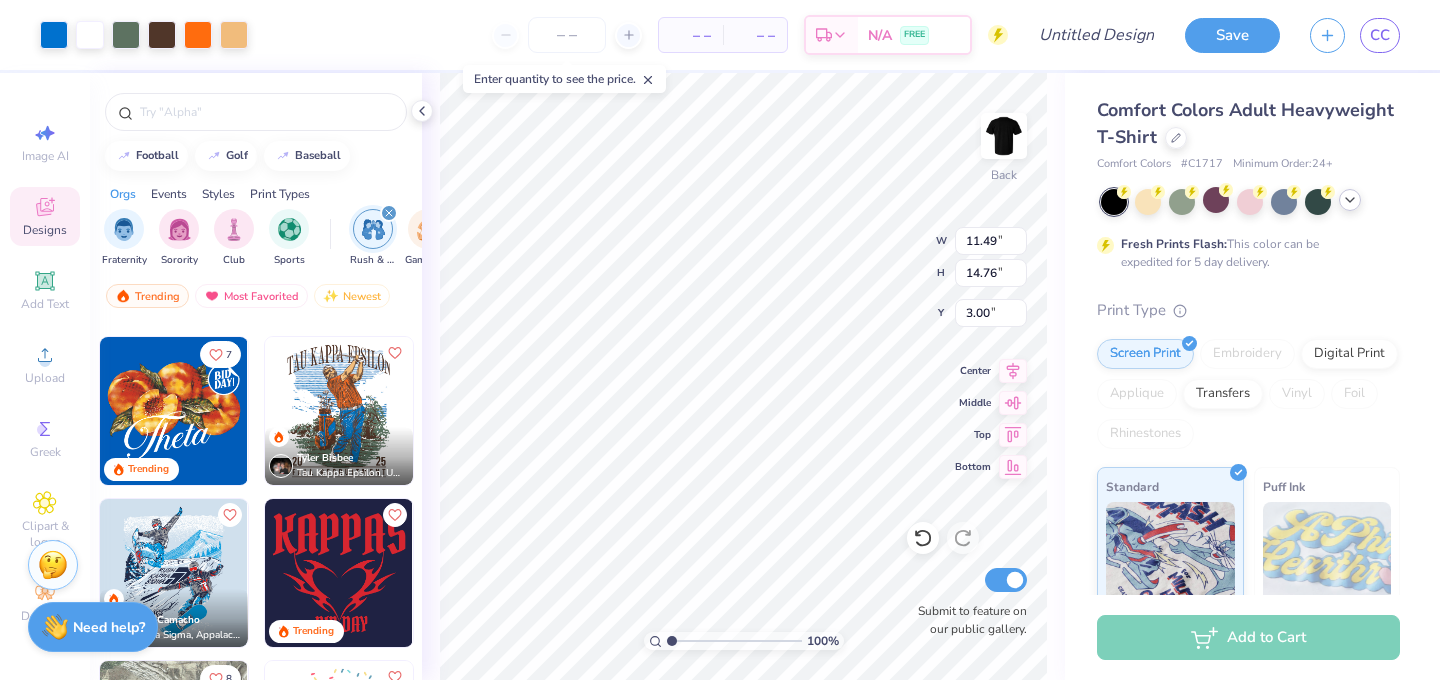 click 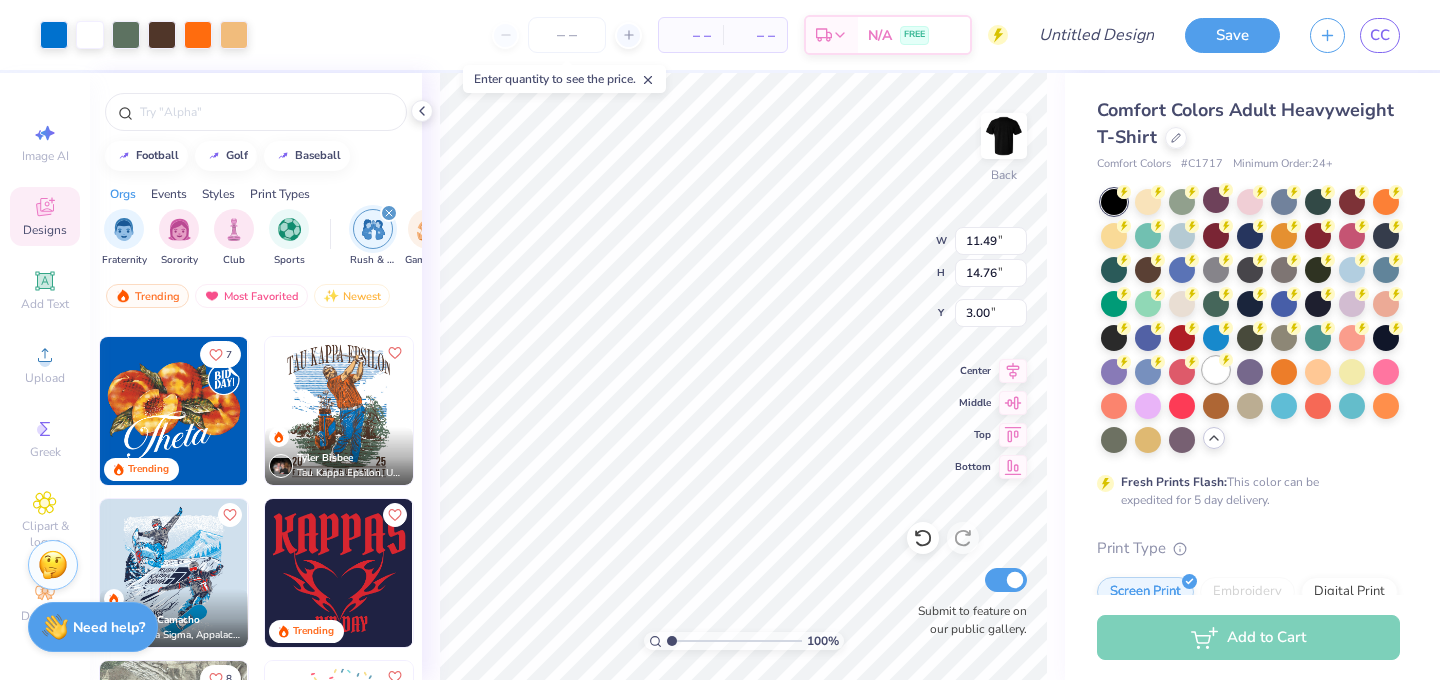 click at bounding box center (1216, 370) 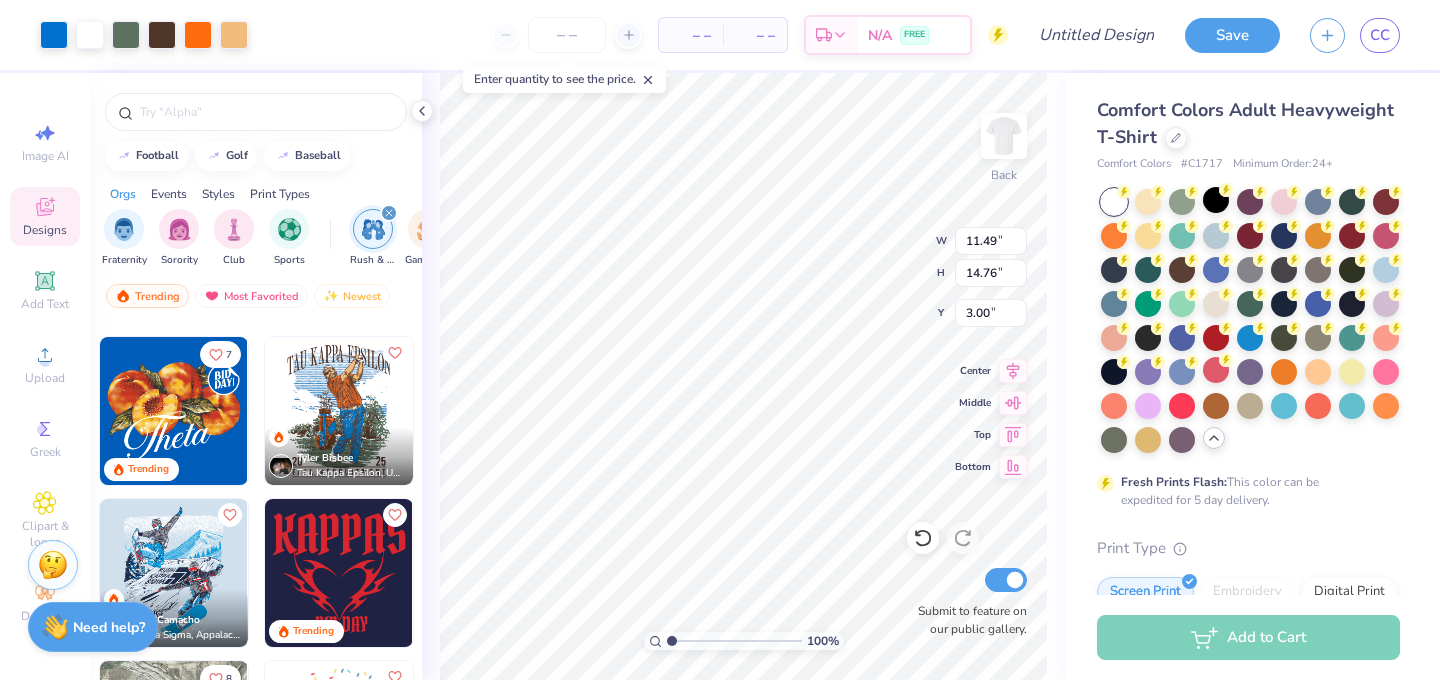 click at bounding box center (1004, 136) 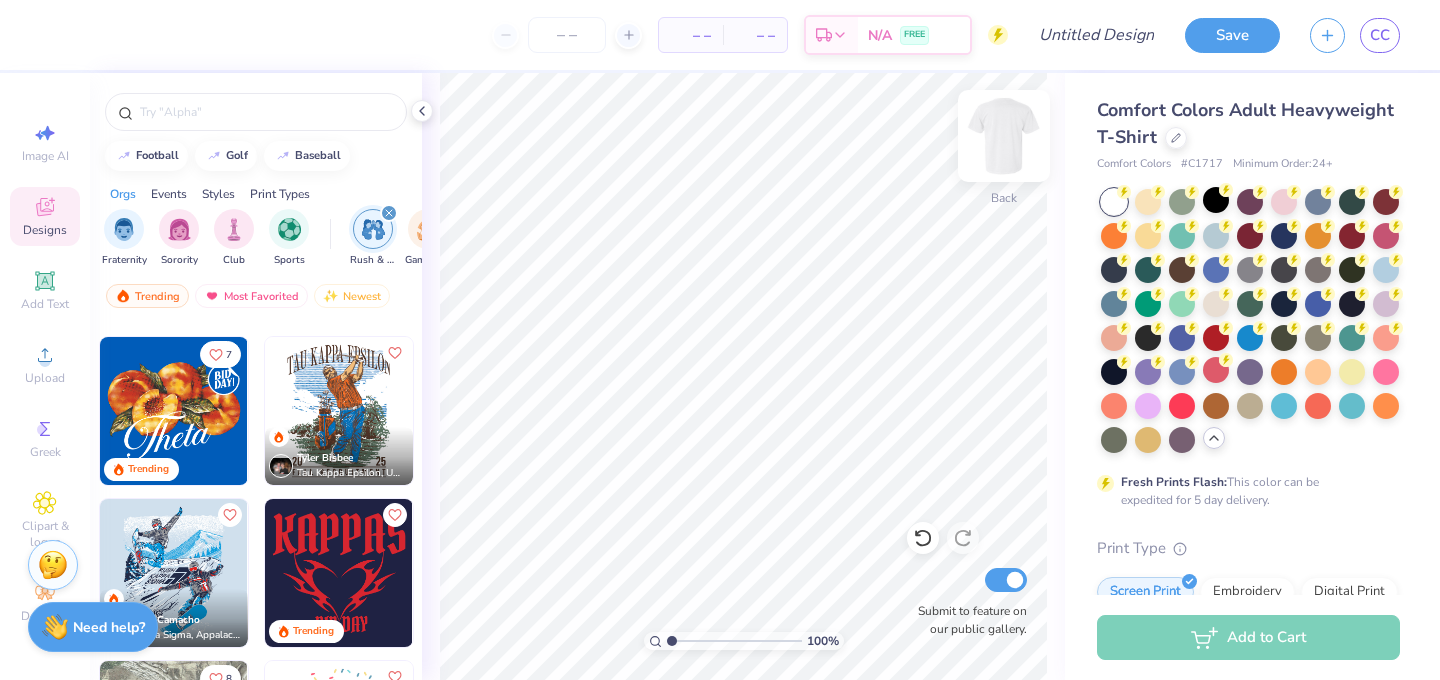 click at bounding box center [1004, 136] 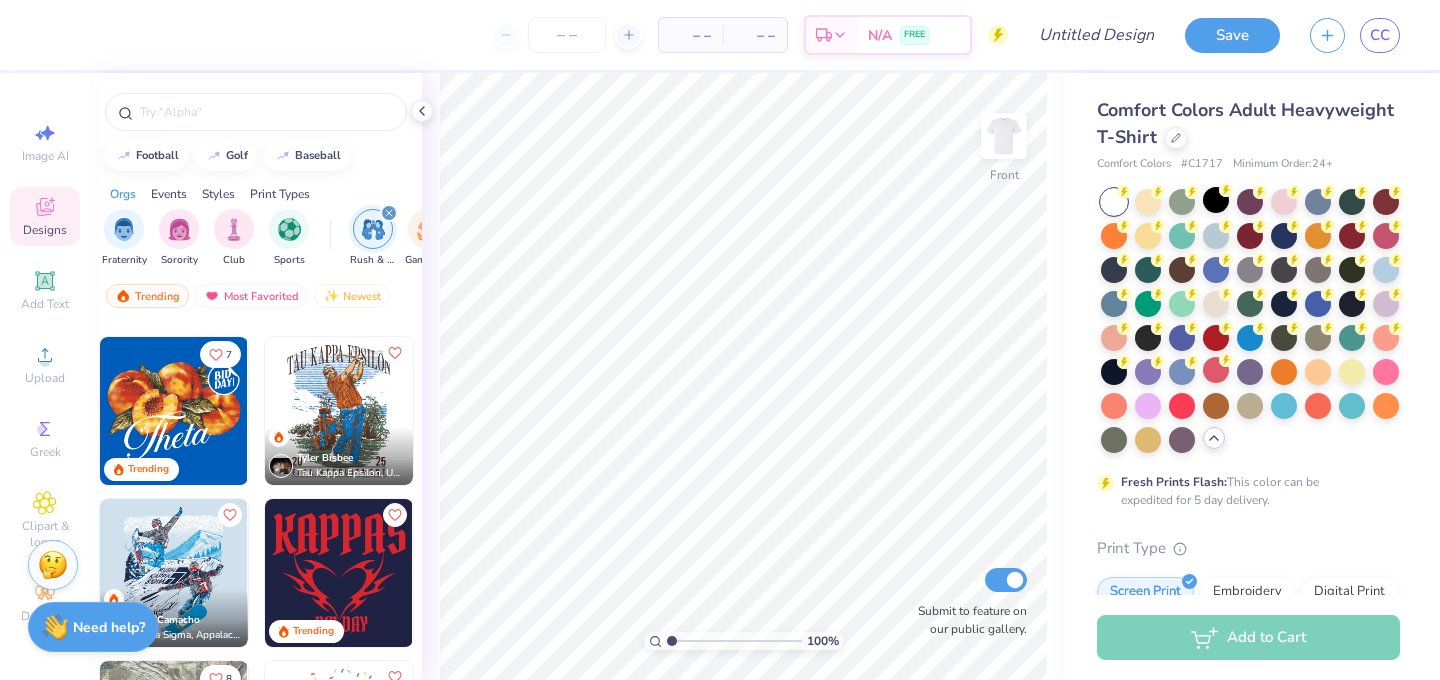 click at bounding box center (339, 411) 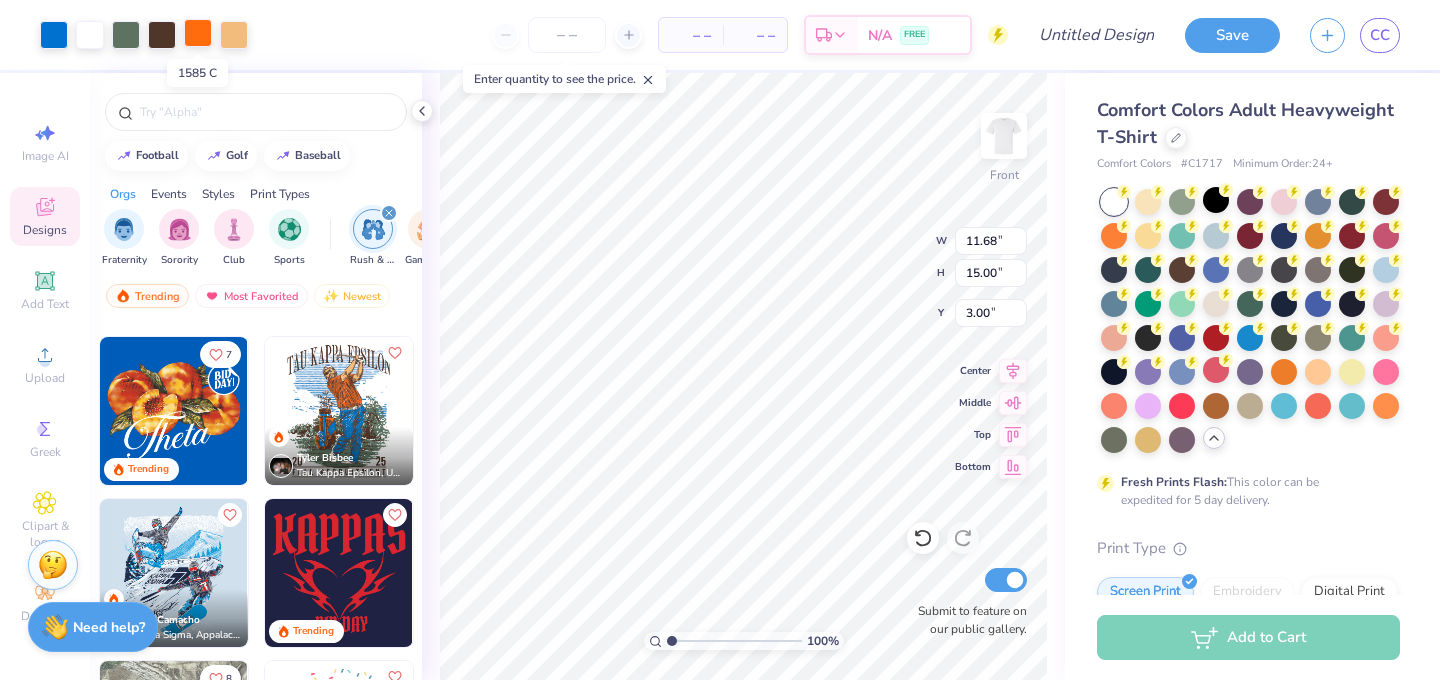 click at bounding box center (198, 33) 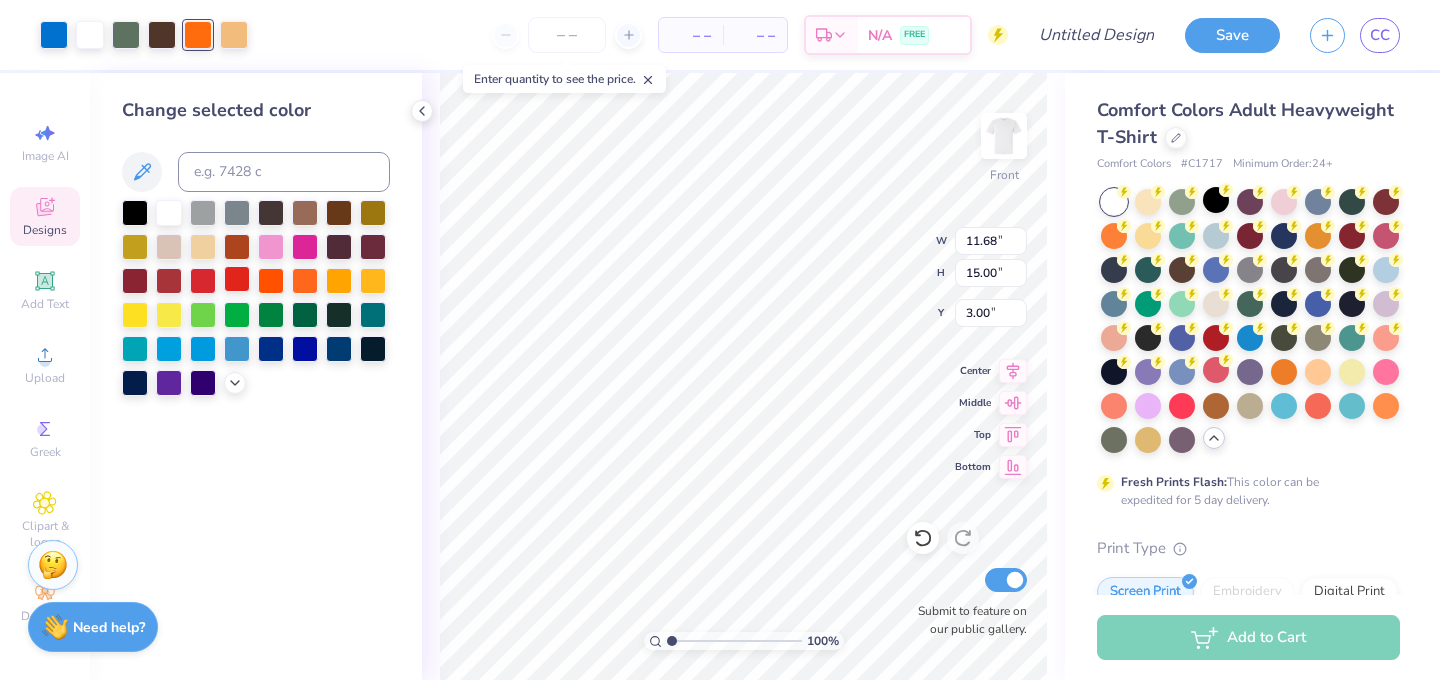 click at bounding box center [237, 279] 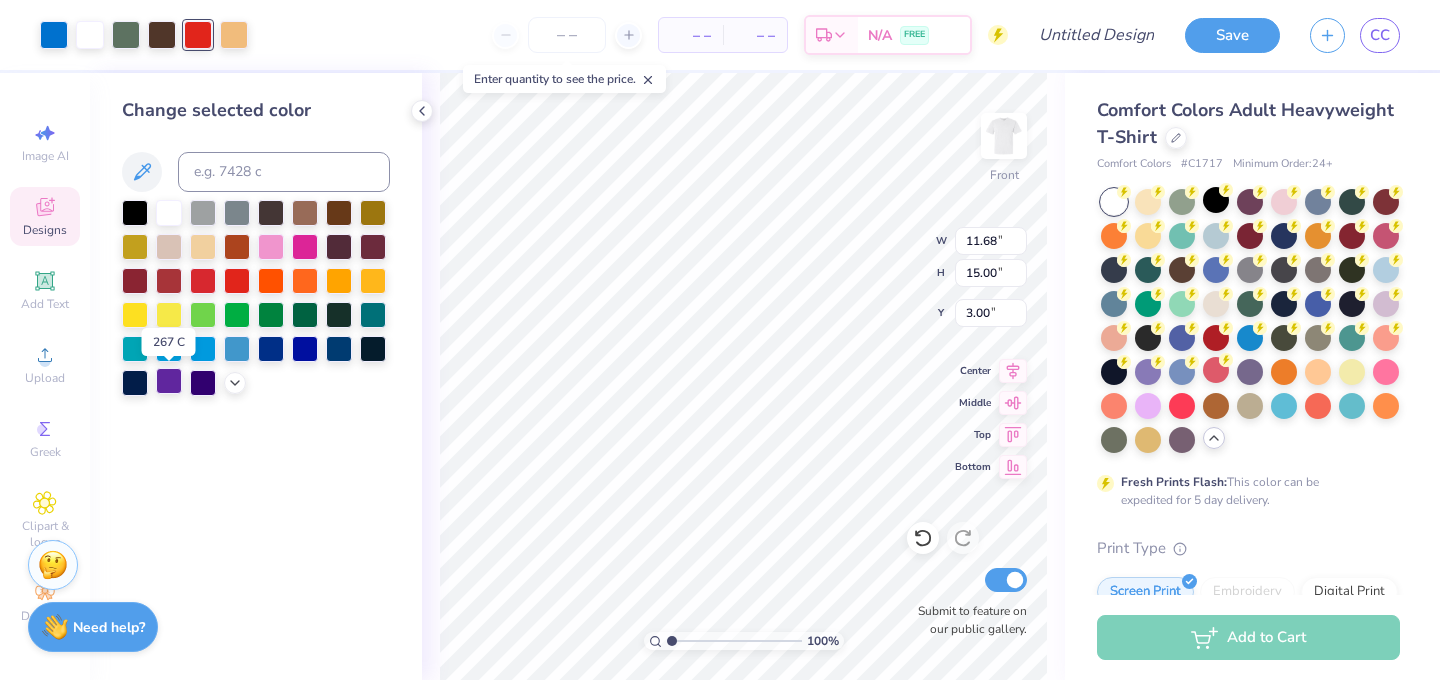 click at bounding box center (169, 381) 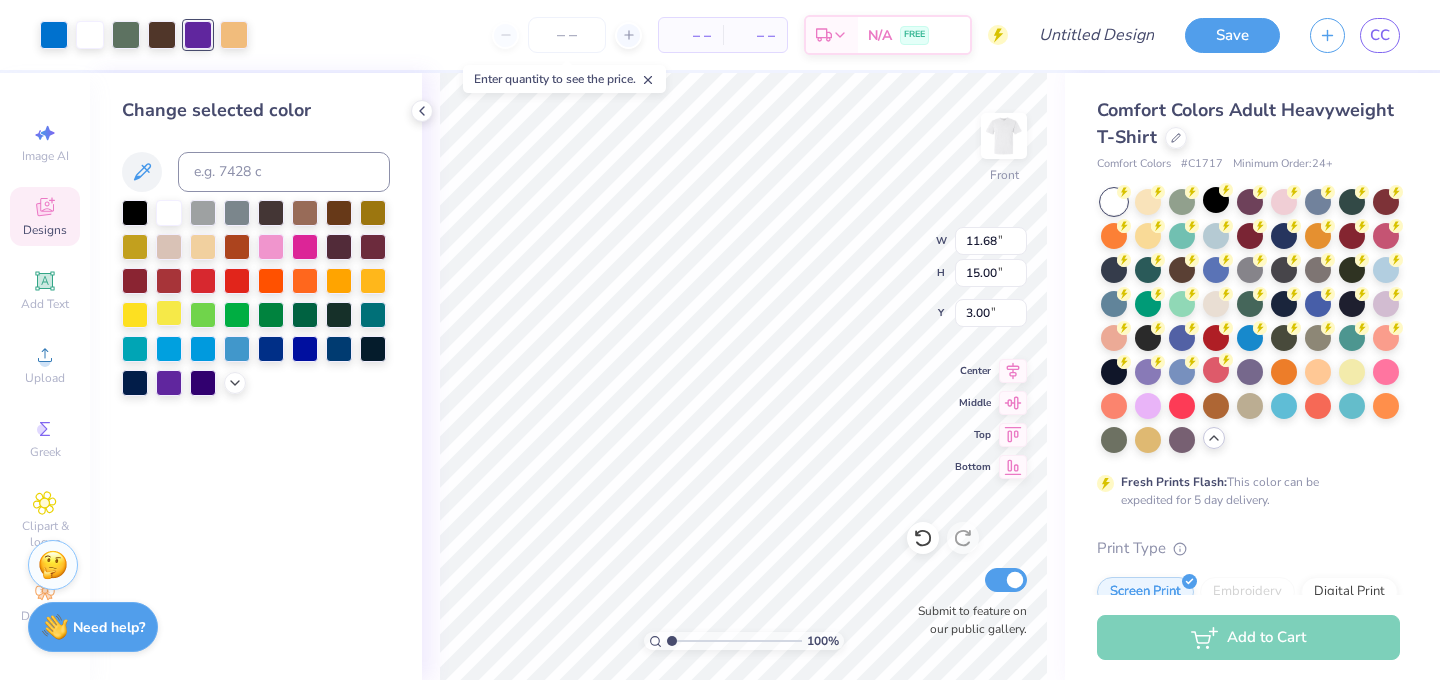 click at bounding box center (169, 313) 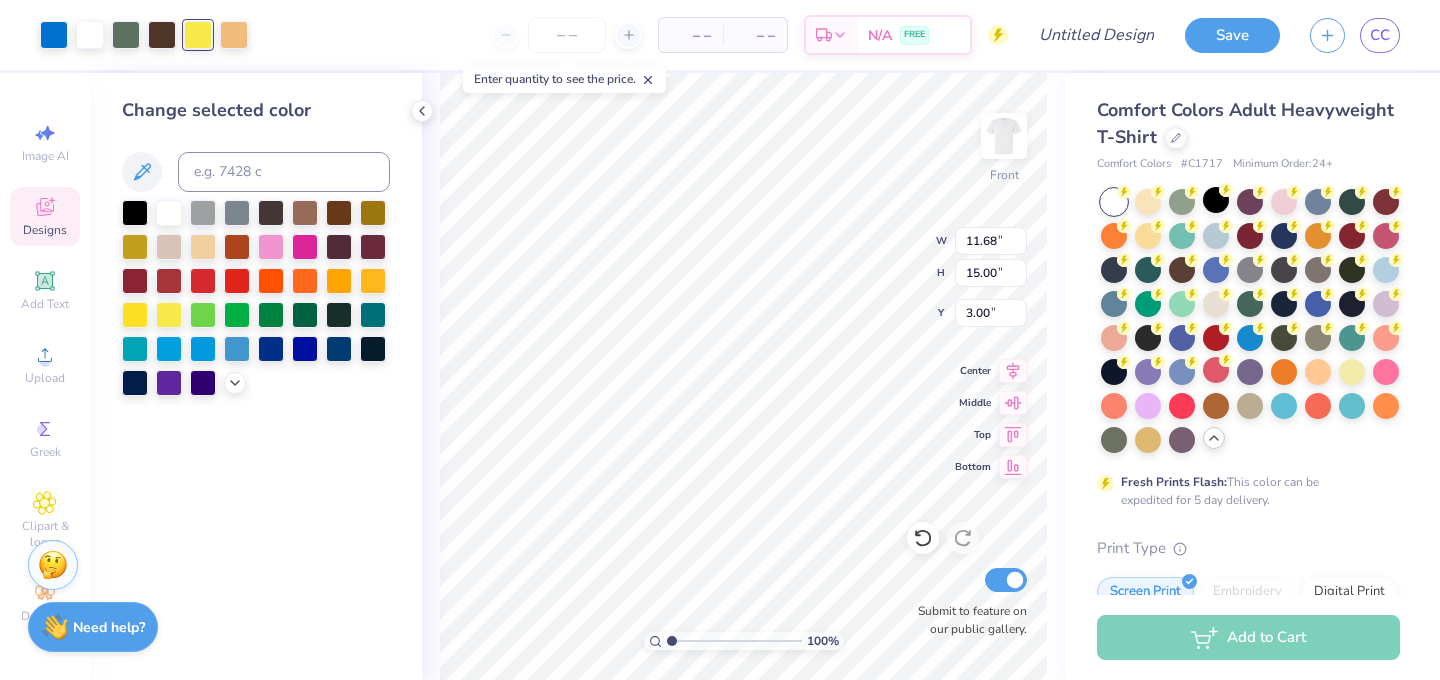 click at bounding box center (271, 281) 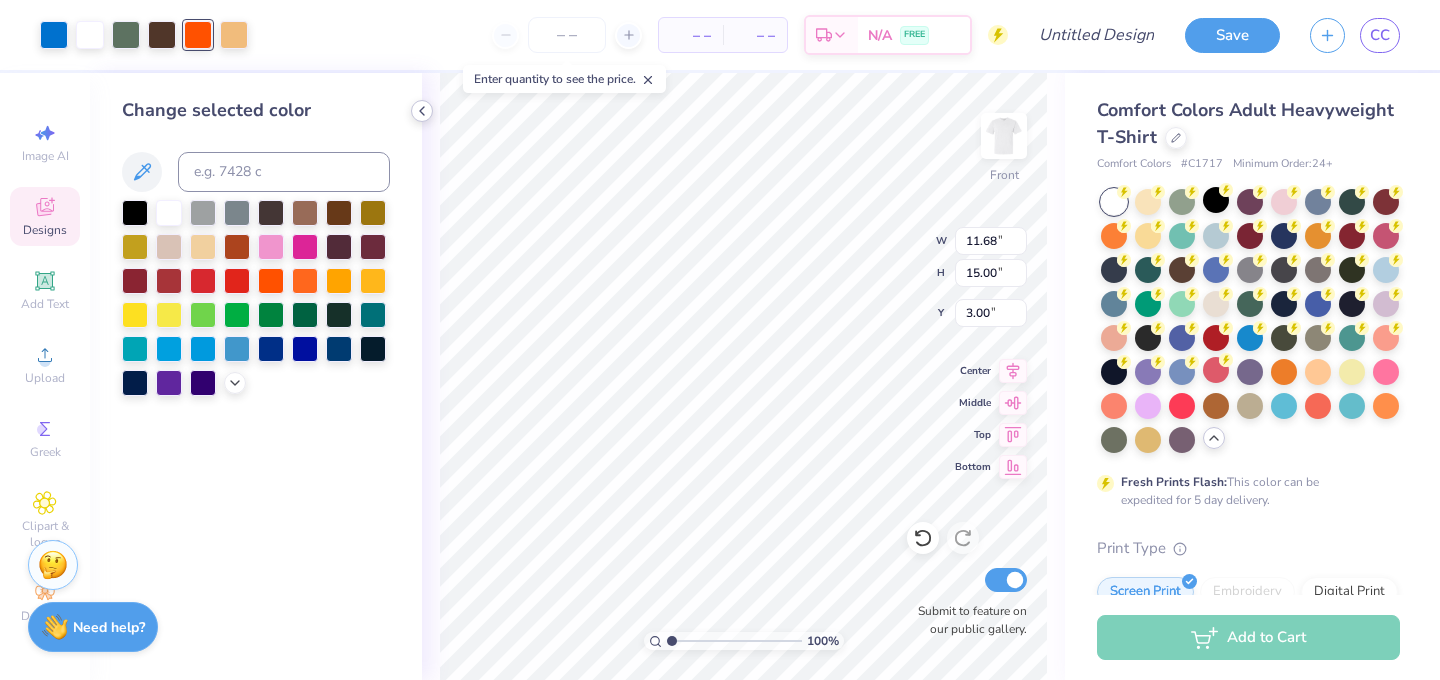 click 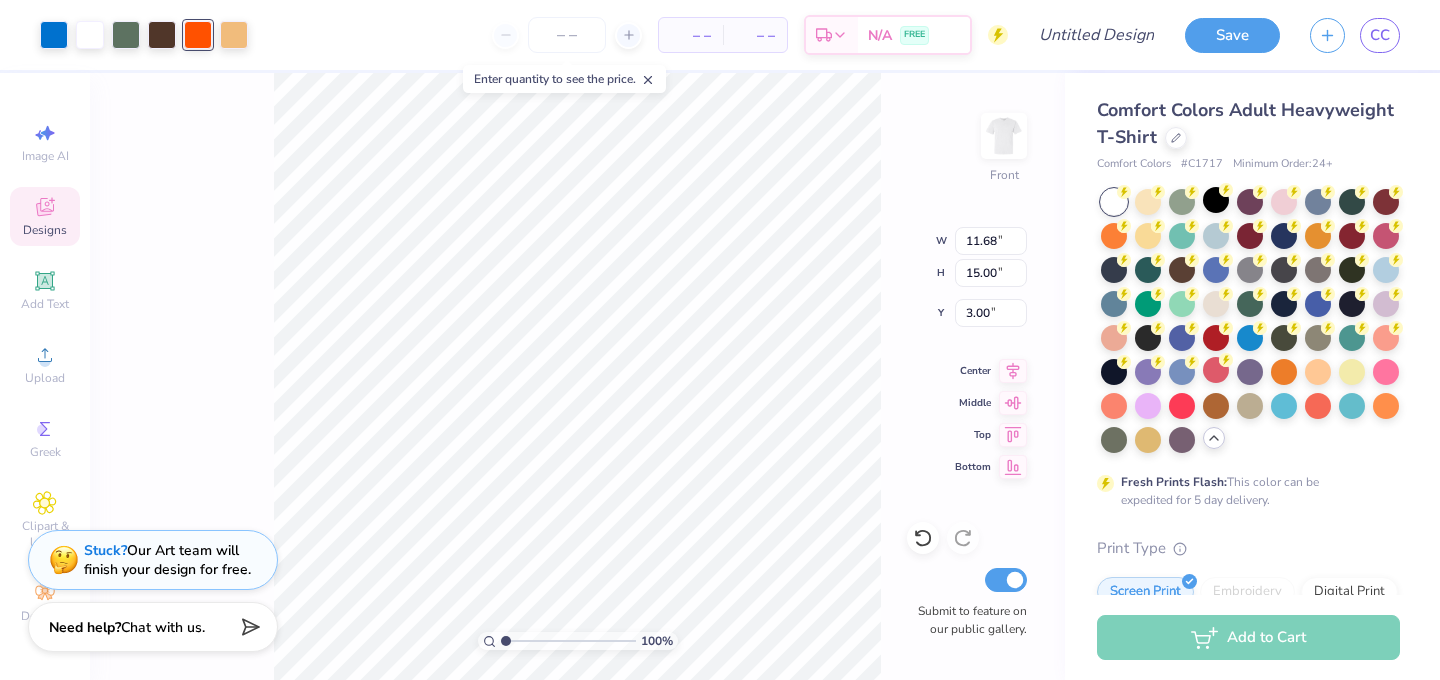 click on "Designs" at bounding box center [45, 230] 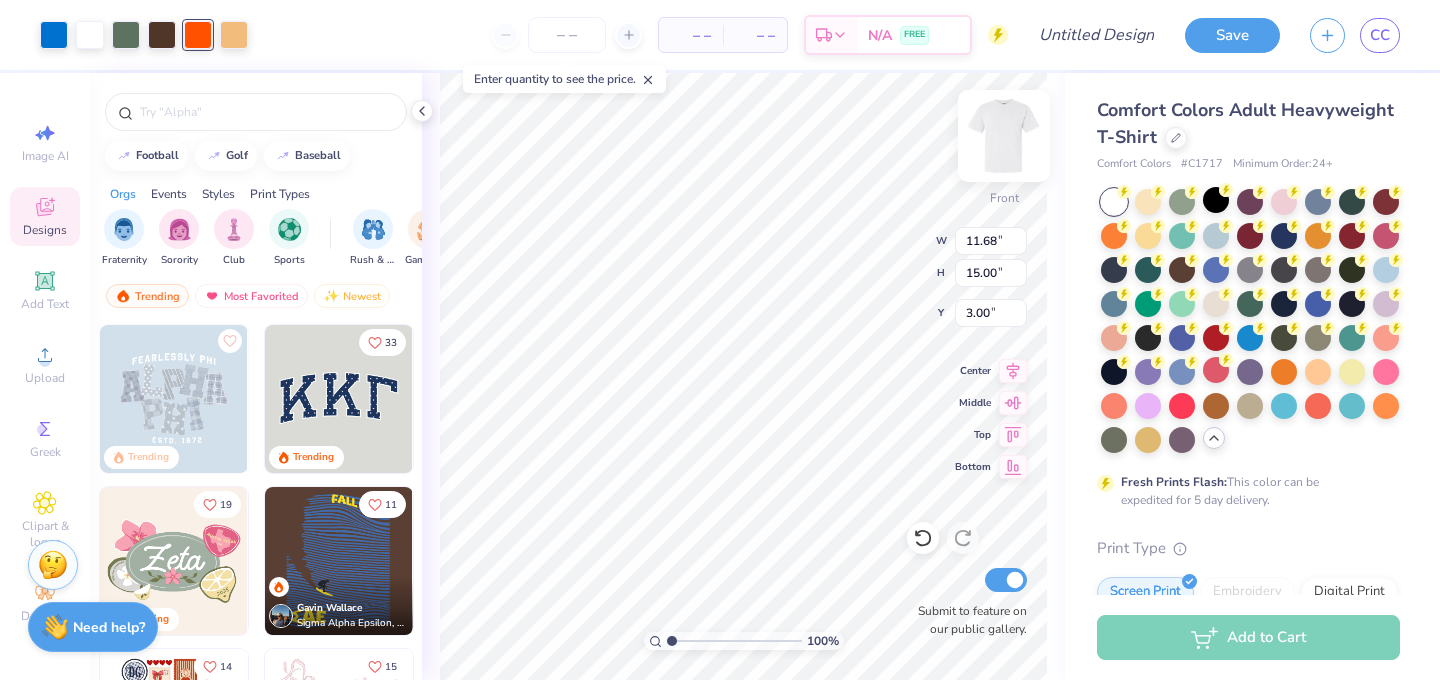 click at bounding box center [1004, 136] 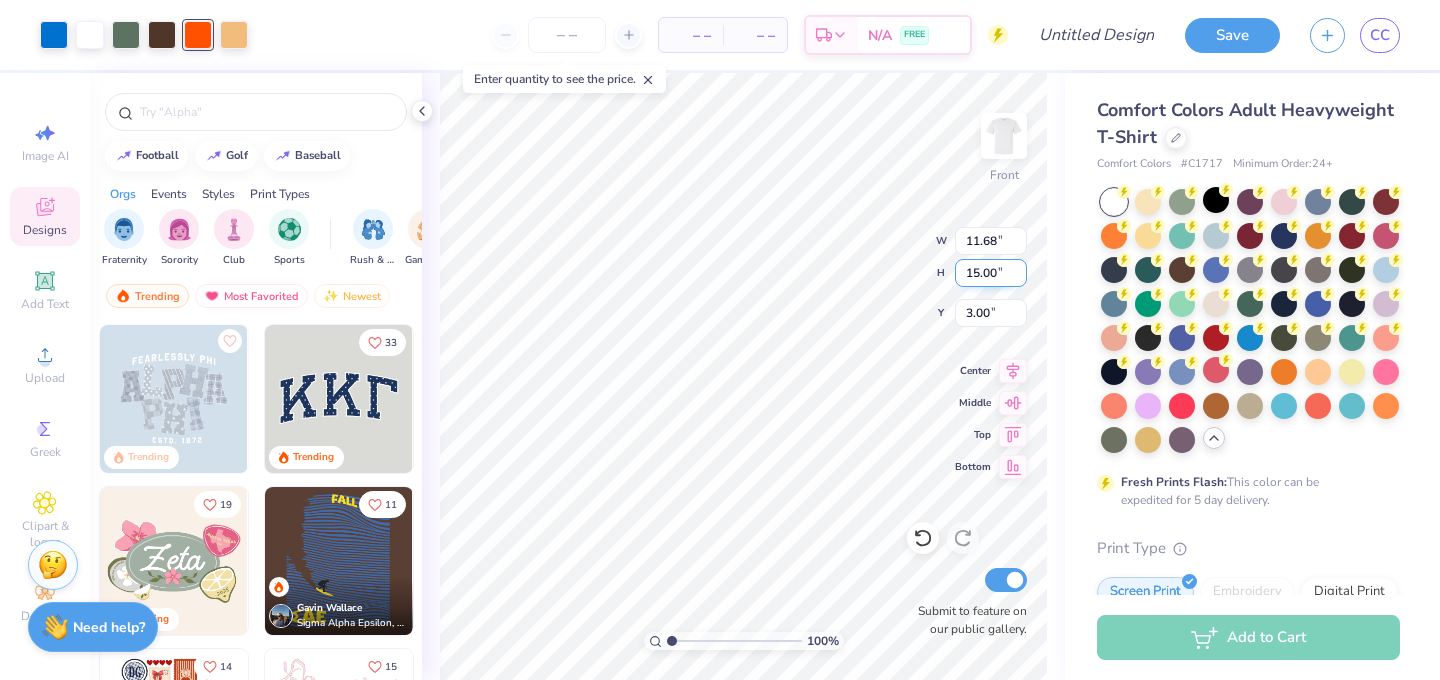 click at bounding box center (266, 112) 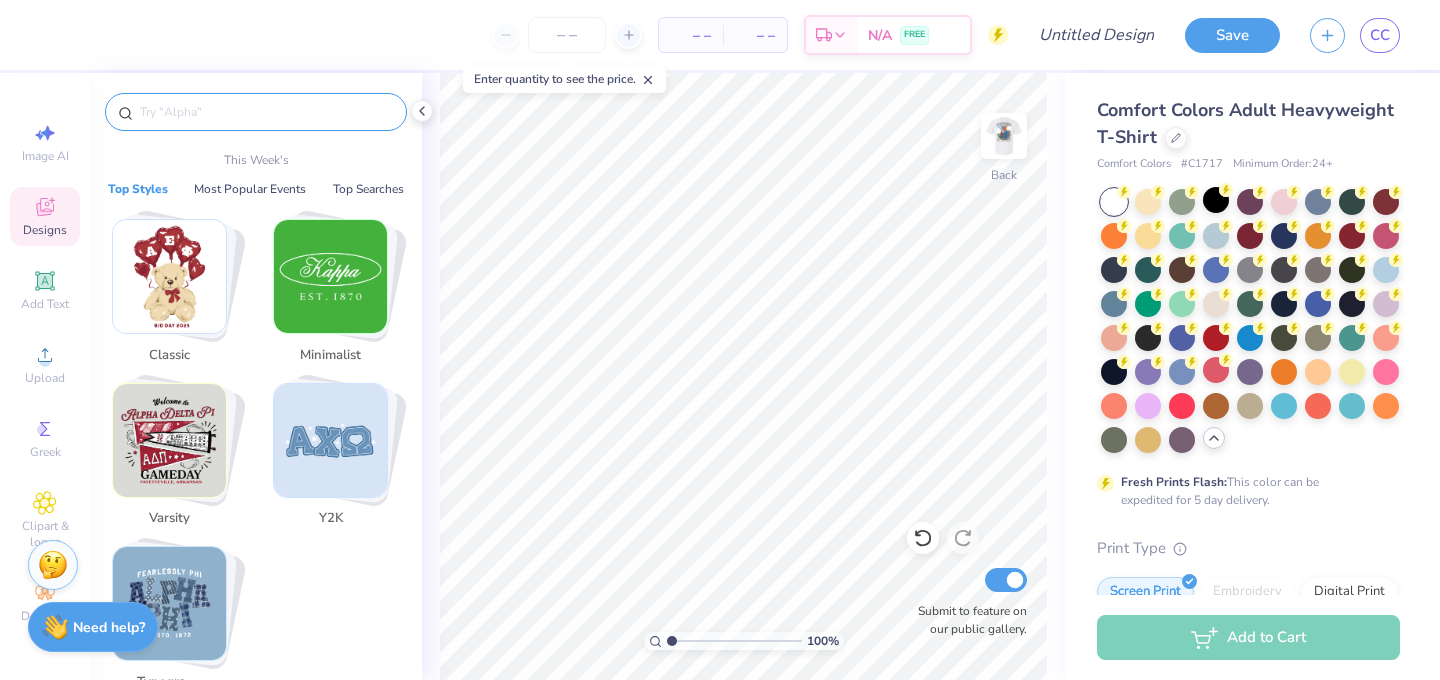 click at bounding box center [266, 112] 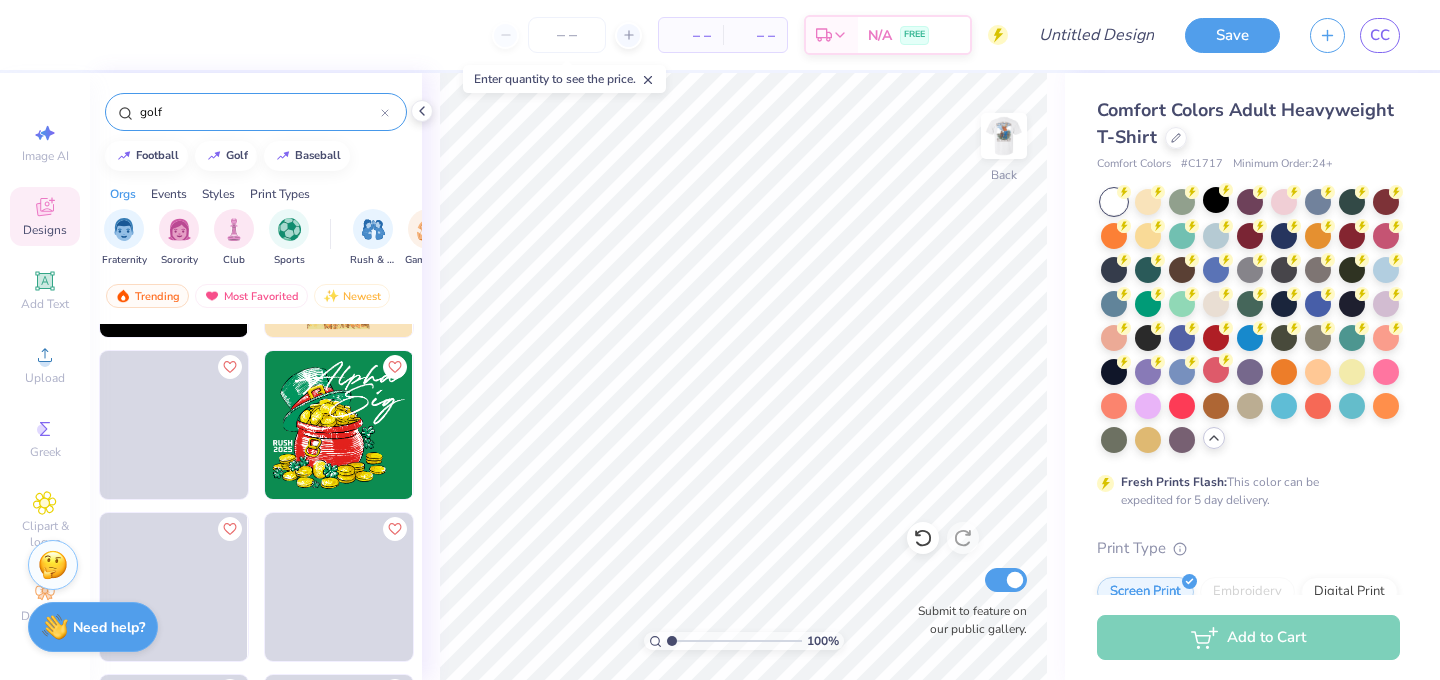 scroll, scrollTop: 10200, scrollLeft: 0, axis: vertical 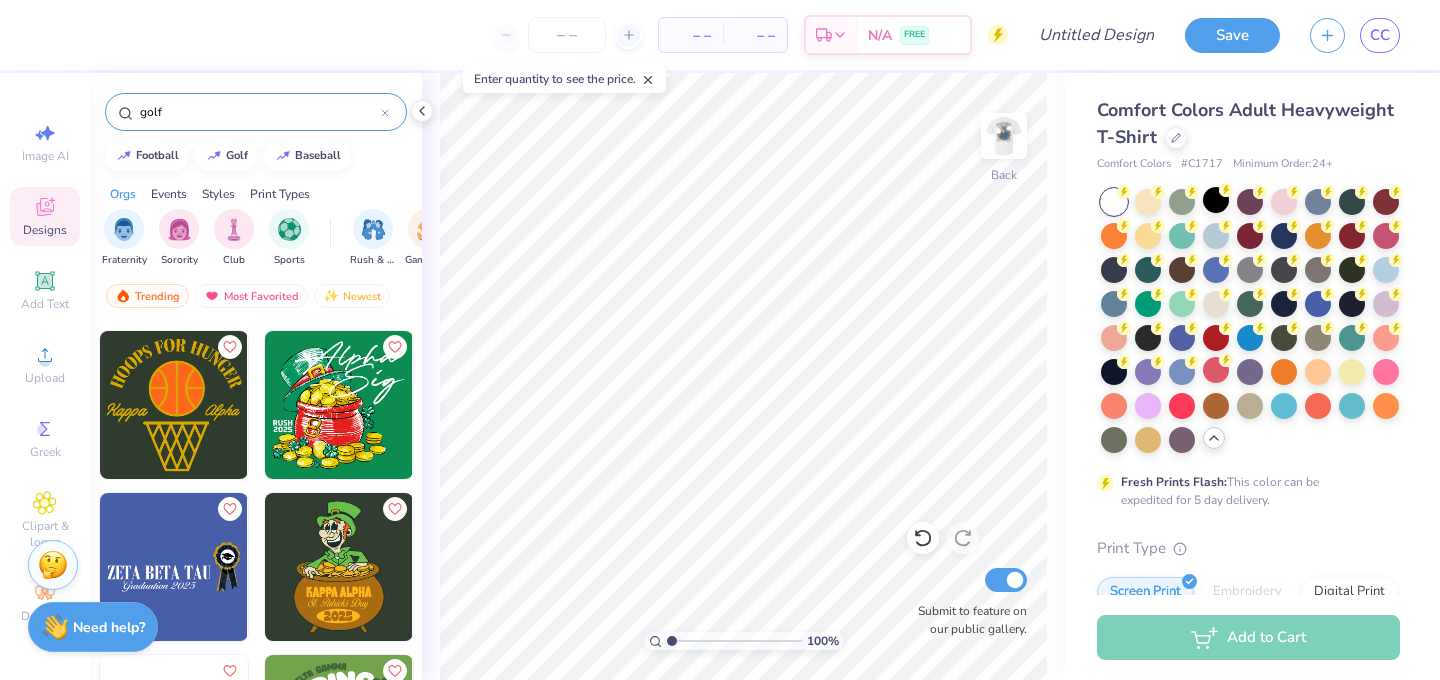 click on "golf" at bounding box center (259, 112) 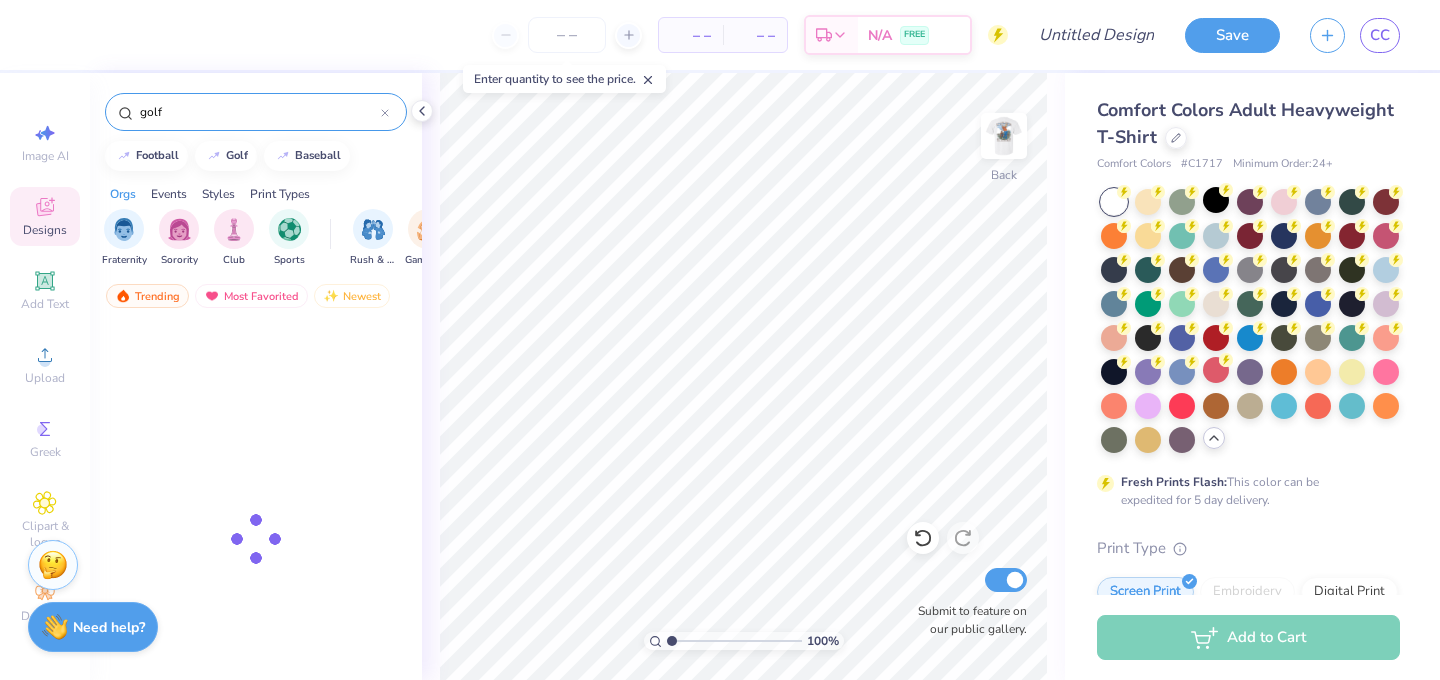 click on "golf" at bounding box center (259, 112) 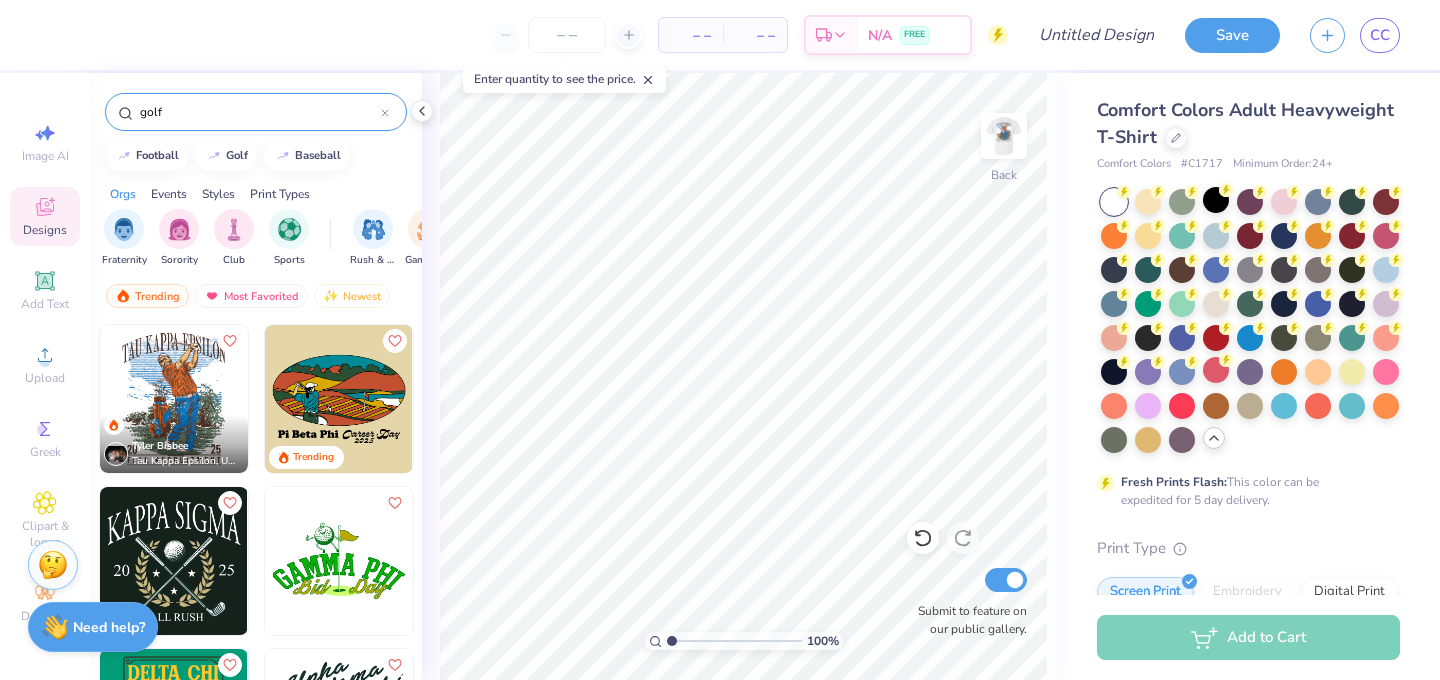 click on "golf" at bounding box center [259, 112] 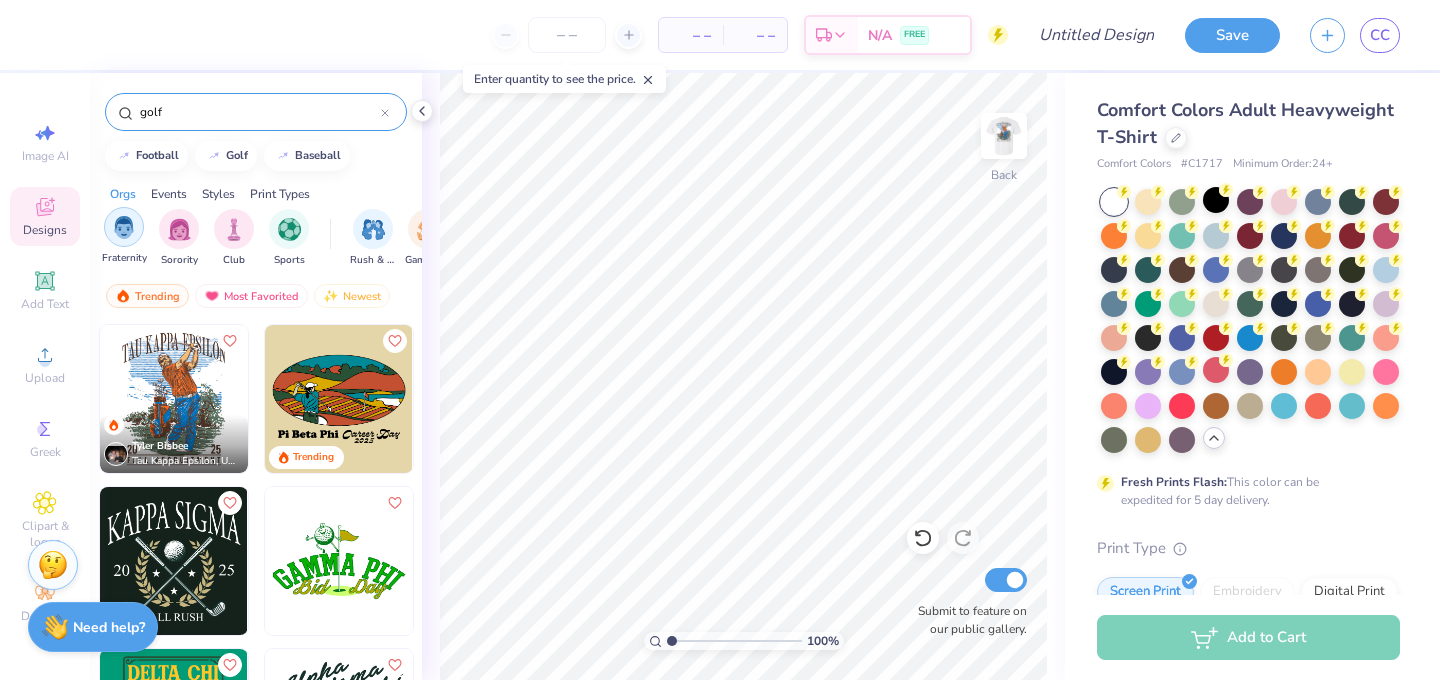 click at bounding box center [124, 227] 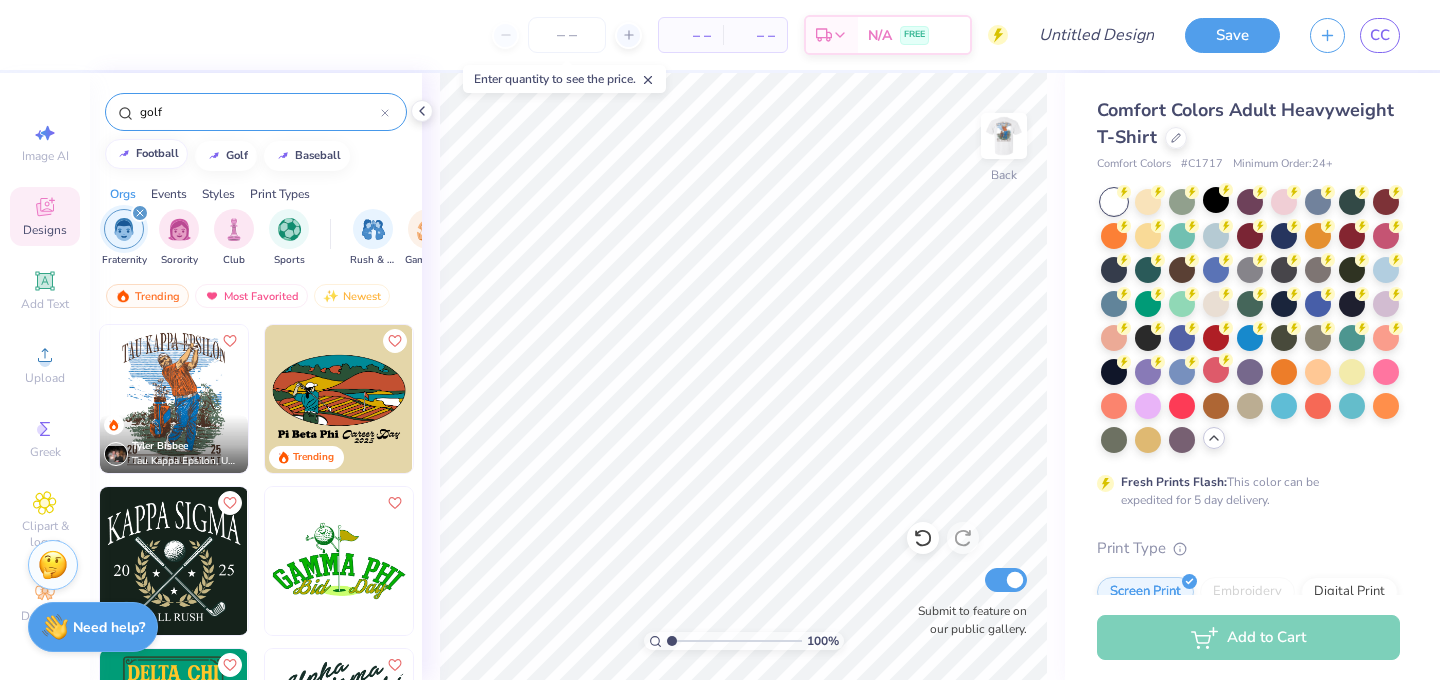 click on "football" at bounding box center (157, 153) 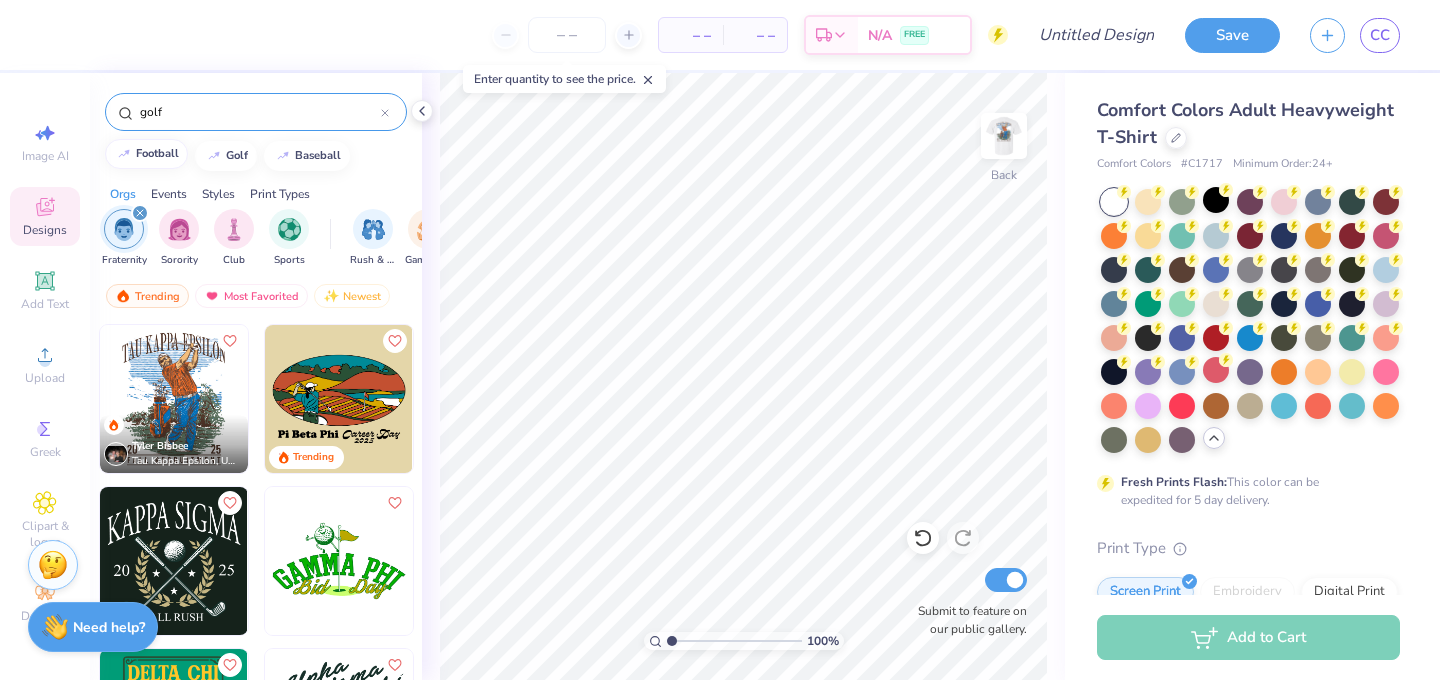 type on "football" 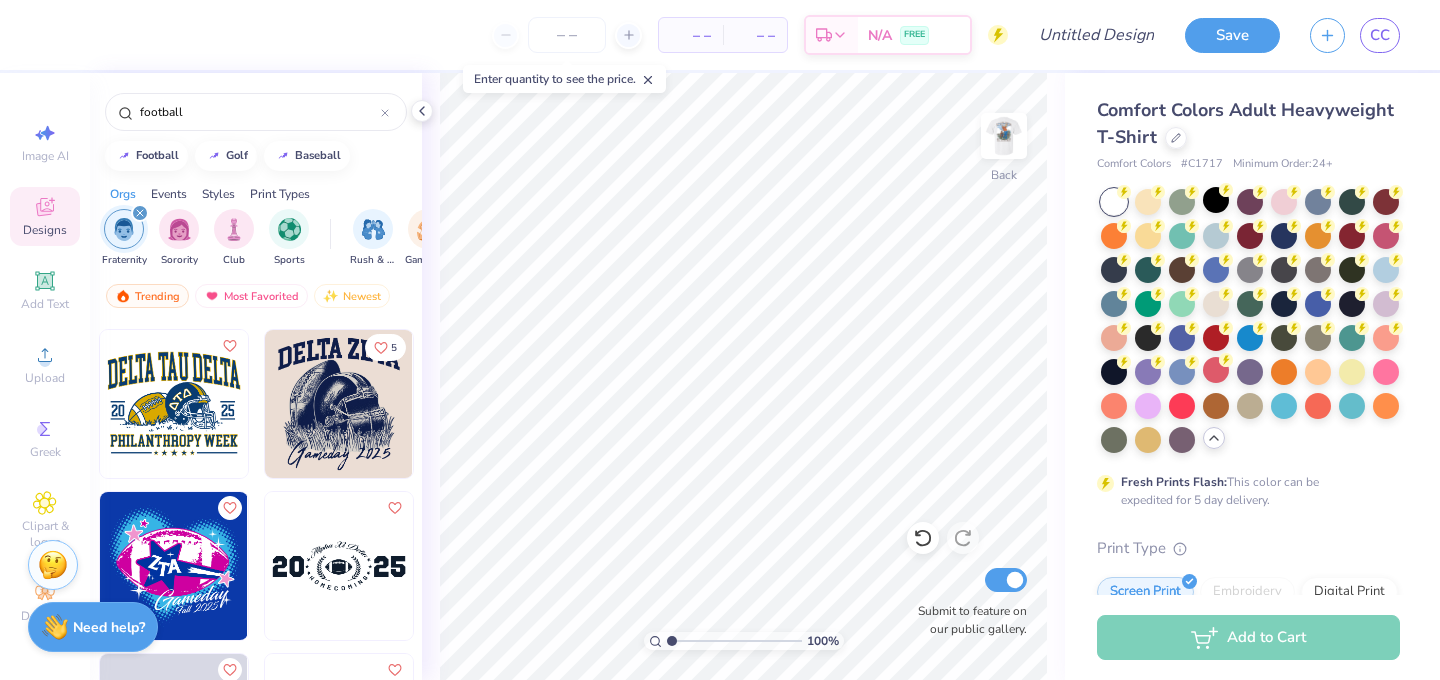 scroll, scrollTop: 4555, scrollLeft: 0, axis: vertical 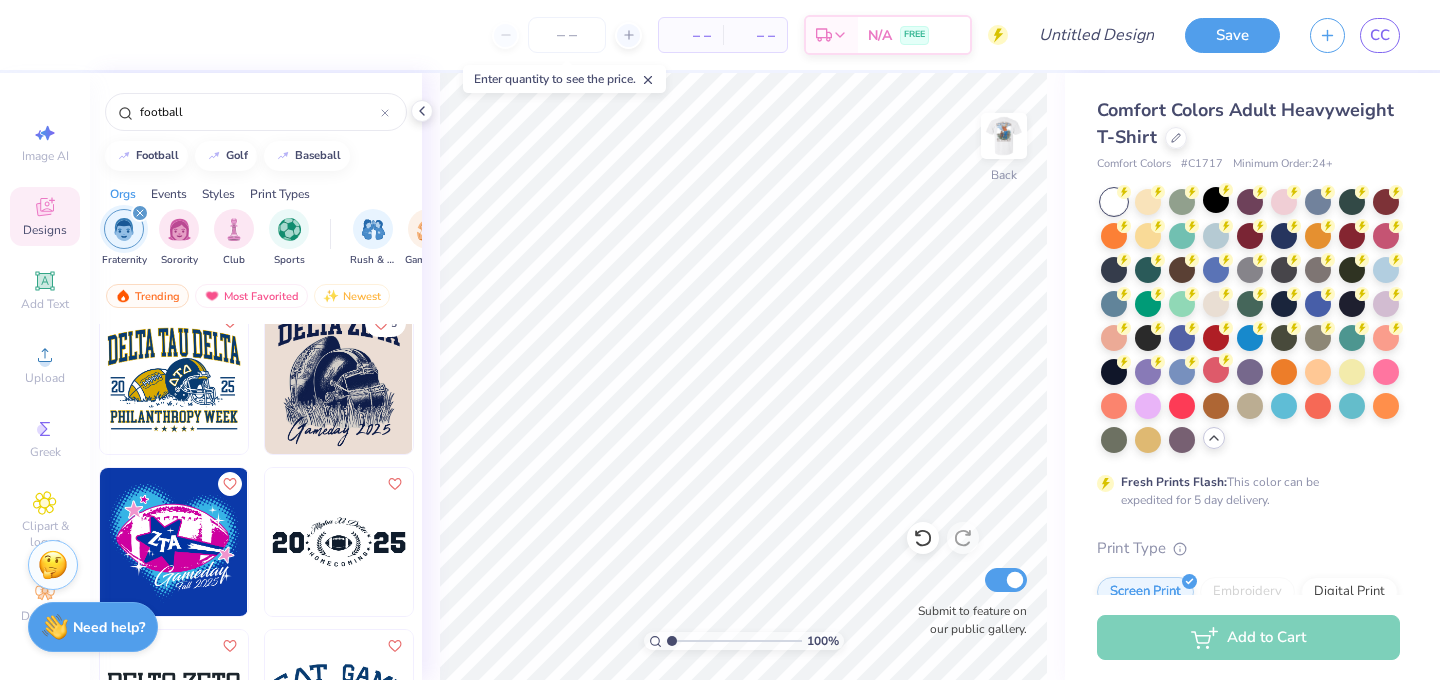 click at bounding box center [174, 380] 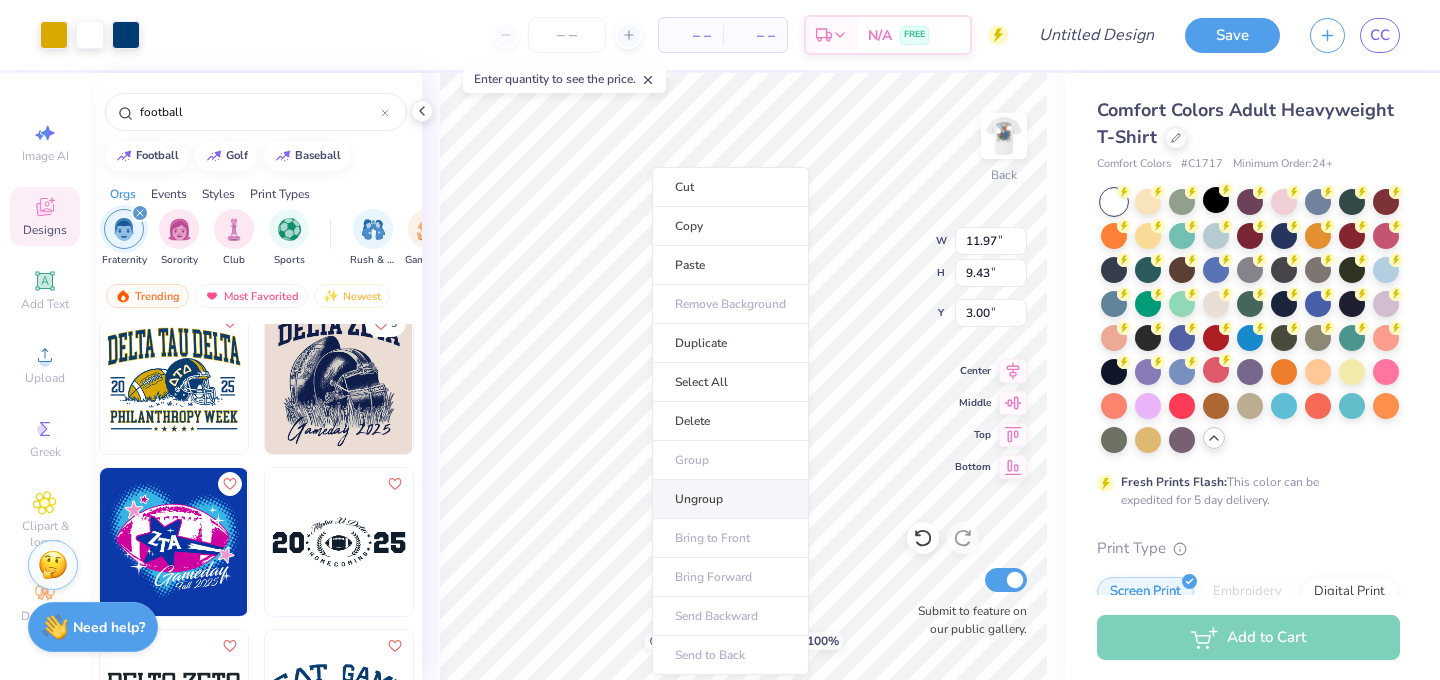 click on "Ungroup" at bounding box center [730, 499] 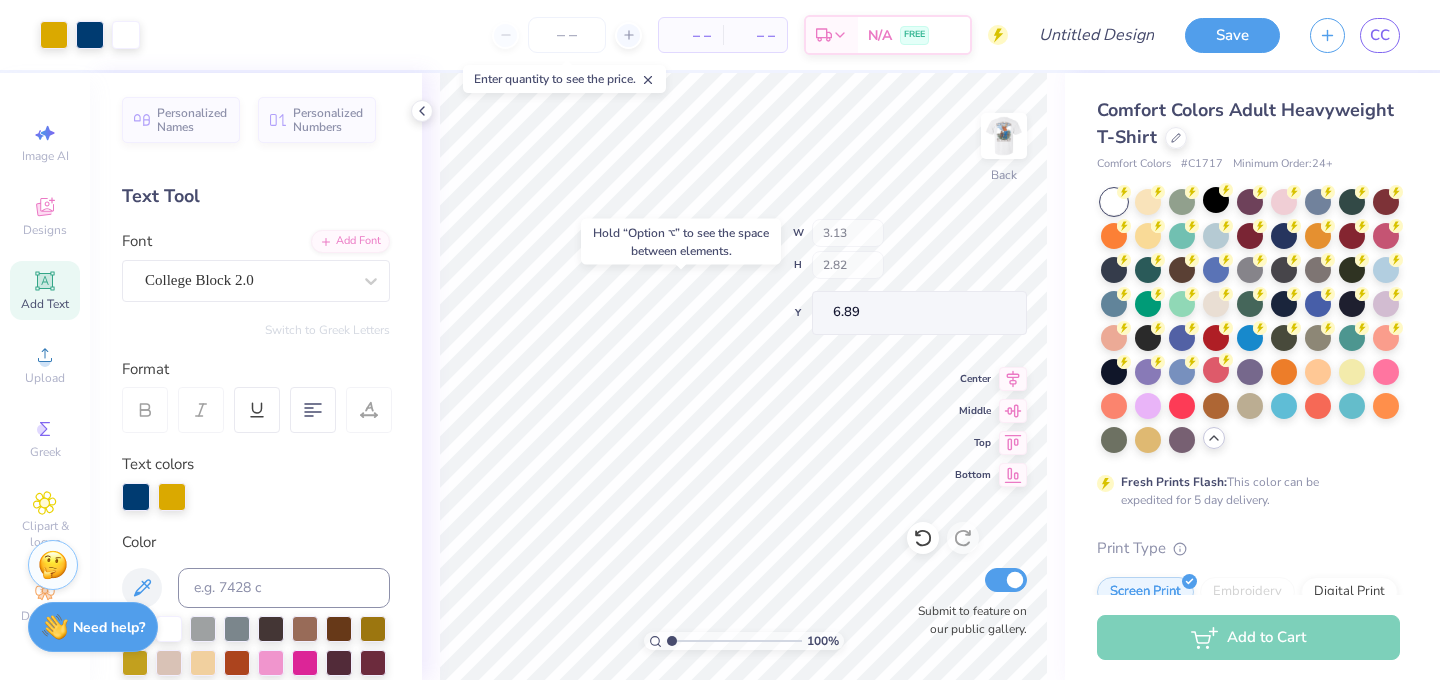 type on "6.89" 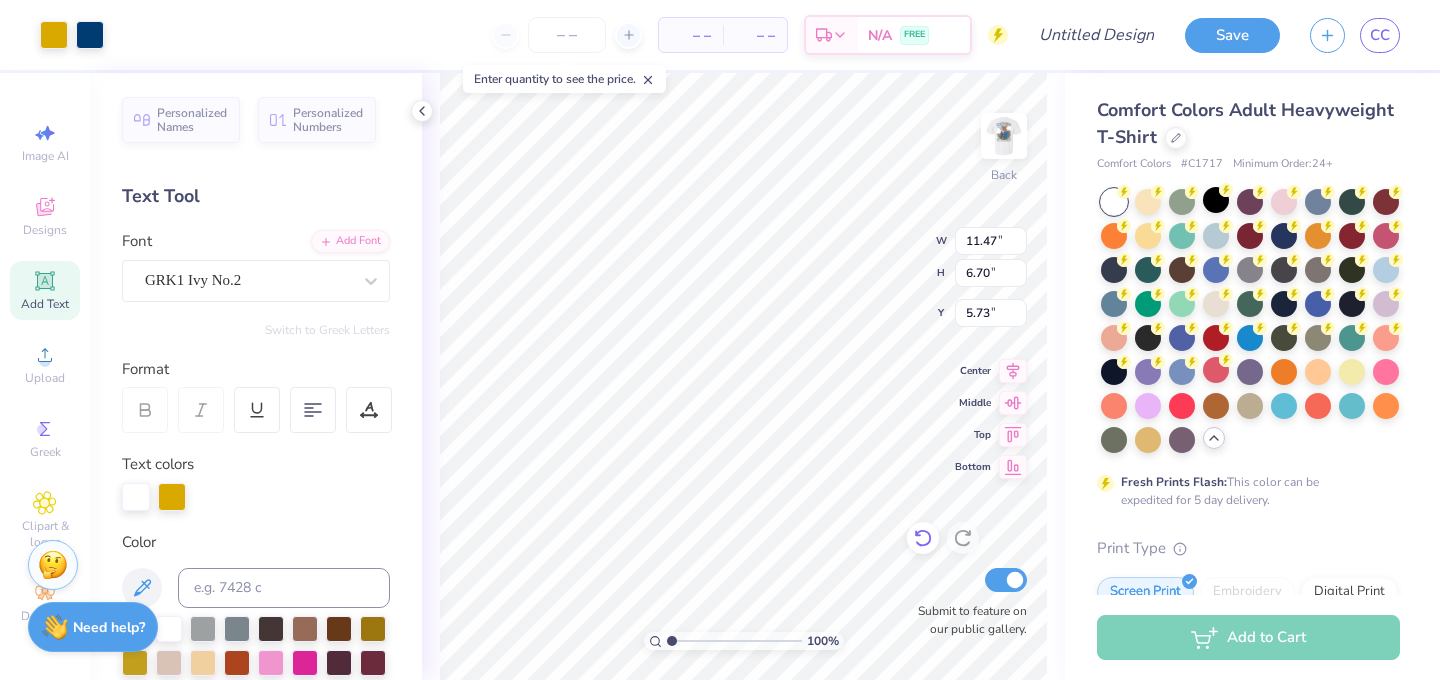 click 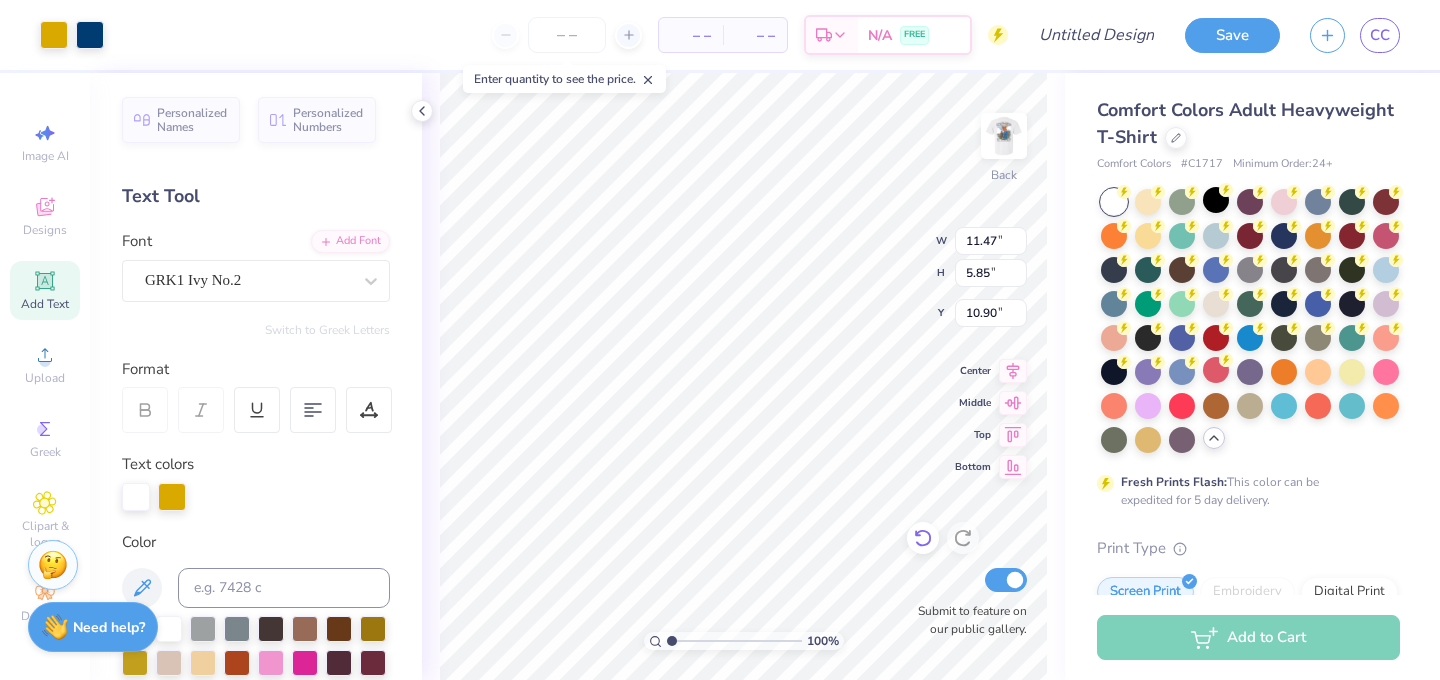 click 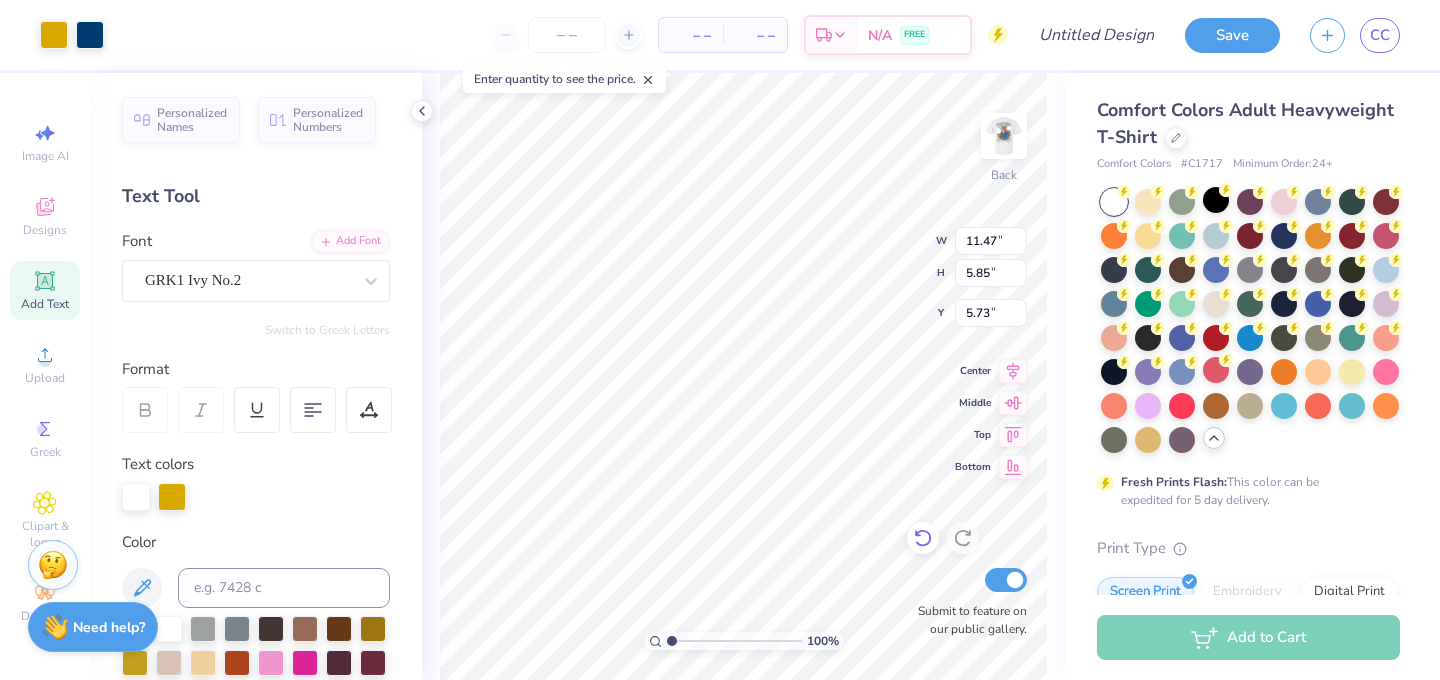 type on "5.91" 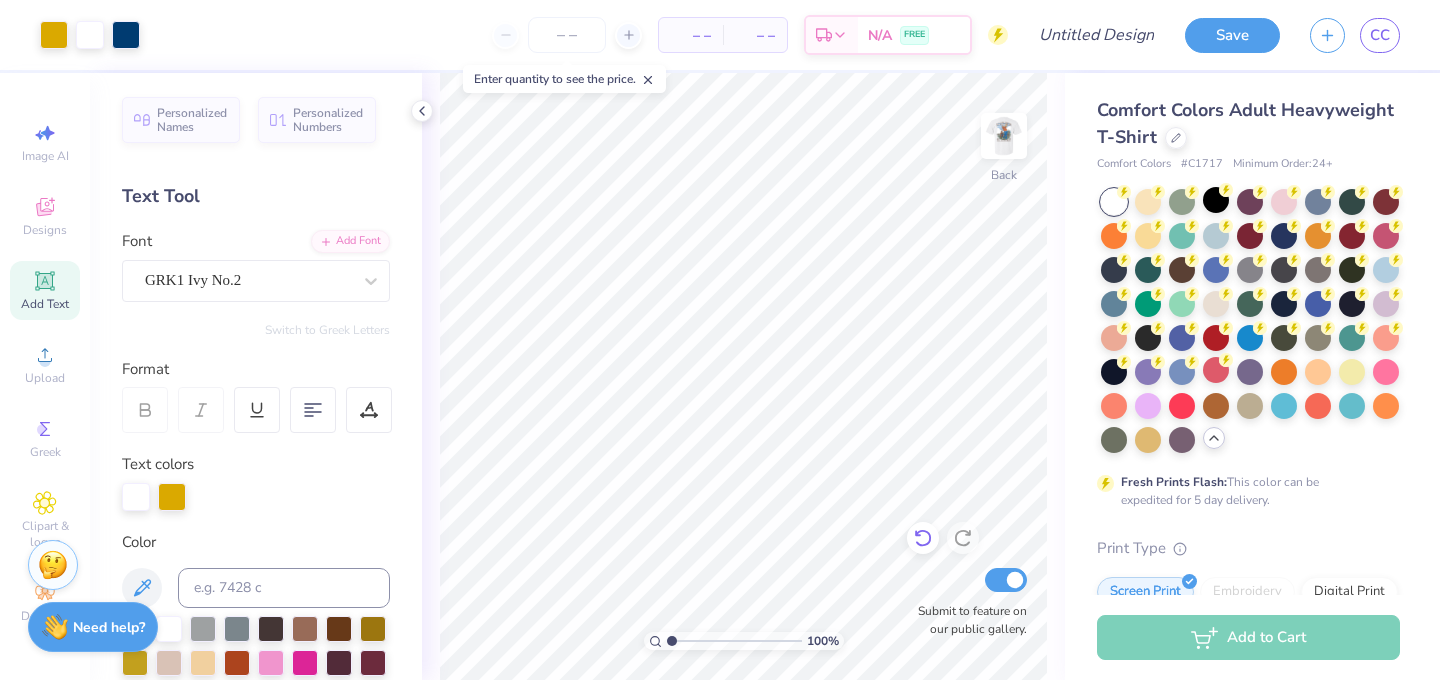 click 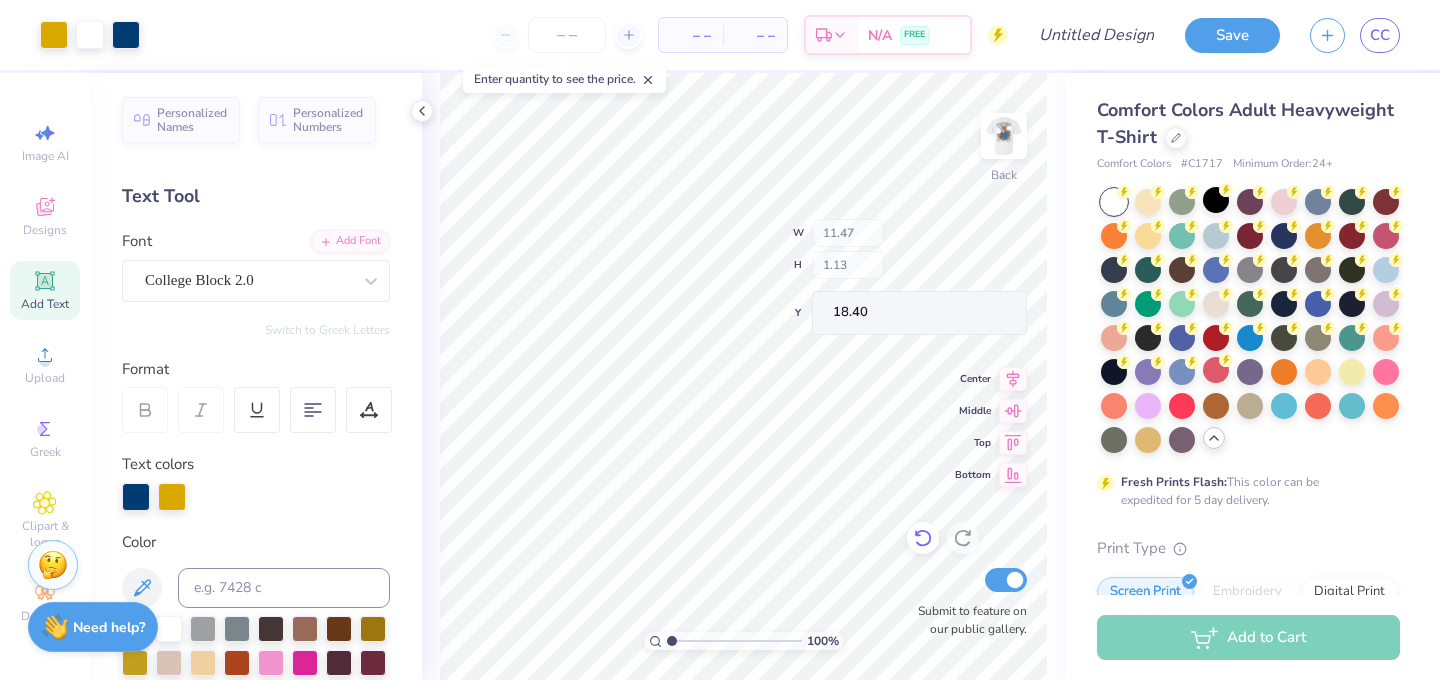 type on "18.40" 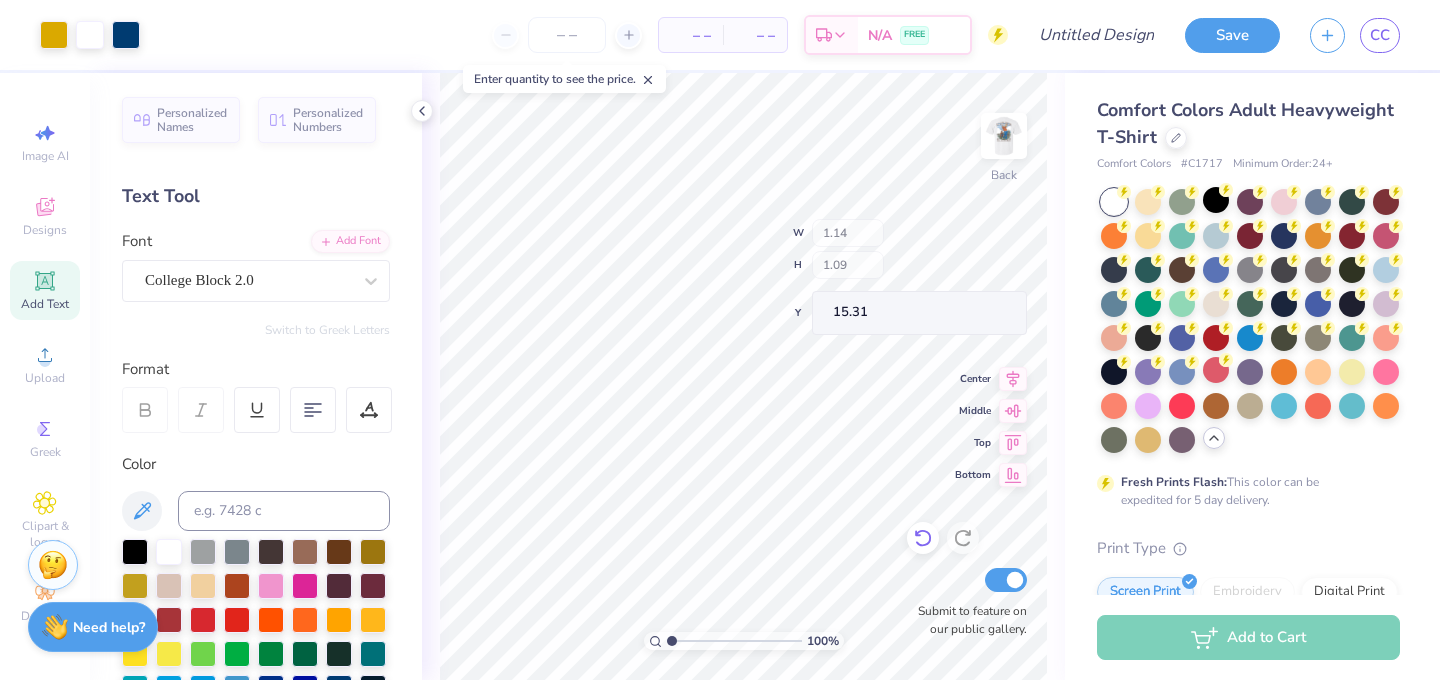 type on "15.31" 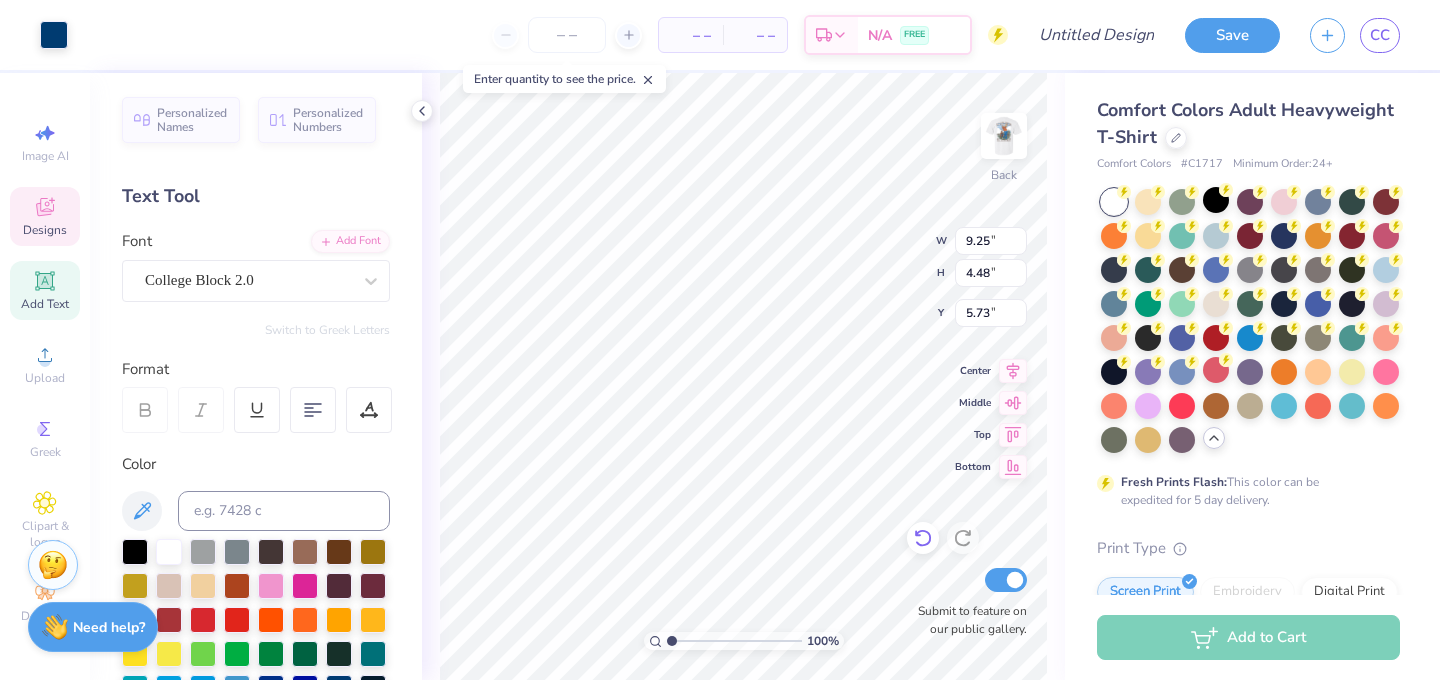 type on "9.25" 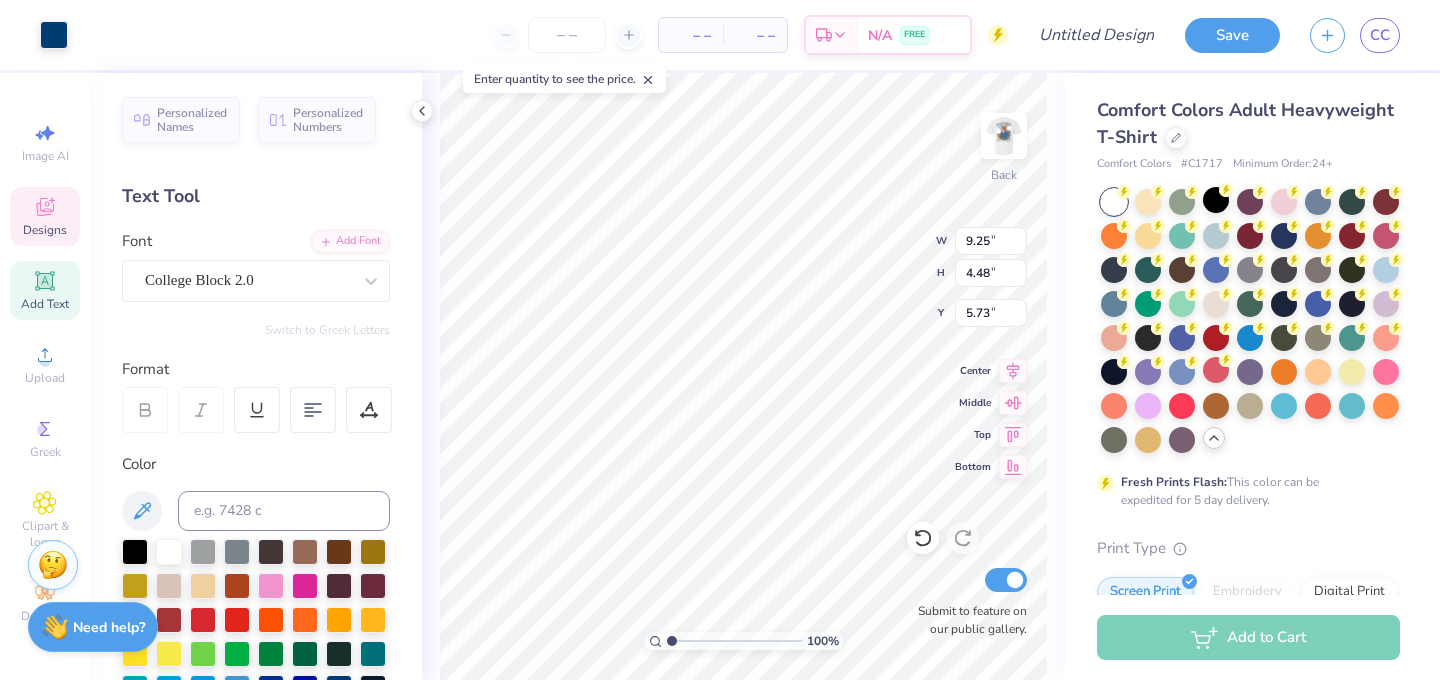 type on "6.06" 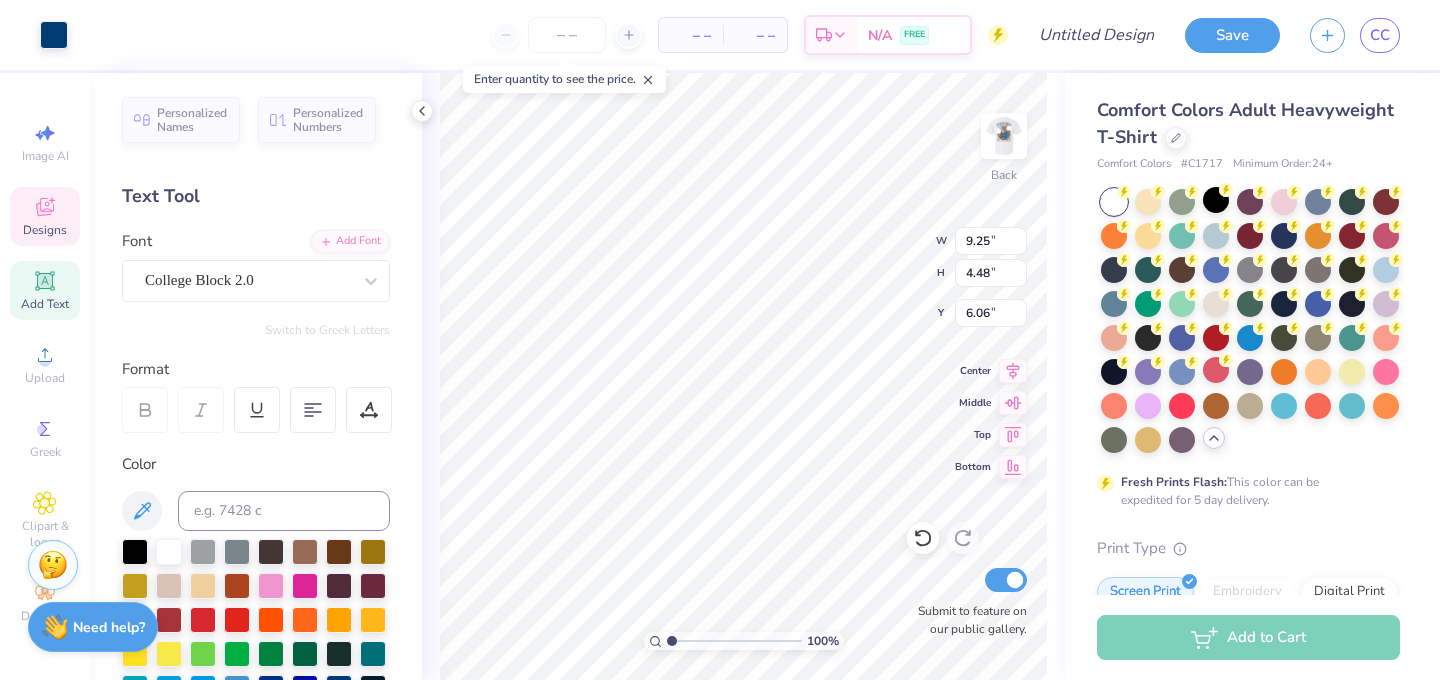 click on "Designs" at bounding box center (45, 230) 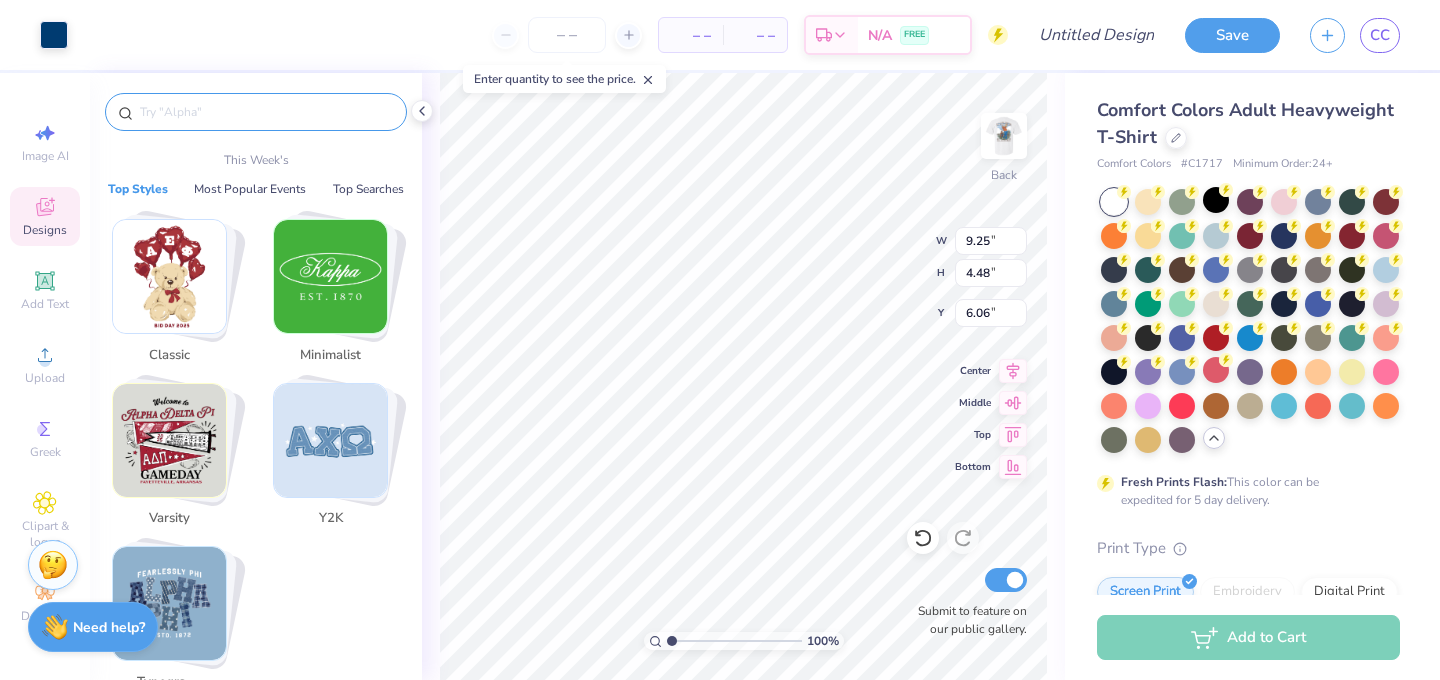 click at bounding box center [266, 112] 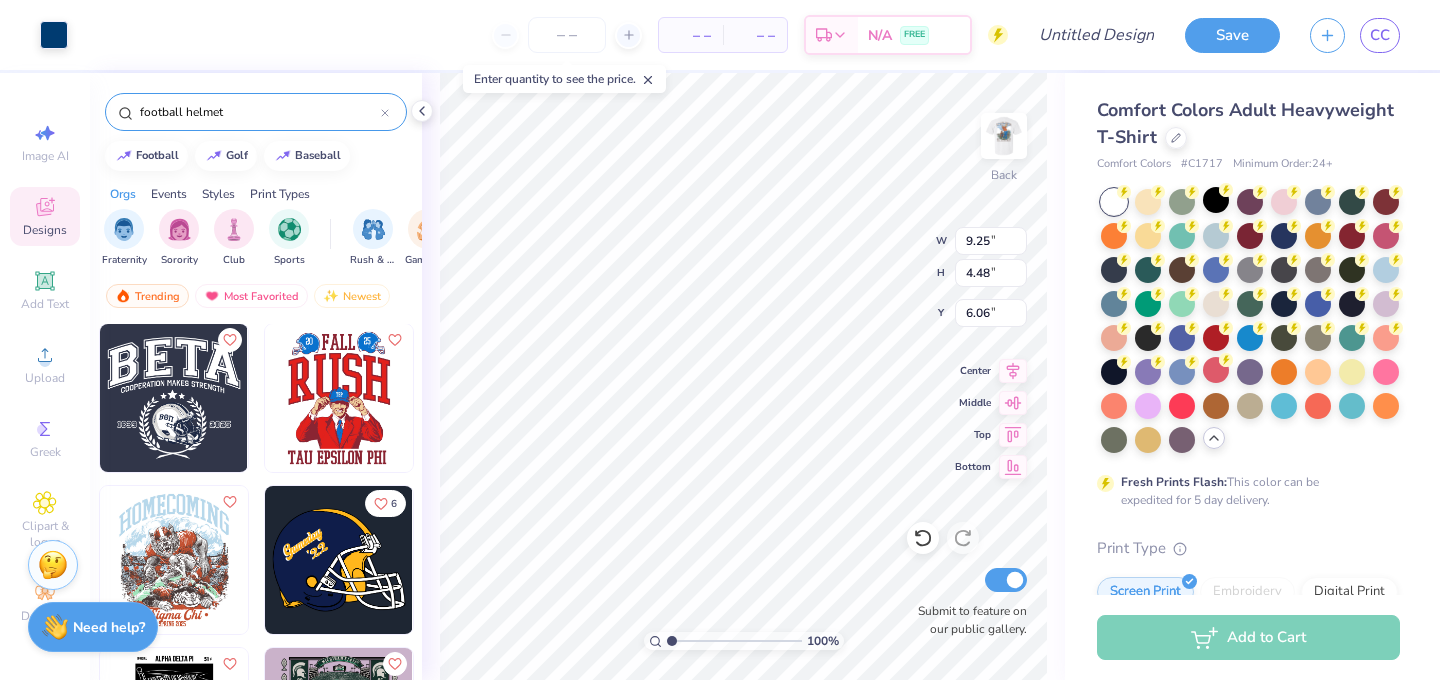 scroll, scrollTop: 312, scrollLeft: 0, axis: vertical 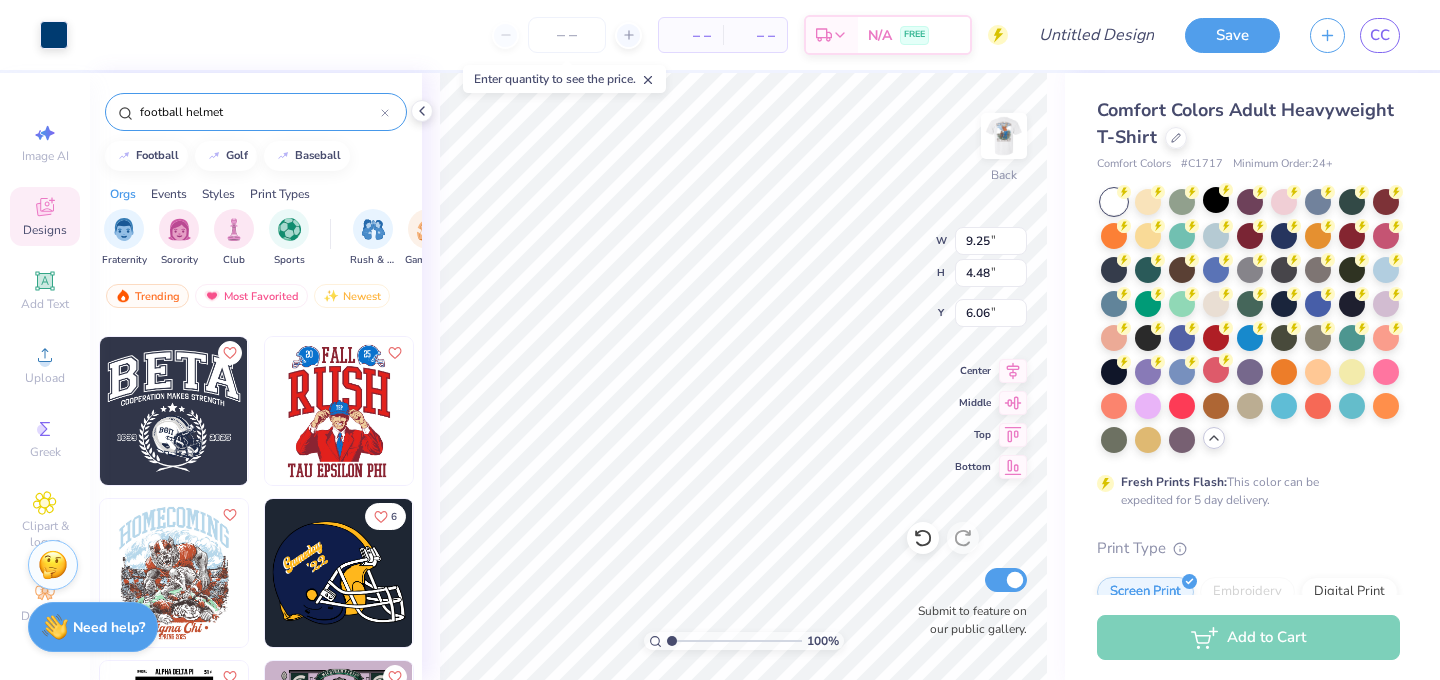 type on "football helmet" 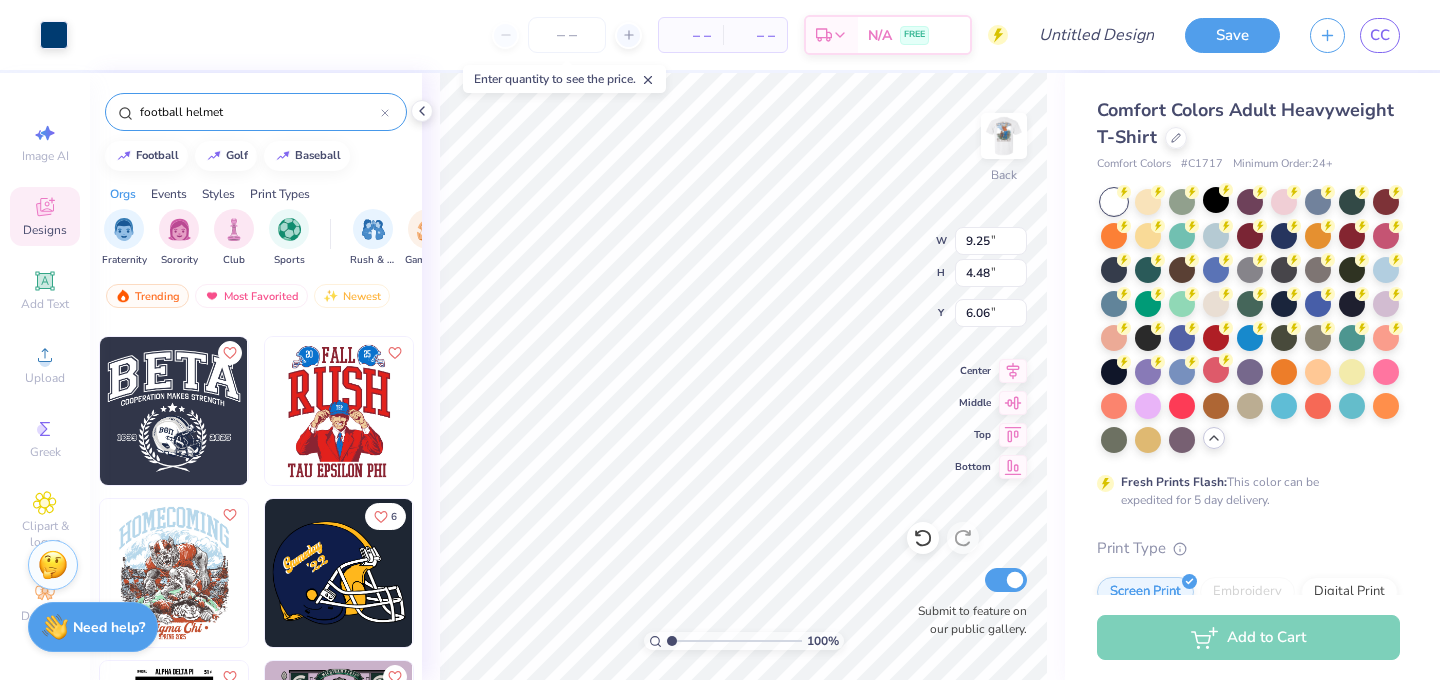 click at bounding box center [174, 411] 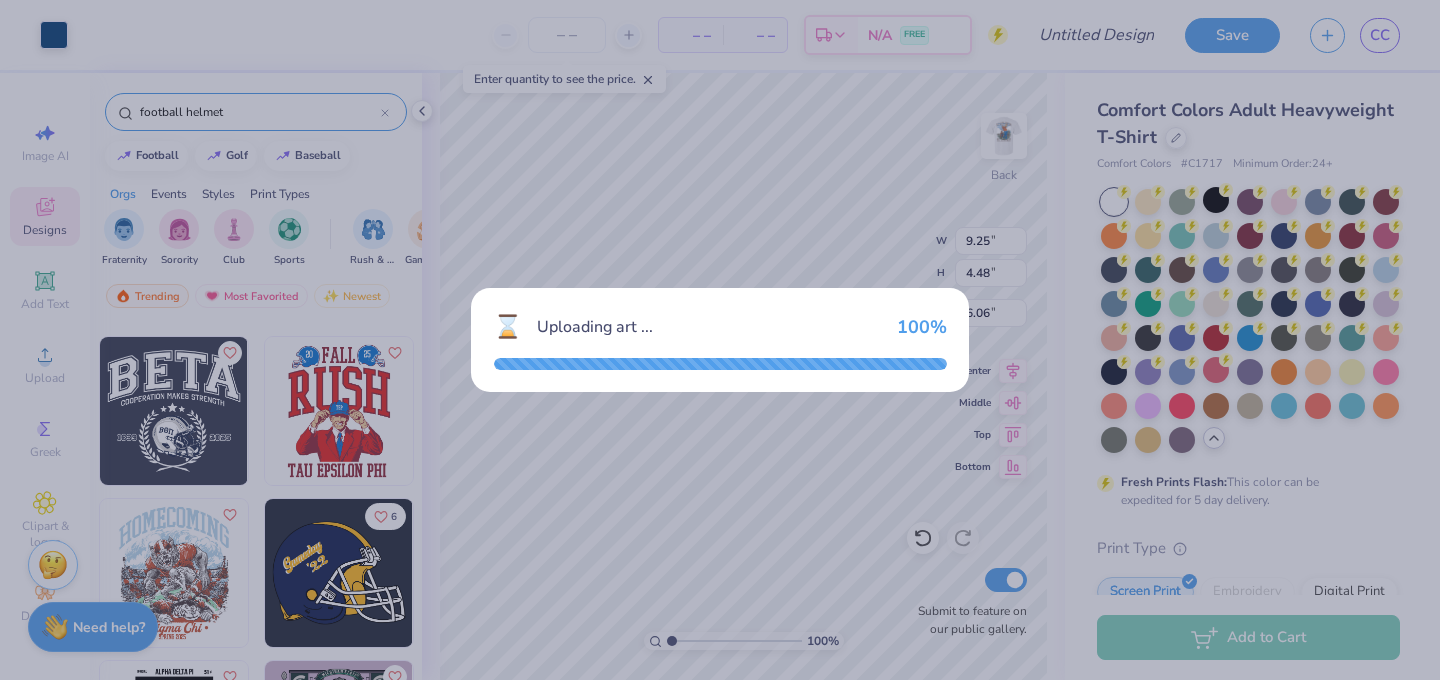 type on "9.32" 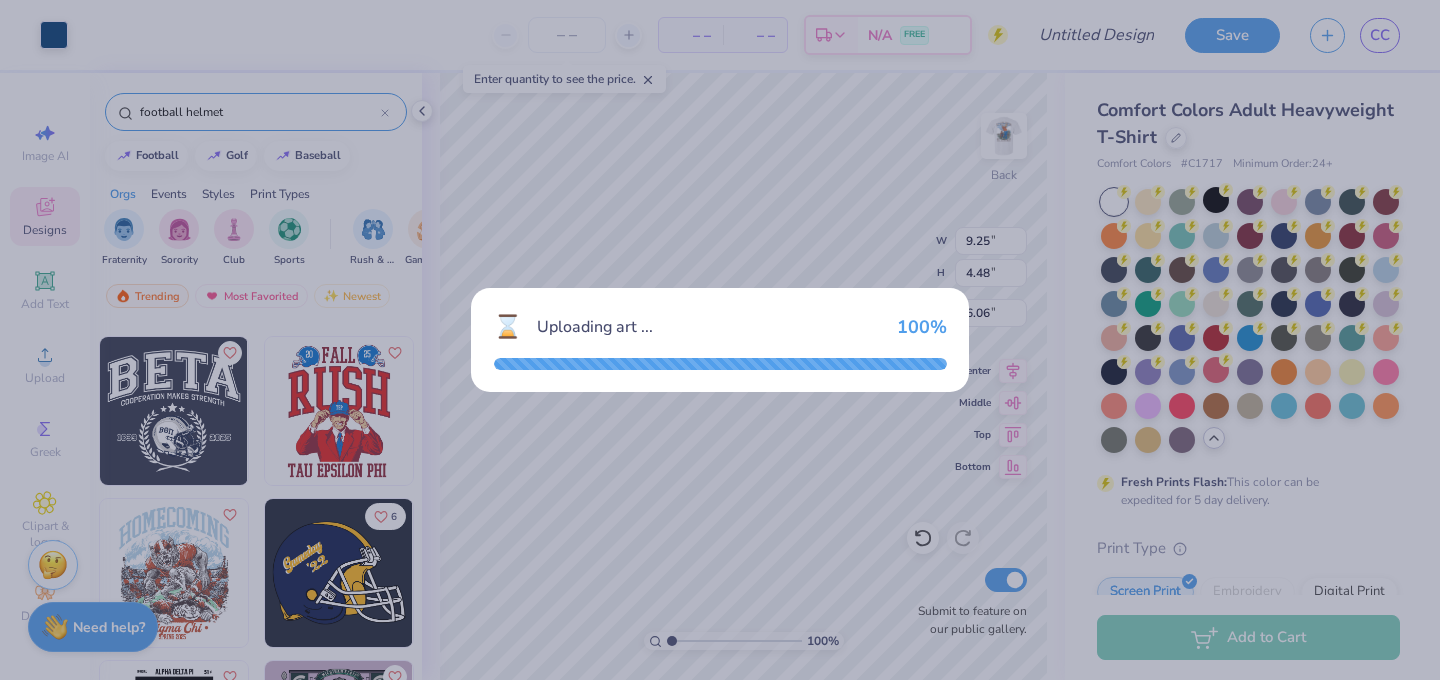 type on "8.55" 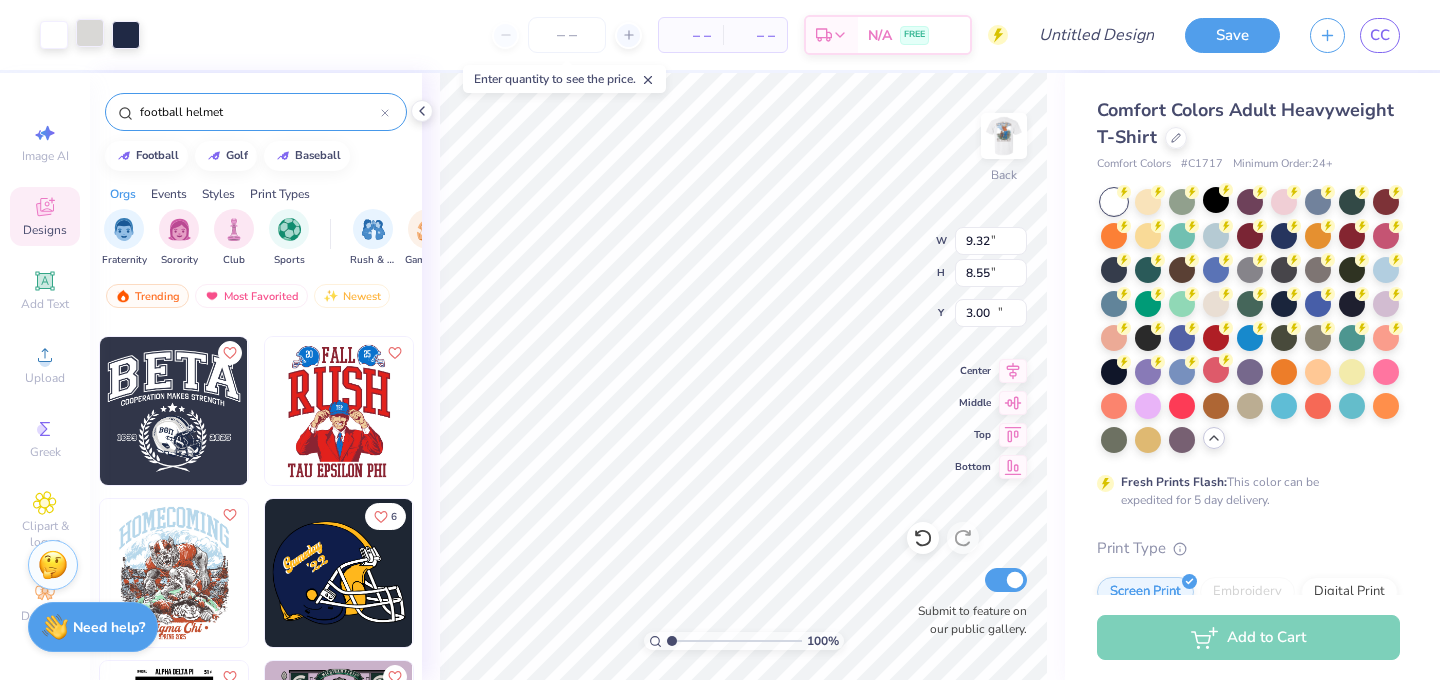 type on "12.50" 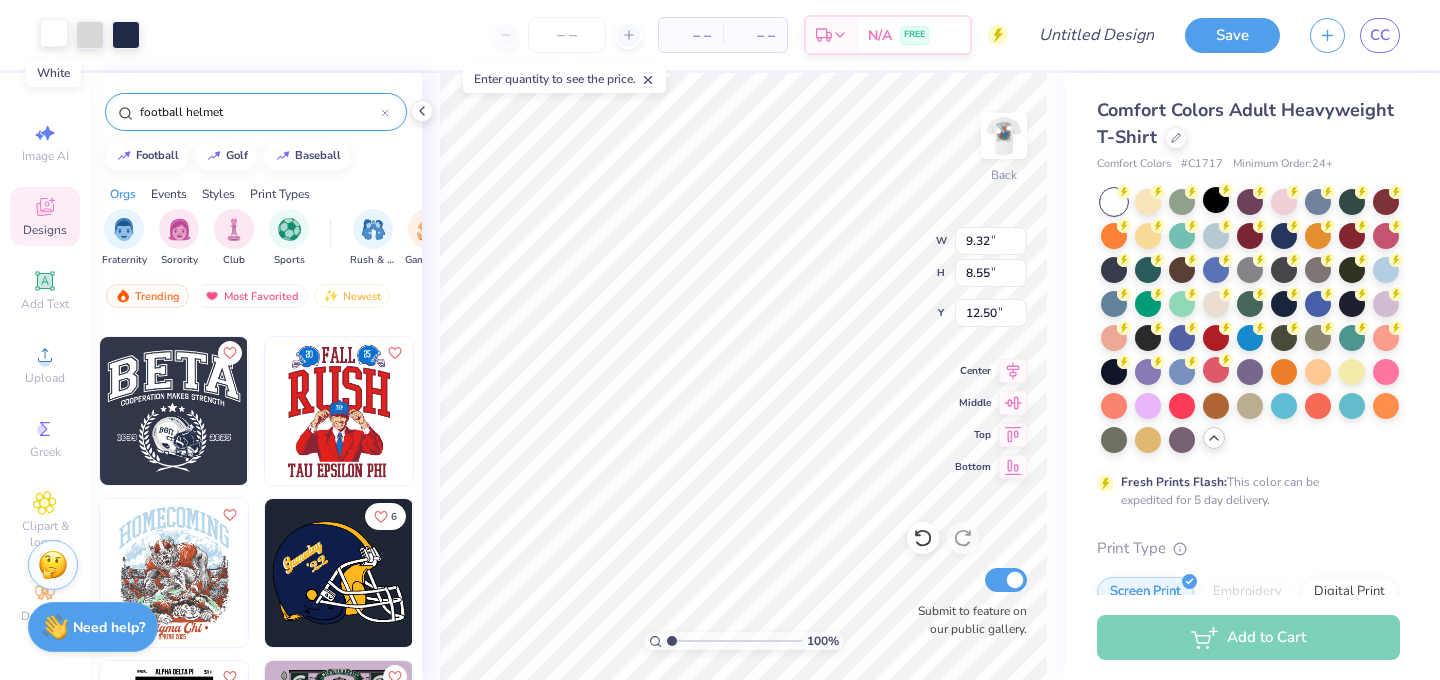 click at bounding box center [54, 33] 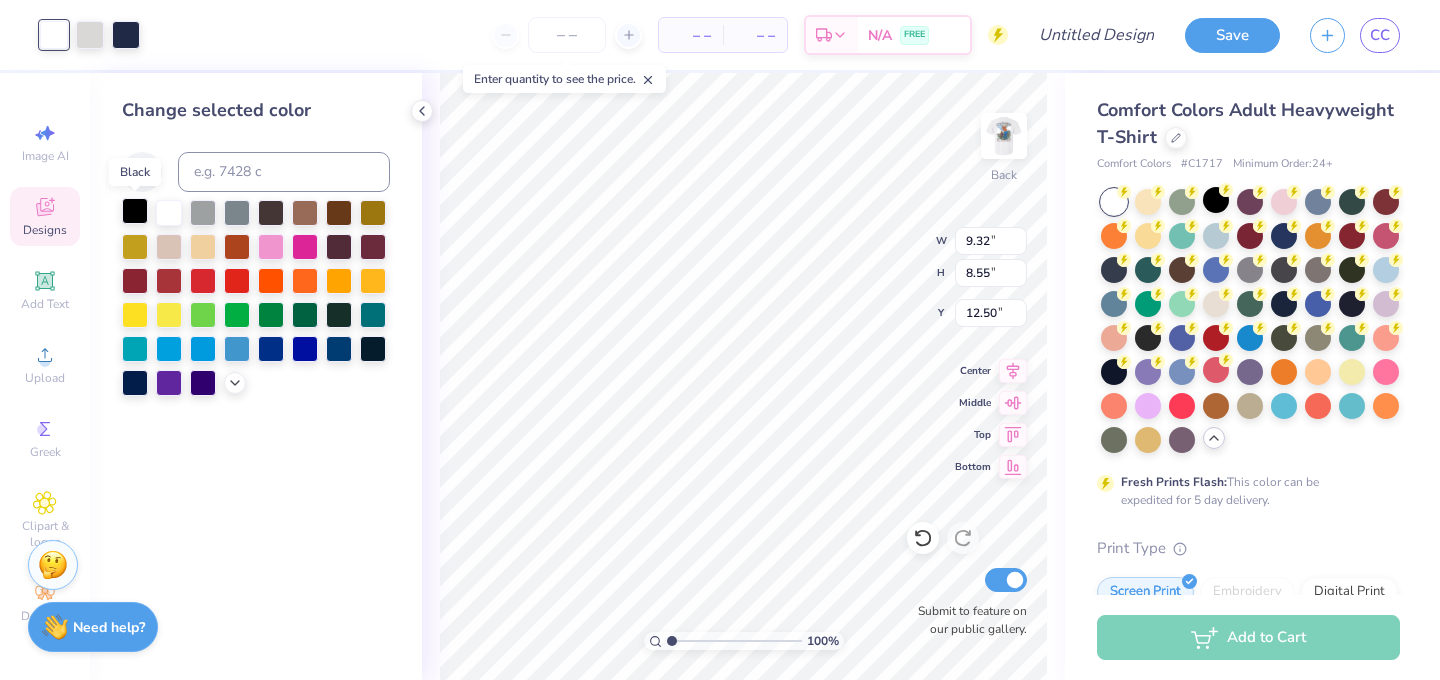 click at bounding box center [135, 211] 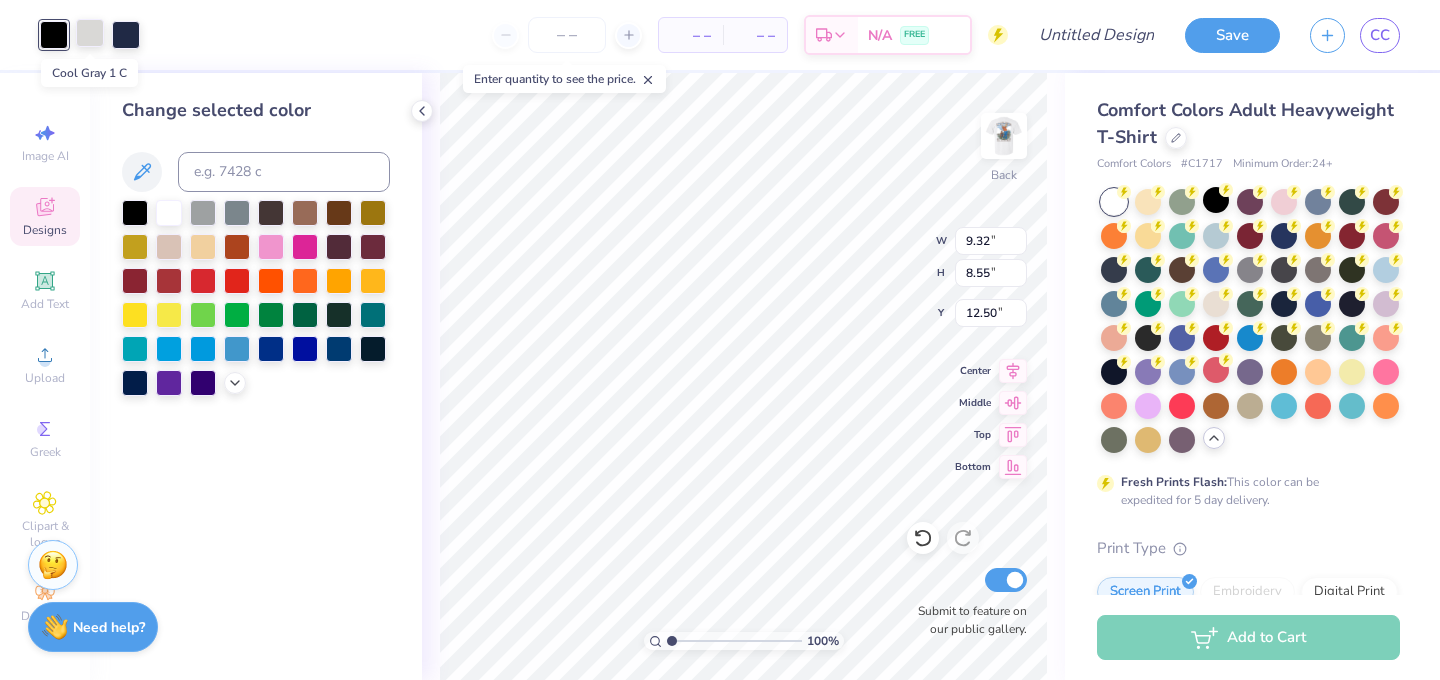 click at bounding box center [90, 33] 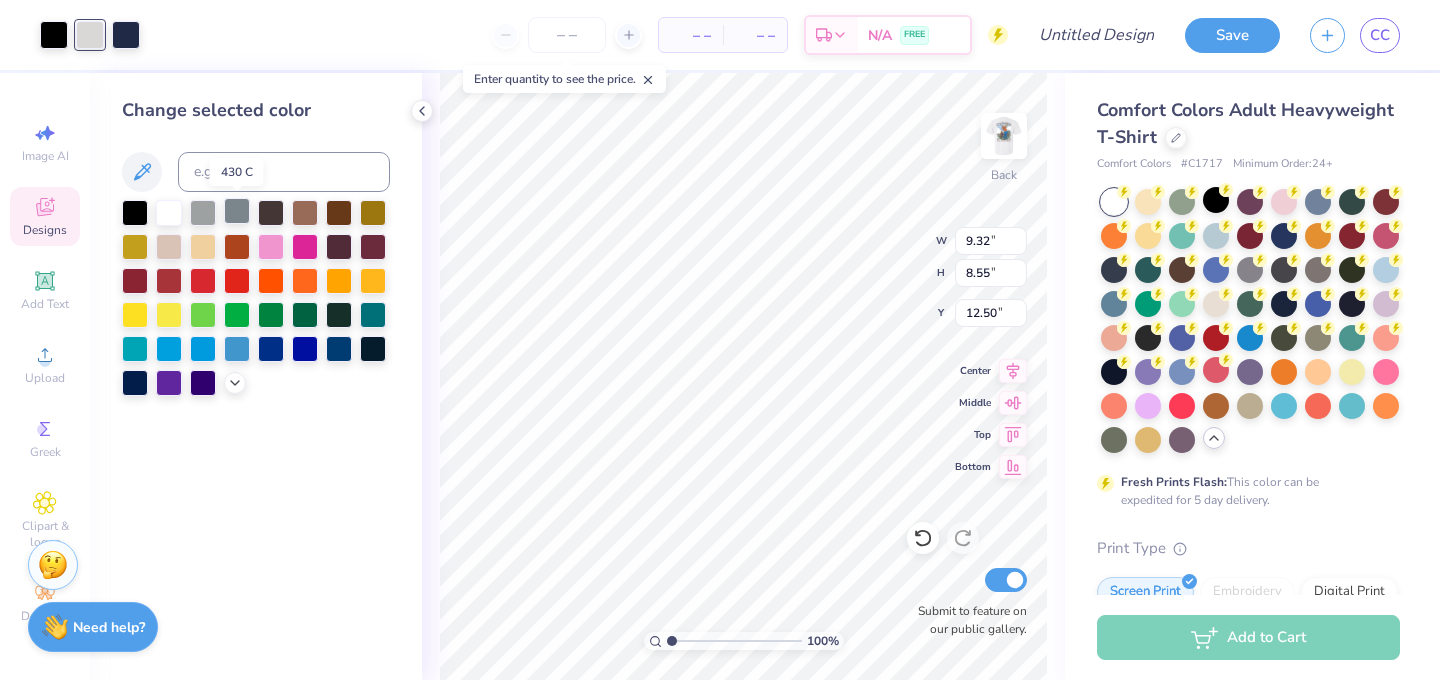 click at bounding box center (237, 211) 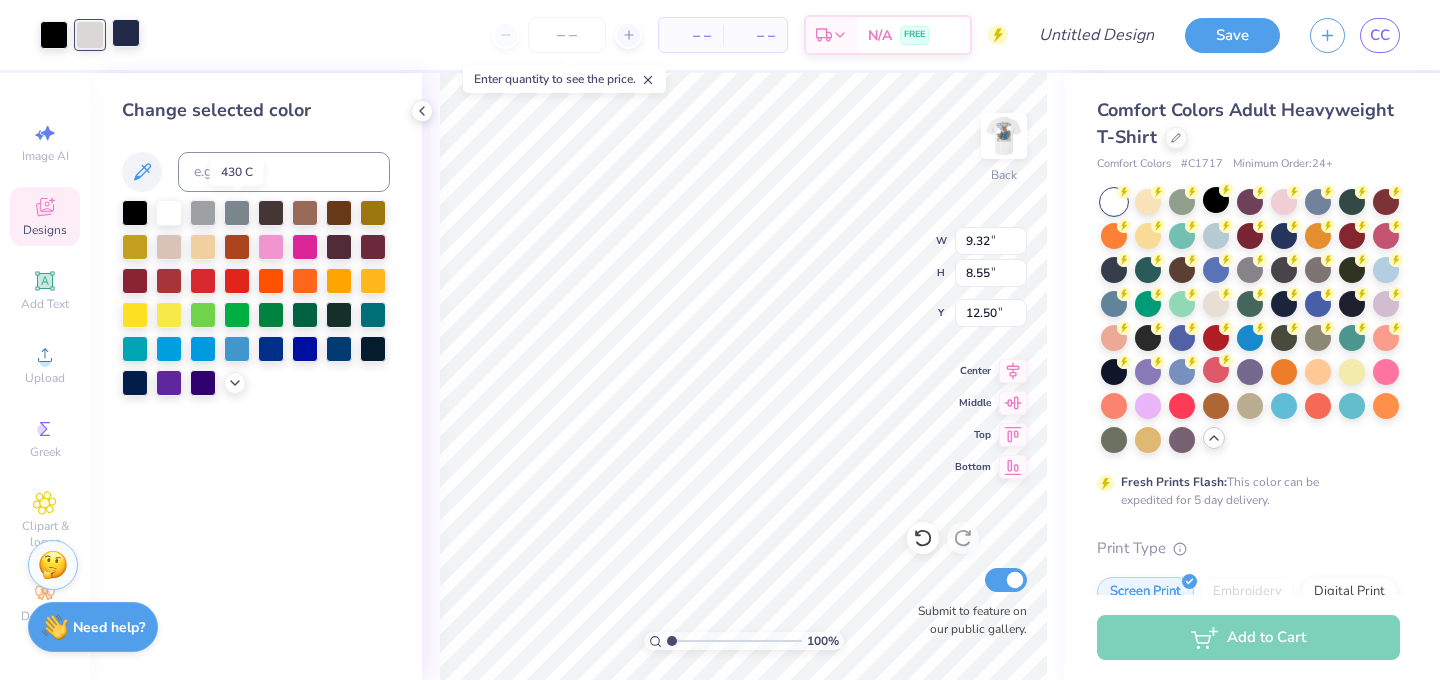 click at bounding box center [126, 33] 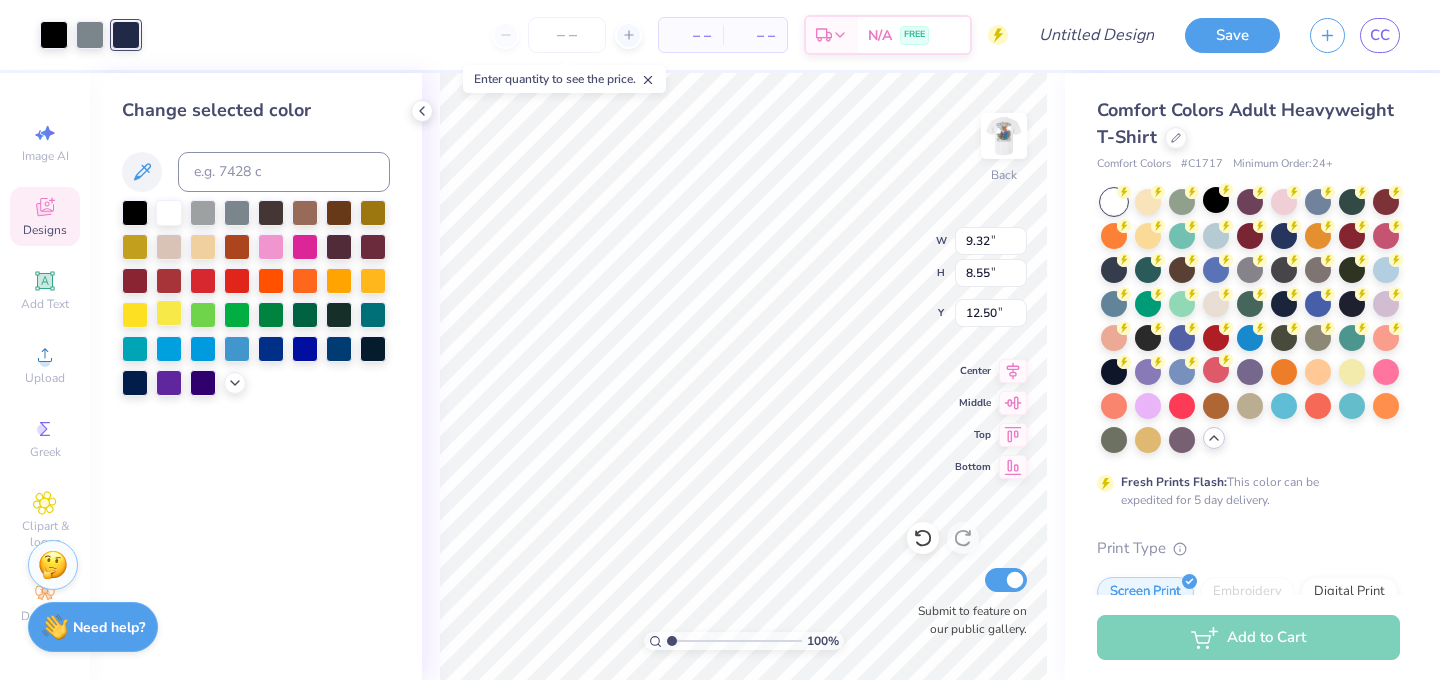 click at bounding box center (169, 313) 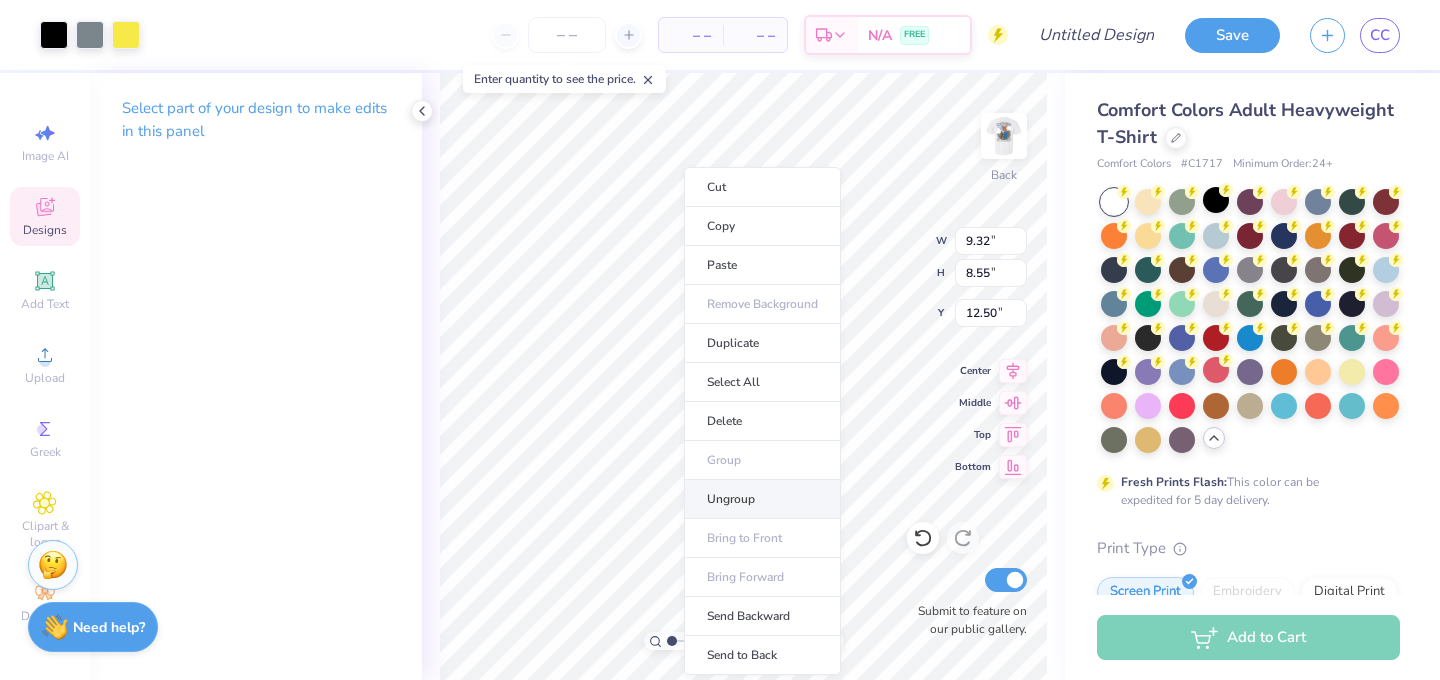 click on "Ungroup" at bounding box center [762, 499] 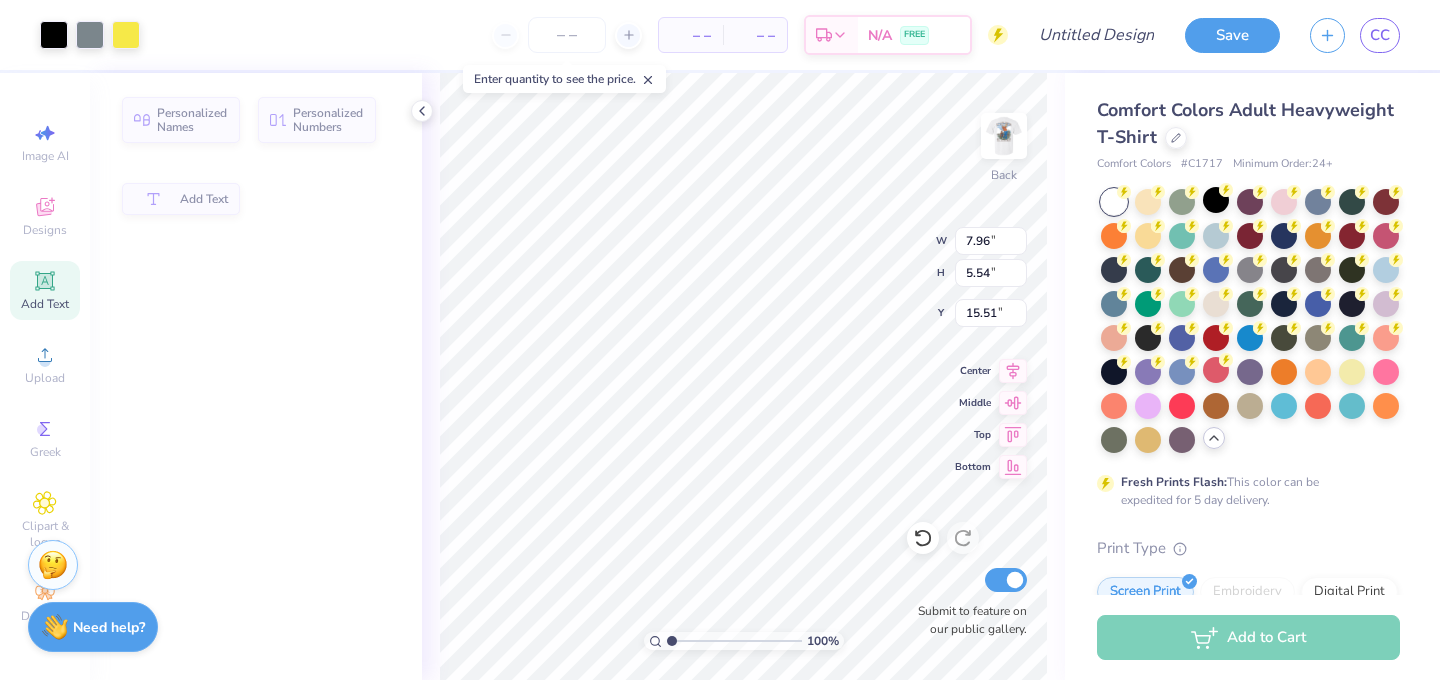 type on "3.70" 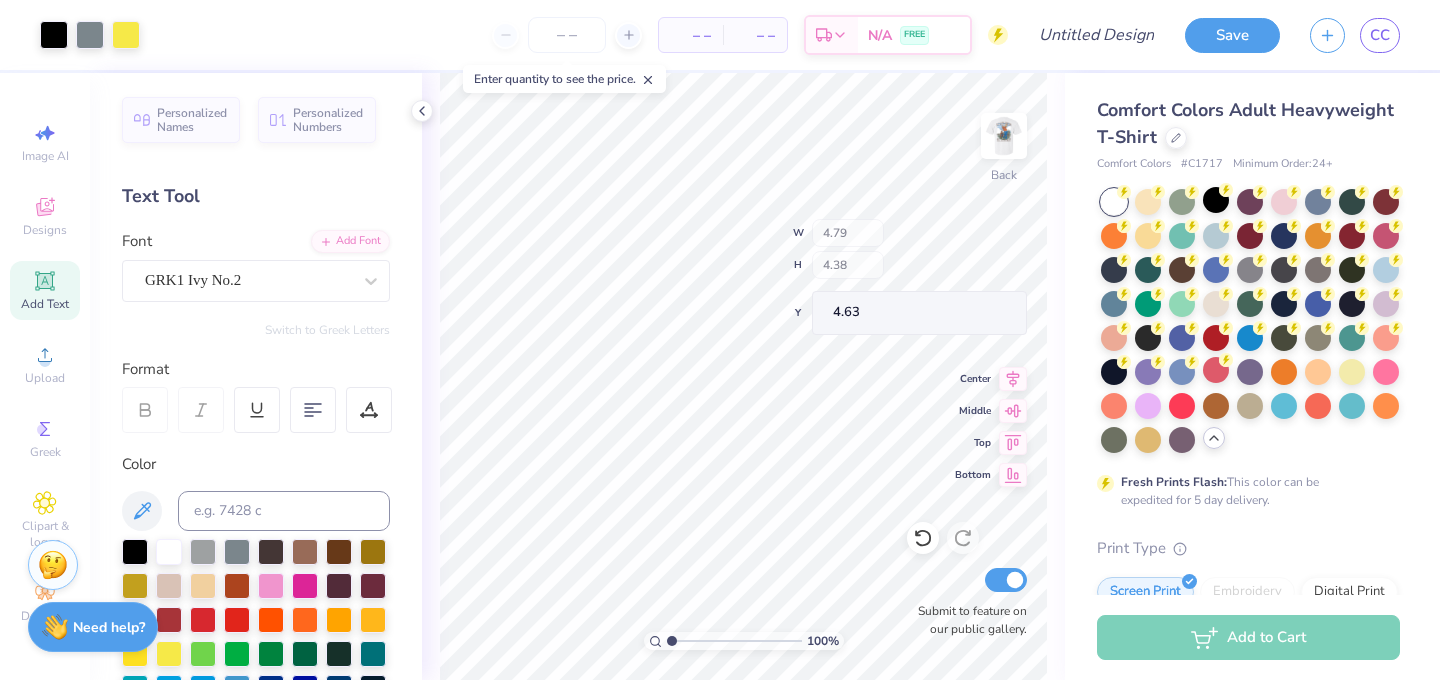 type on "4.63" 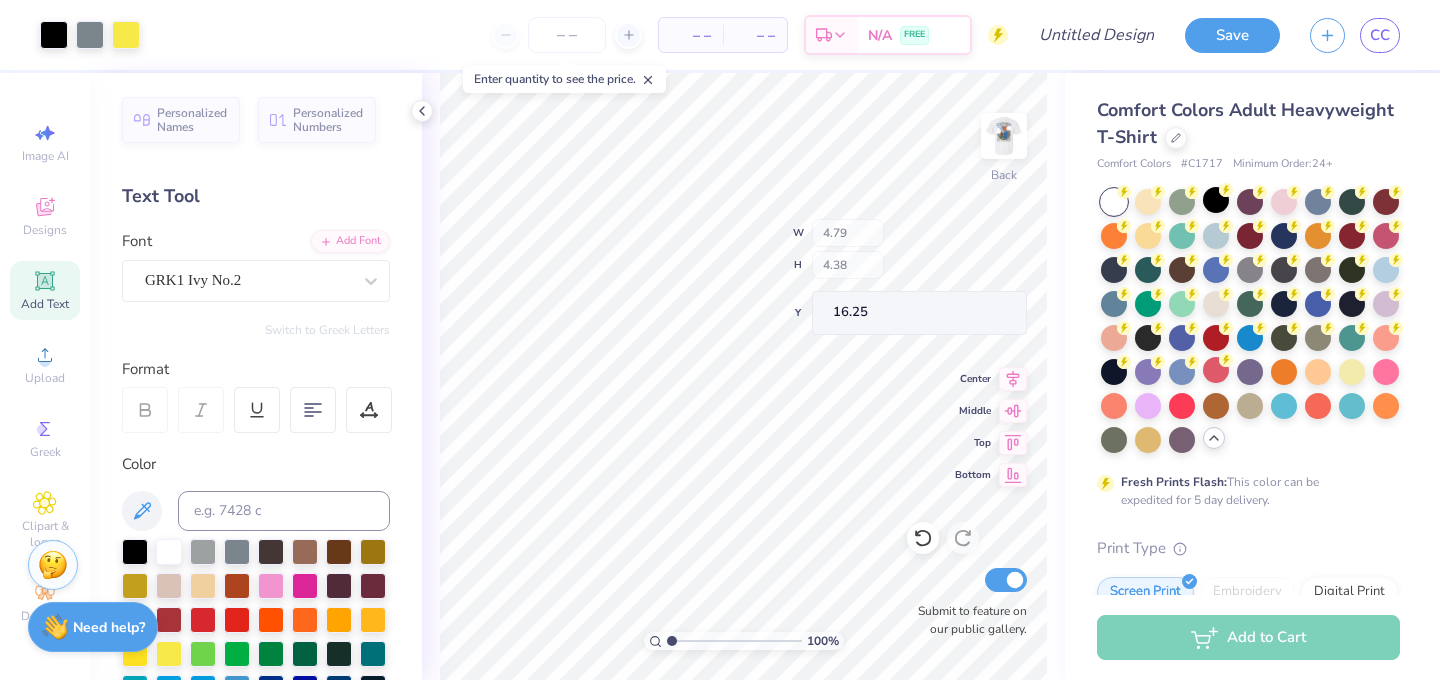 type on "16.25" 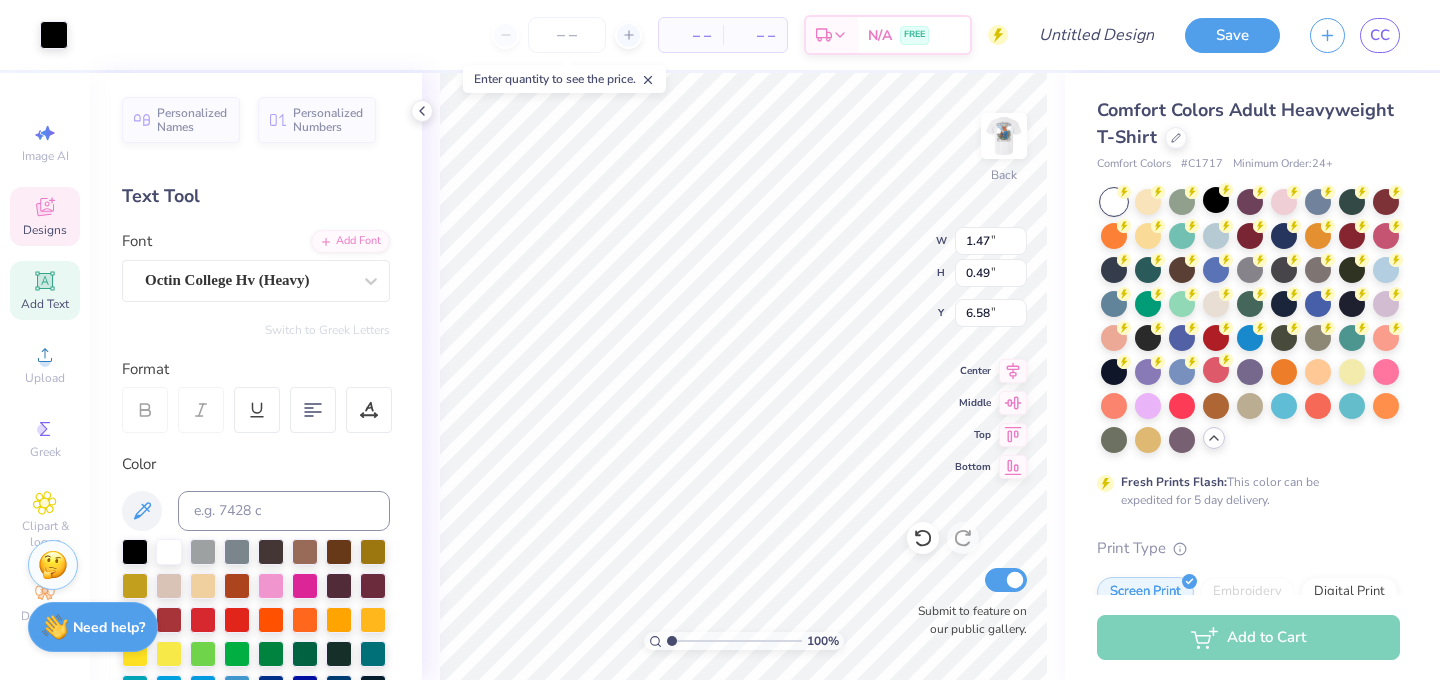 type on "7.23" 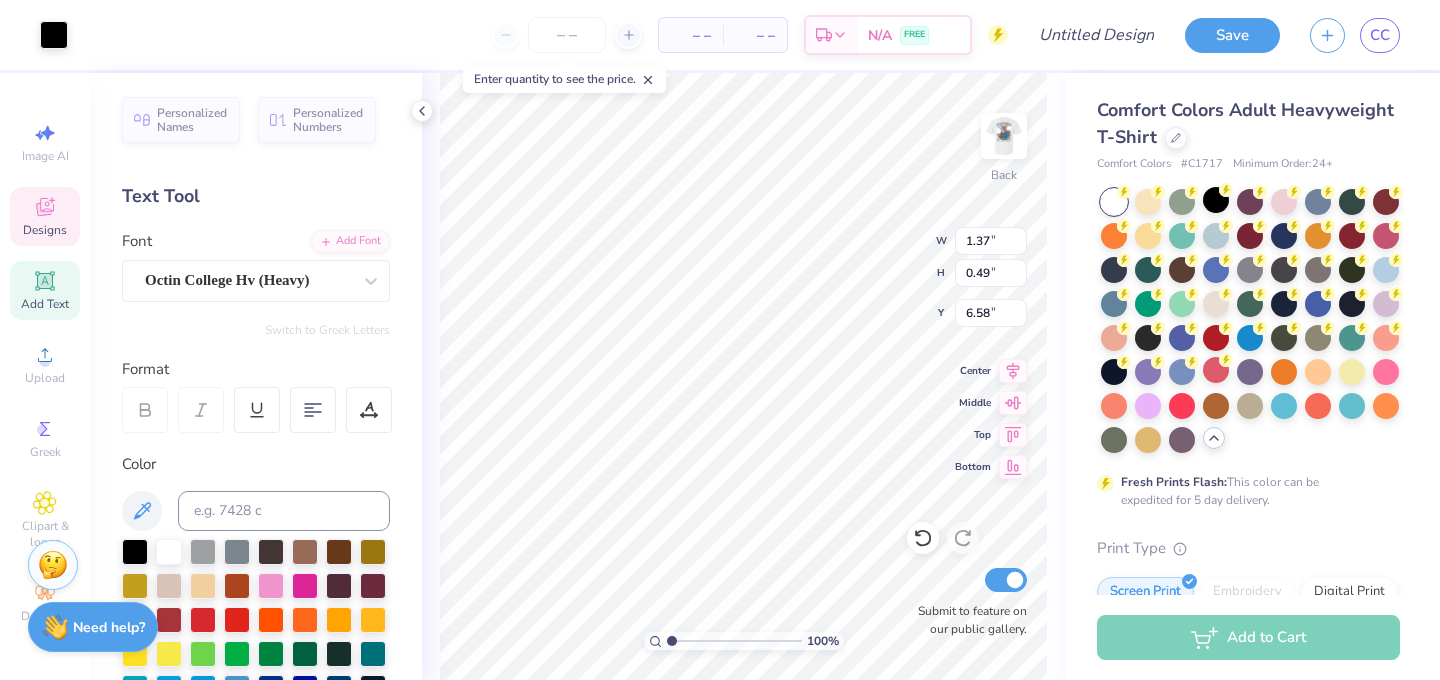 type on "1.37" 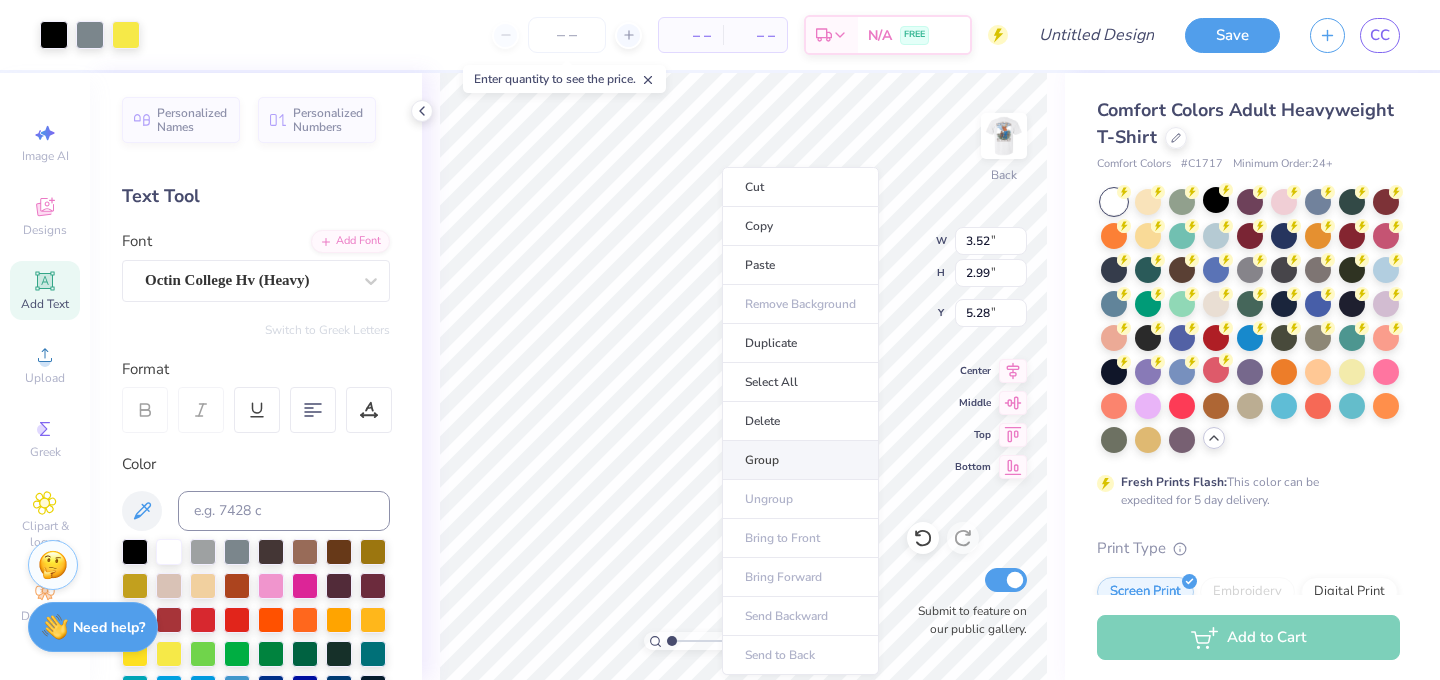 click on "Group" at bounding box center [800, 460] 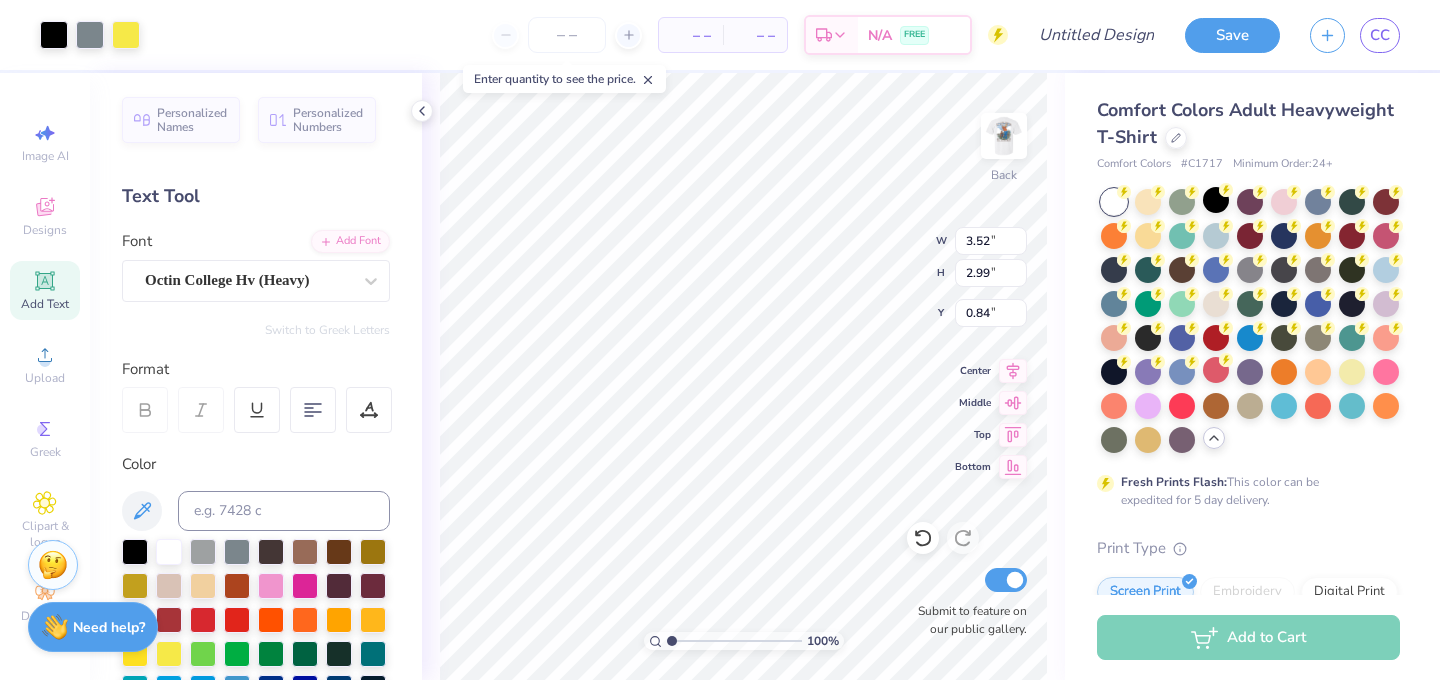 type on "0.84" 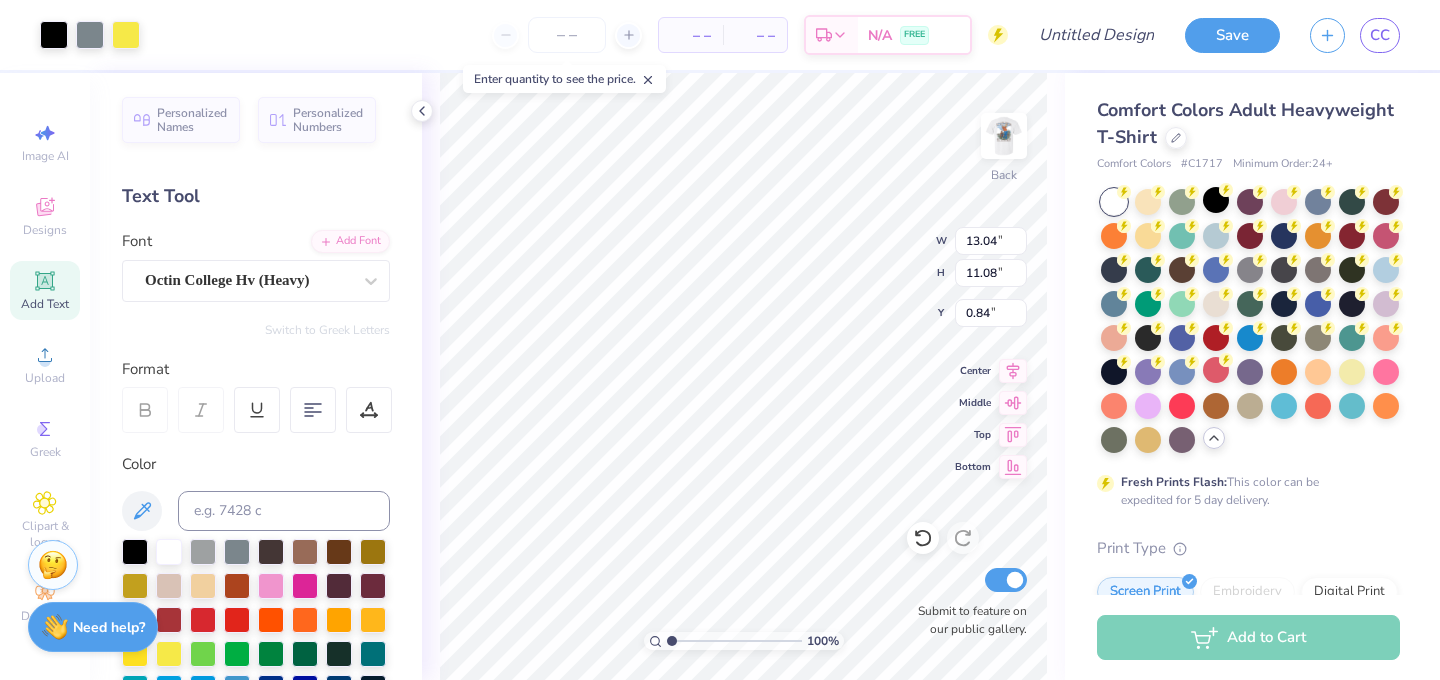 type on "13.04" 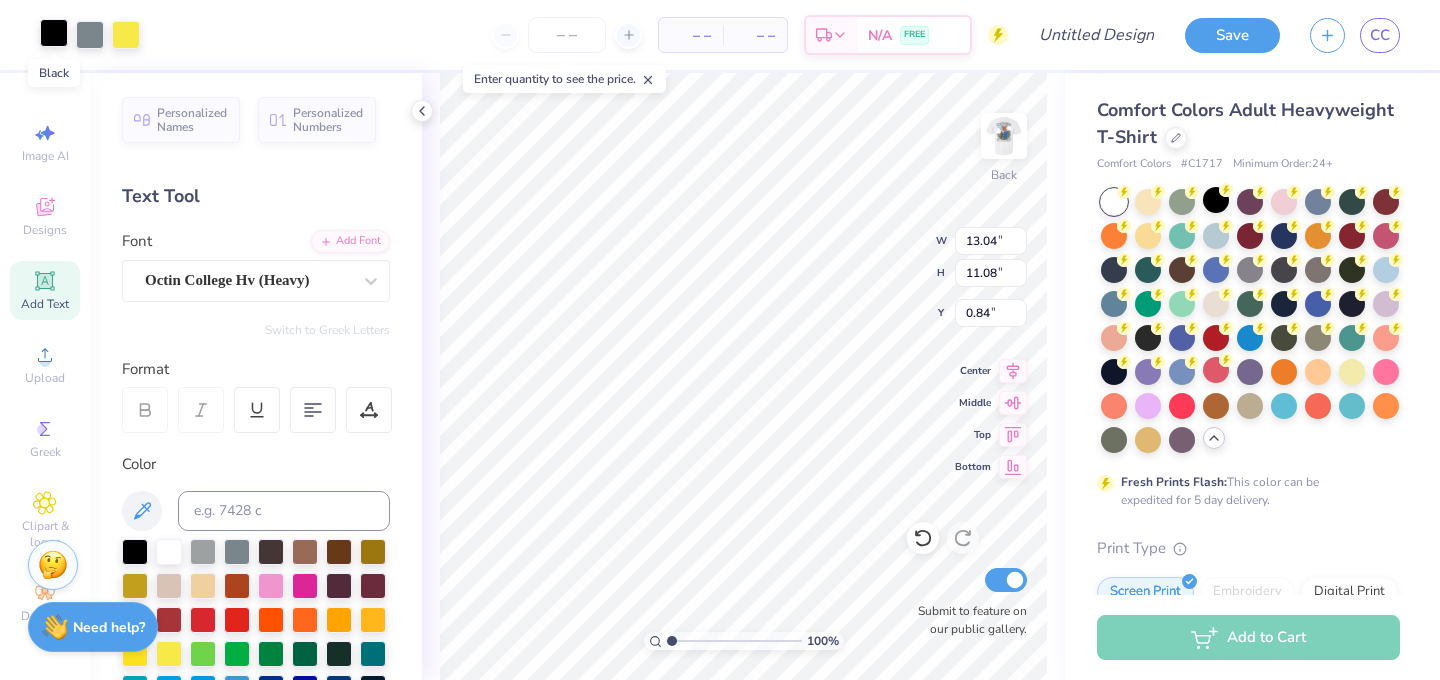 click at bounding box center (54, 33) 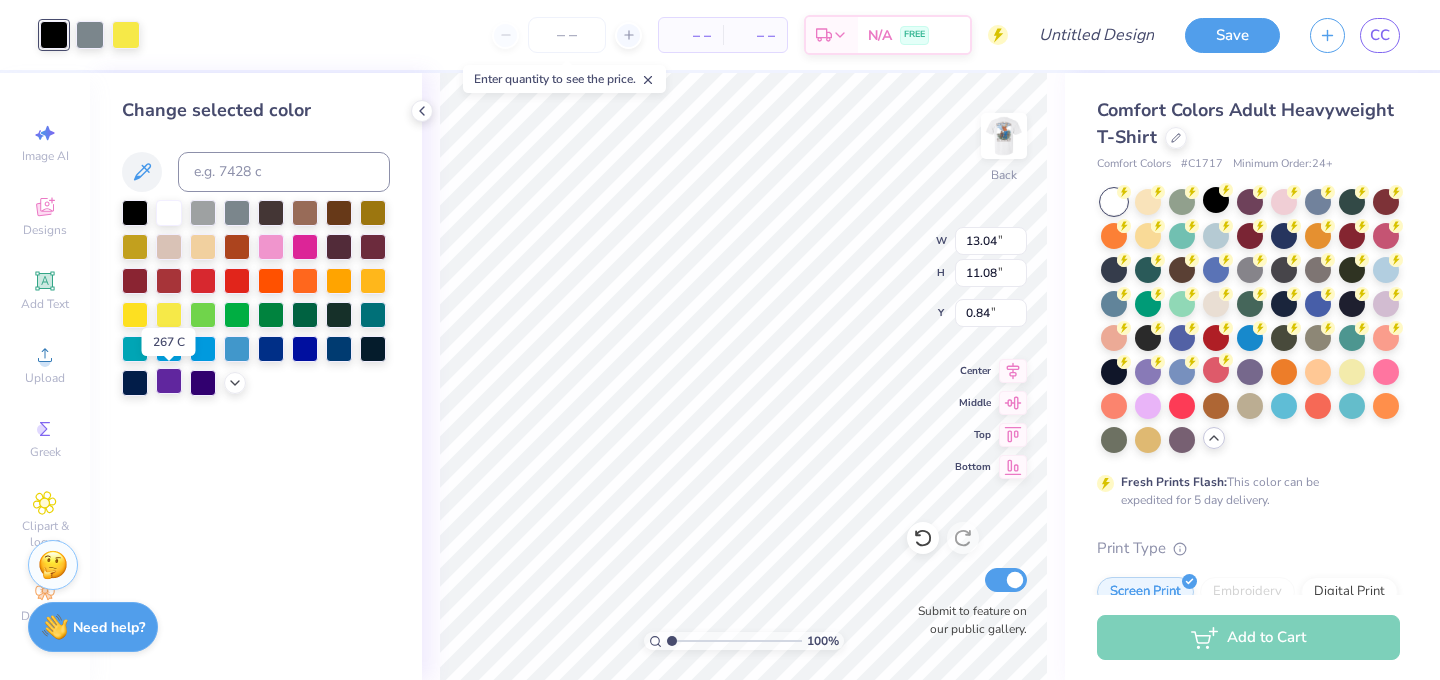 click at bounding box center (169, 381) 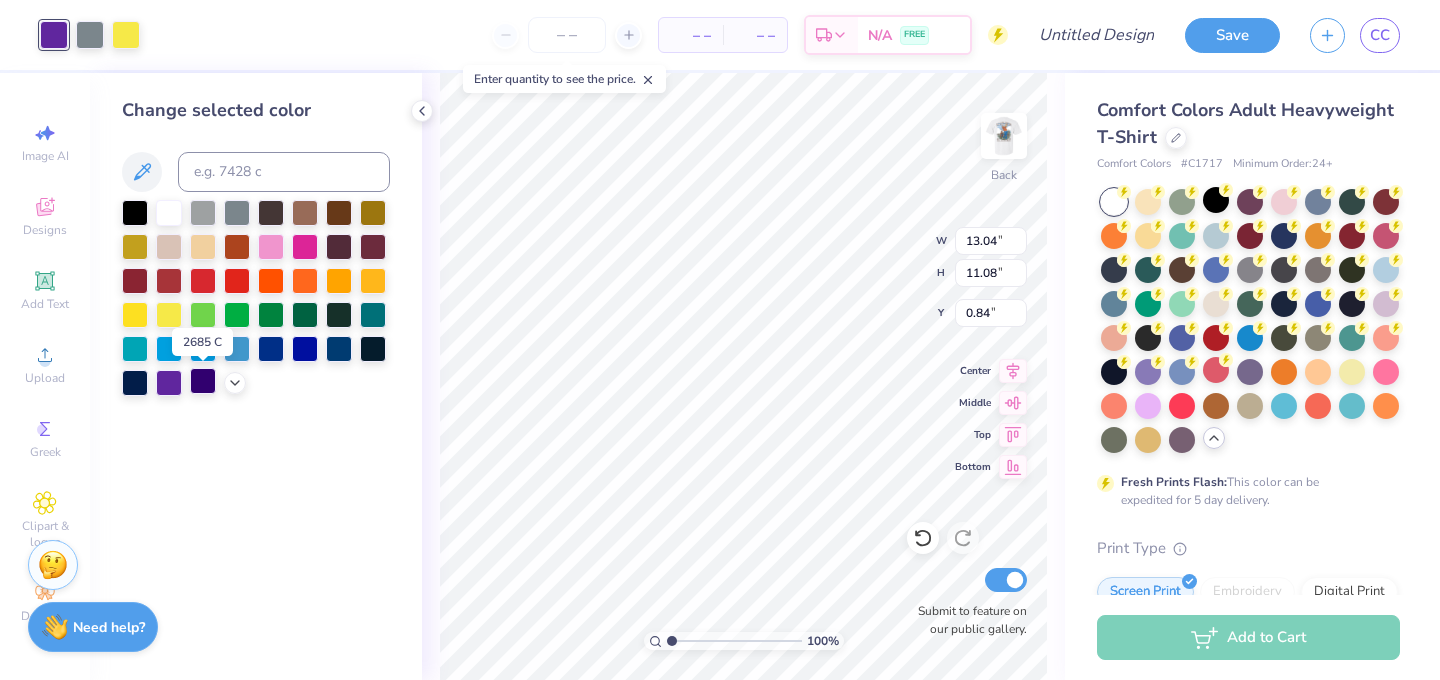 click at bounding box center (203, 381) 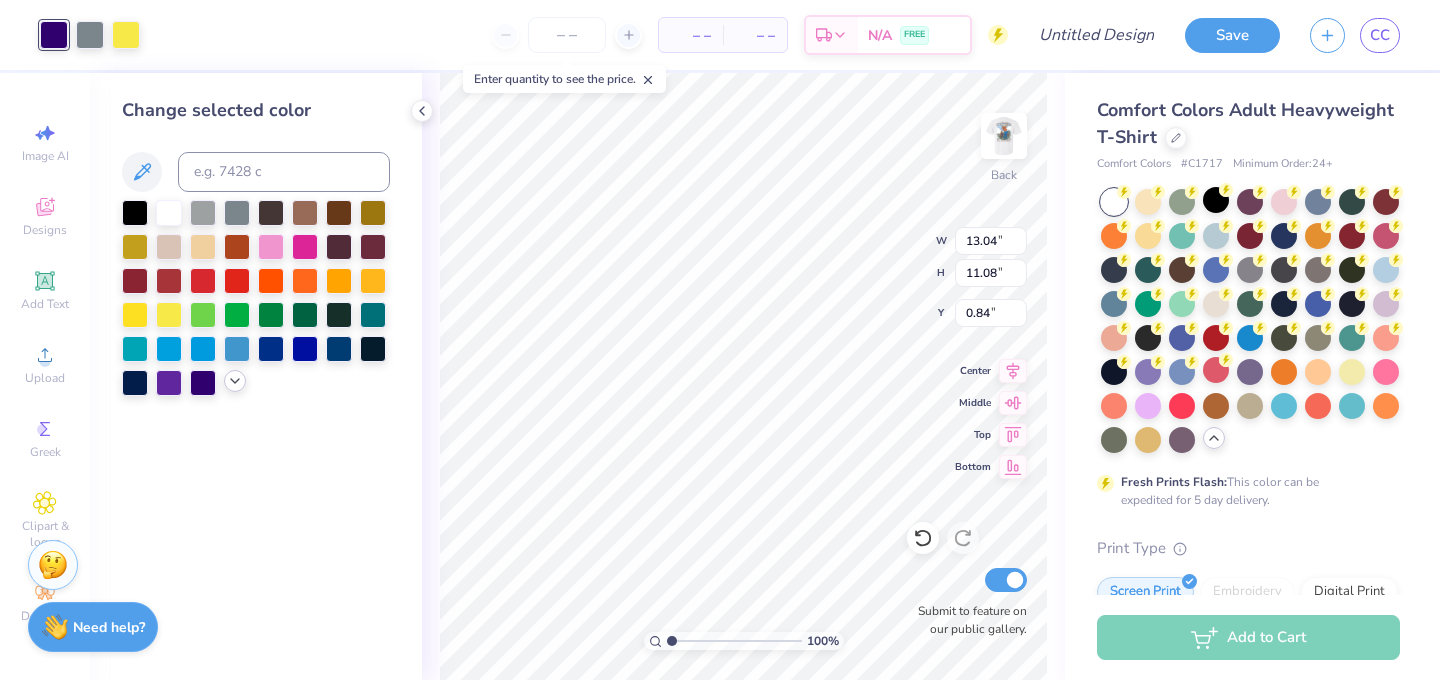 click 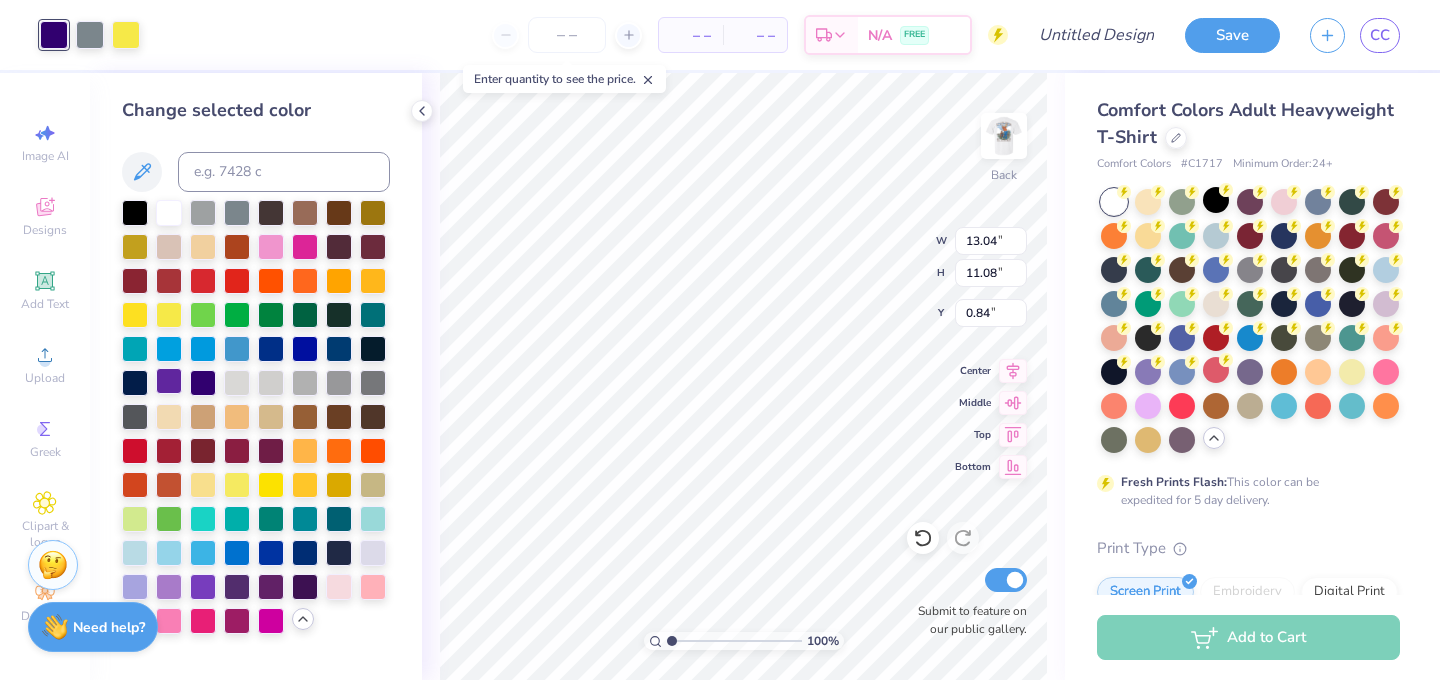 click at bounding box center [169, 381] 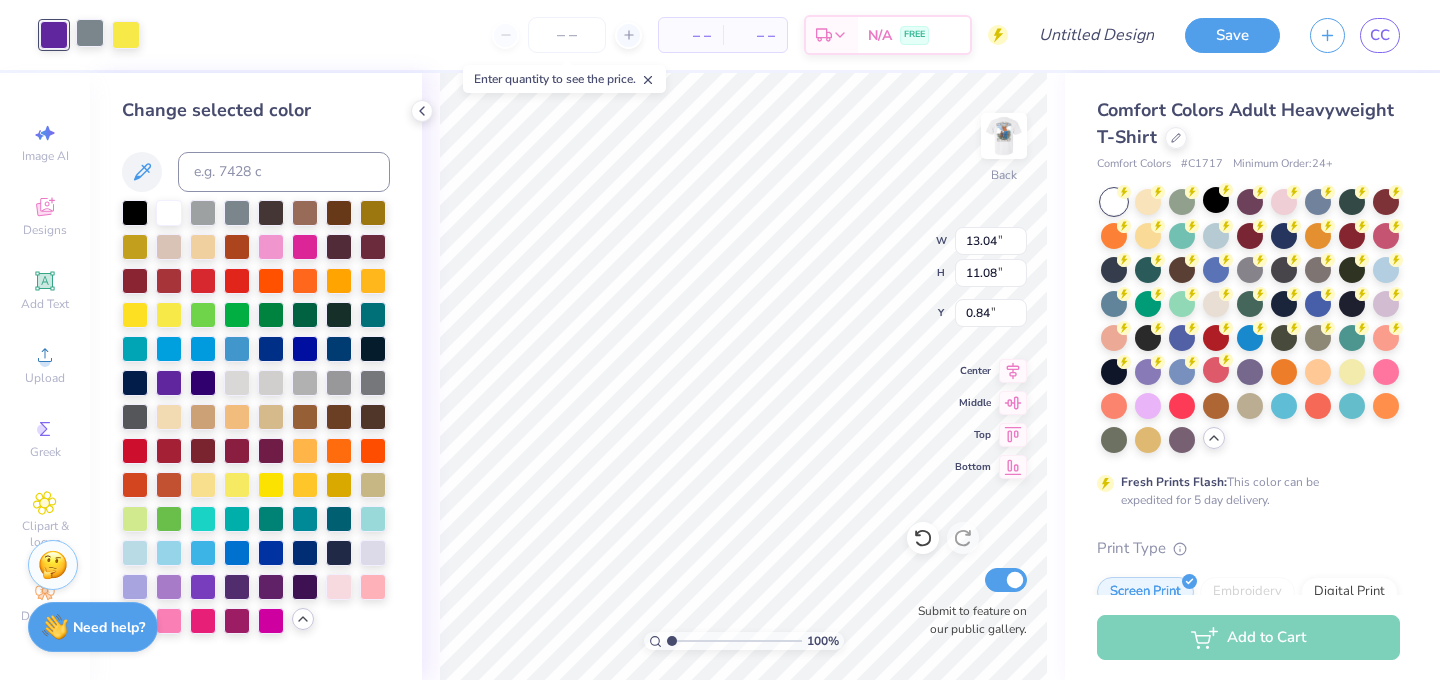 click at bounding box center (90, 33) 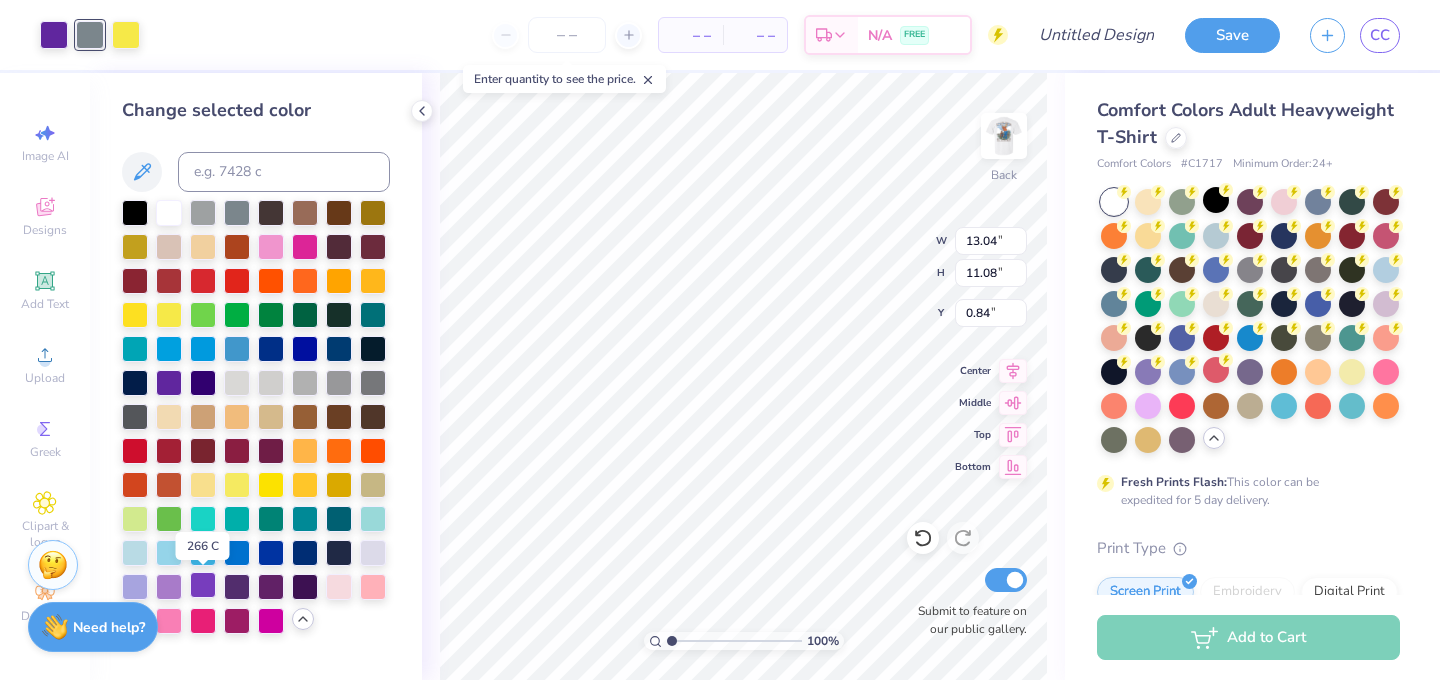 click at bounding box center (203, 585) 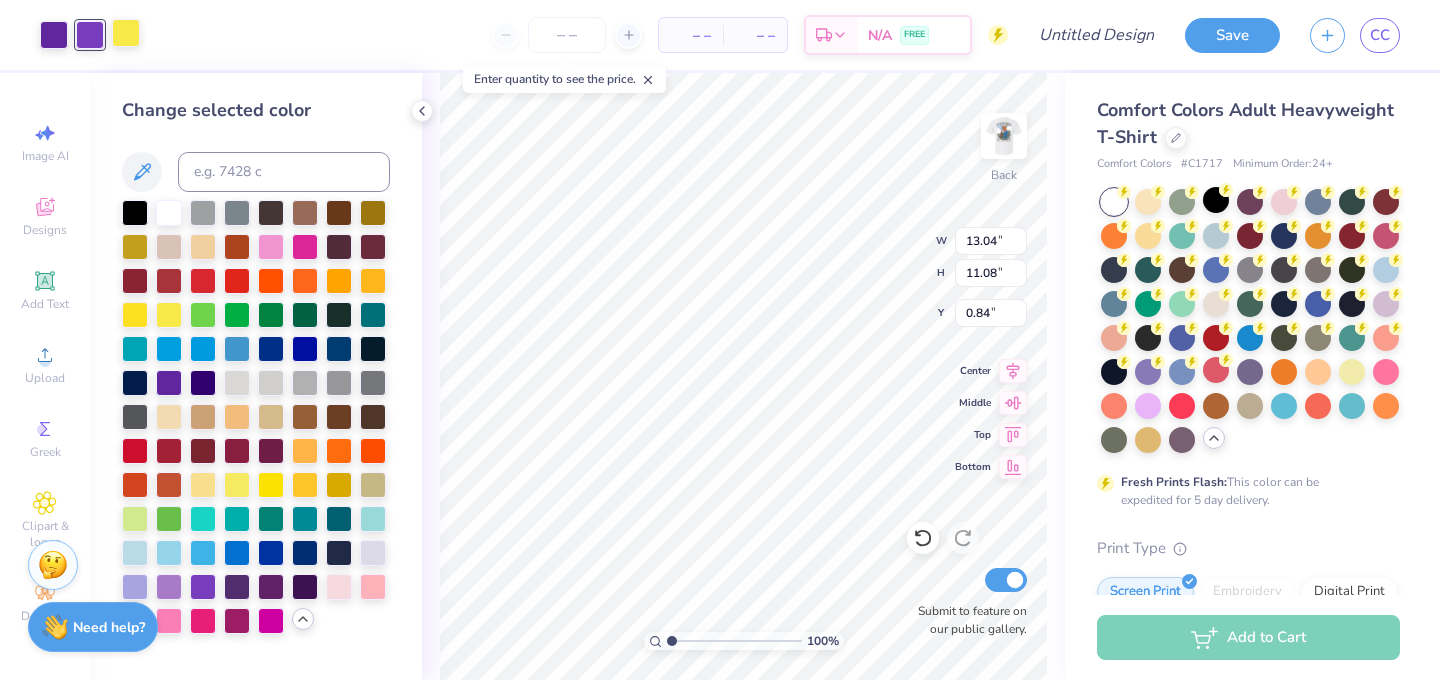 click at bounding box center [126, 33] 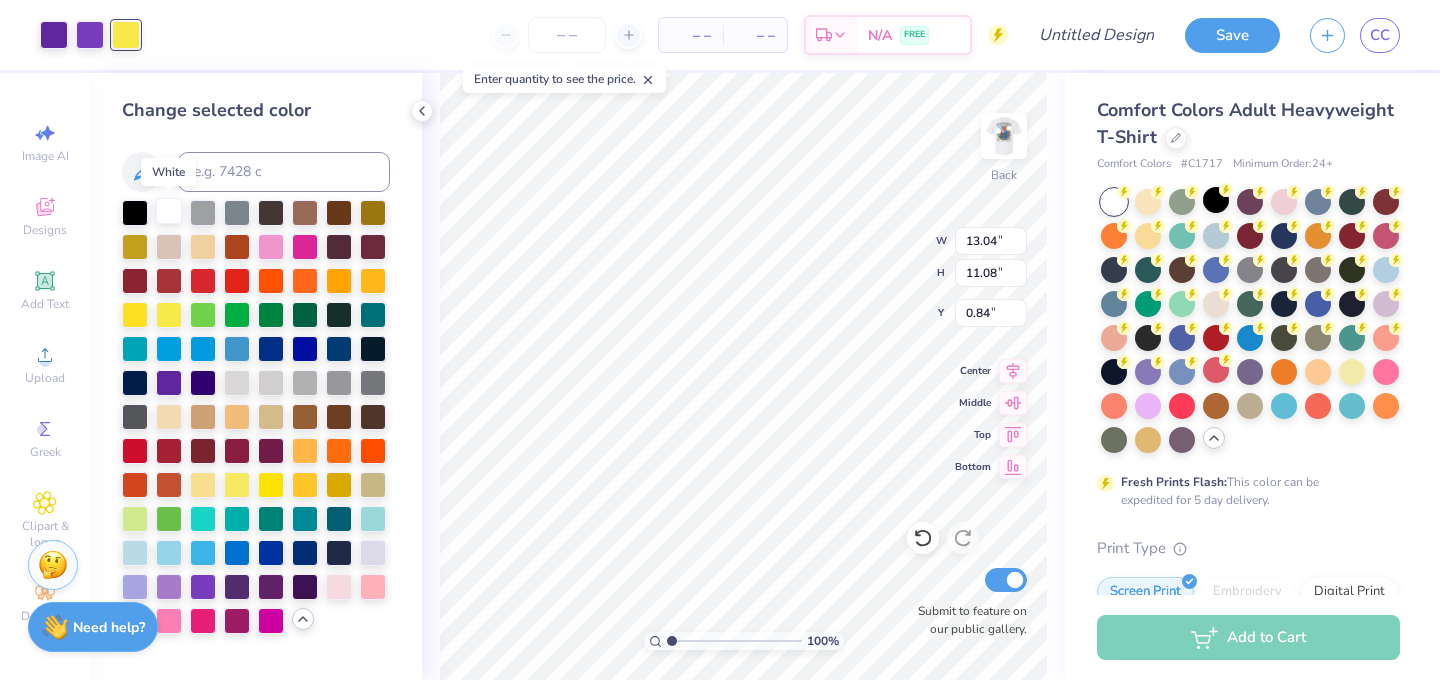 click at bounding box center [169, 211] 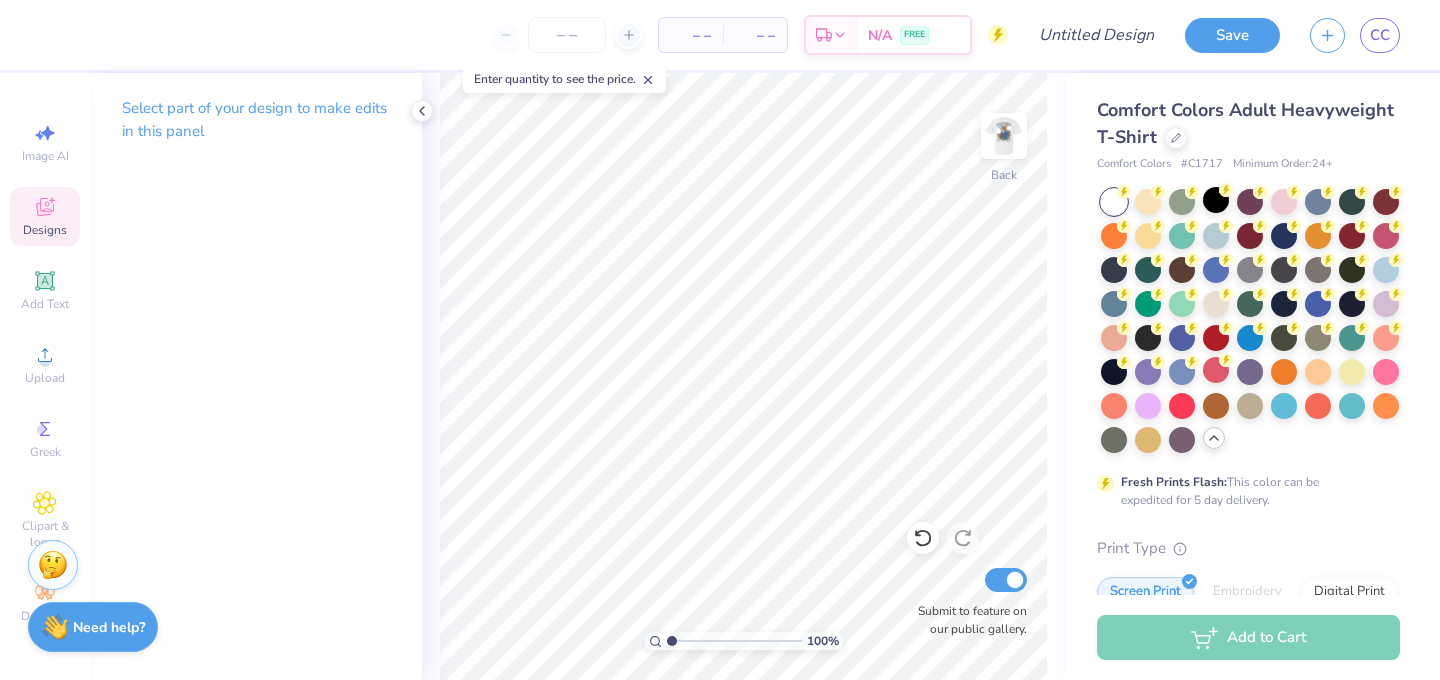 click on "Designs" at bounding box center [45, 230] 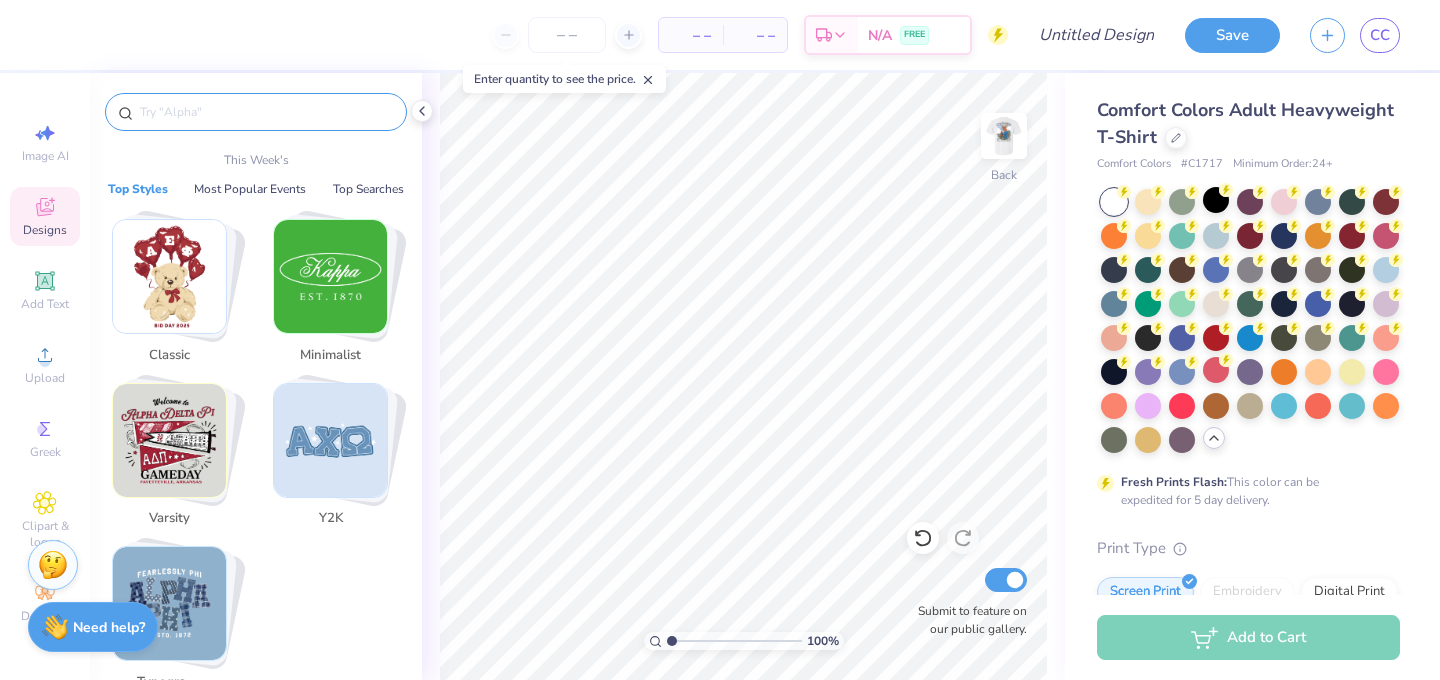 click at bounding box center [266, 112] 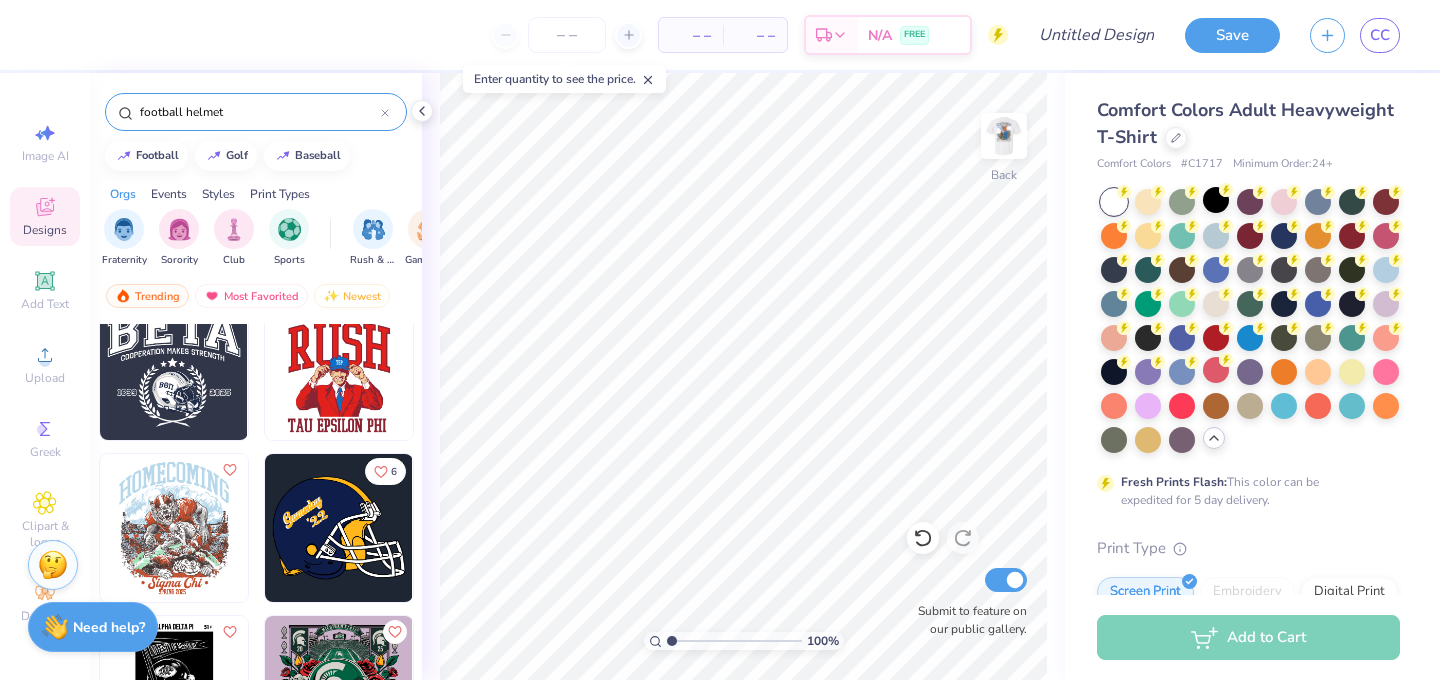 scroll, scrollTop: 406, scrollLeft: 0, axis: vertical 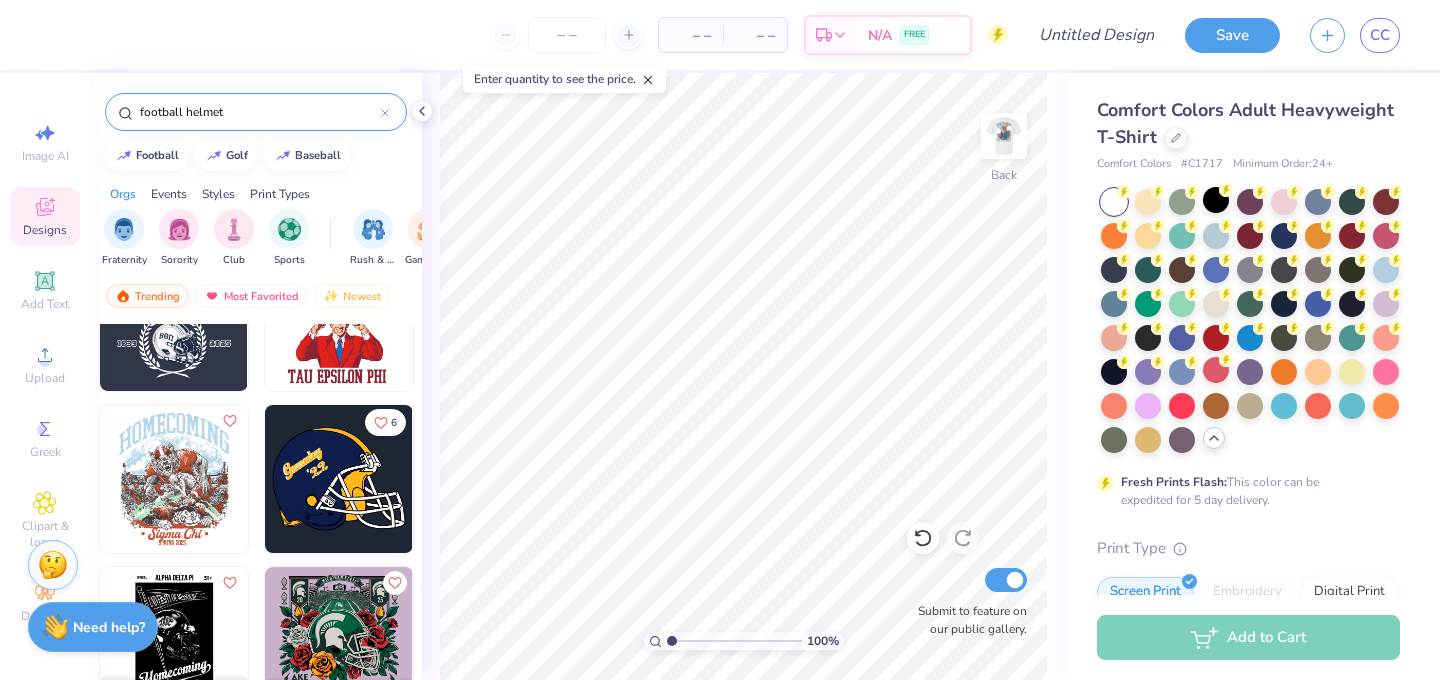 type on "football helmet" 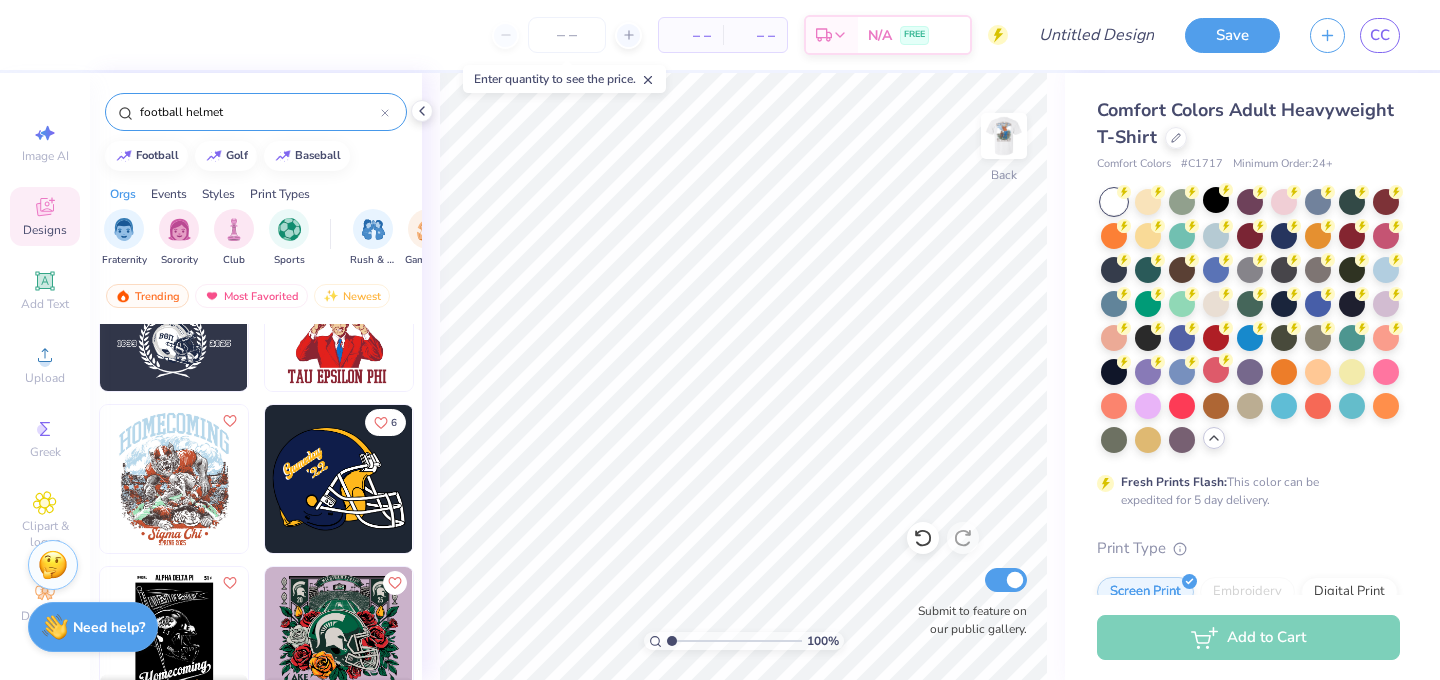 click at bounding box center [339, 479] 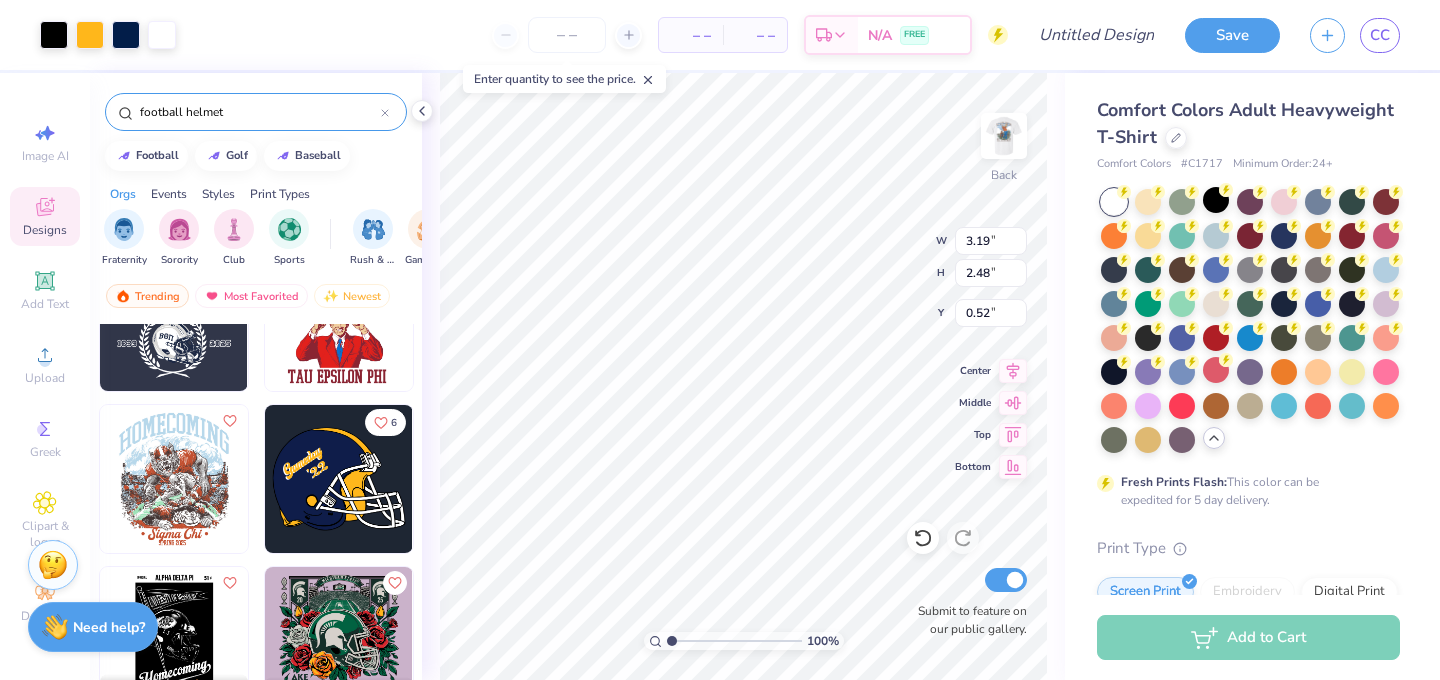 type on "0.52" 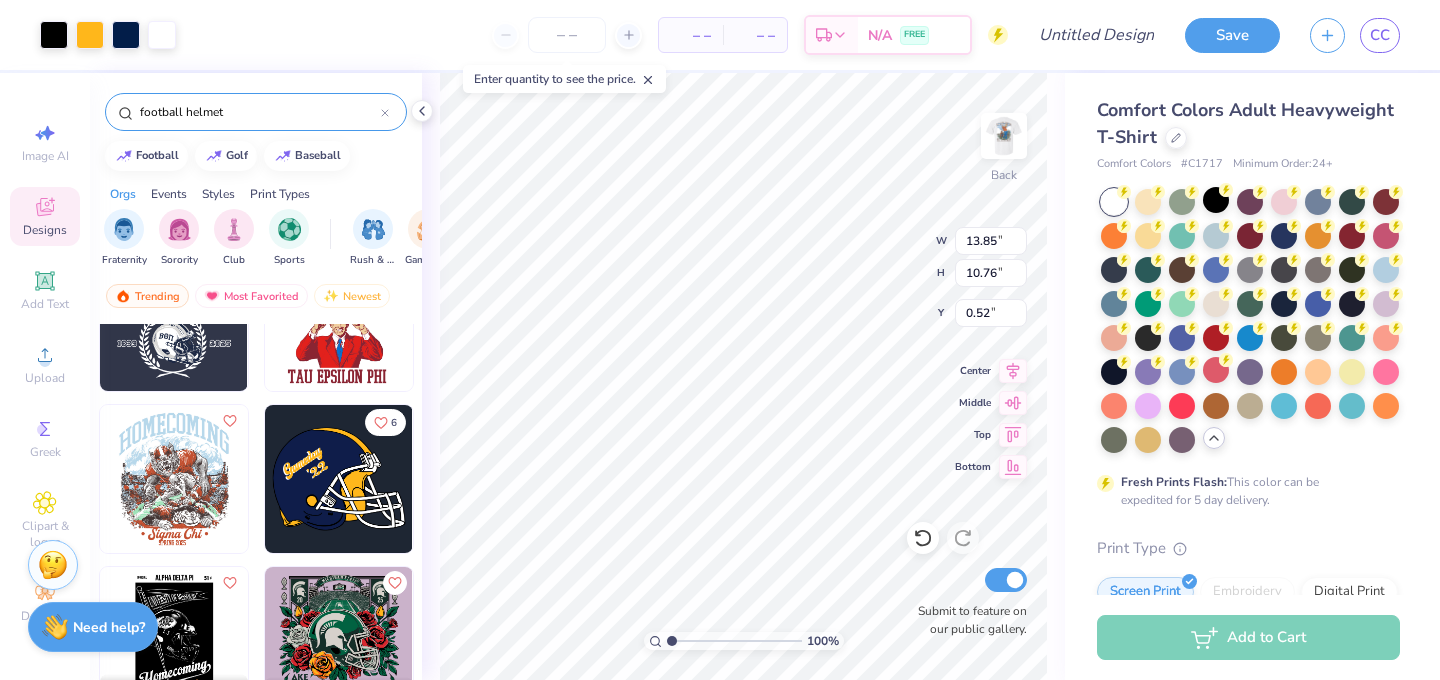 type on "13.85" 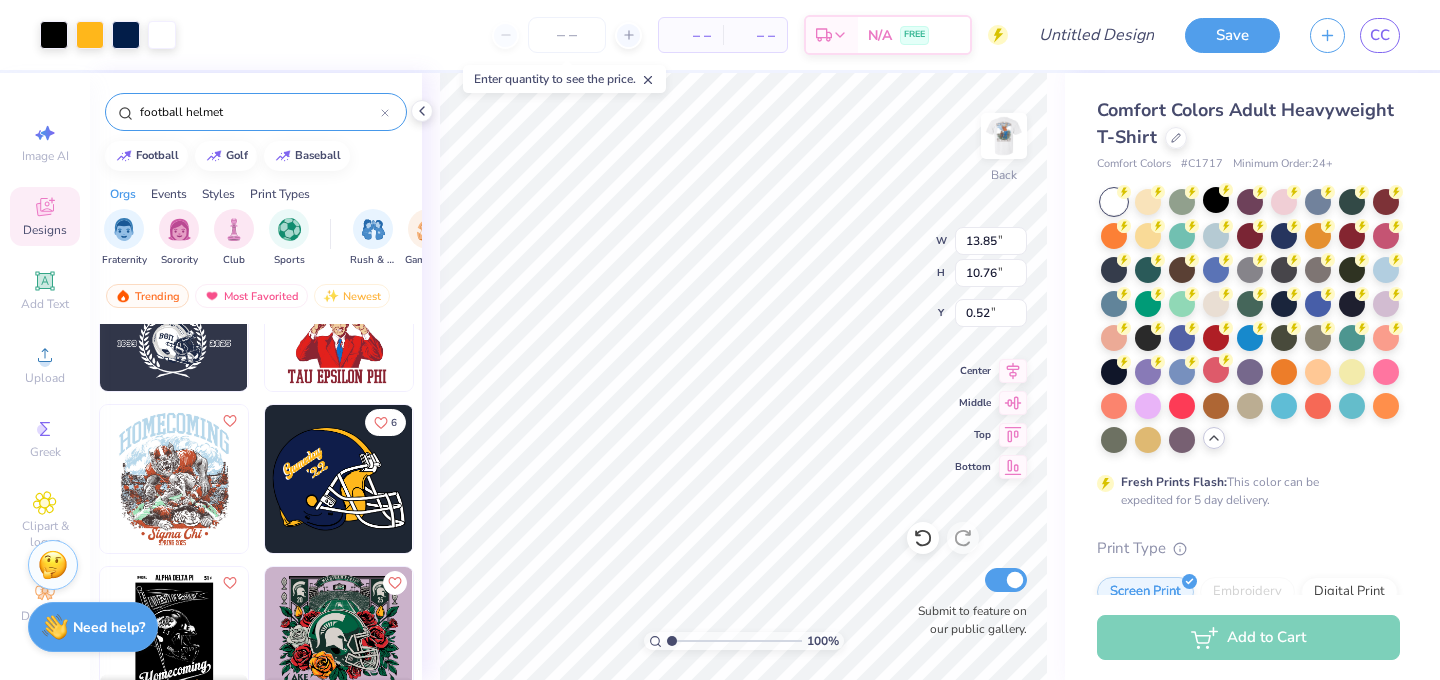type on "10.76" 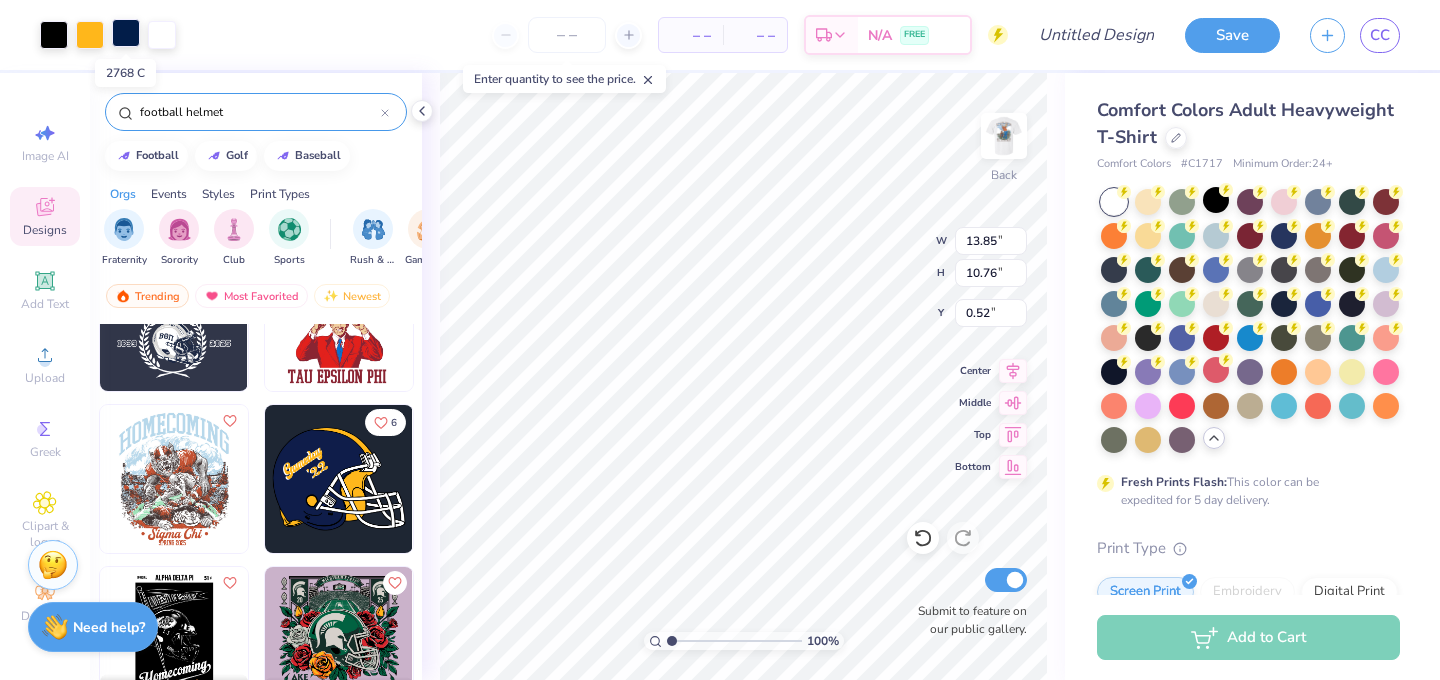 click at bounding box center (126, 33) 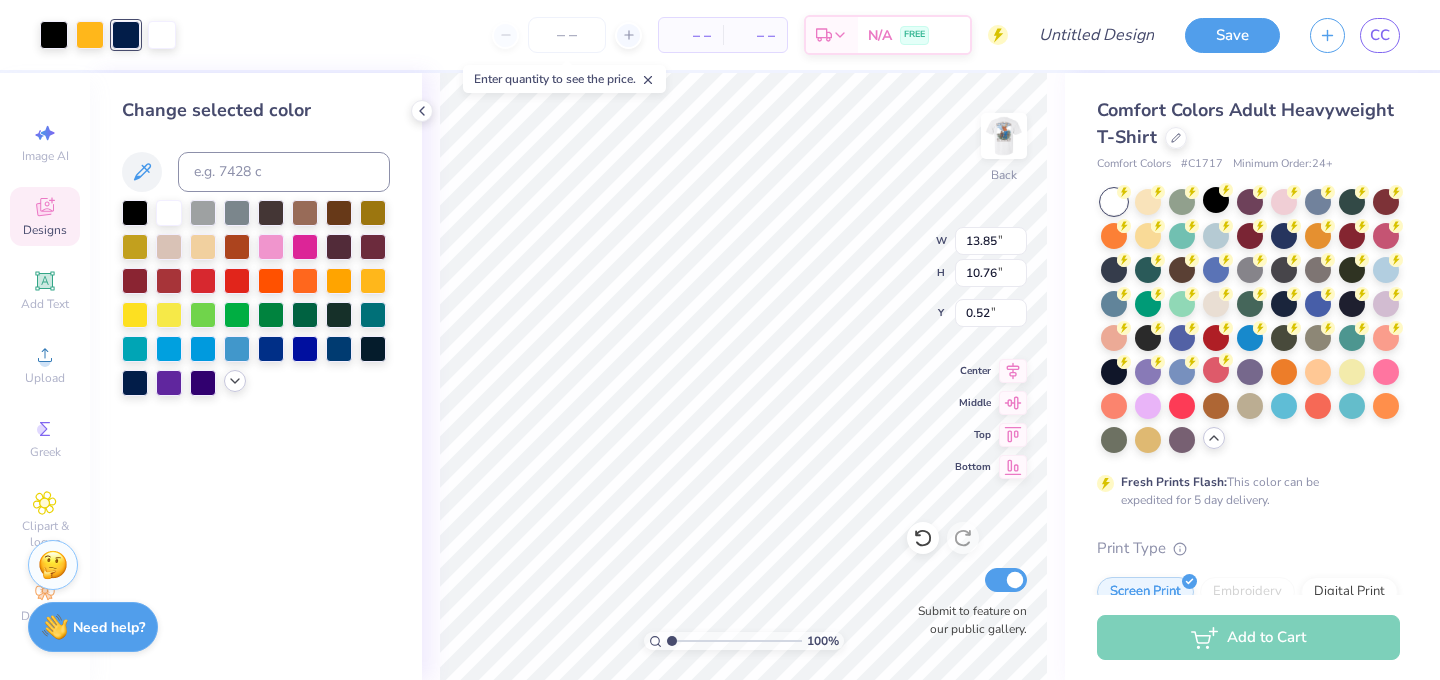 click 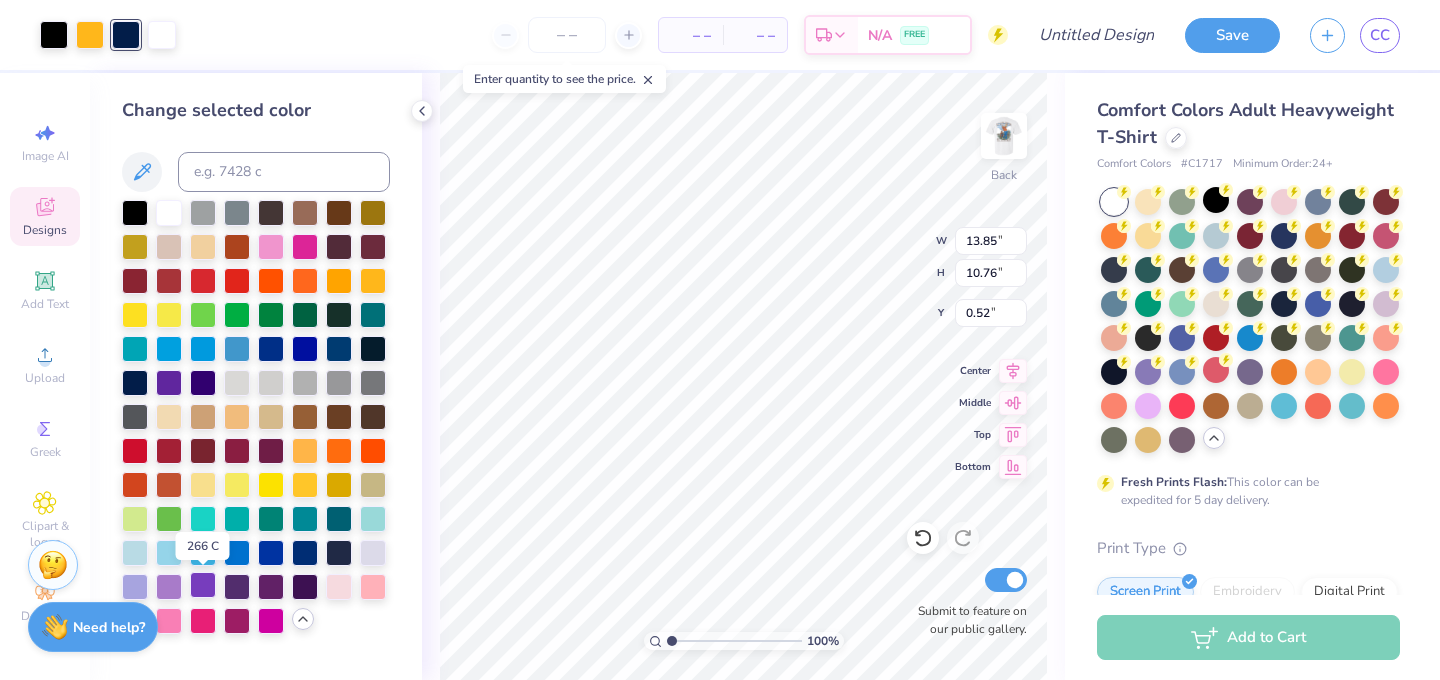 click at bounding box center (203, 585) 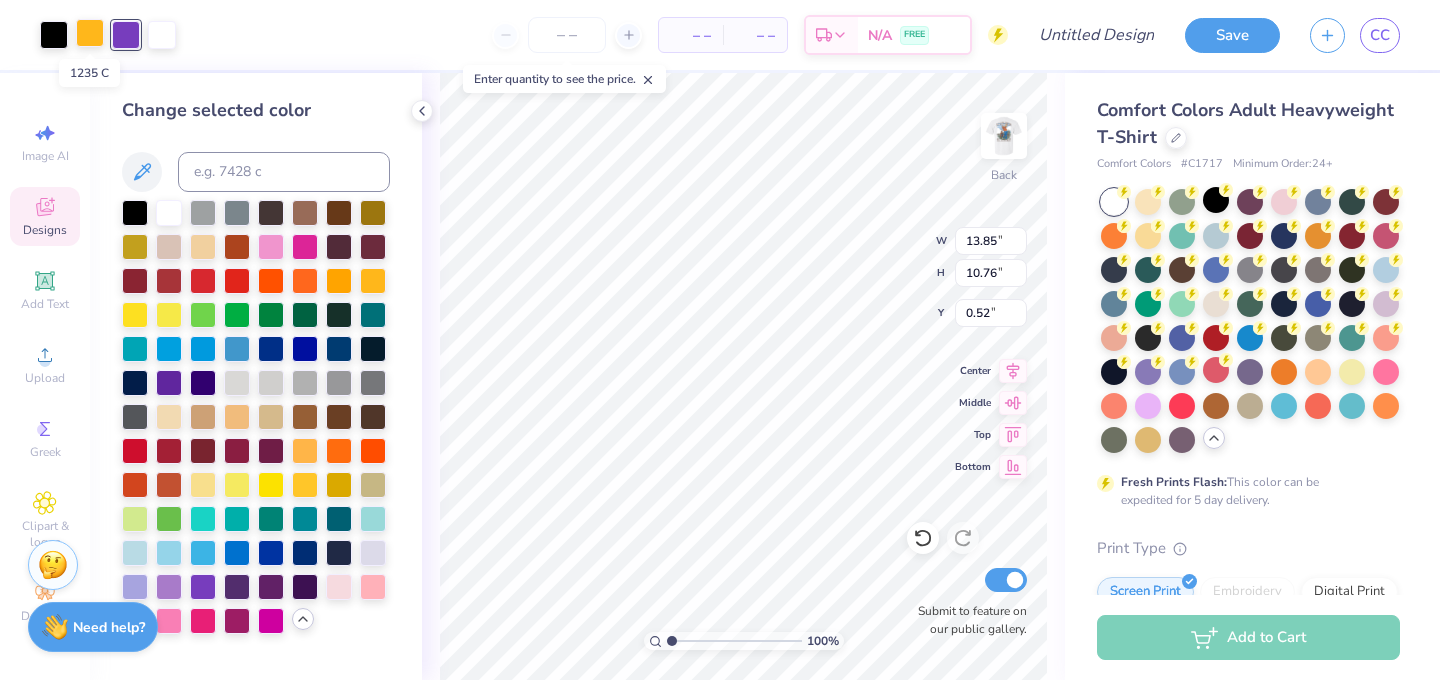 click at bounding box center (90, 33) 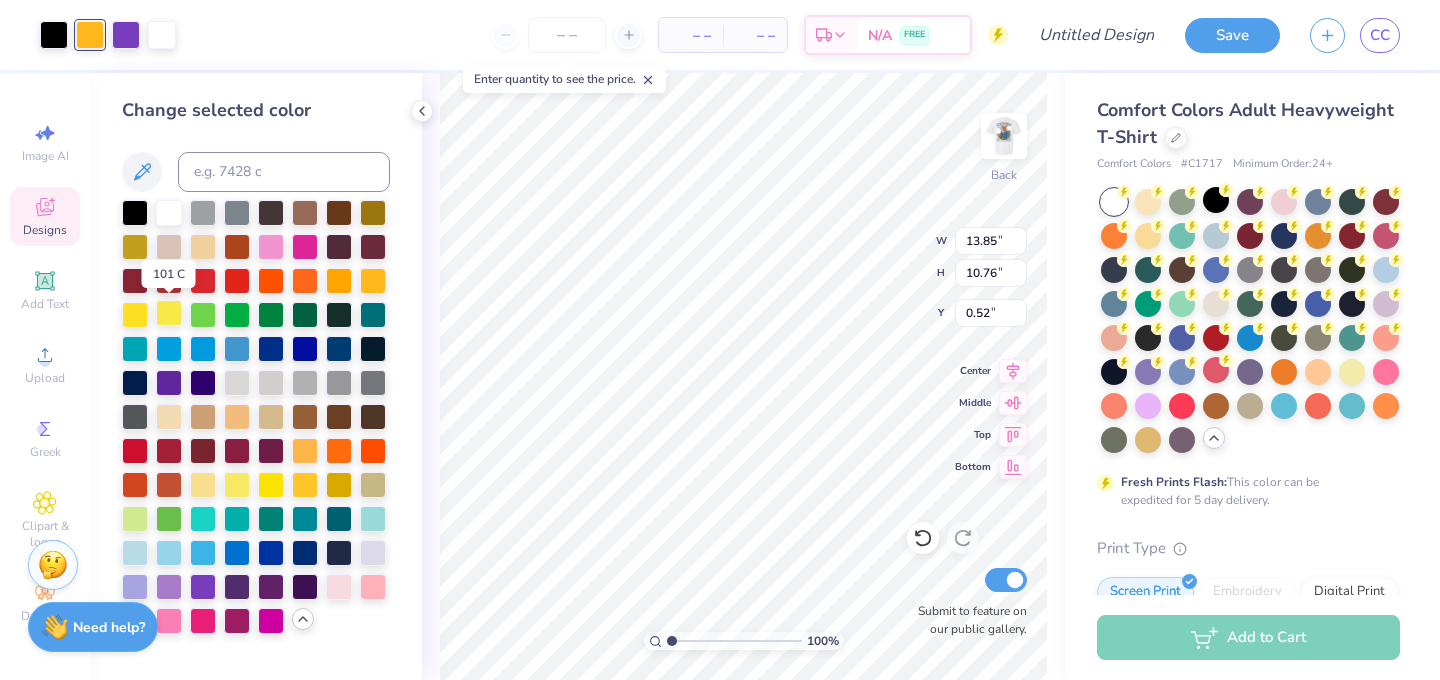 click at bounding box center (169, 313) 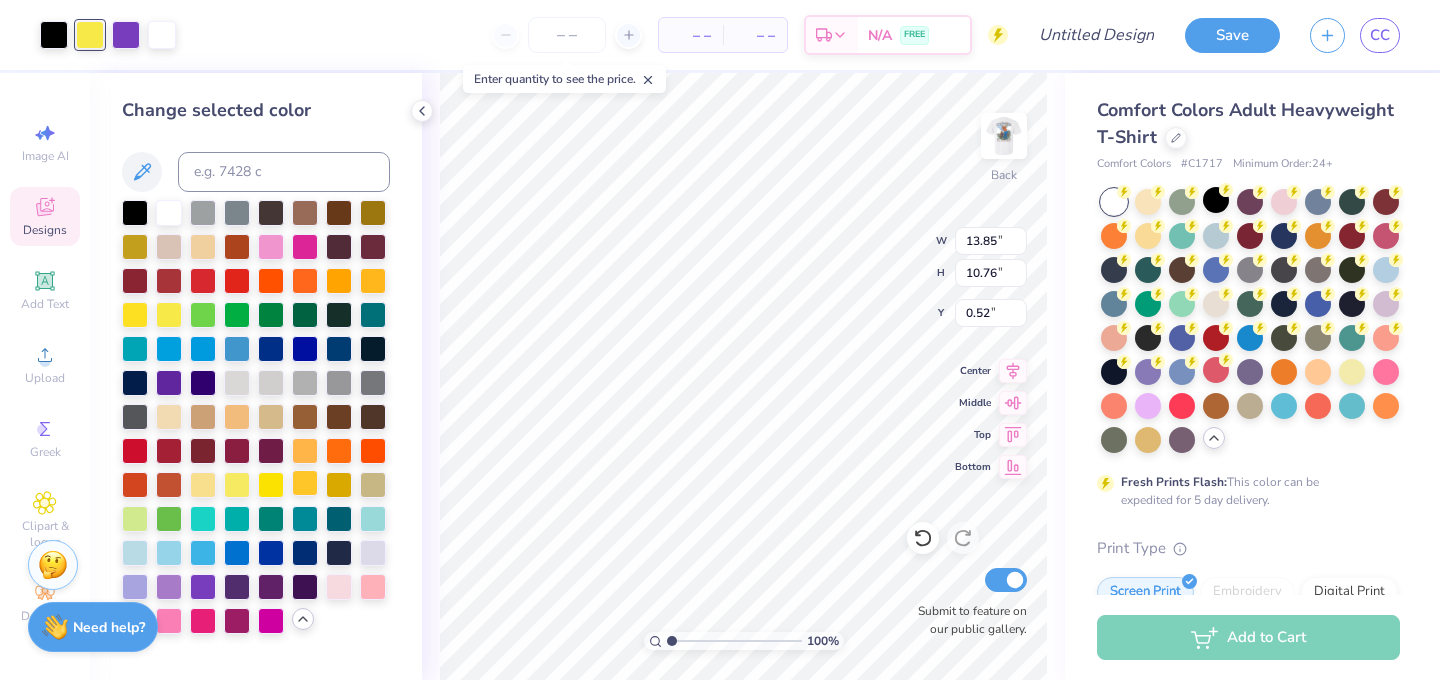 click at bounding box center [305, 483] 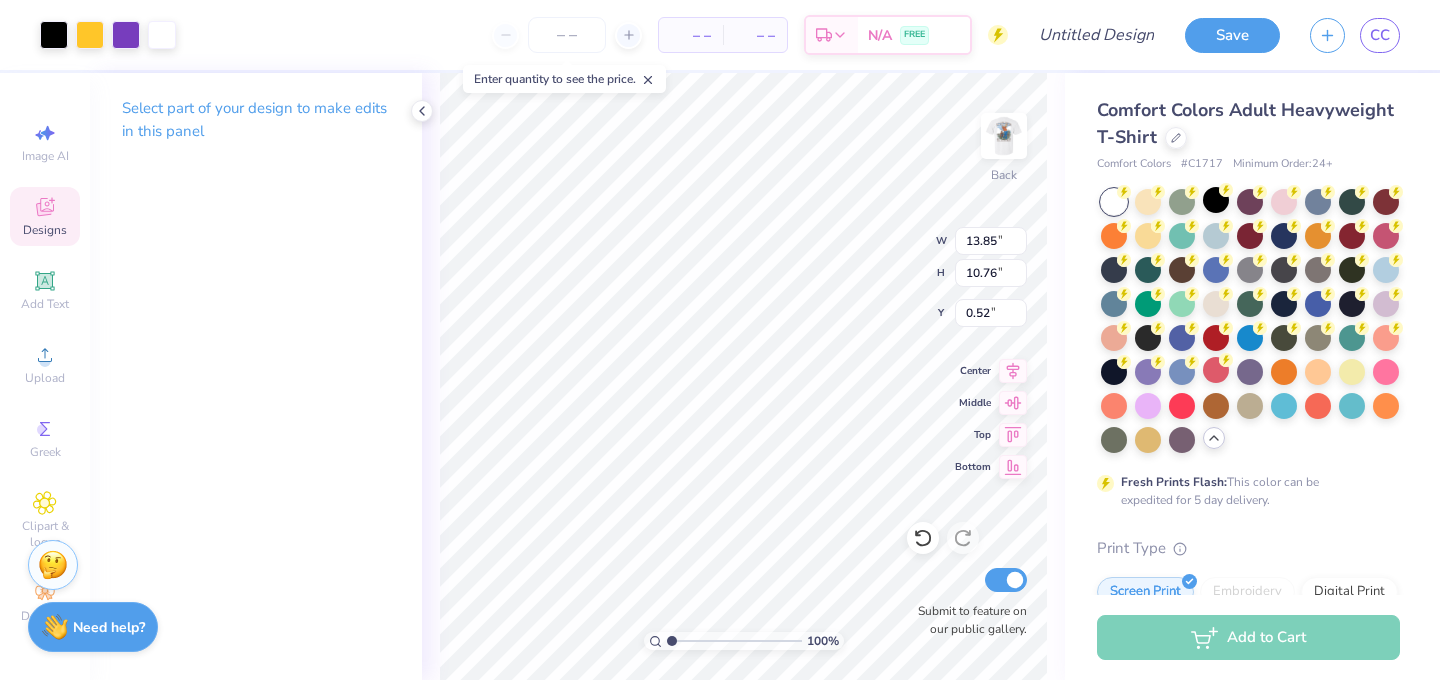 click at bounding box center [162, 35] 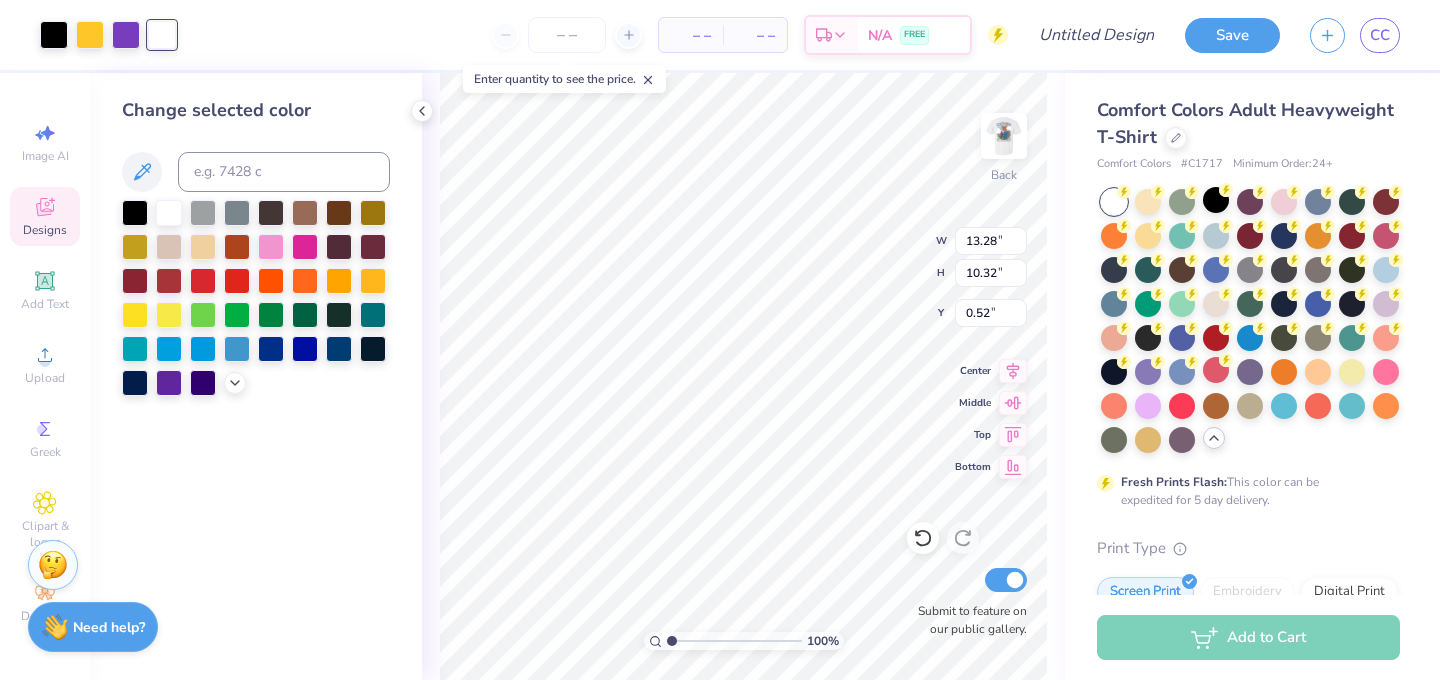 type on "13.28" 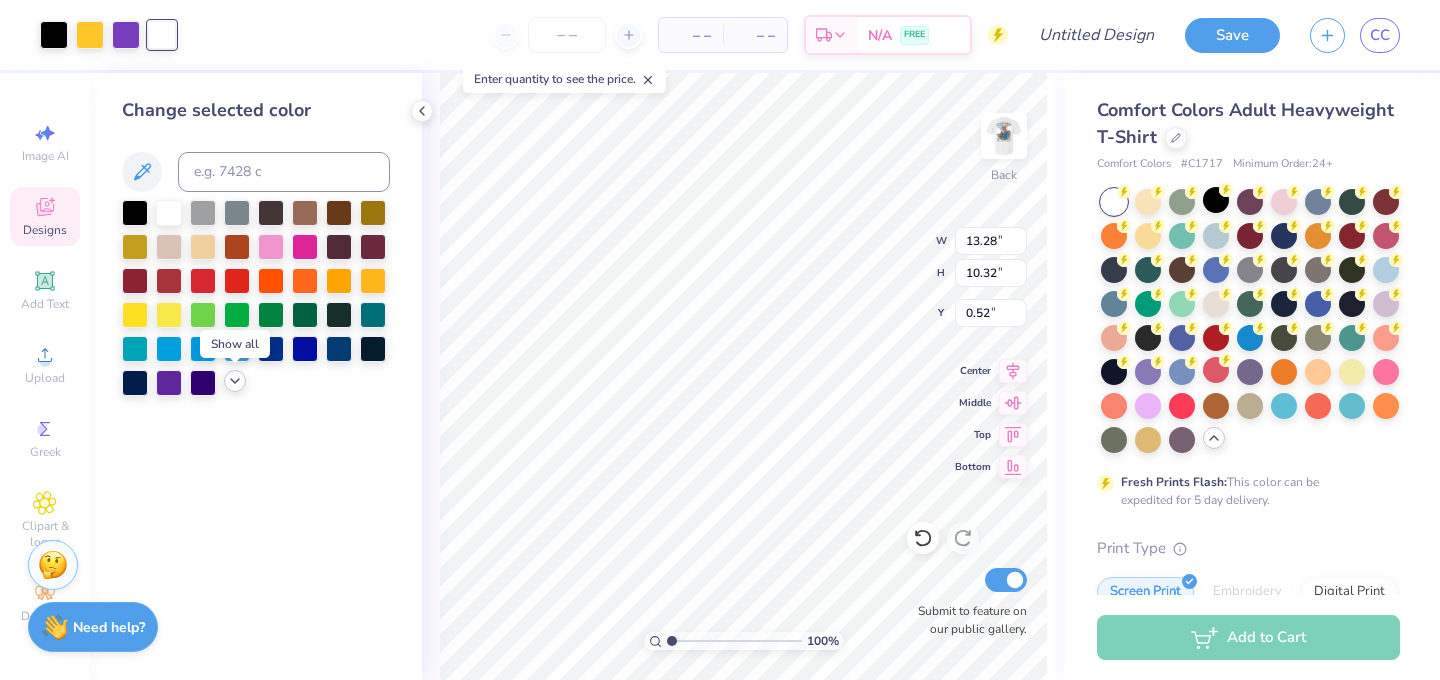 click 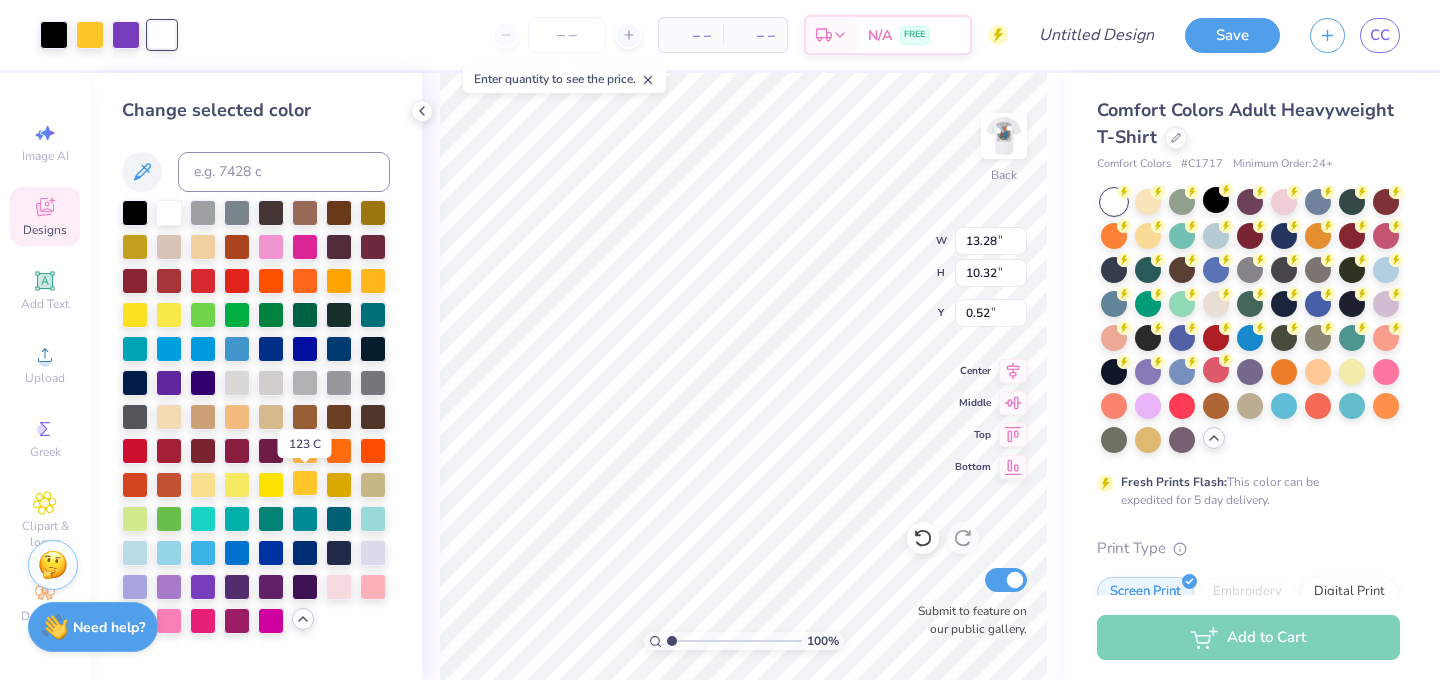 click at bounding box center (305, 483) 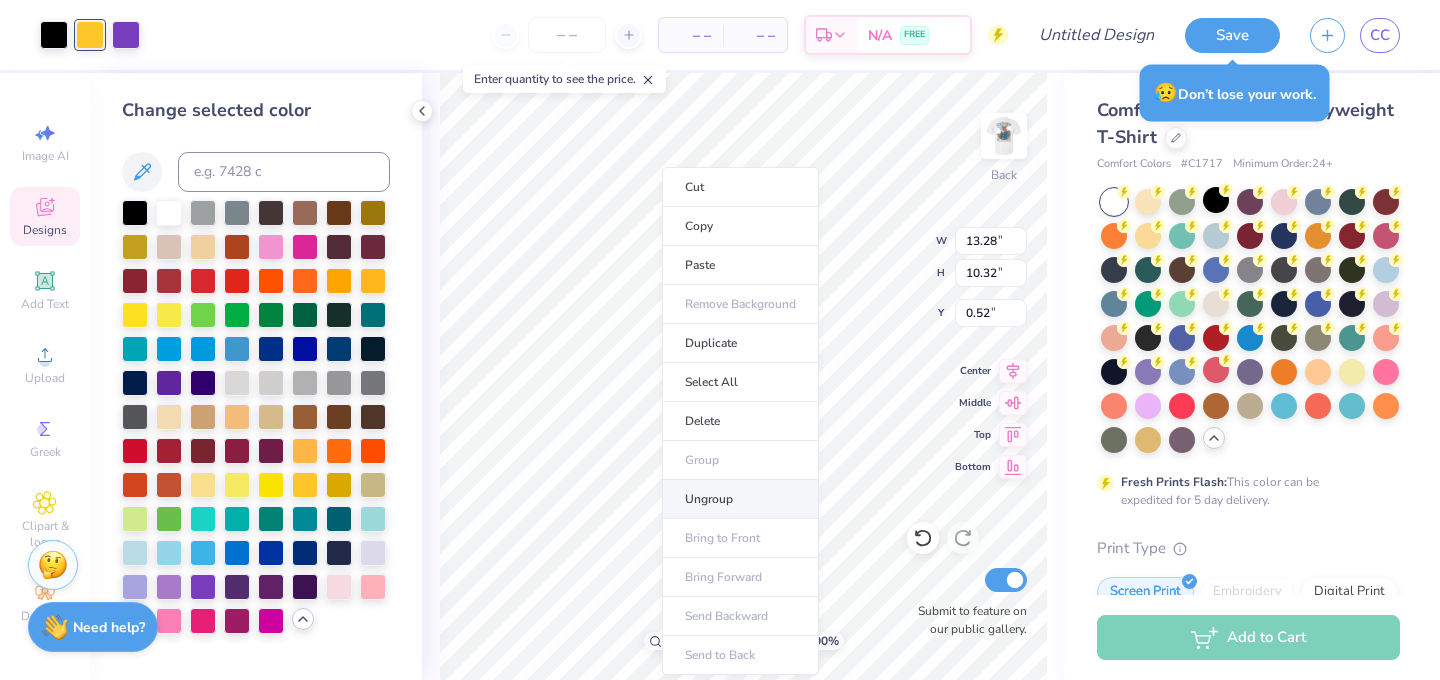 click on "Ungroup" at bounding box center (740, 499) 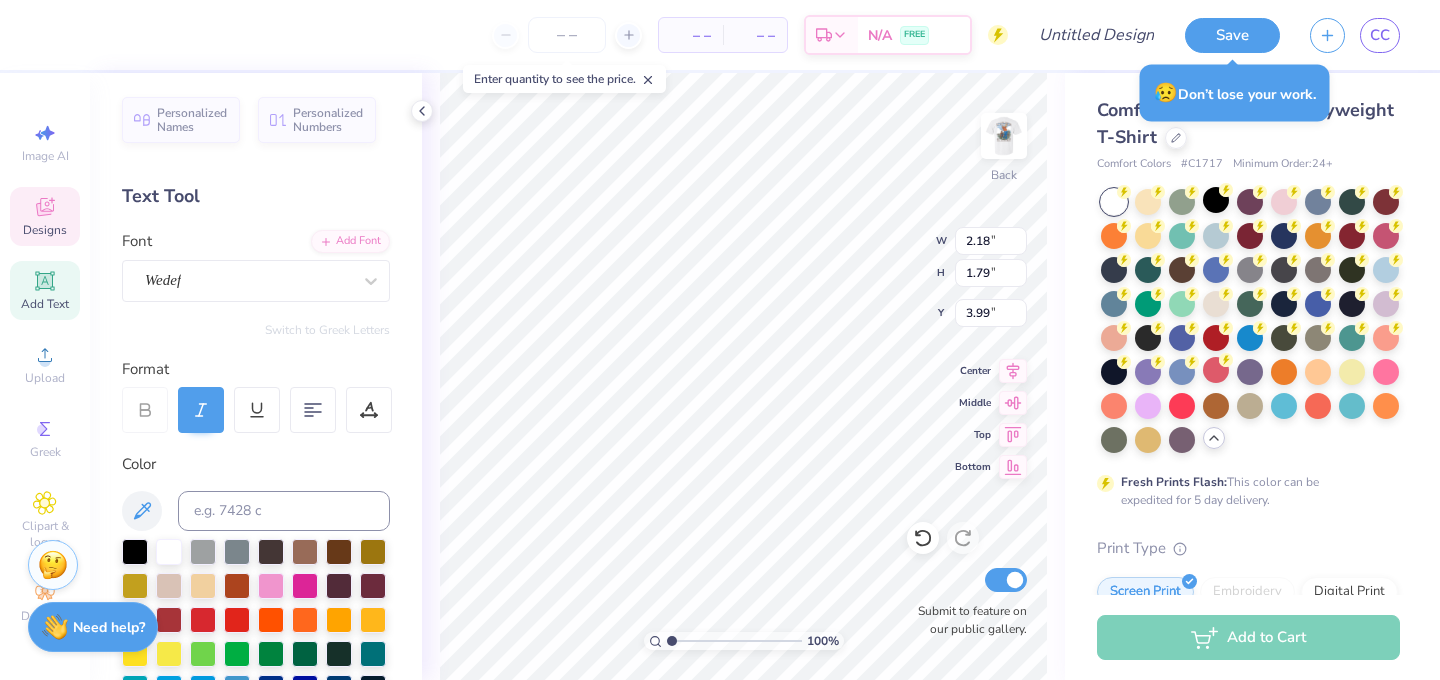 type on "2.18" 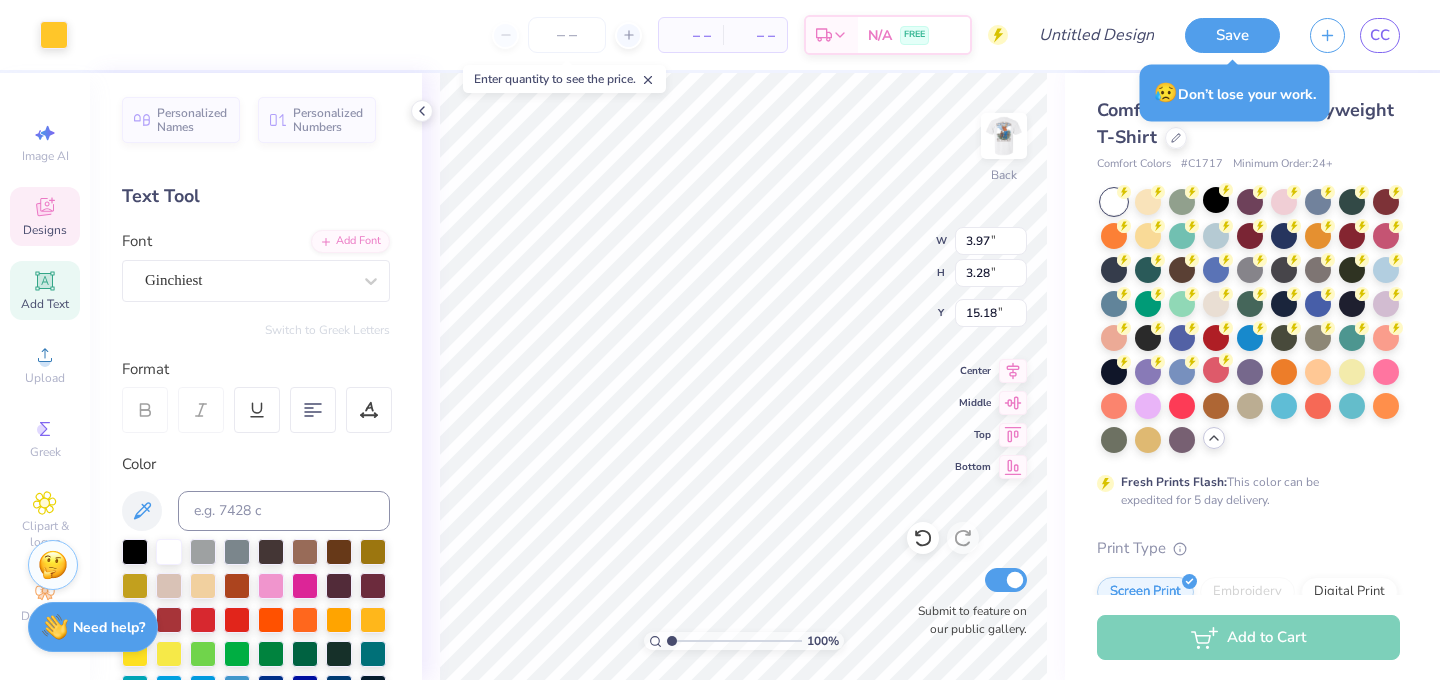 type on "15.17" 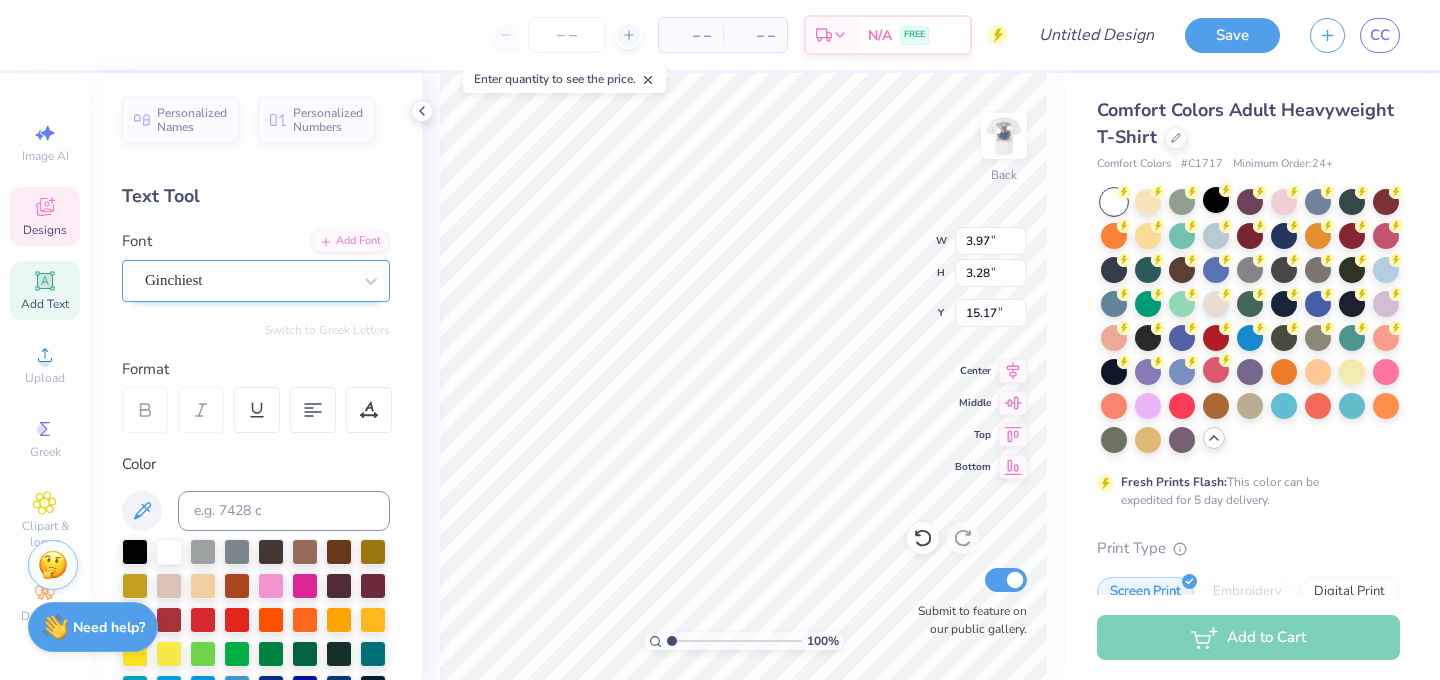 click on "Ginchiest" at bounding box center [248, 280] 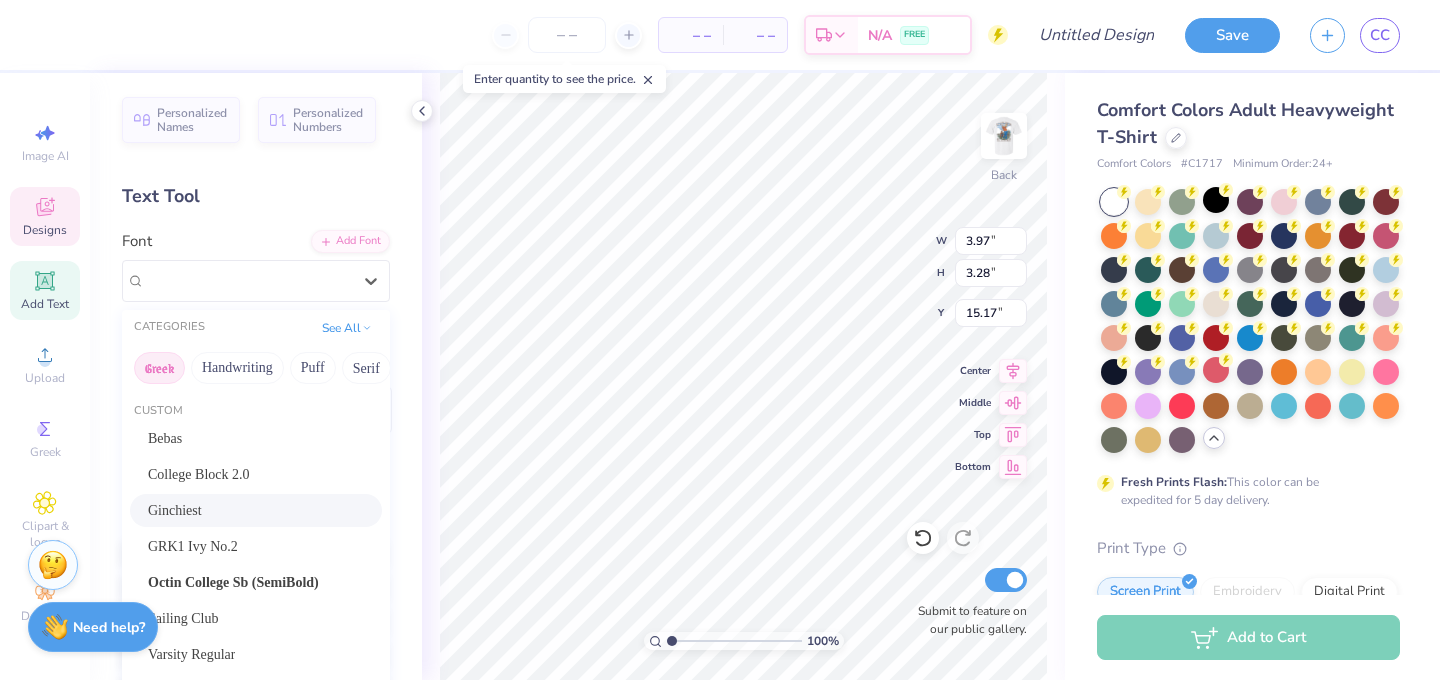 click on "Greek" at bounding box center (159, 368) 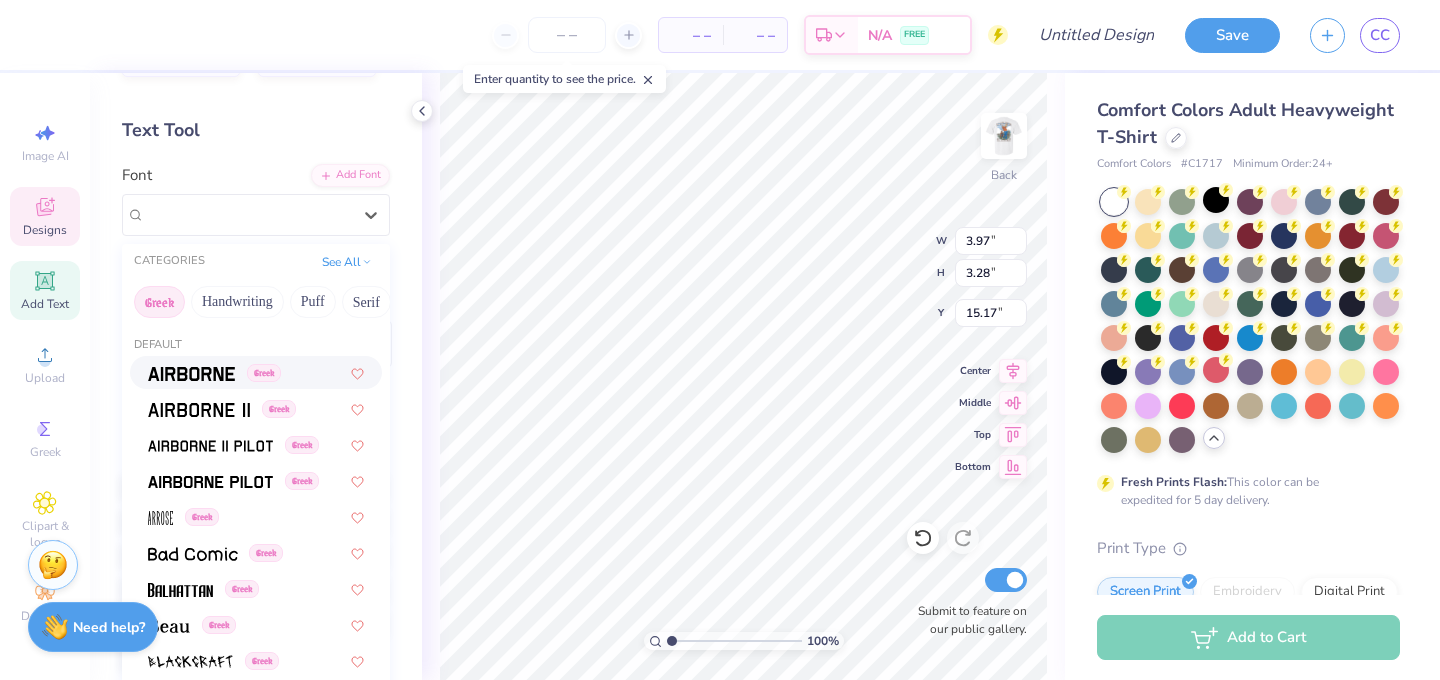 scroll, scrollTop: 72, scrollLeft: 0, axis: vertical 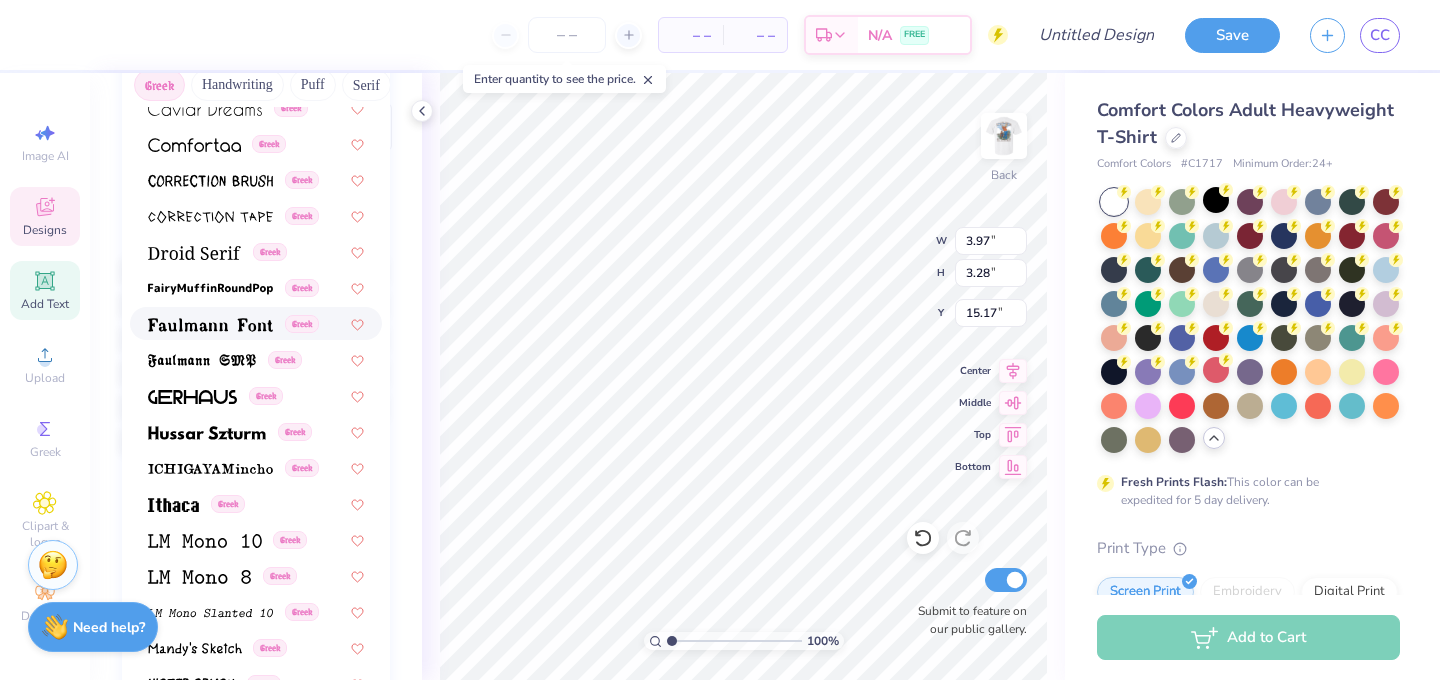 click at bounding box center [210, 325] 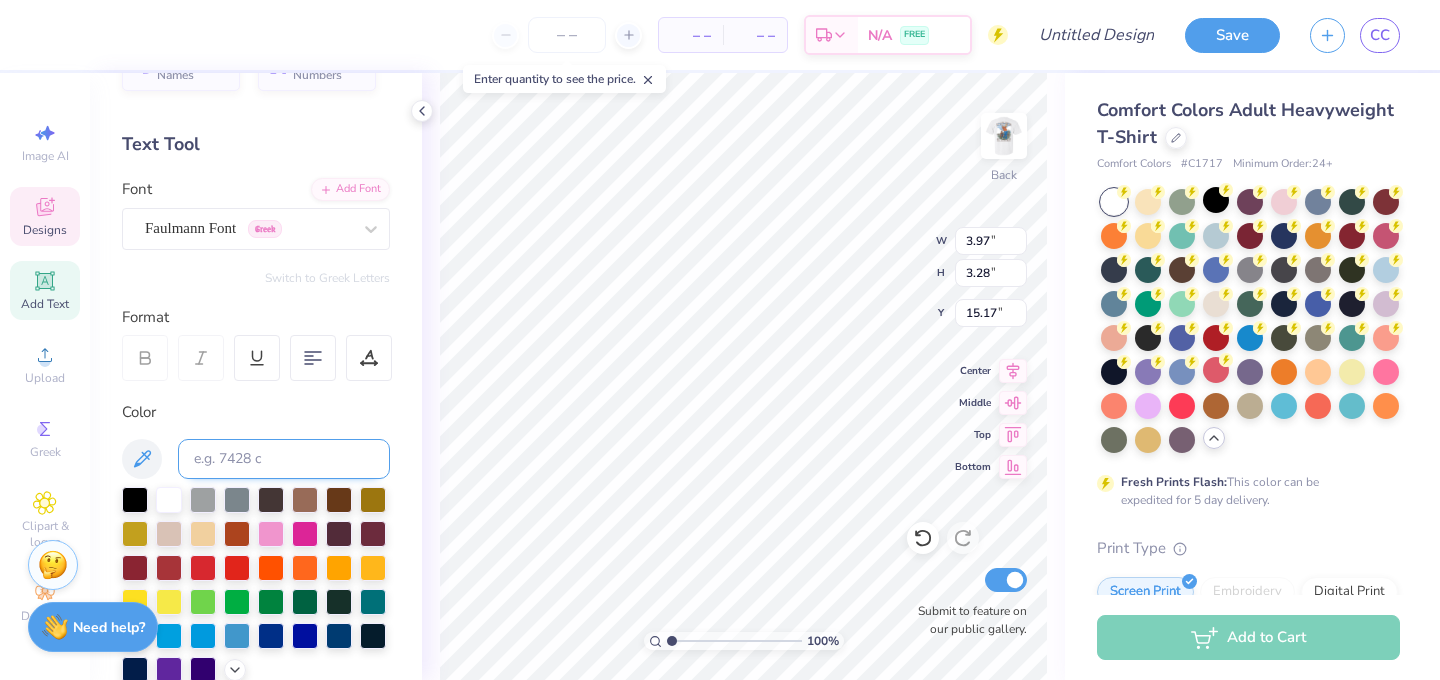 scroll, scrollTop: 38, scrollLeft: 0, axis: vertical 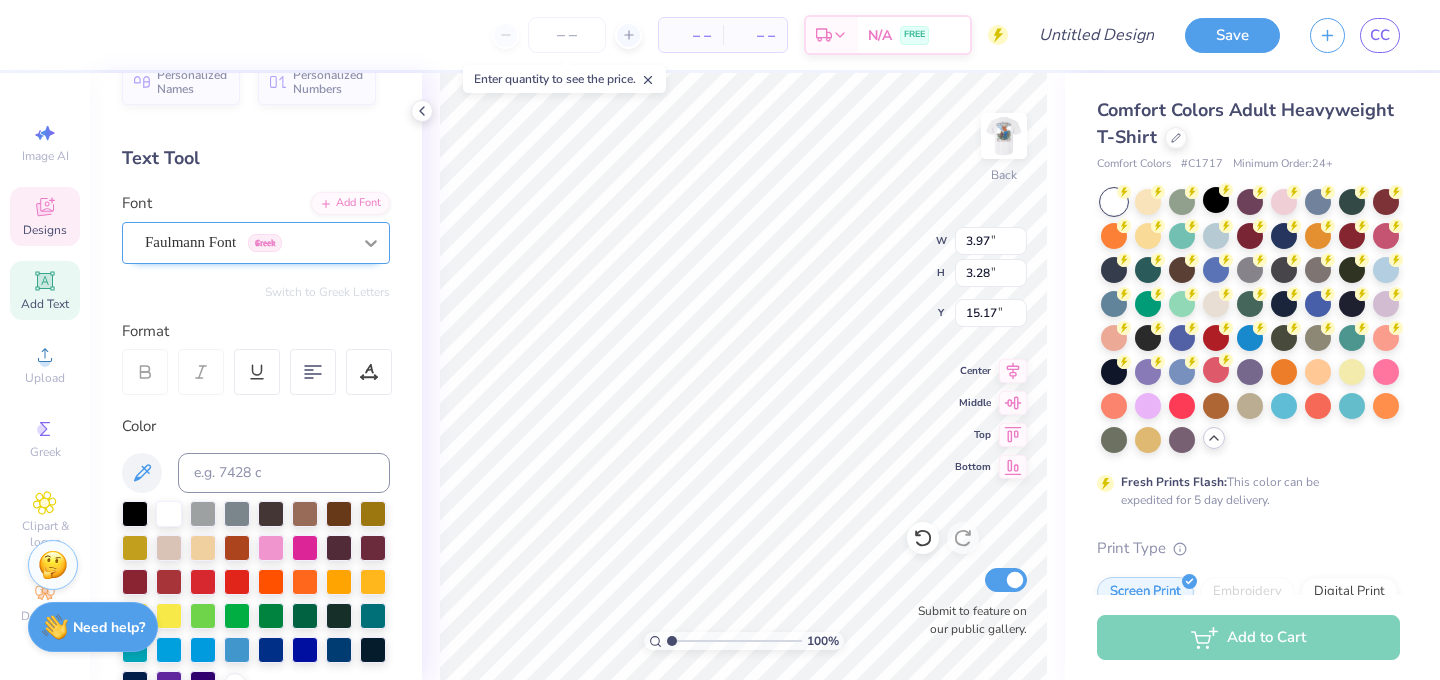click at bounding box center (371, 243) 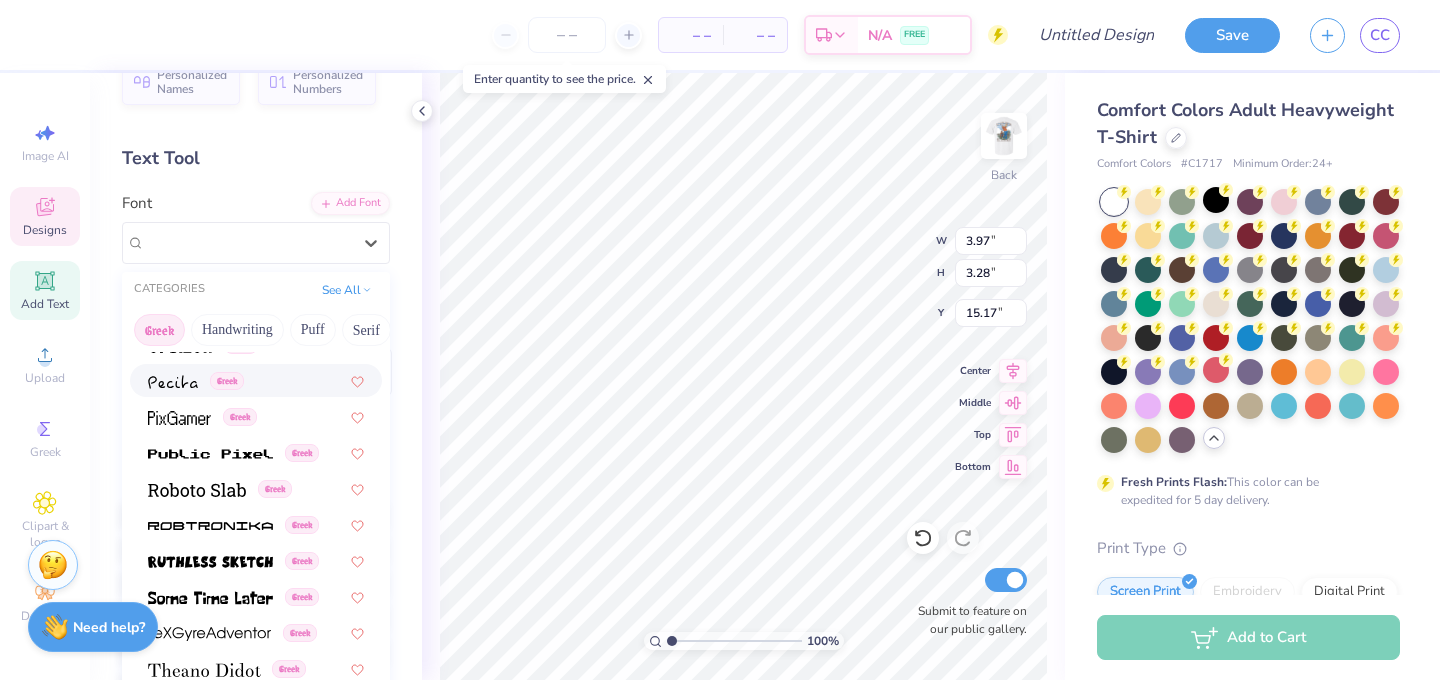 scroll, scrollTop: 1210, scrollLeft: 0, axis: vertical 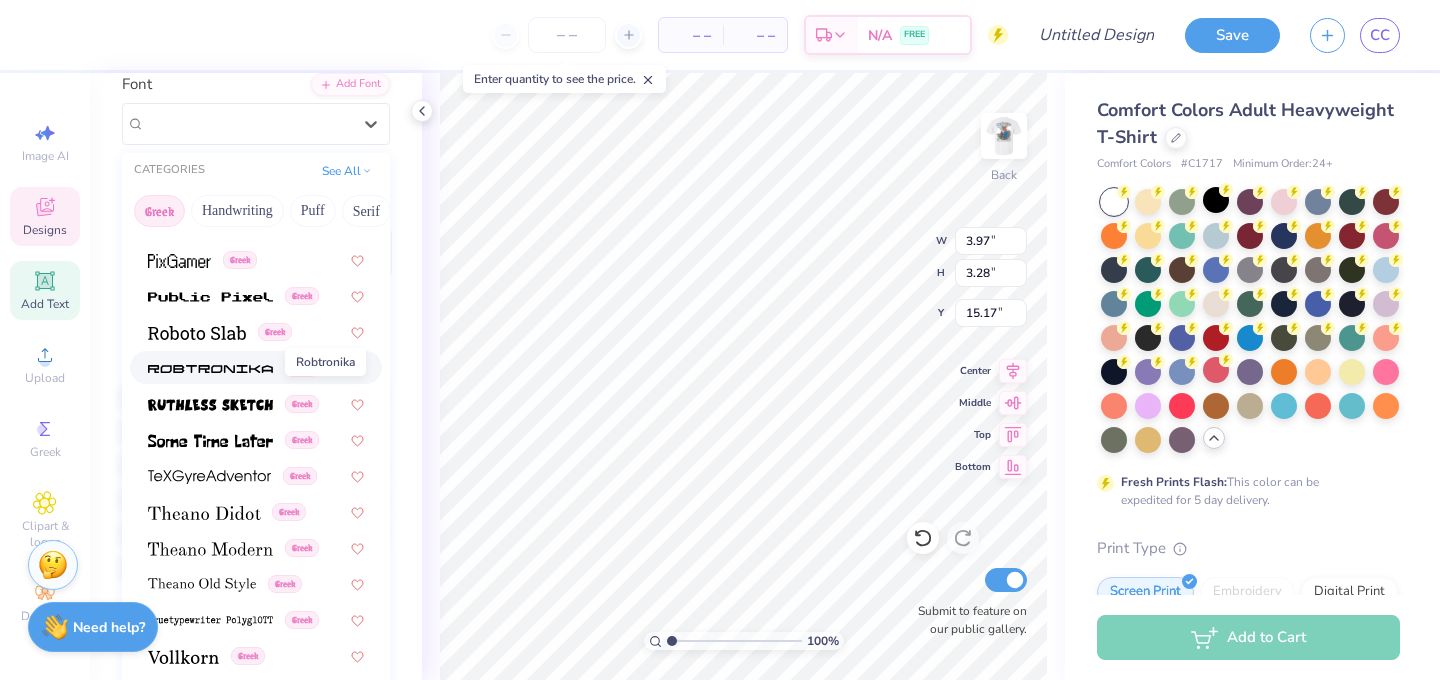 click at bounding box center (210, 367) 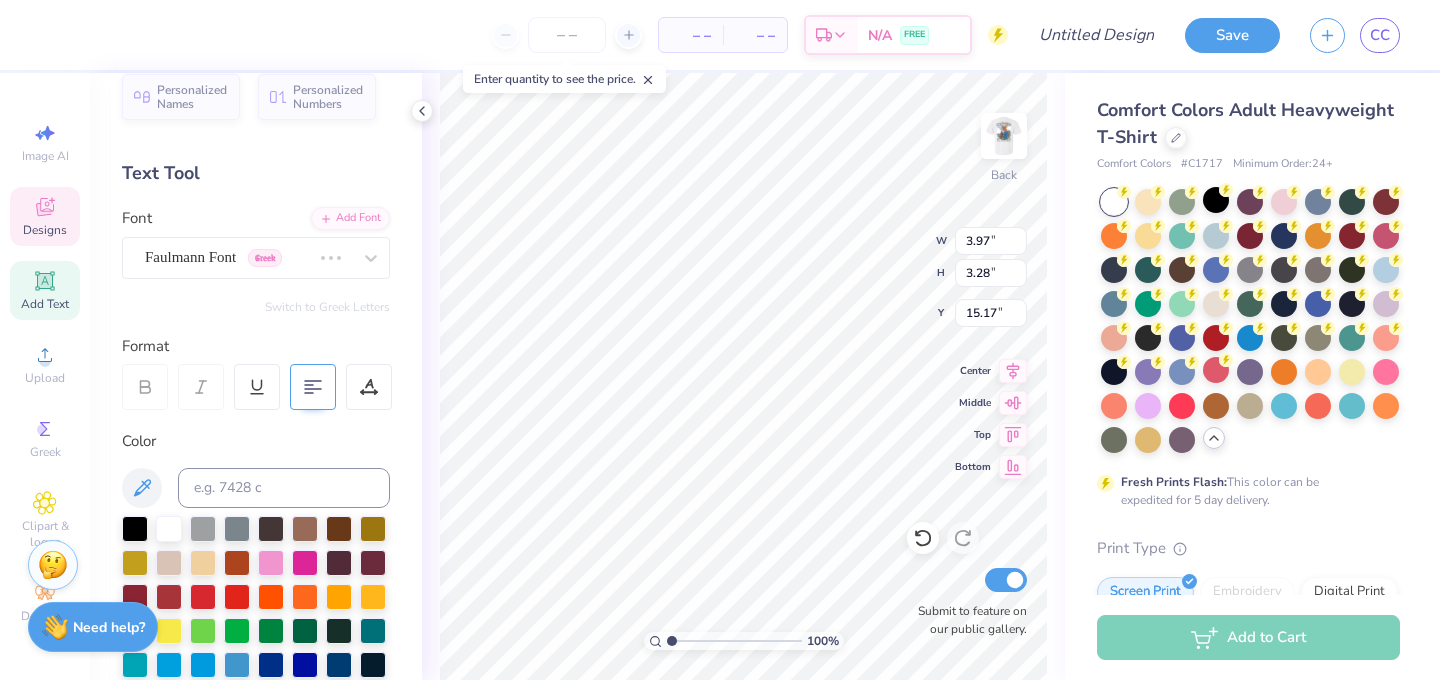 scroll, scrollTop: 16, scrollLeft: 0, axis: vertical 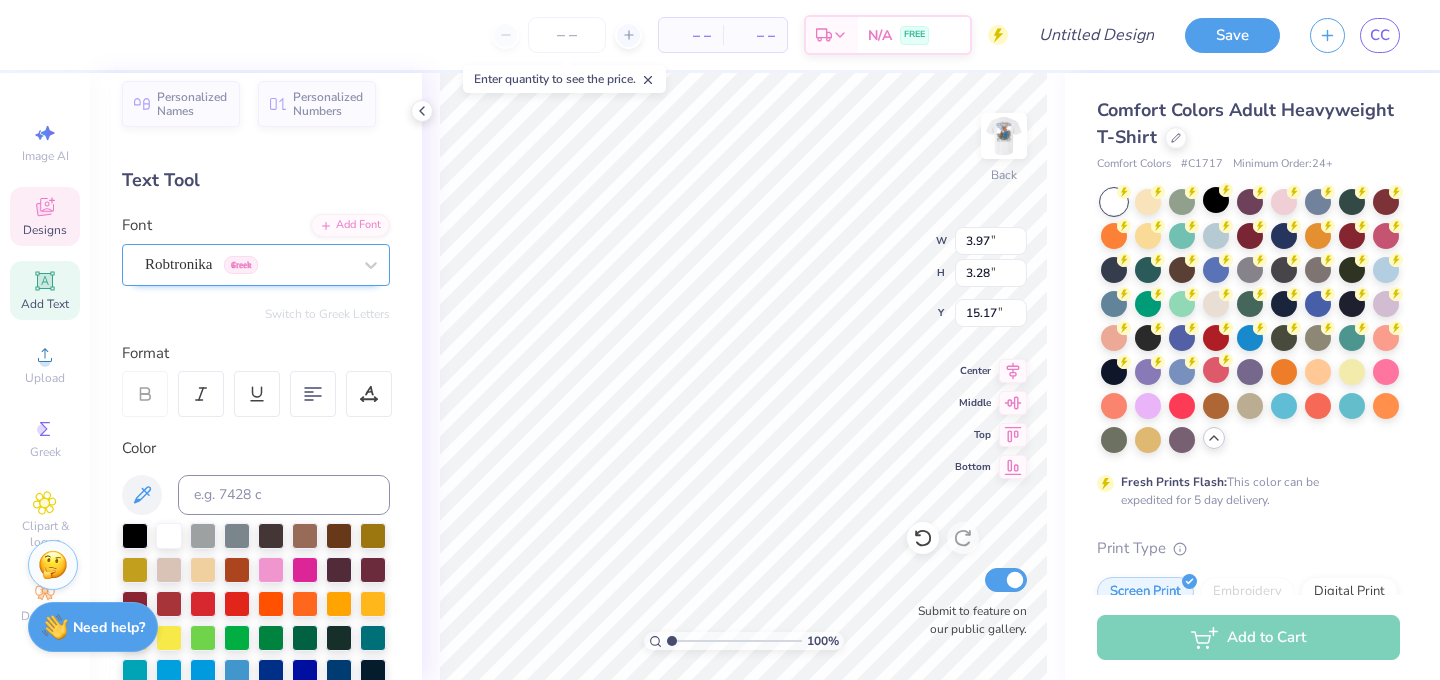 click on "Robtronika Greek" at bounding box center (248, 264) 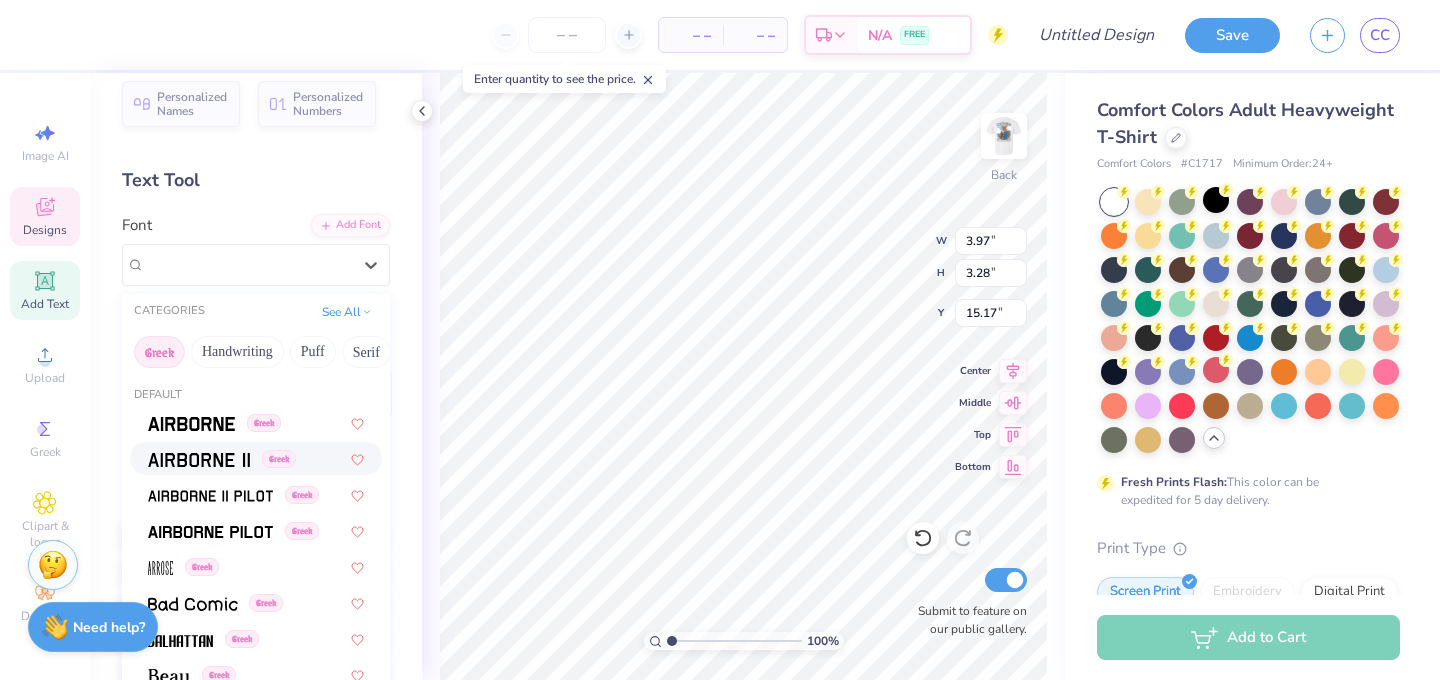 click on "Greek" at bounding box center [264, 423] 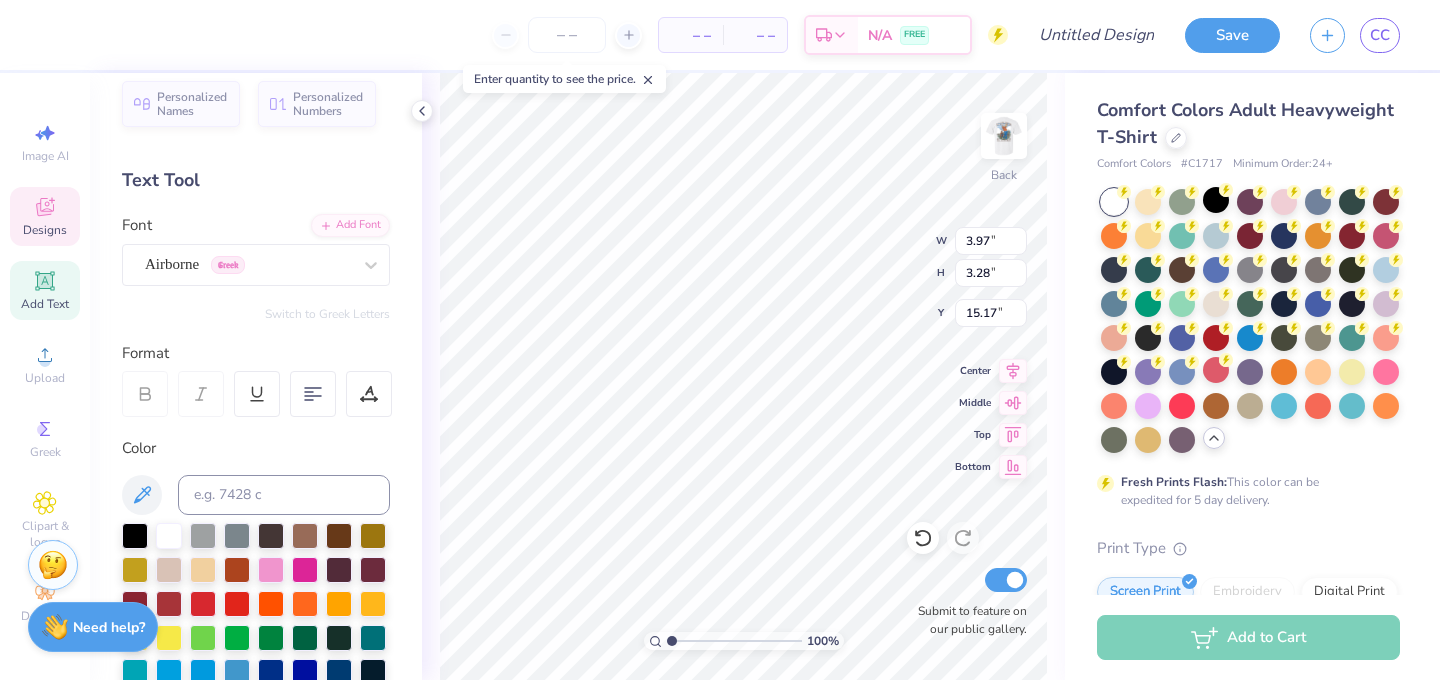 click on "Personalized Names Personalized Numbers Text Tool  Add Font Font Airborne Greek Switch to Greek Letters Format Color Styles Text Shape" at bounding box center [256, 376] 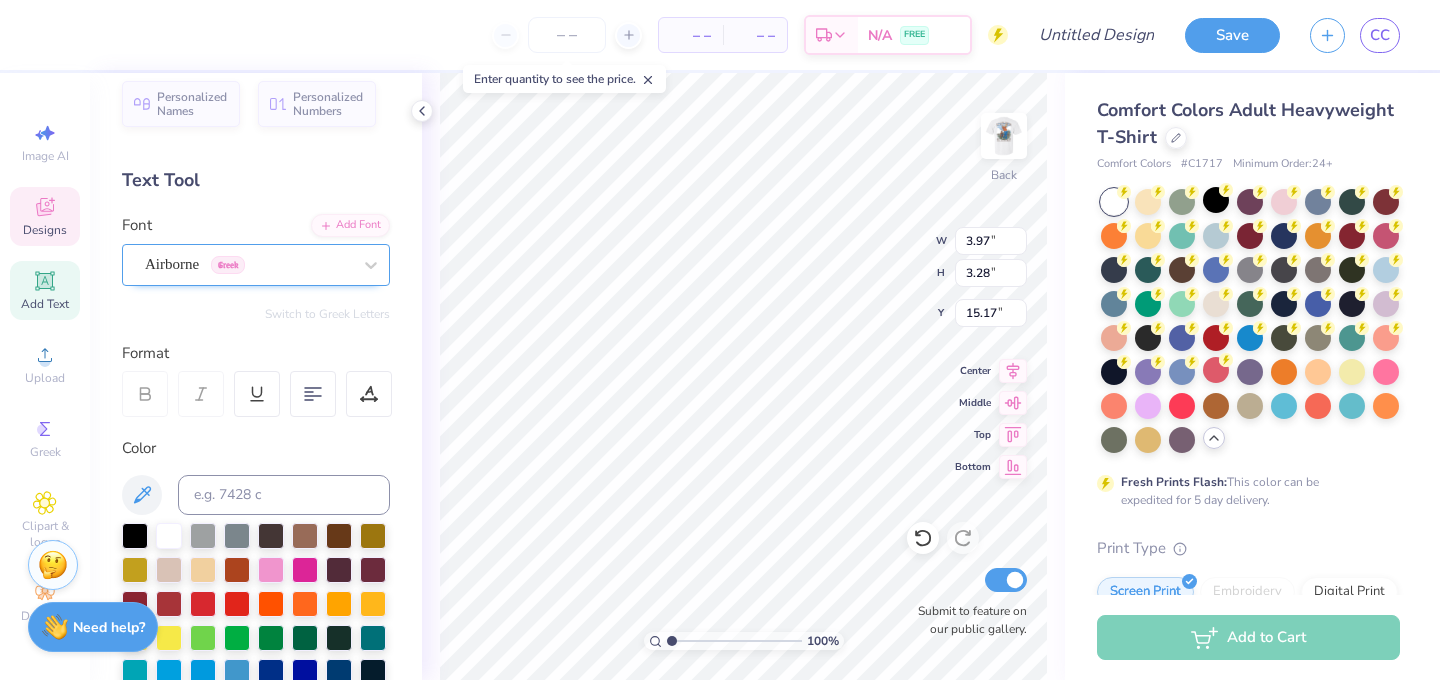 type on "dtd" 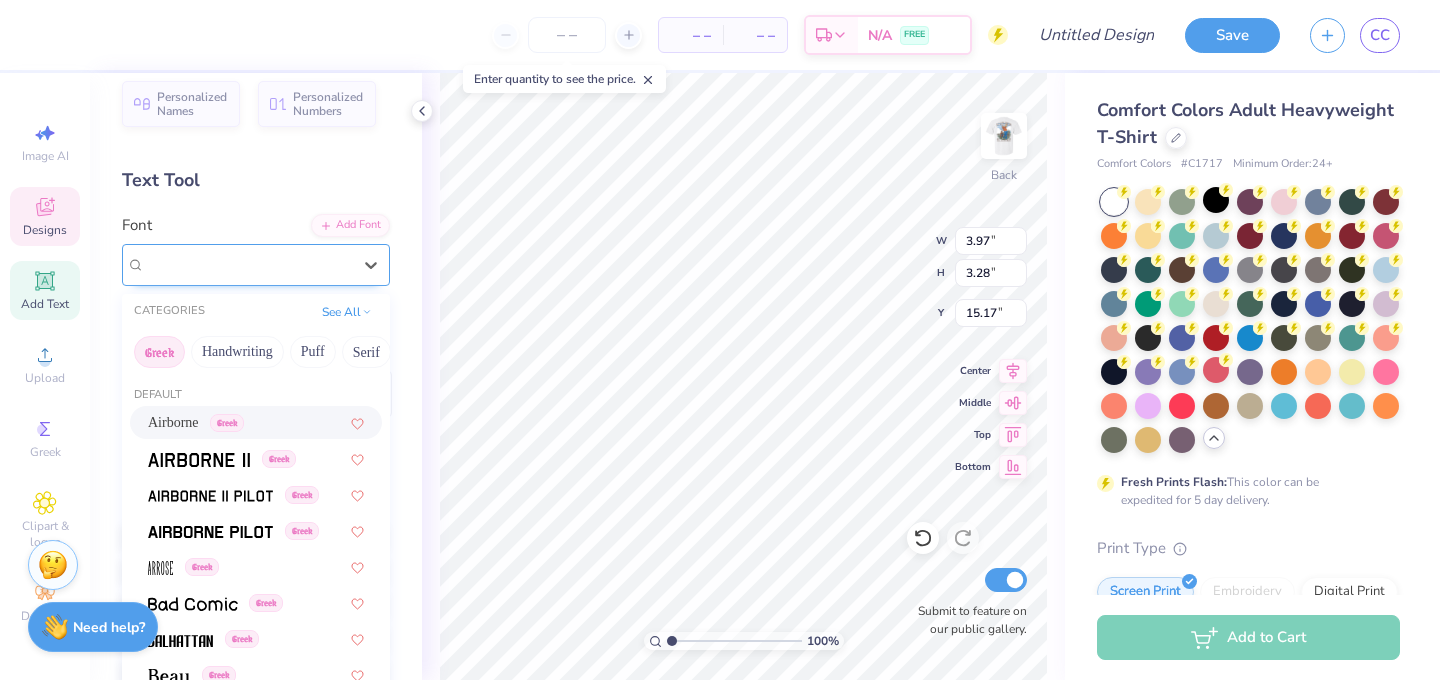 click on "Airborne Greek" at bounding box center (248, 264) 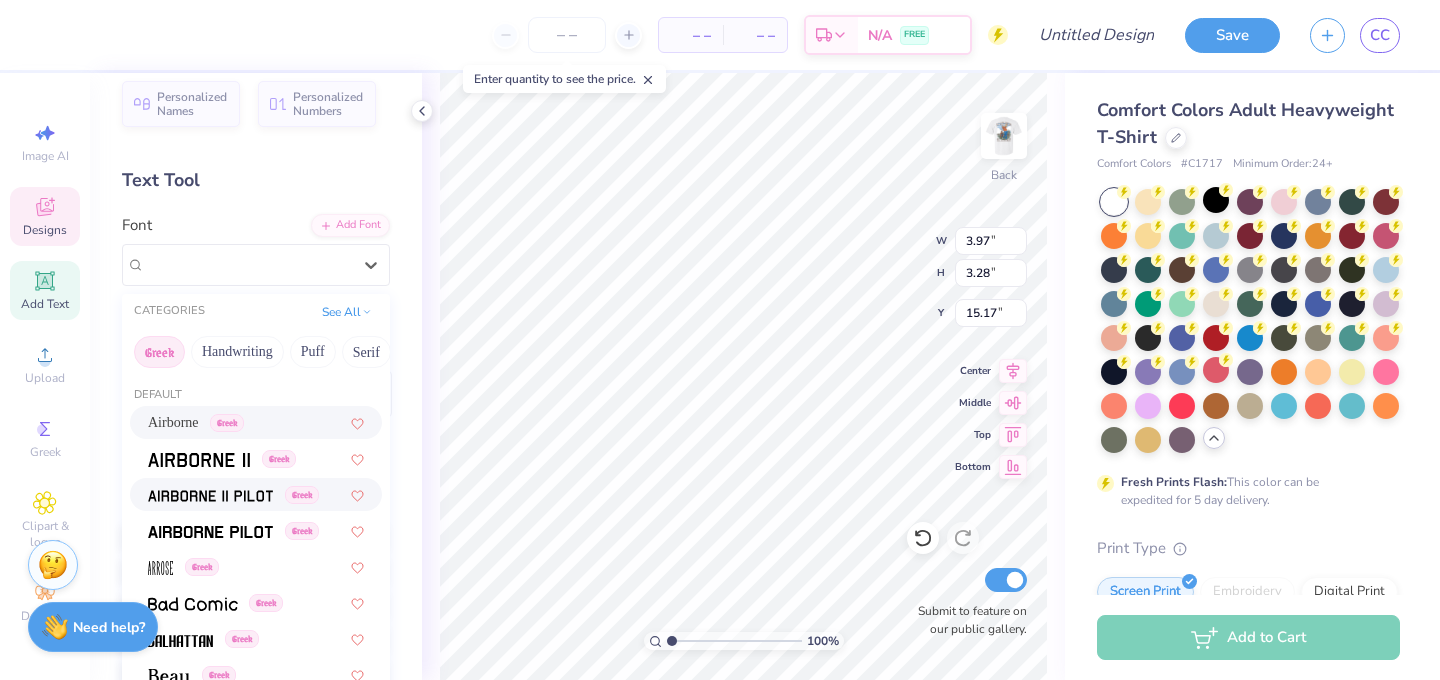click at bounding box center (210, 496) 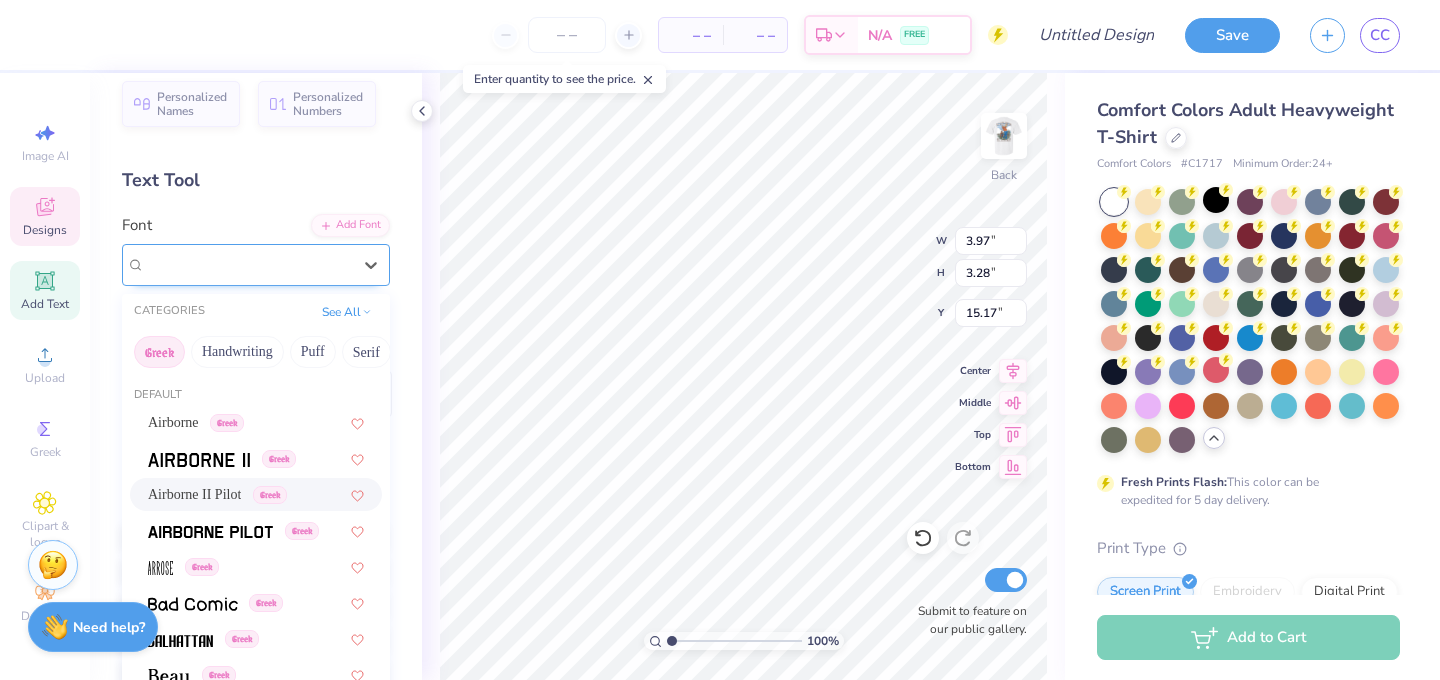 click on "Airborne II Pilot Greek" at bounding box center (248, 264) 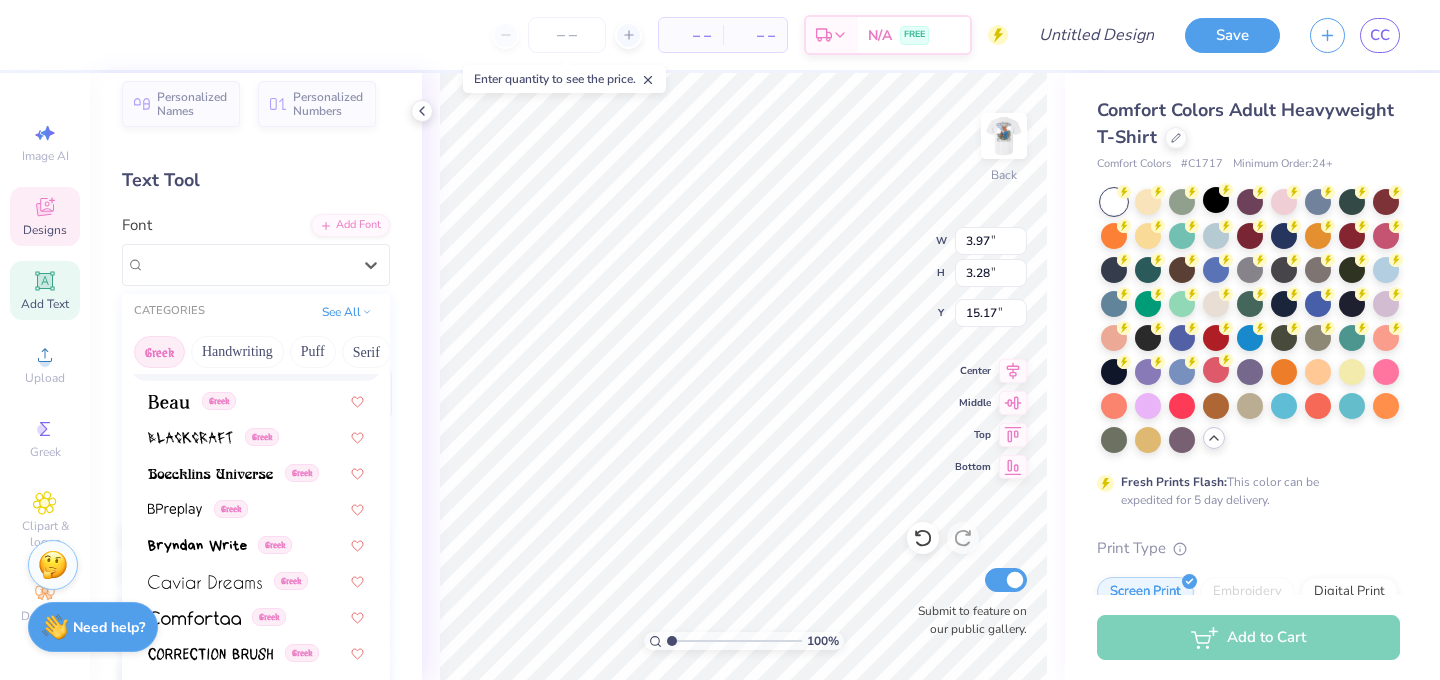 scroll, scrollTop: 286, scrollLeft: 0, axis: vertical 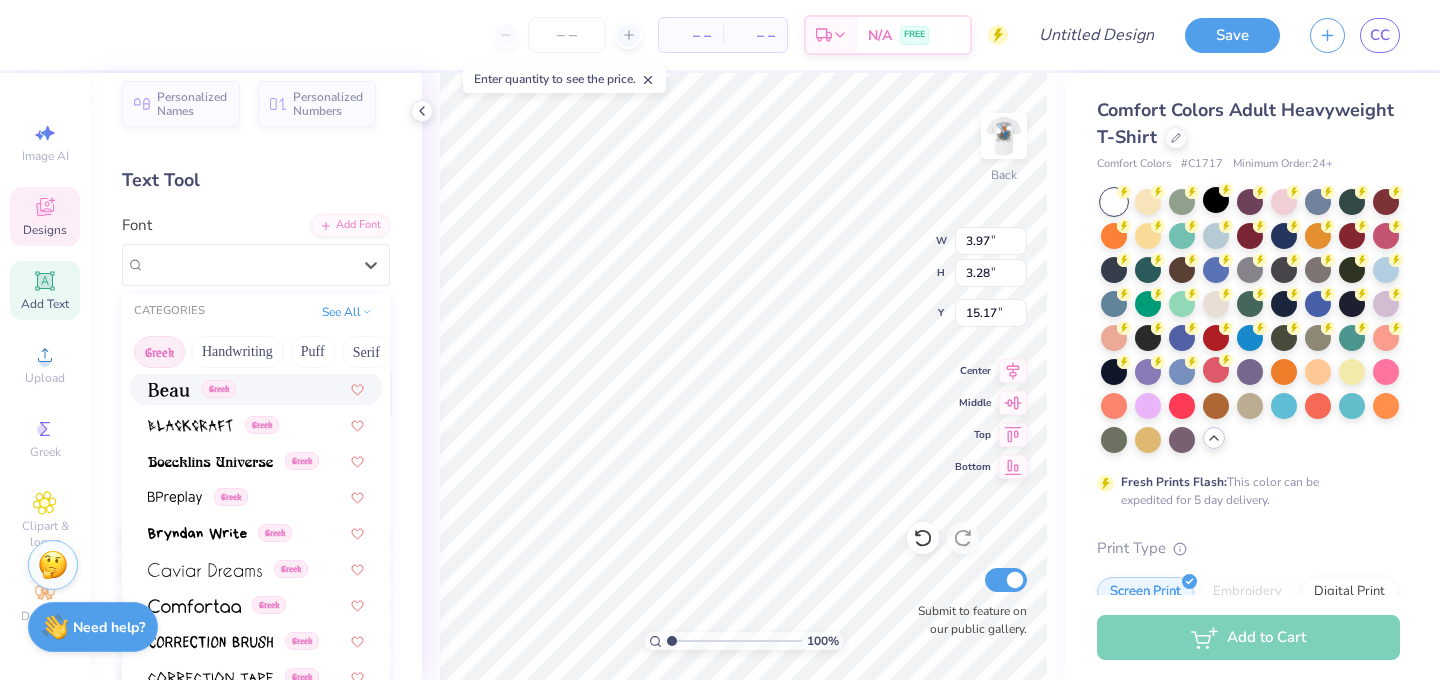 click on "Greek" at bounding box center [256, 388] 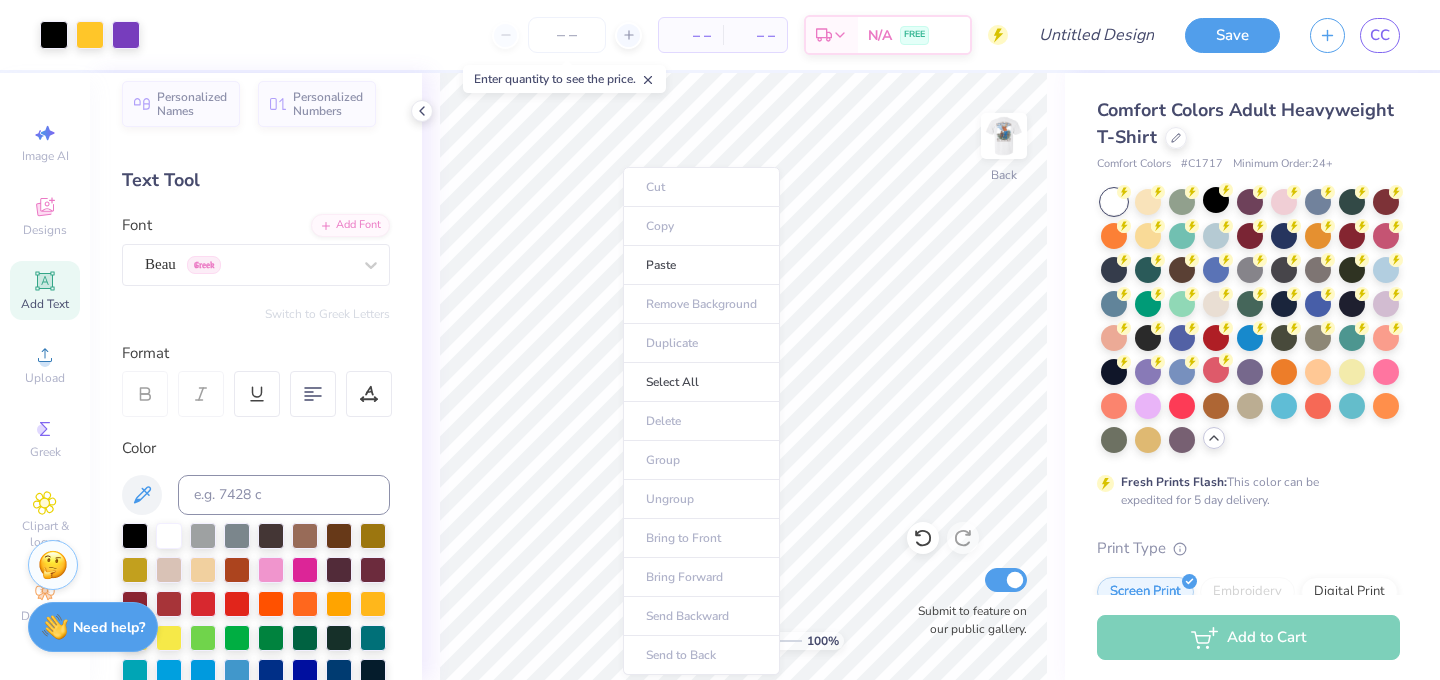 click 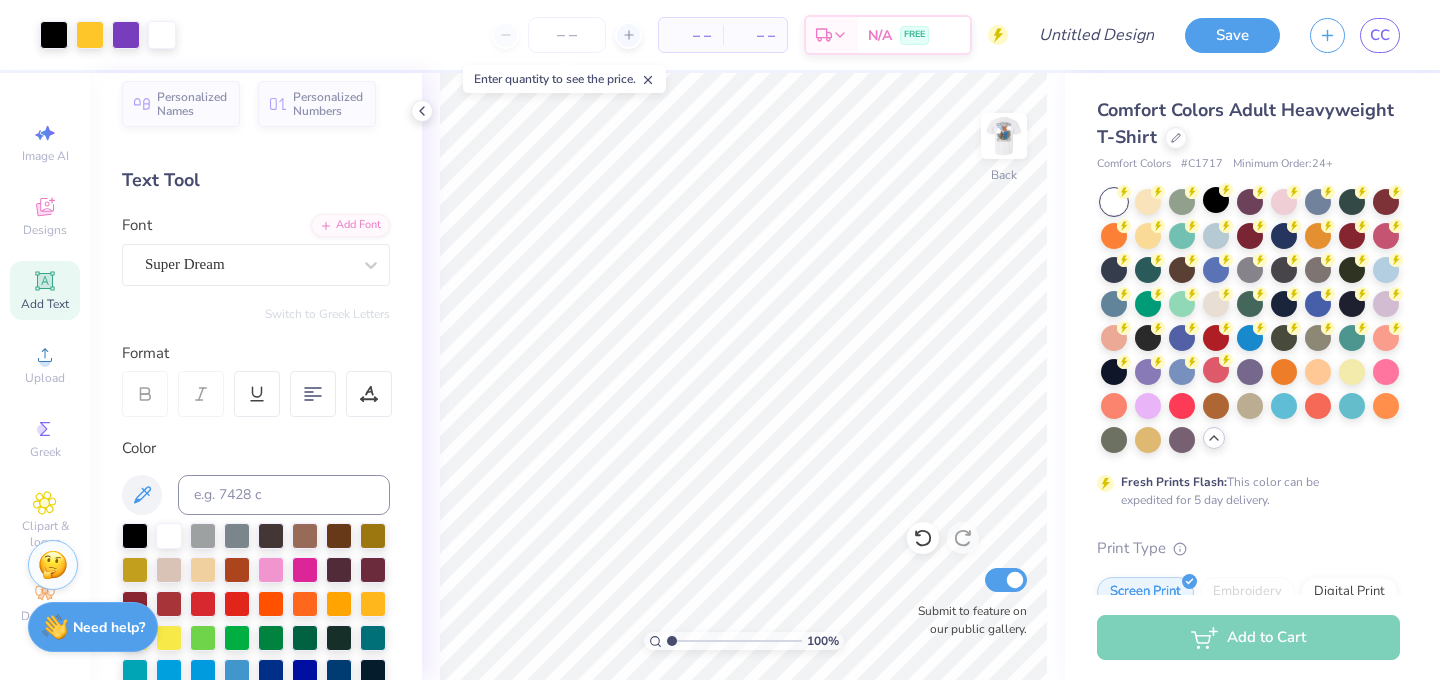 click 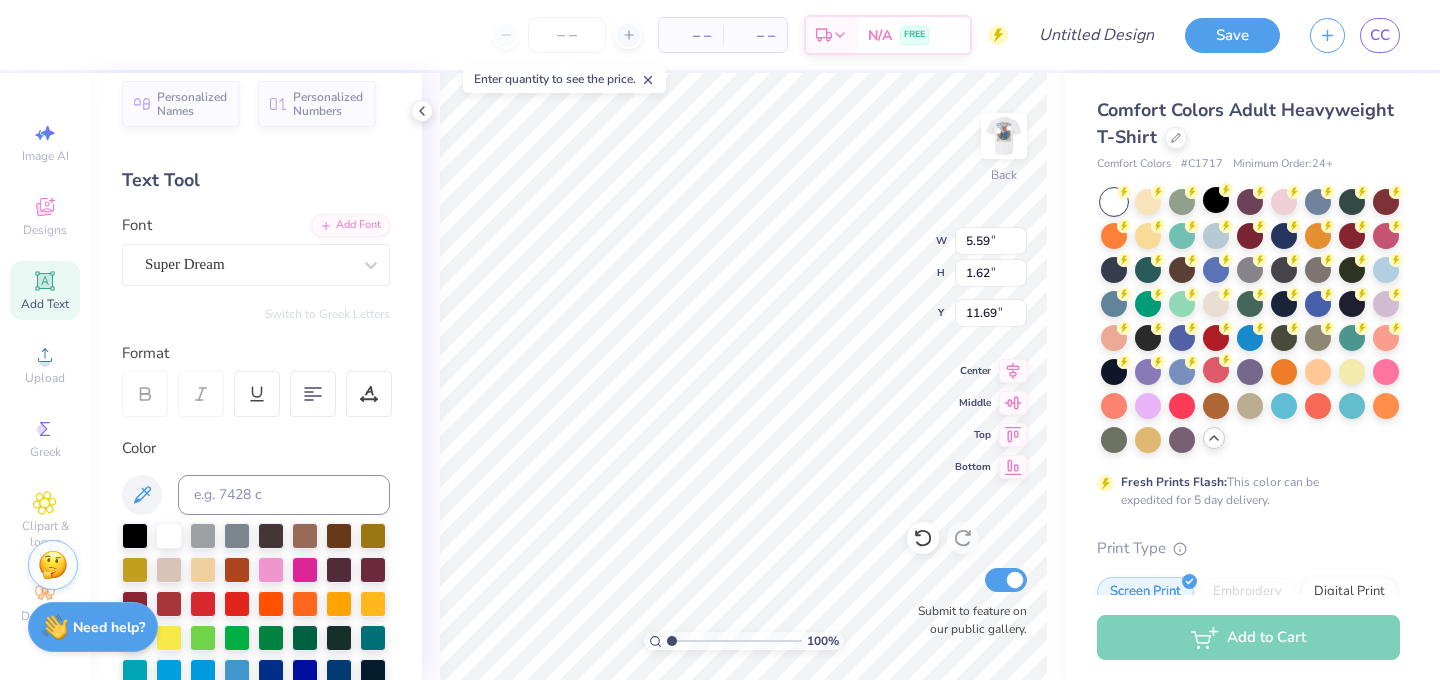 scroll, scrollTop: 0, scrollLeft: 0, axis: both 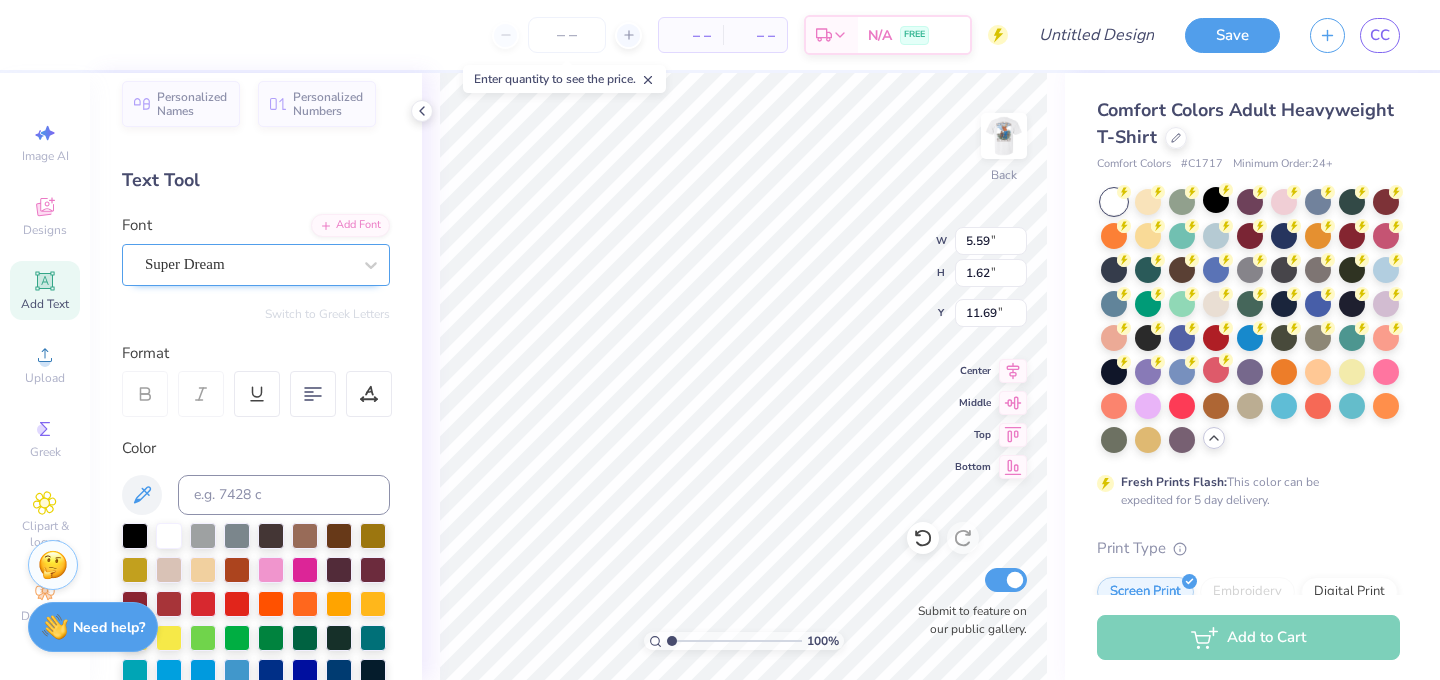 type on "dtd" 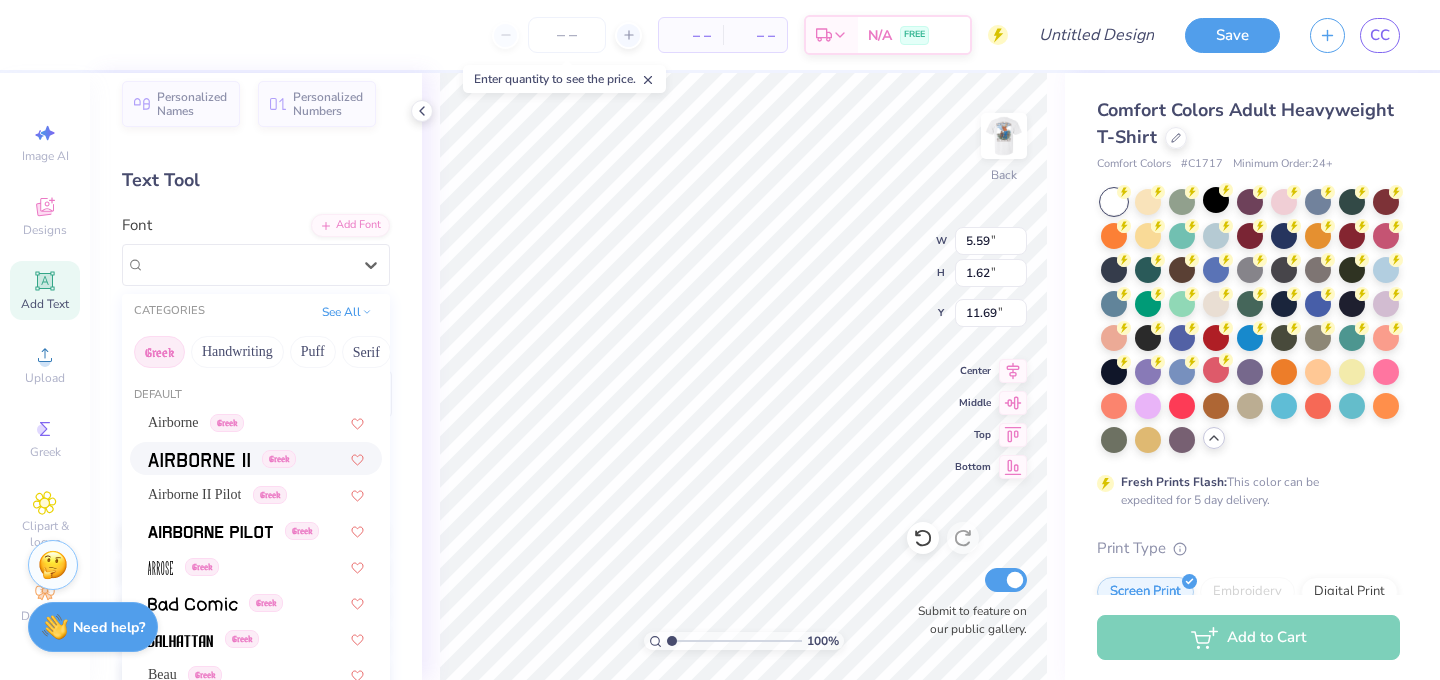 click on "Greek" at bounding box center (279, 459) 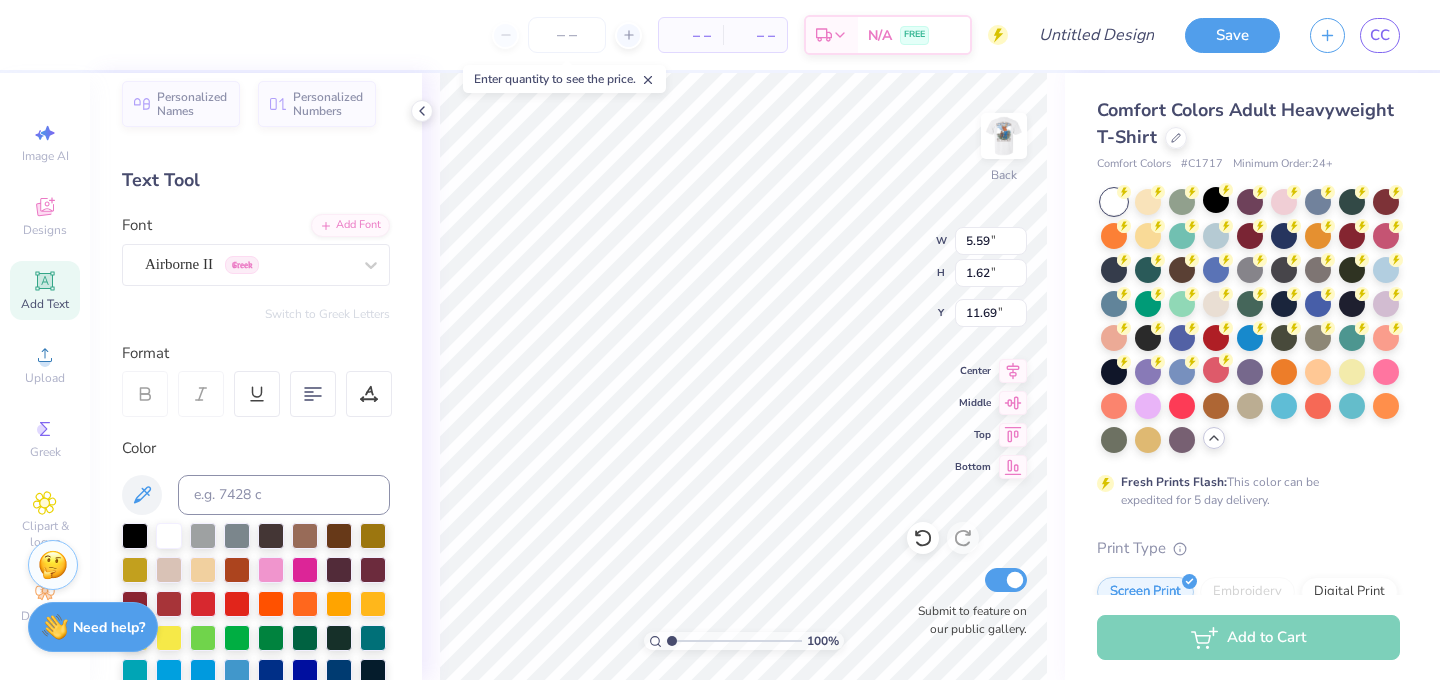 click on "Personalized Names Personalized Numbers Text Tool  Add Font Font Airborne II Greek Switch to Greek Letters Format Color Styles Text Shape" at bounding box center (256, 376) 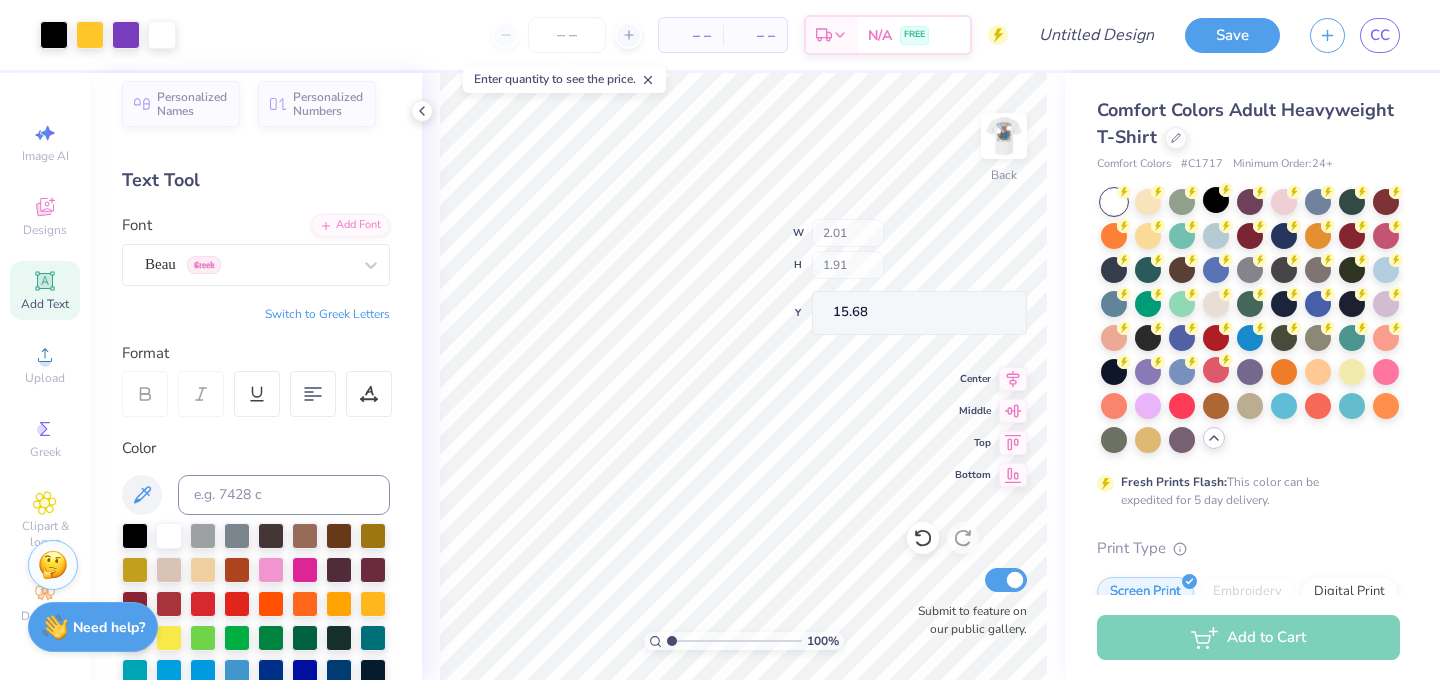 type on "2.01" 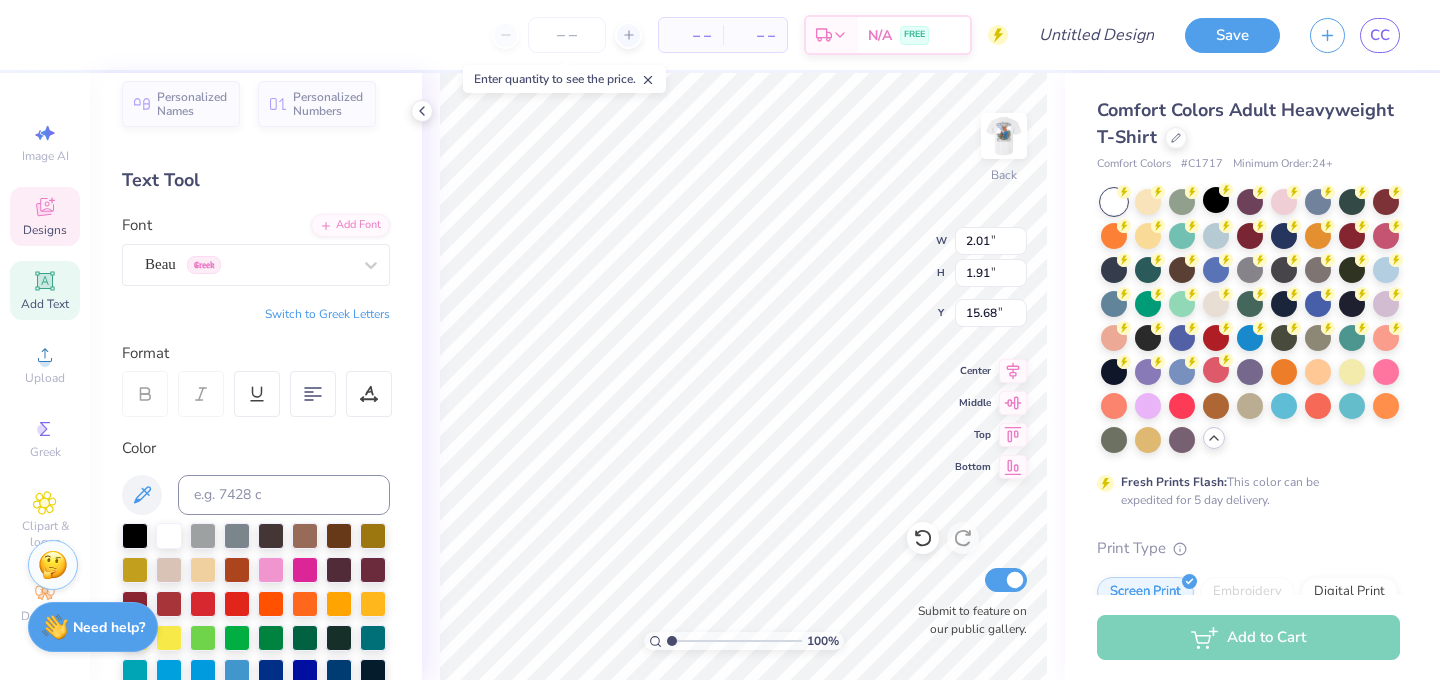 click on "Switch to Greek Letters" at bounding box center (327, 314) 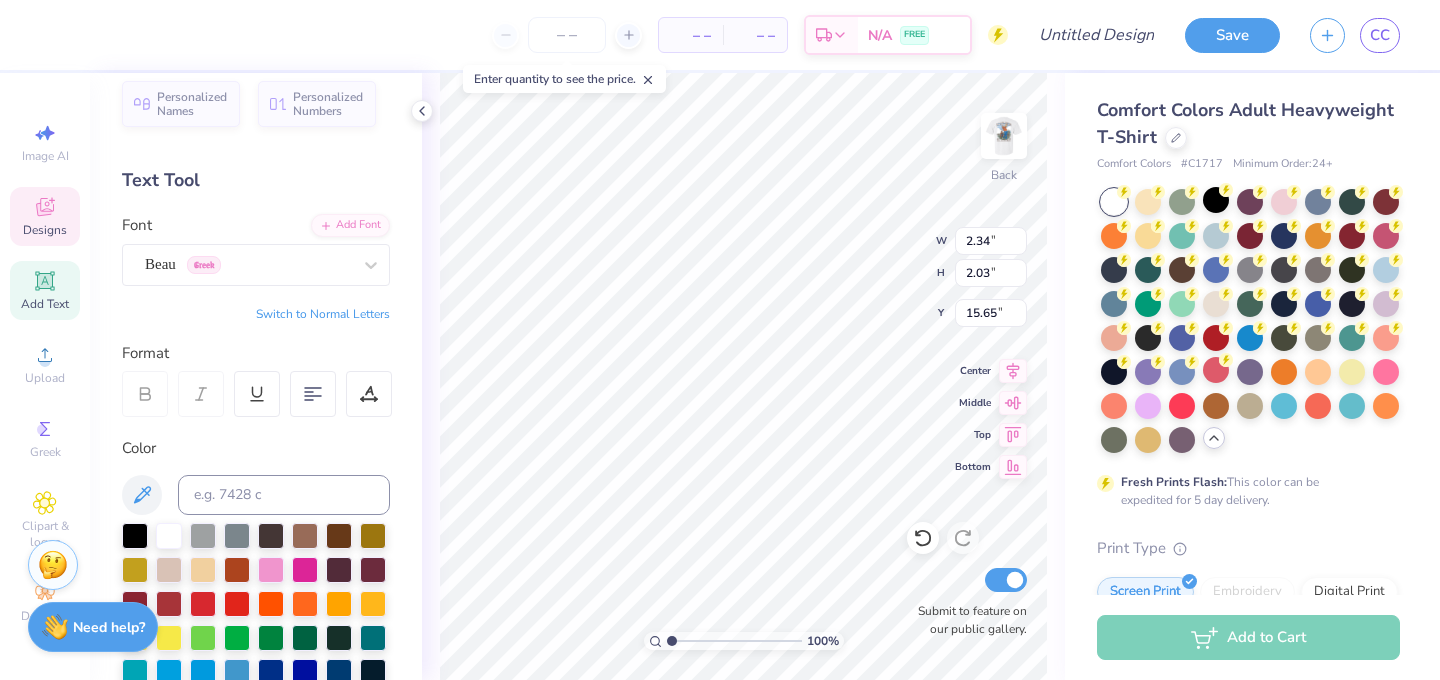 type on "2.34" 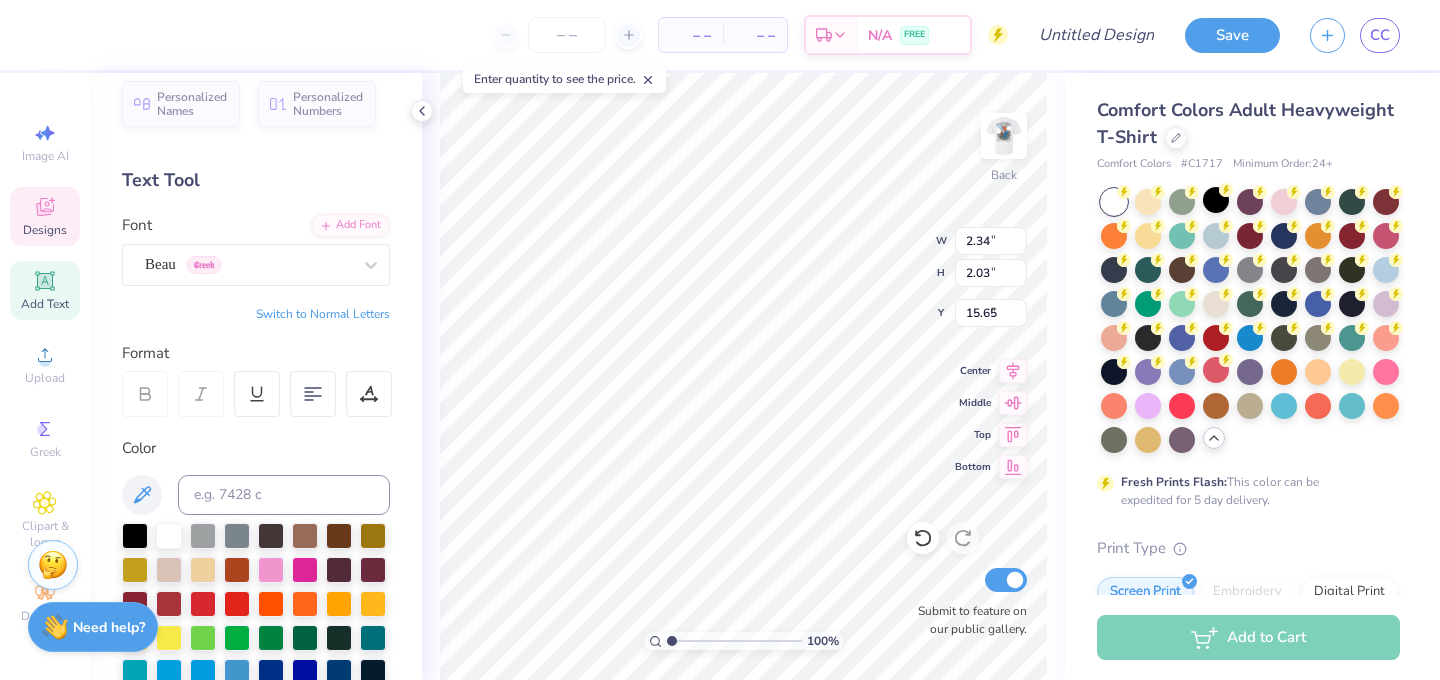type on "2.46" 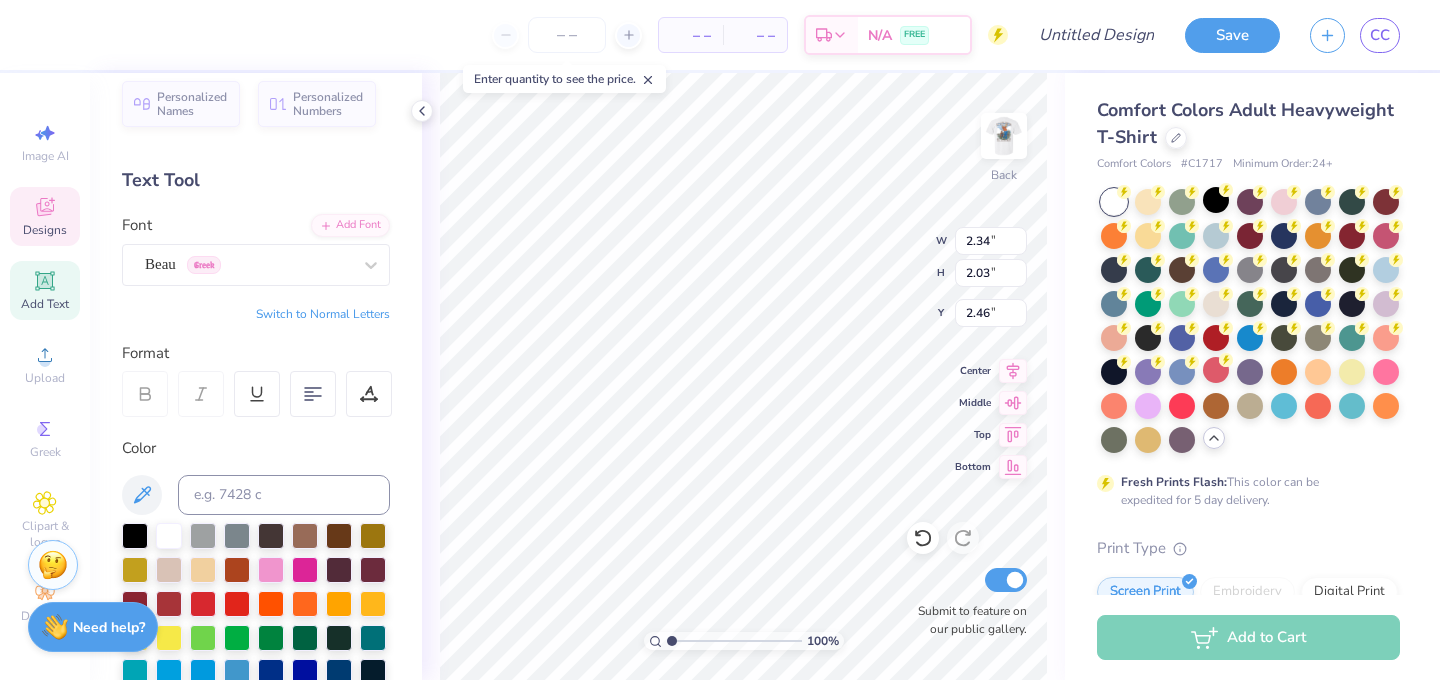 type on "ΔΤΔ" 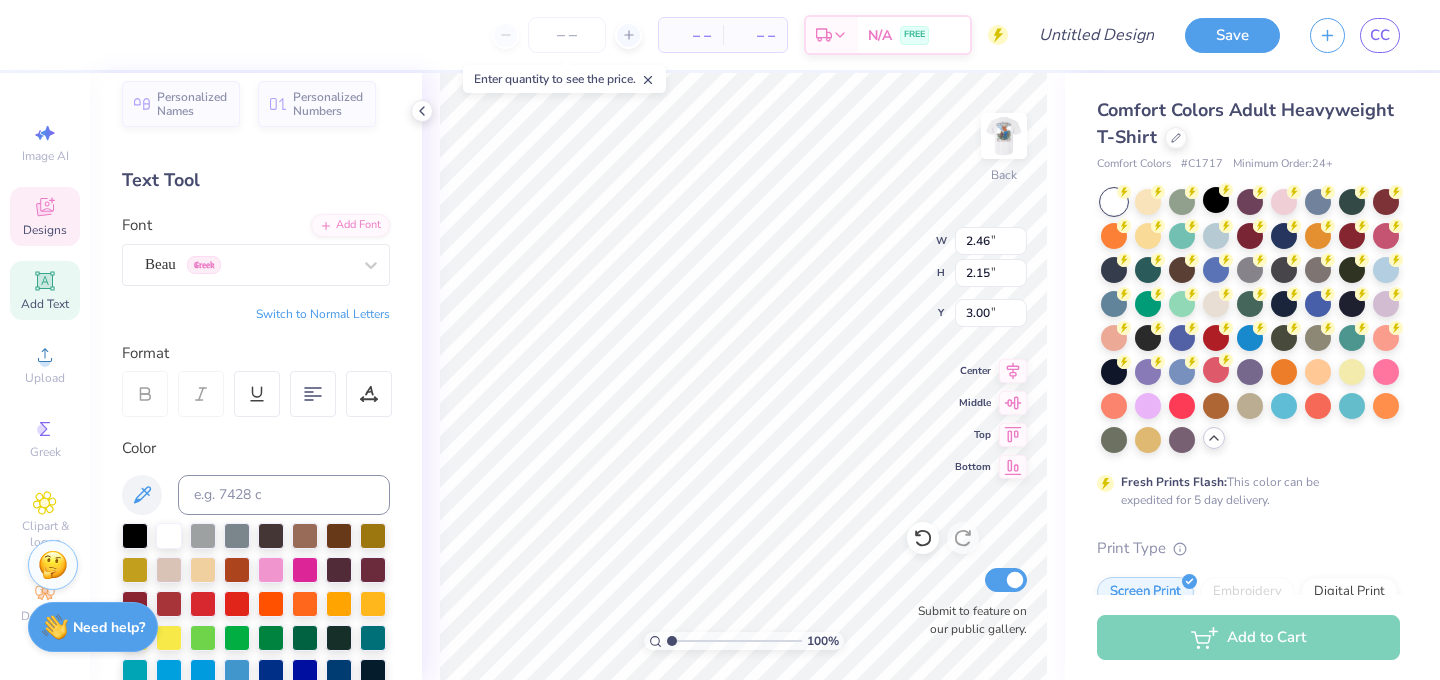 type on "3.00" 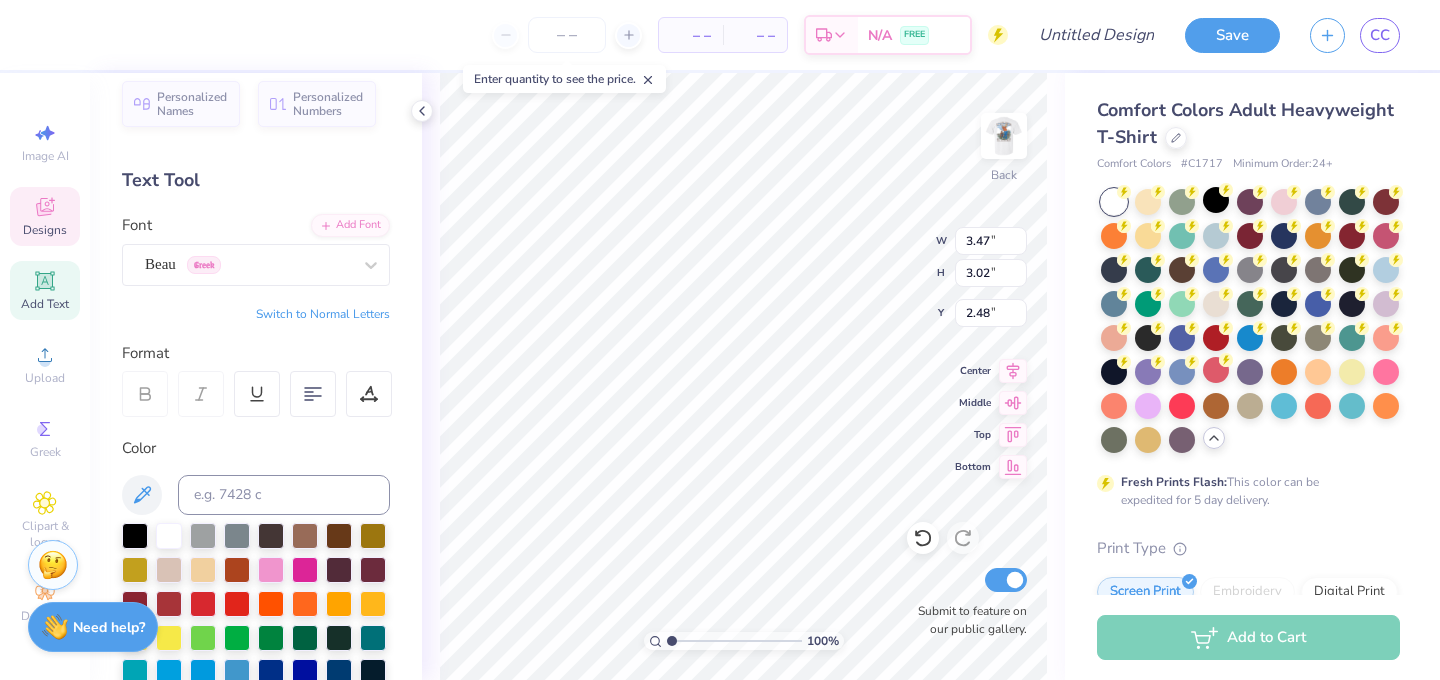 type on "2.46" 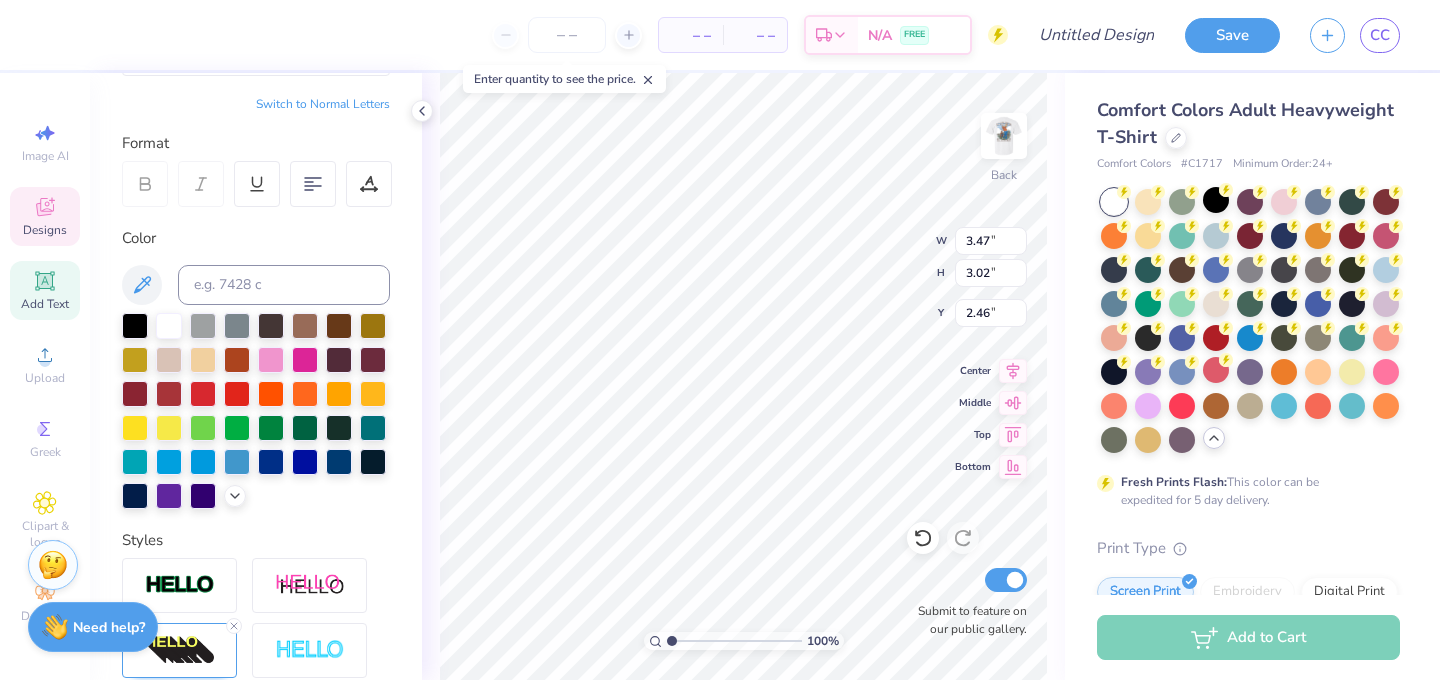 scroll, scrollTop: 482, scrollLeft: 0, axis: vertical 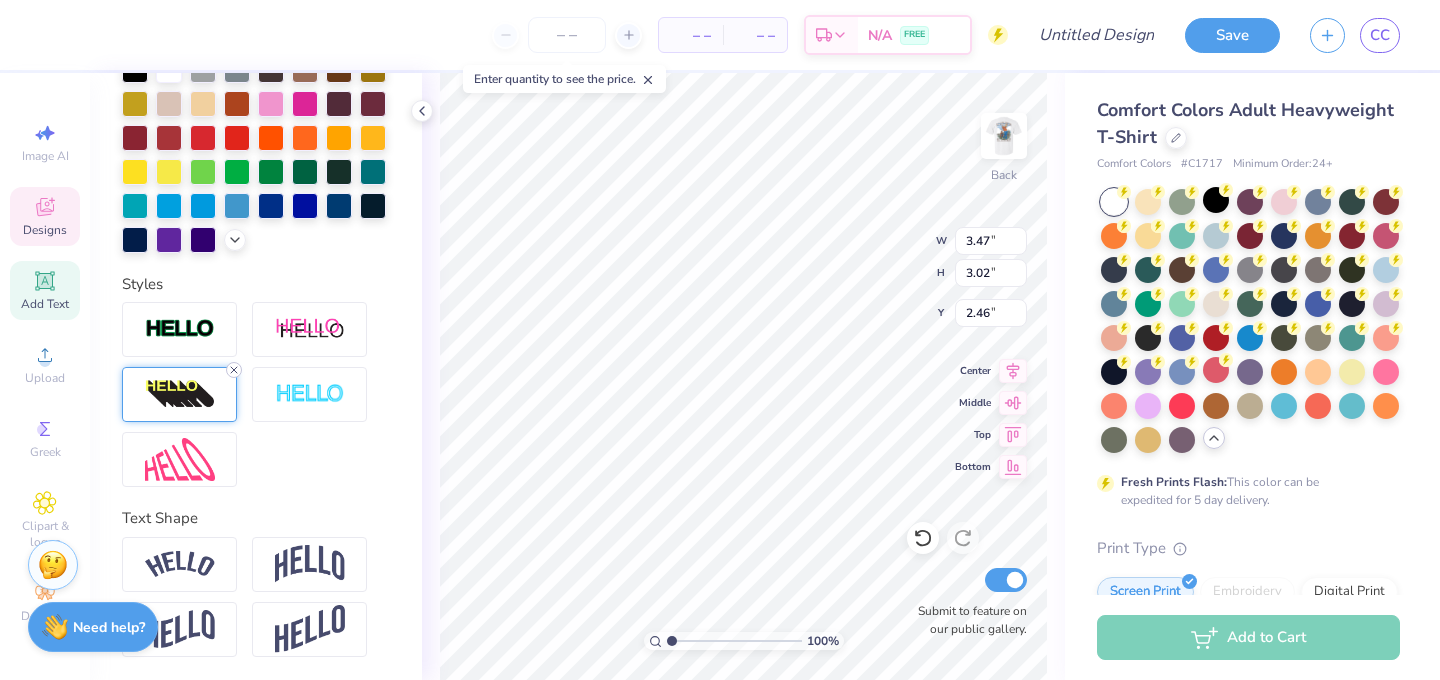 click 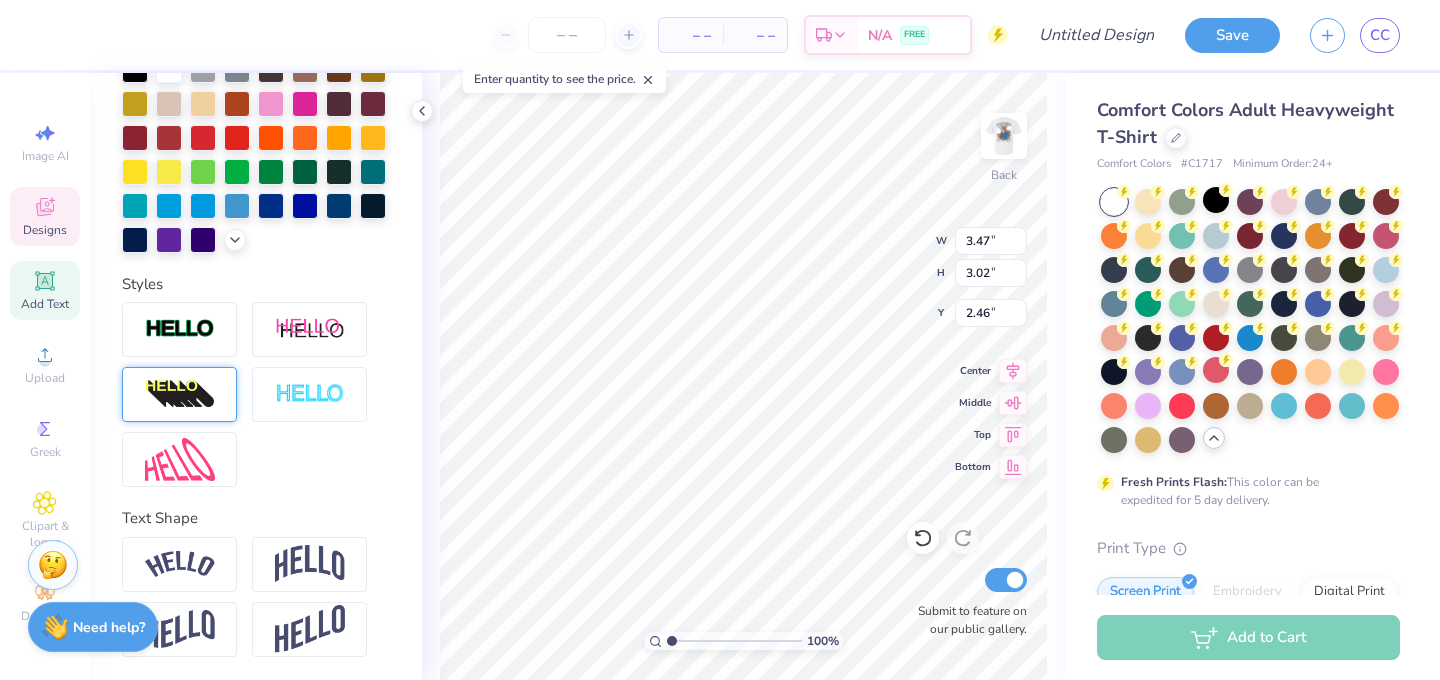 type on "3.38" 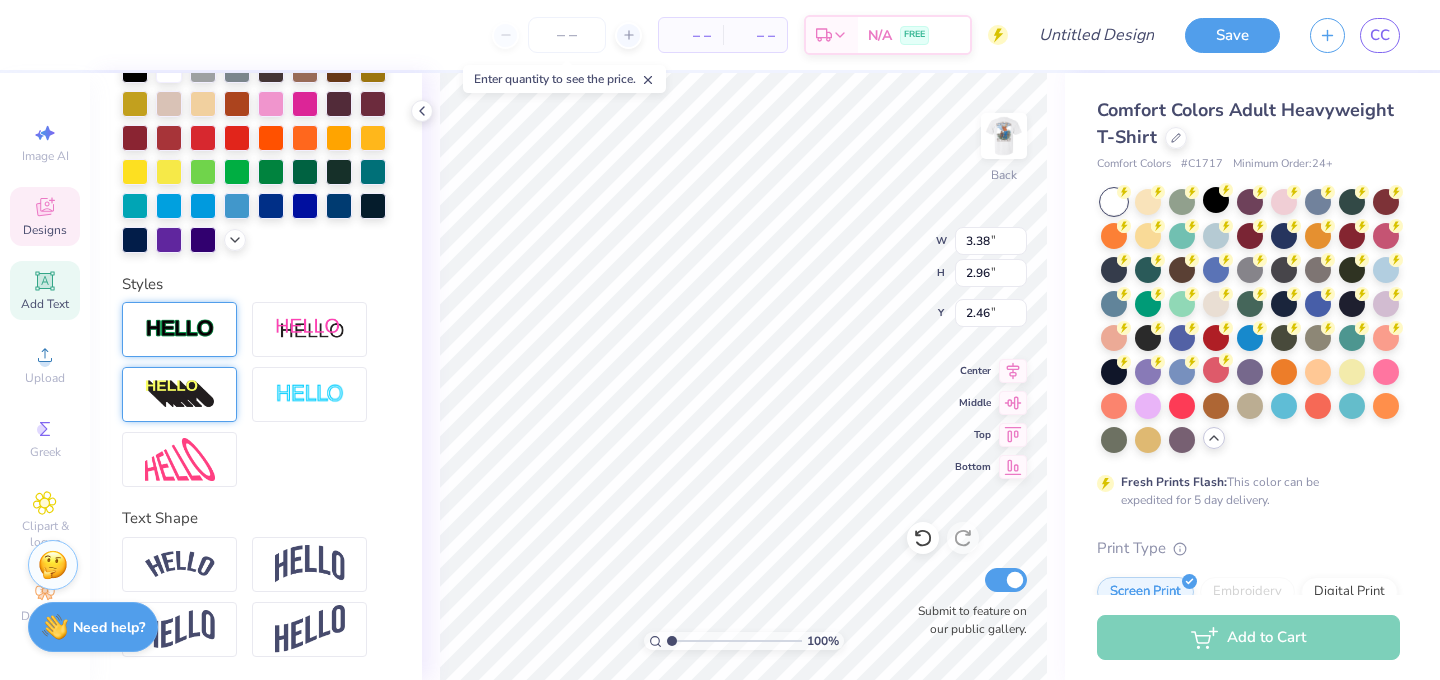 click at bounding box center [179, 329] 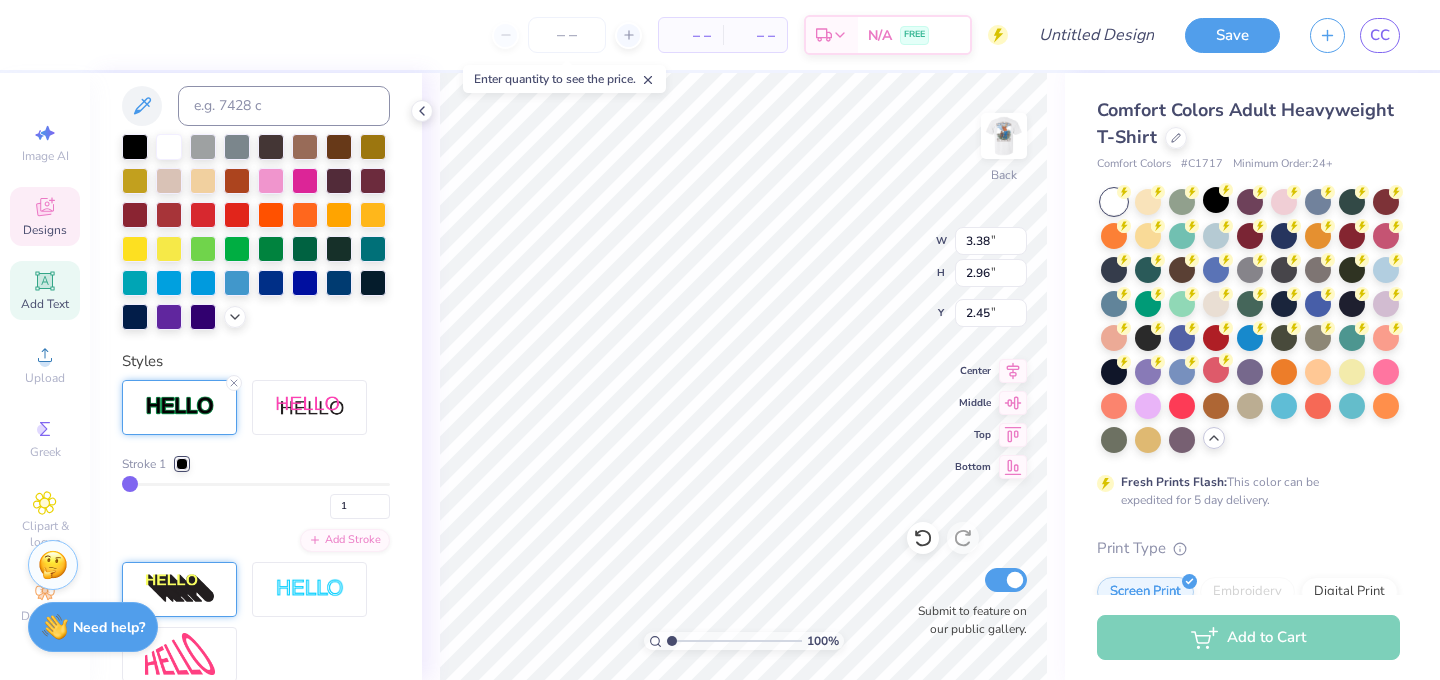 type on "3.40" 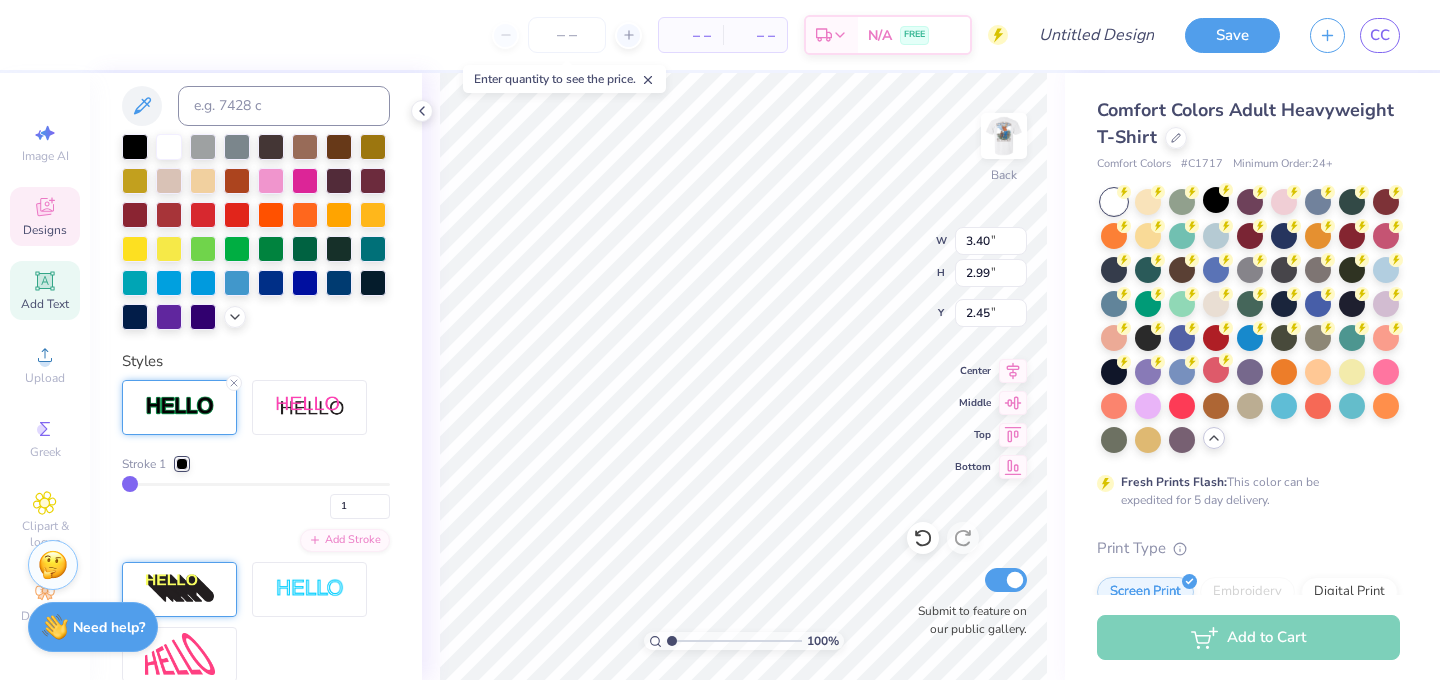 scroll, scrollTop: 560, scrollLeft: 0, axis: vertical 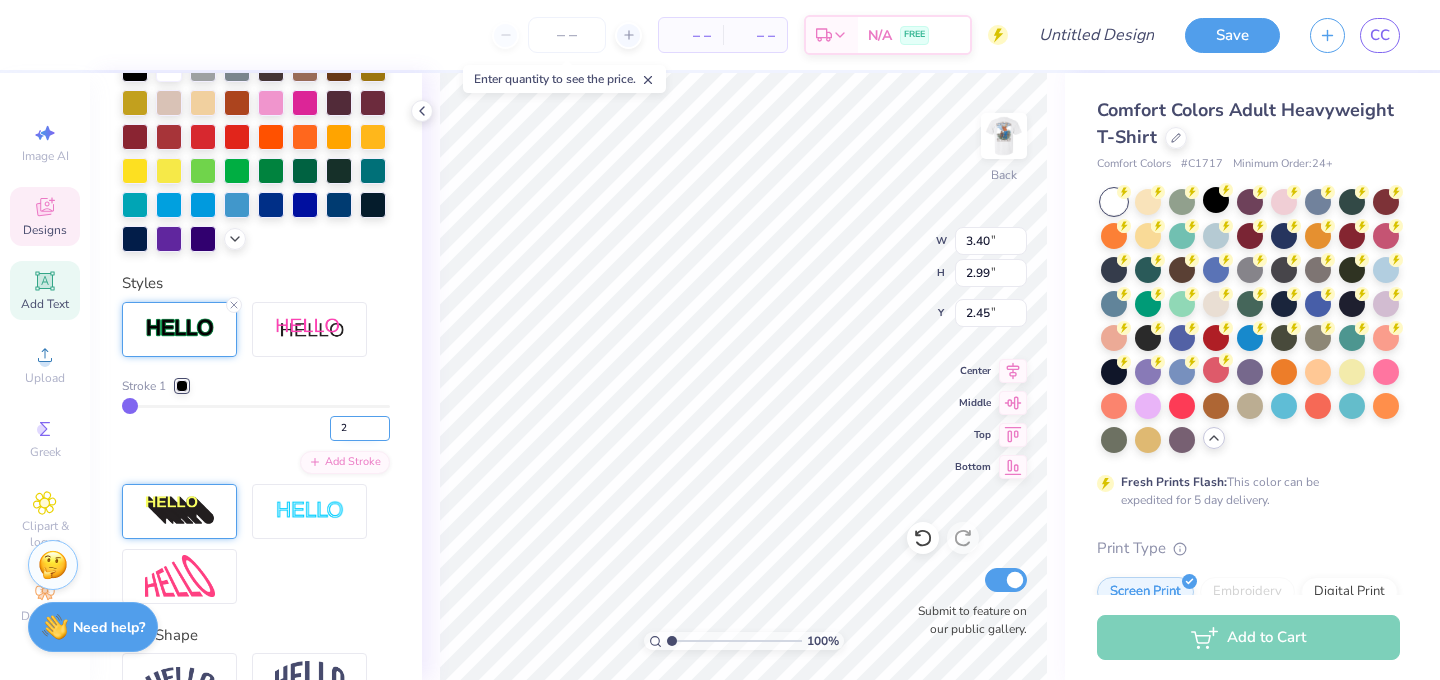 click on "2" at bounding box center [360, 428] 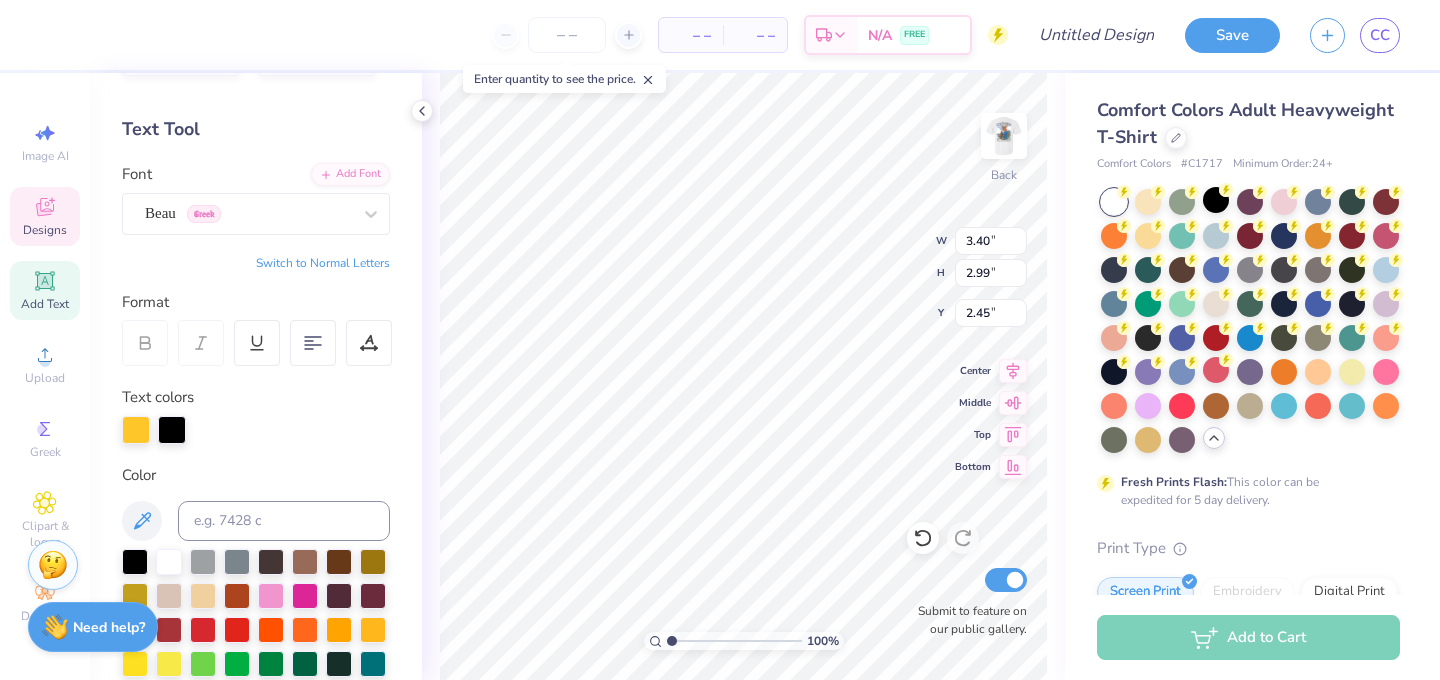 scroll, scrollTop: 44, scrollLeft: 0, axis: vertical 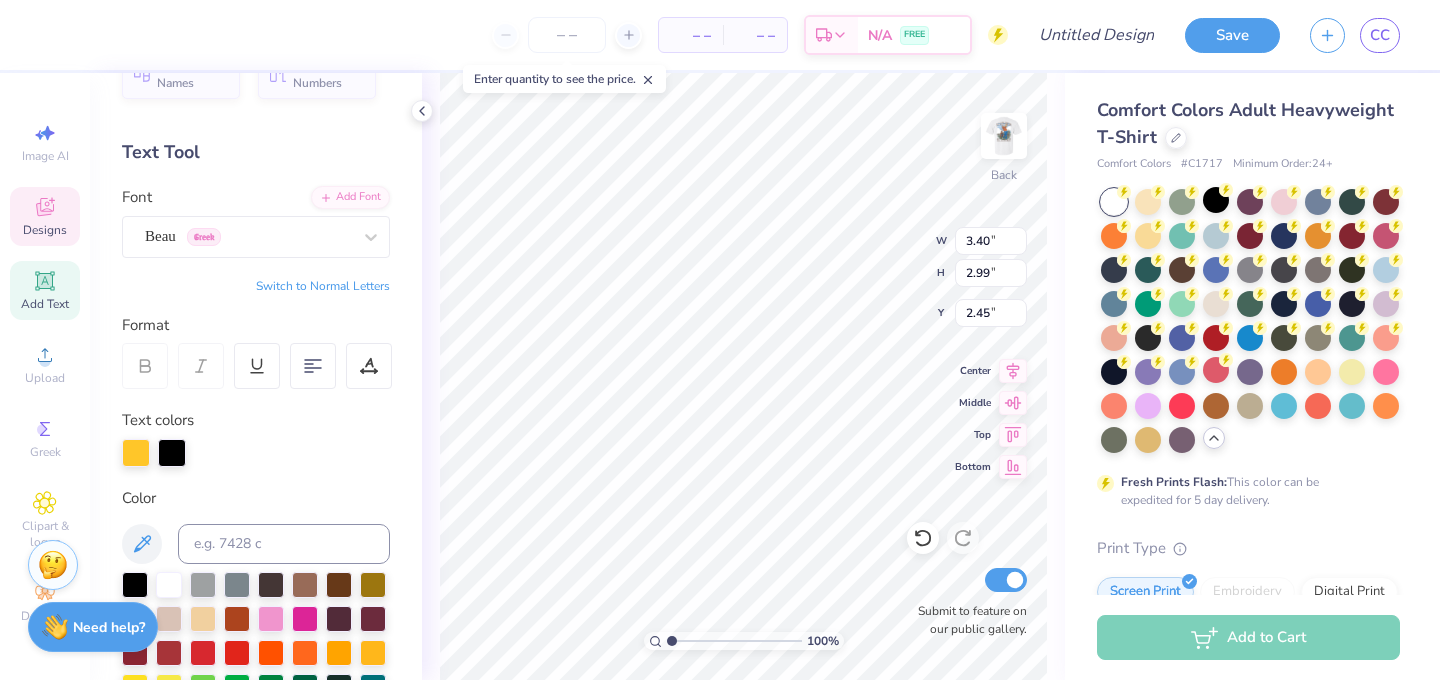 type on "5" 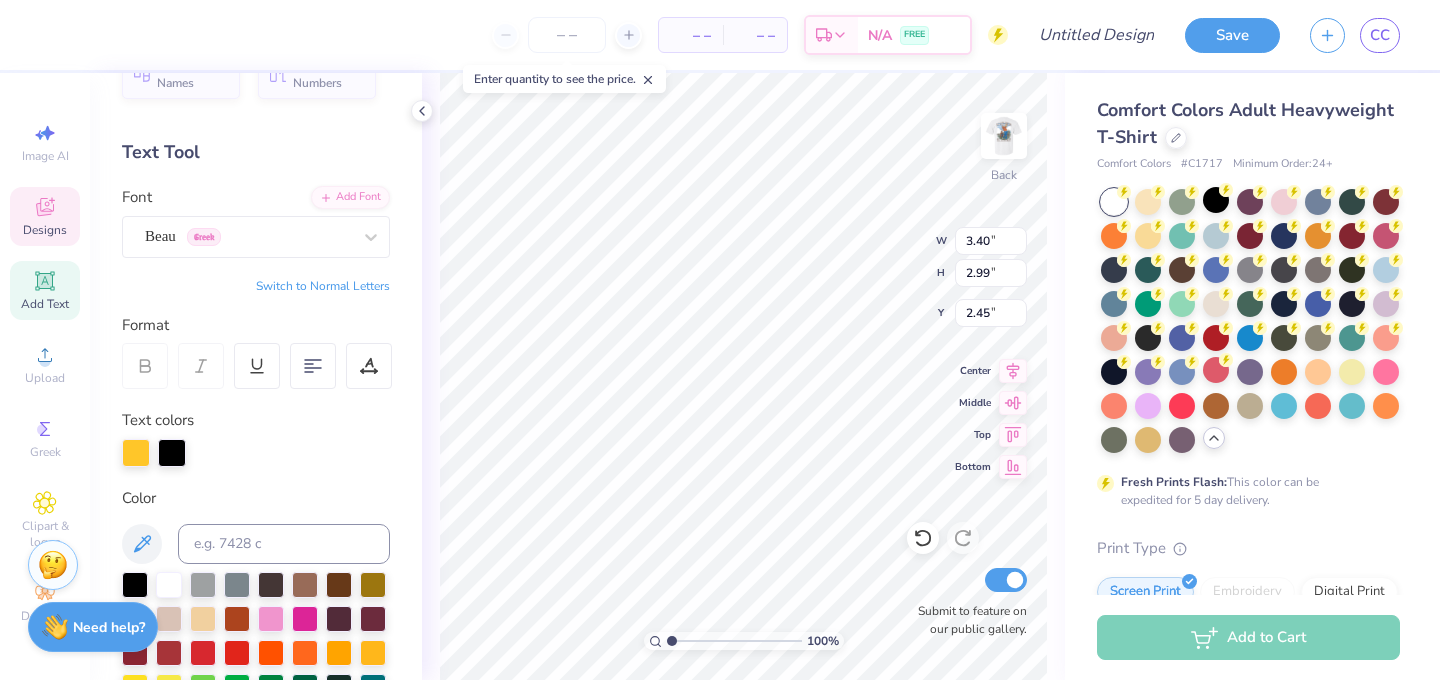 click on "Personalized Names Personalized Numbers Text Tool  Add Font Font Beau Greek Switch to Normal Letters Format Text colors Color Styles Stroke 1 5  Add Stroke Text Shape" at bounding box center (256, 376) 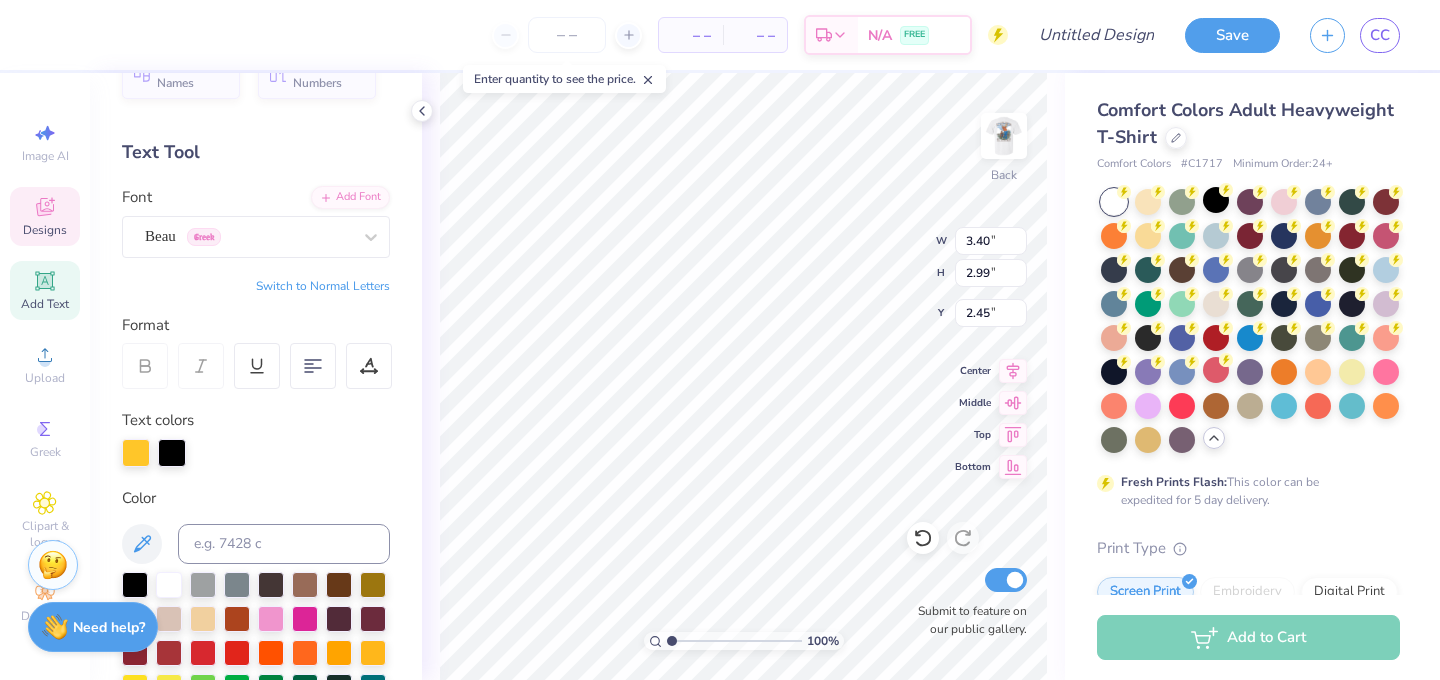type on "3.52" 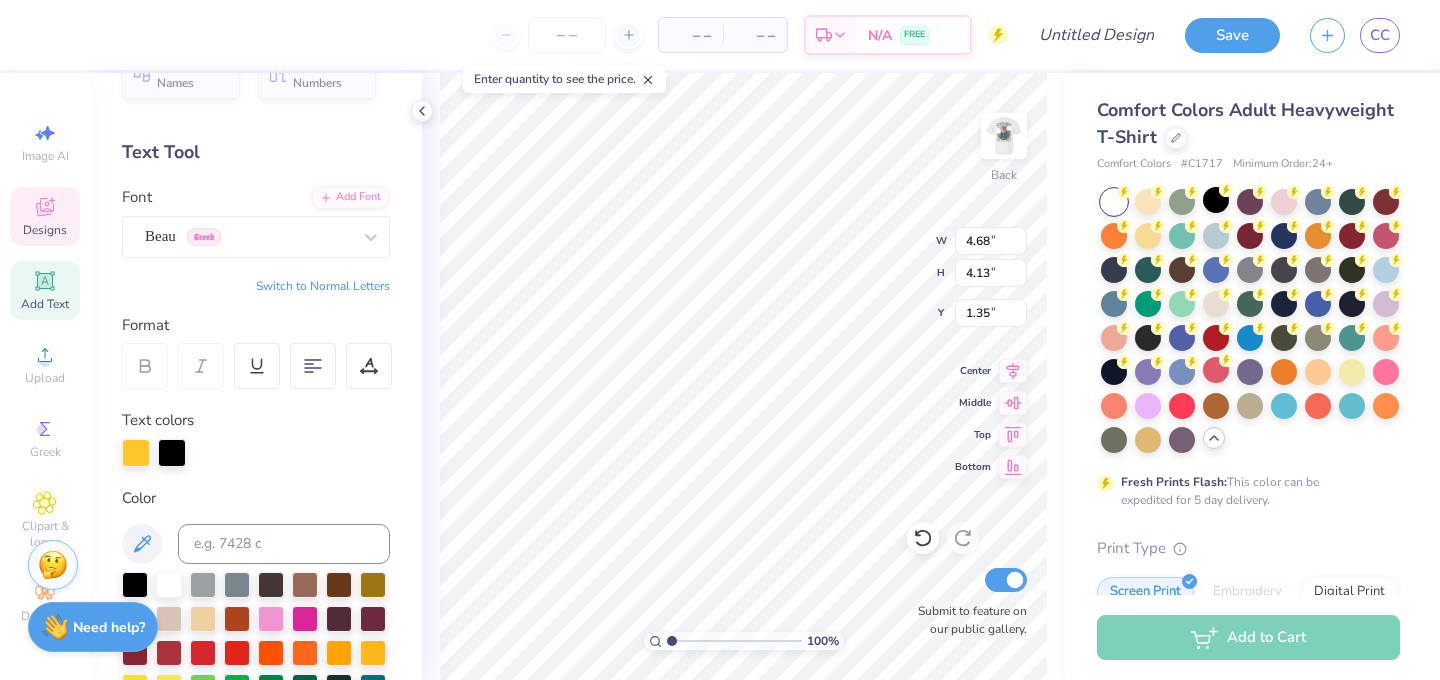 type on "4.68" 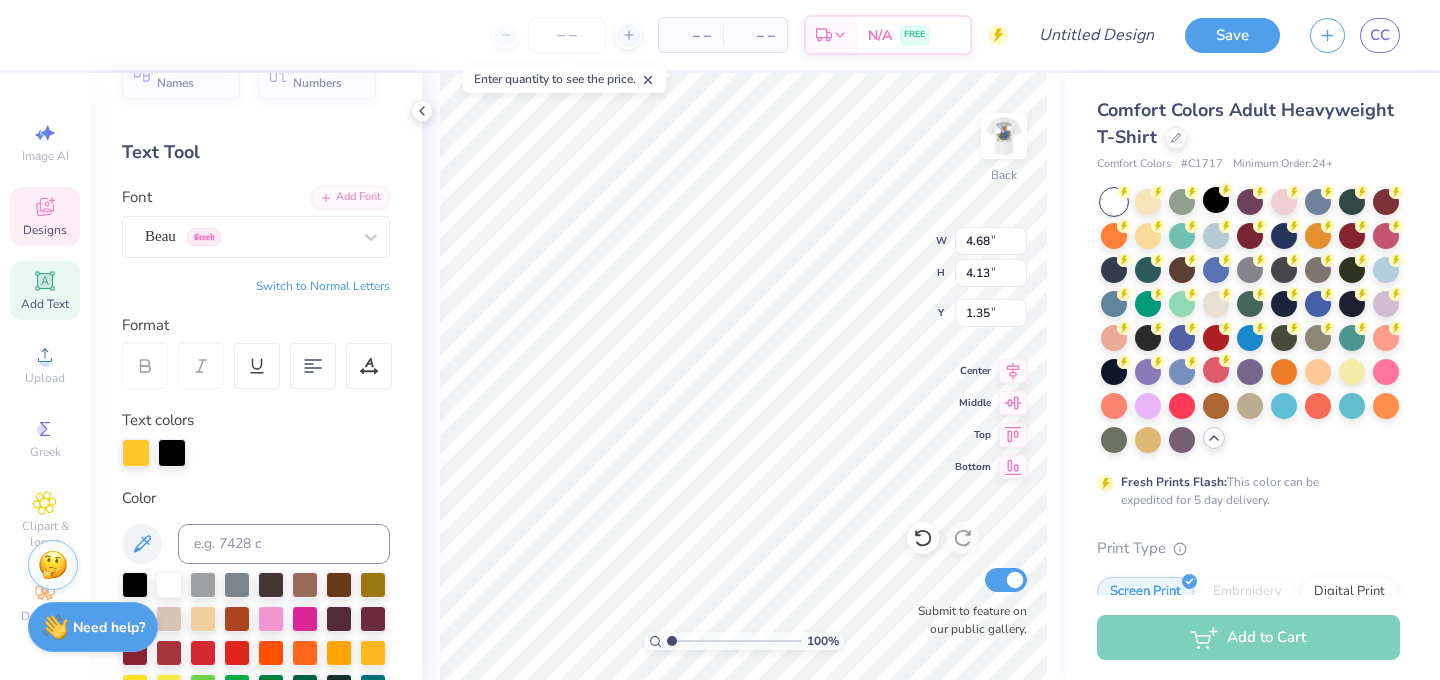 type on "2.23" 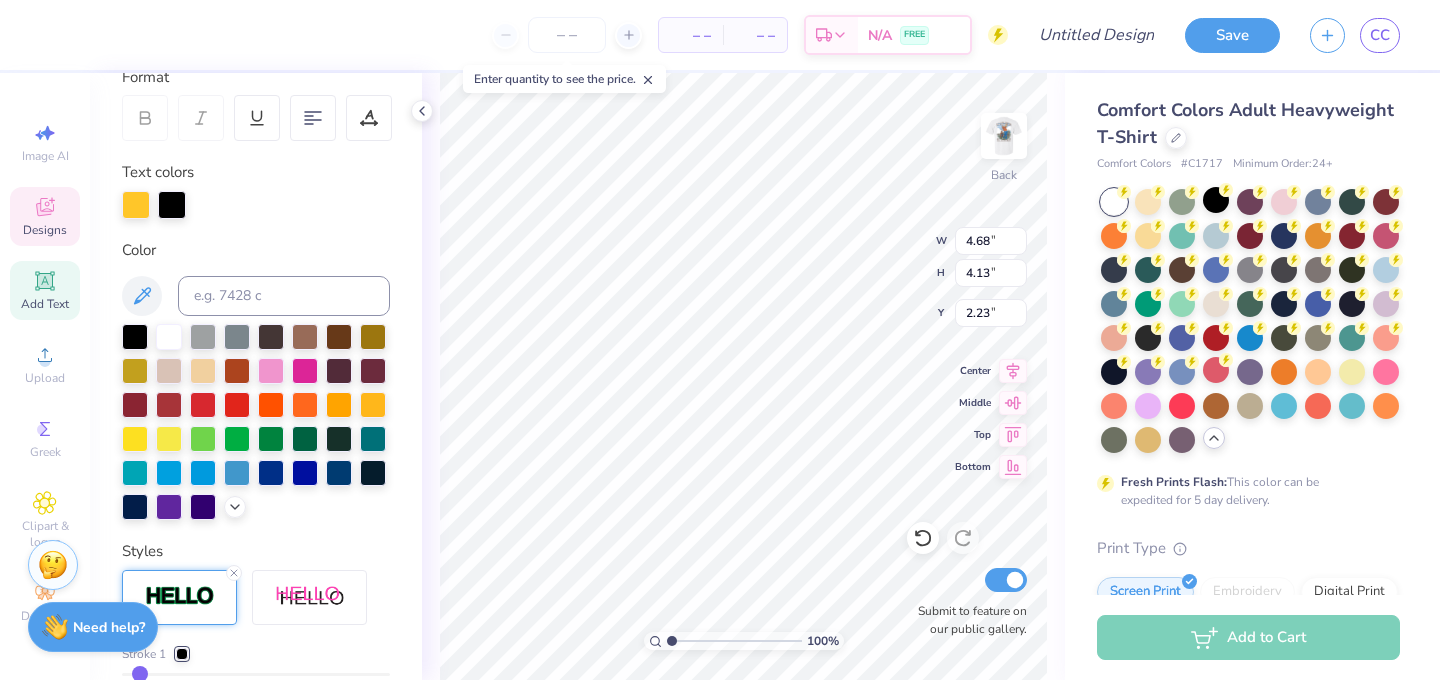 scroll, scrollTop: 677, scrollLeft: 0, axis: vertical 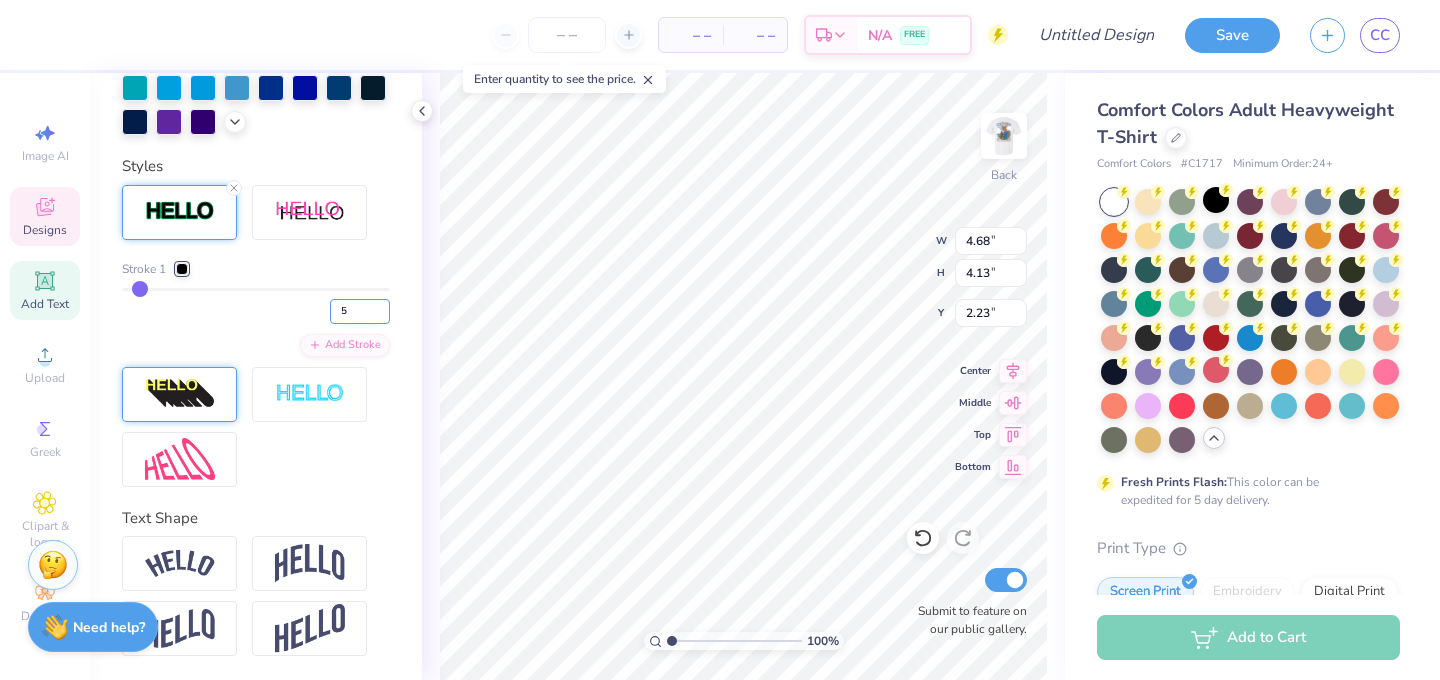 click on "5" at bounding box center (360, 311) 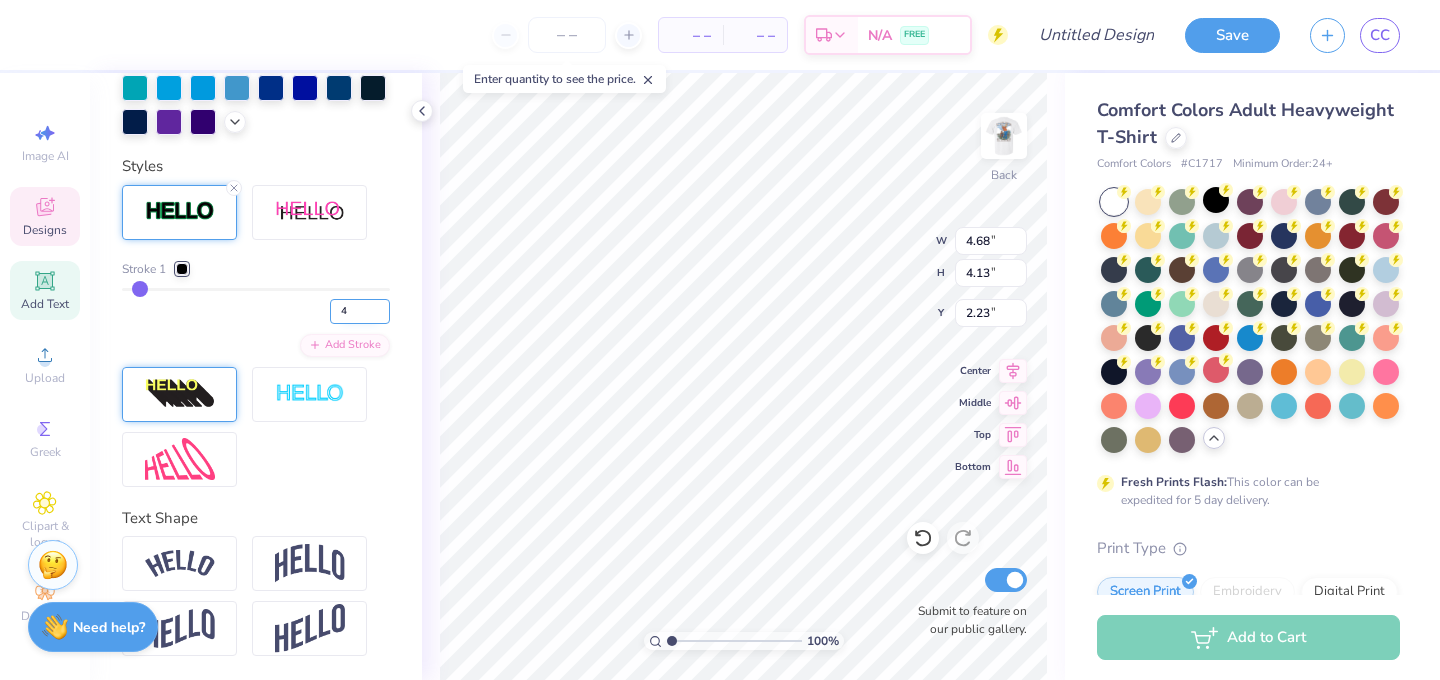 click on "4" at bounding box center (360, 311) 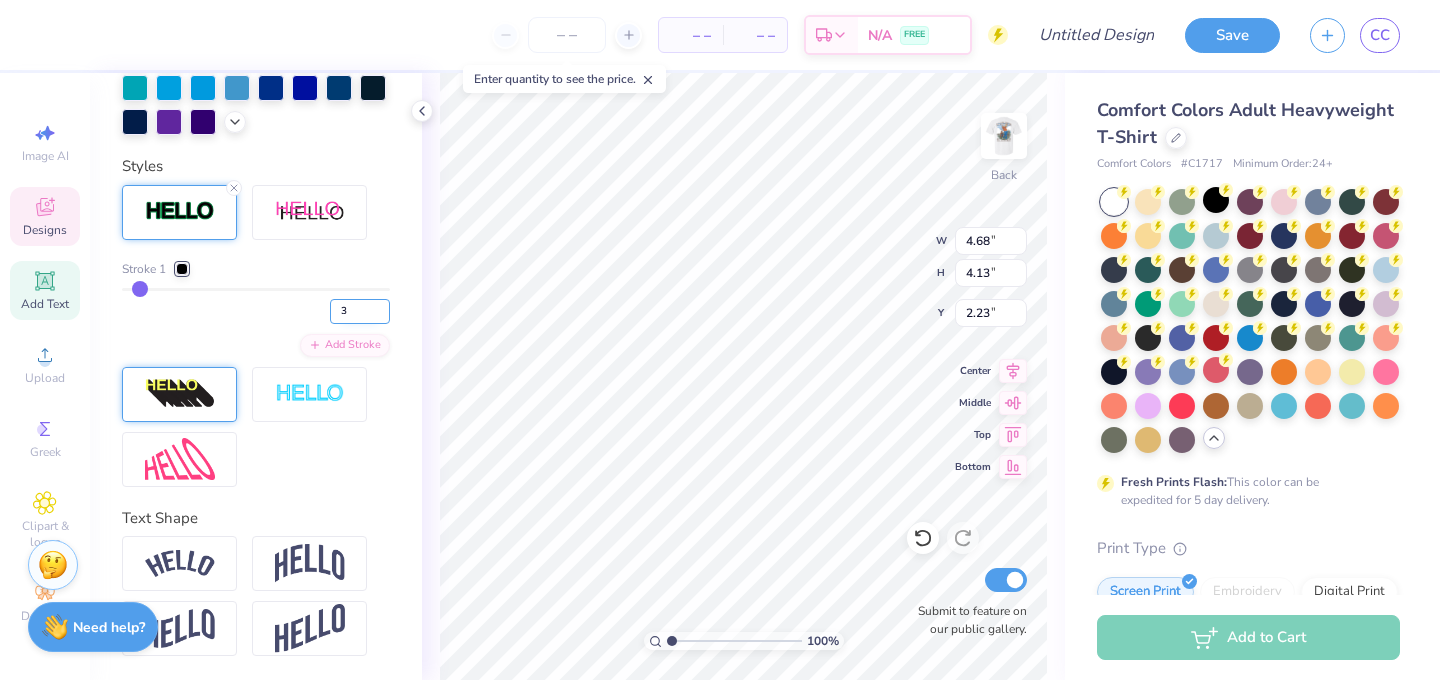 click on "3" at bounding box center [360, 311] 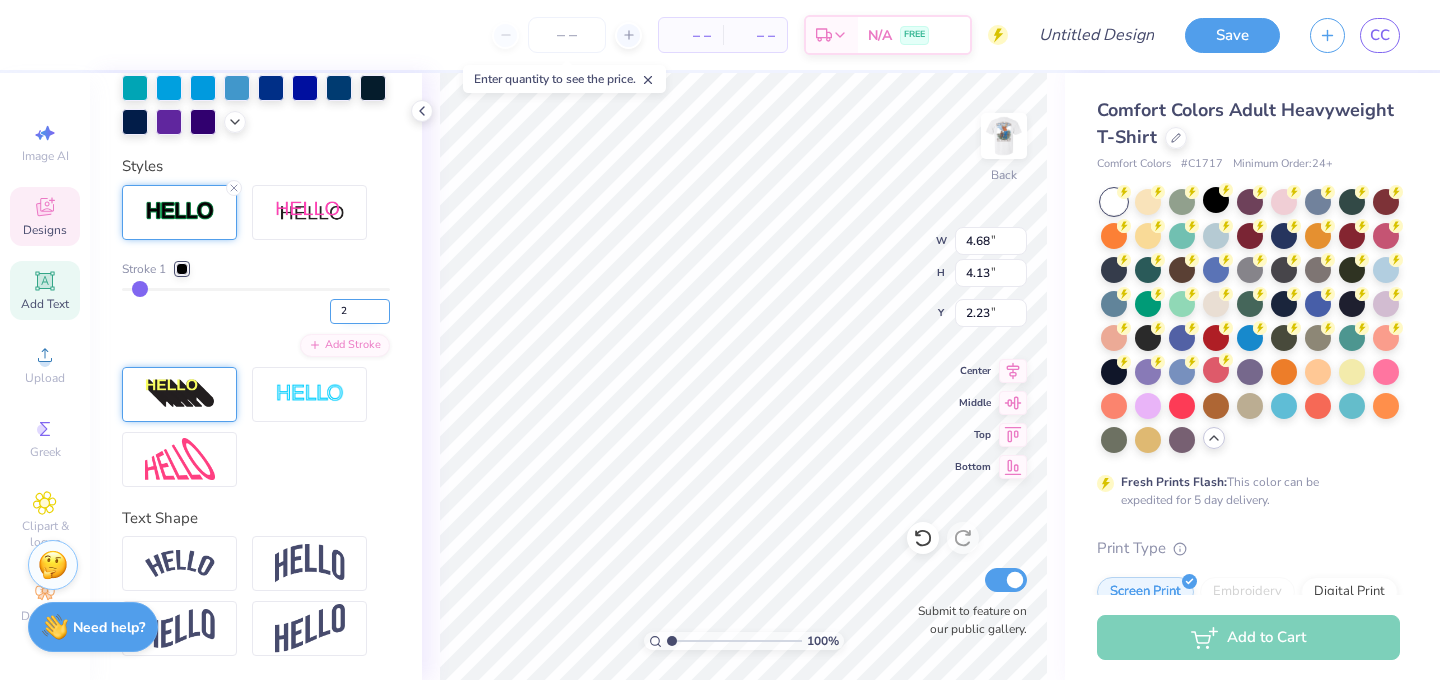 type on "2" 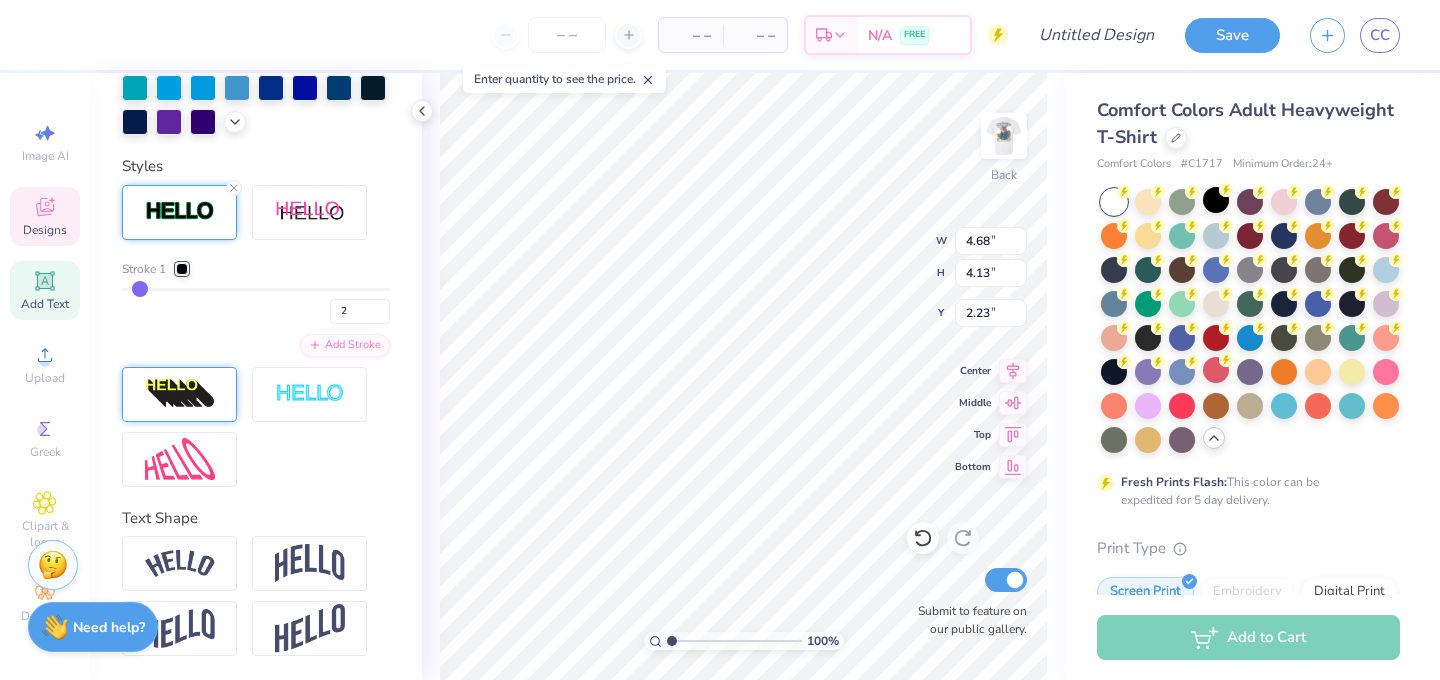 type on "2" 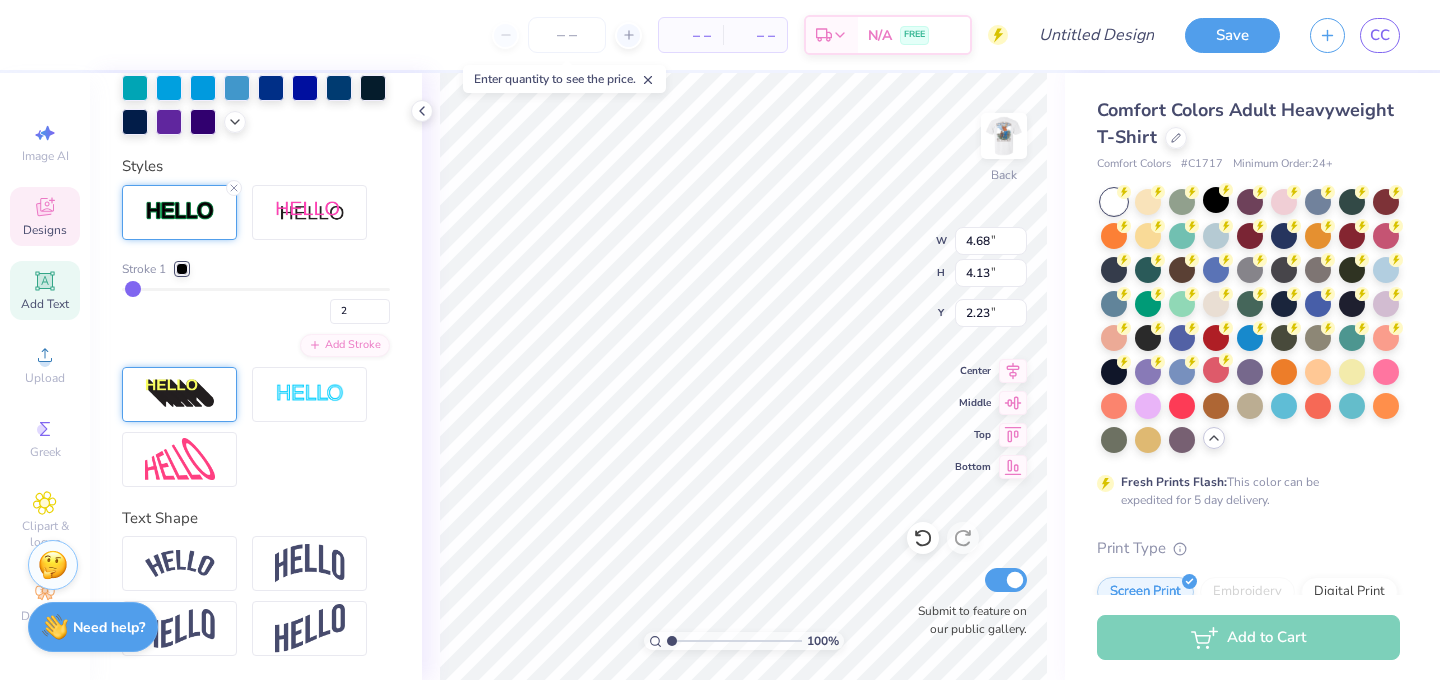click on "Stroke 1 2  Add Stroke" at bounding box center (256, 336) 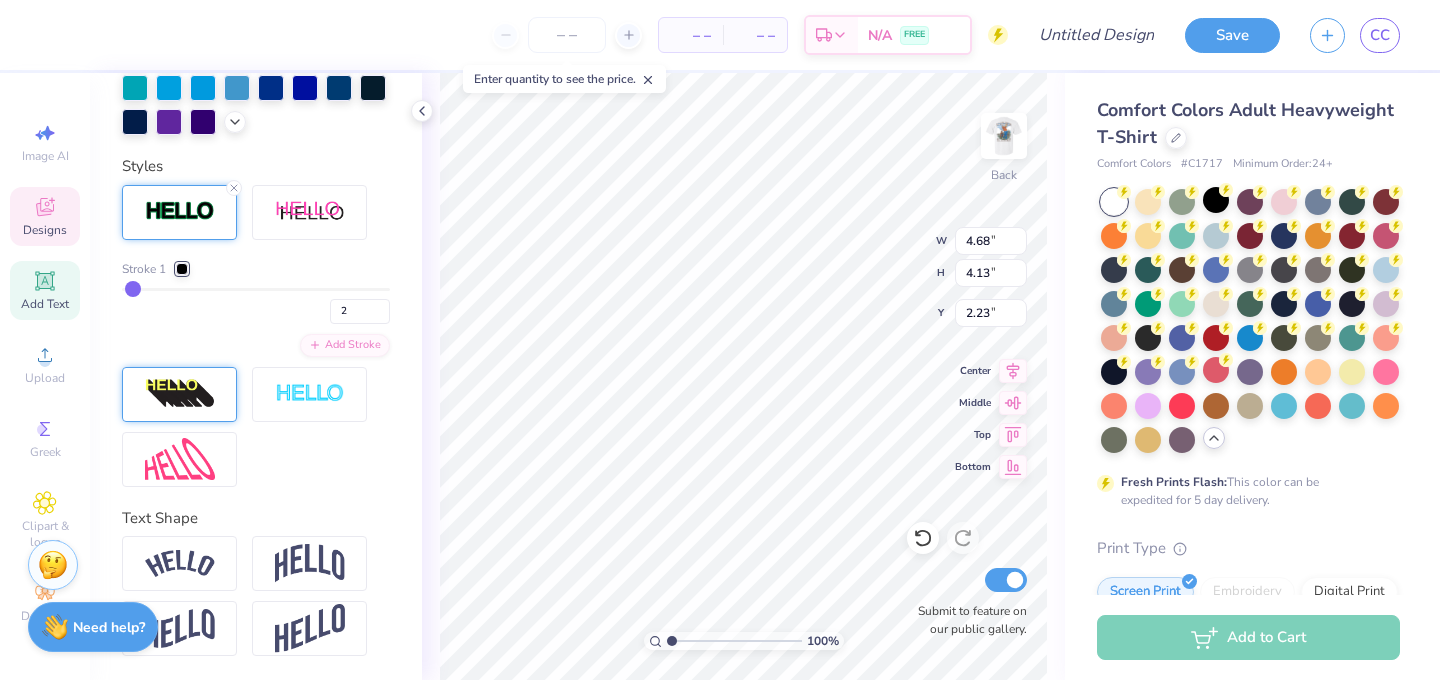 type on "4.57" 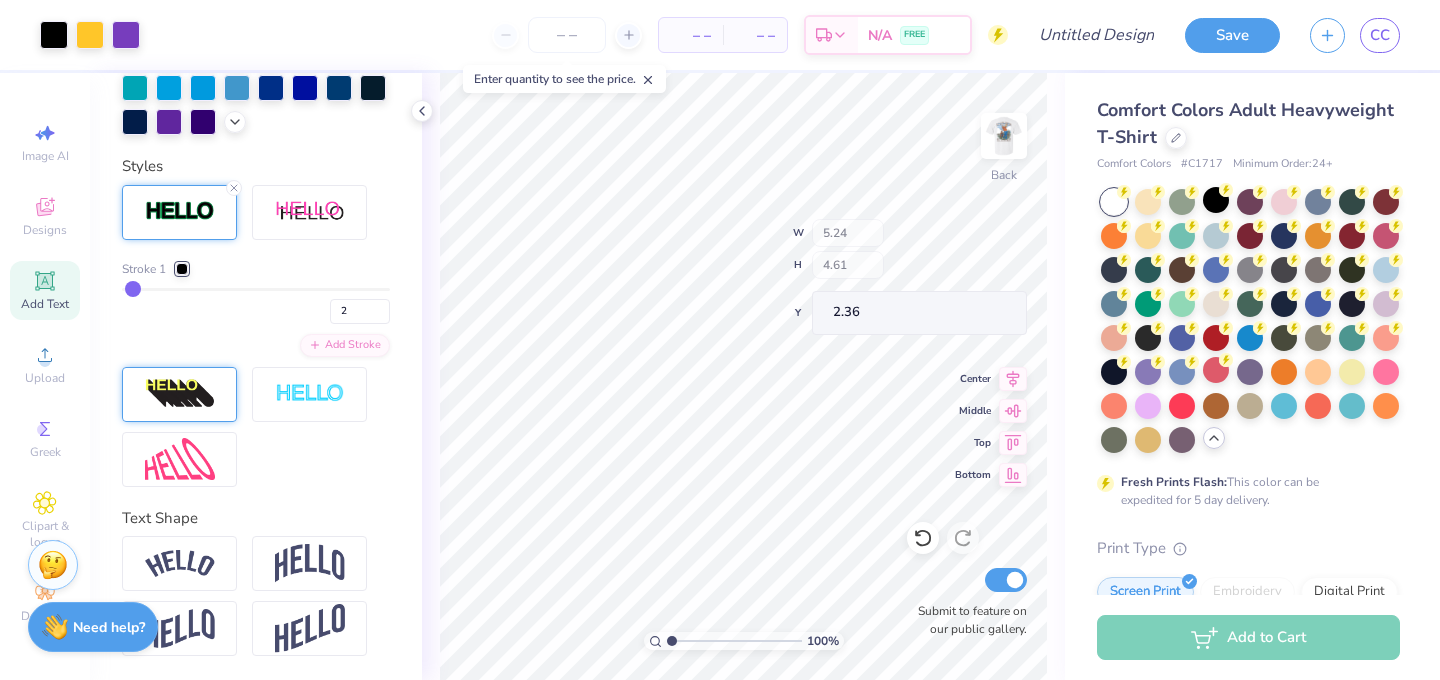 type on "5.24" 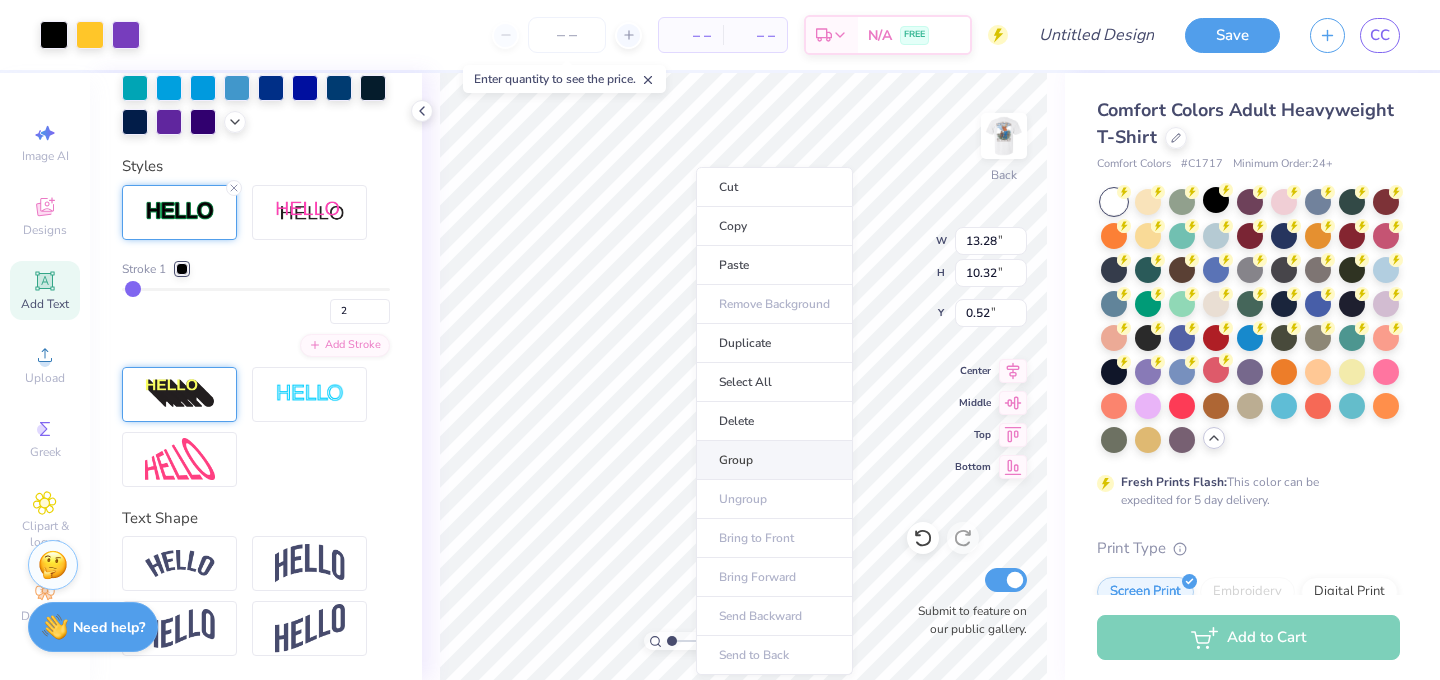 click on "Group" at bounding box center (774, 460) 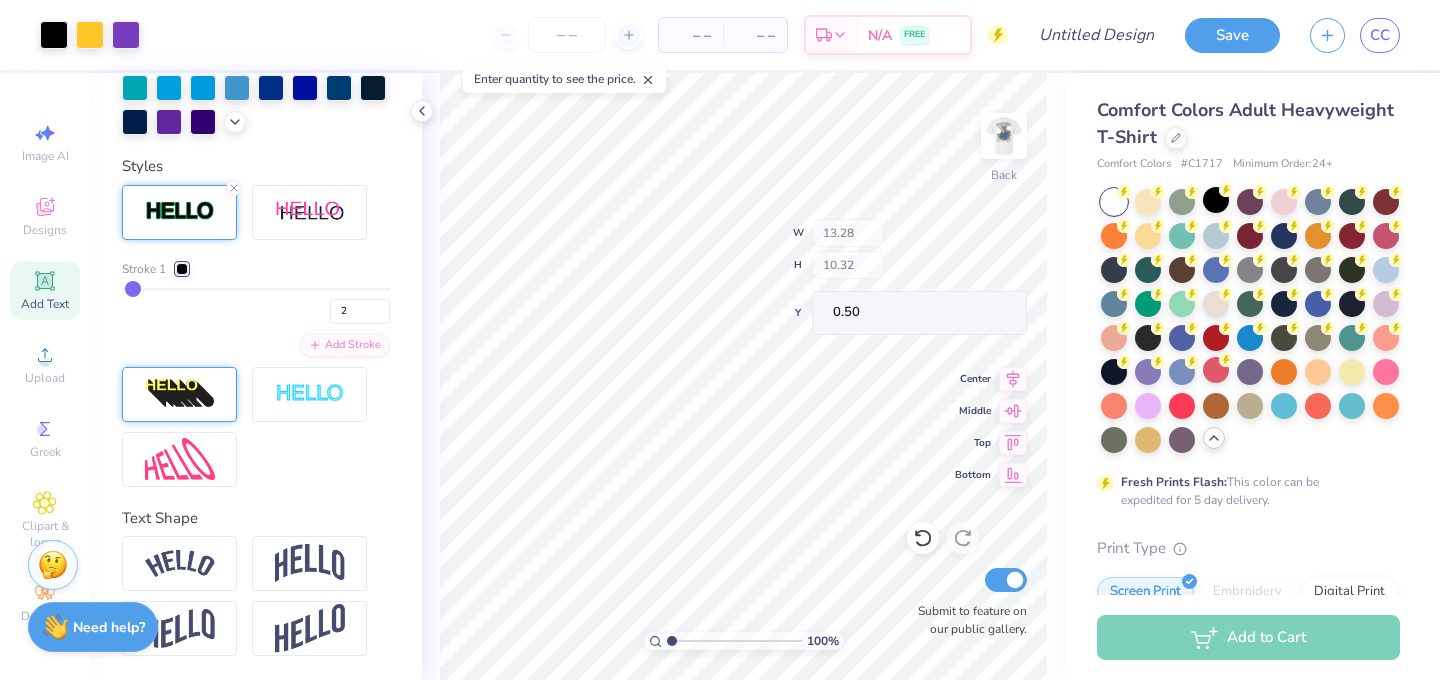 type on "0.50" 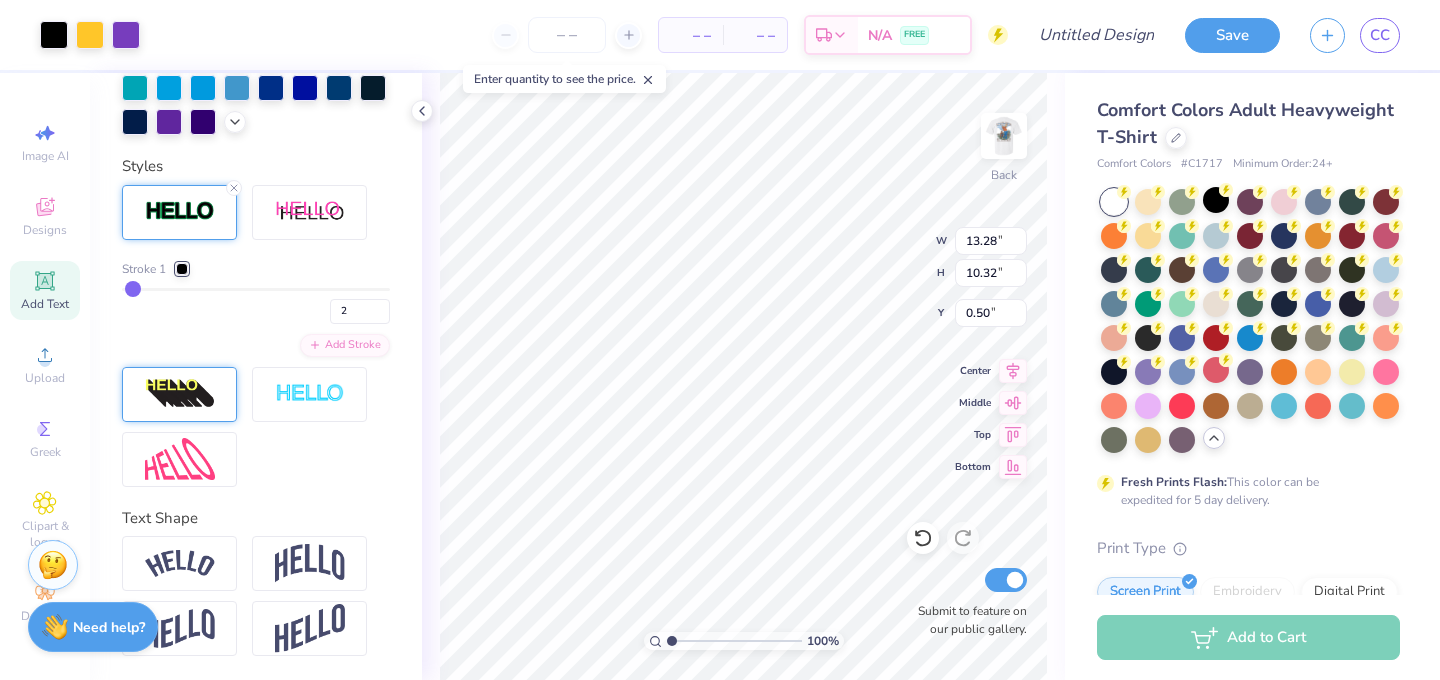 type on "4.13" 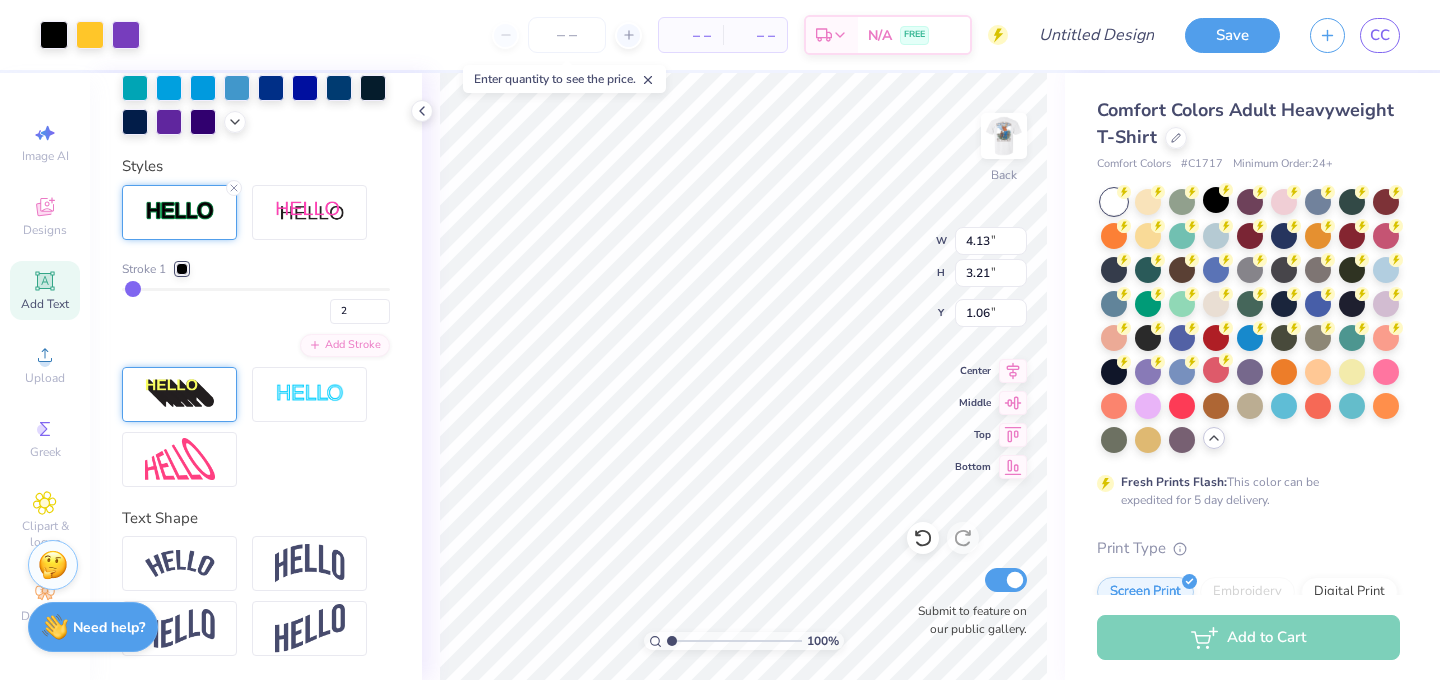 type on "3.00" 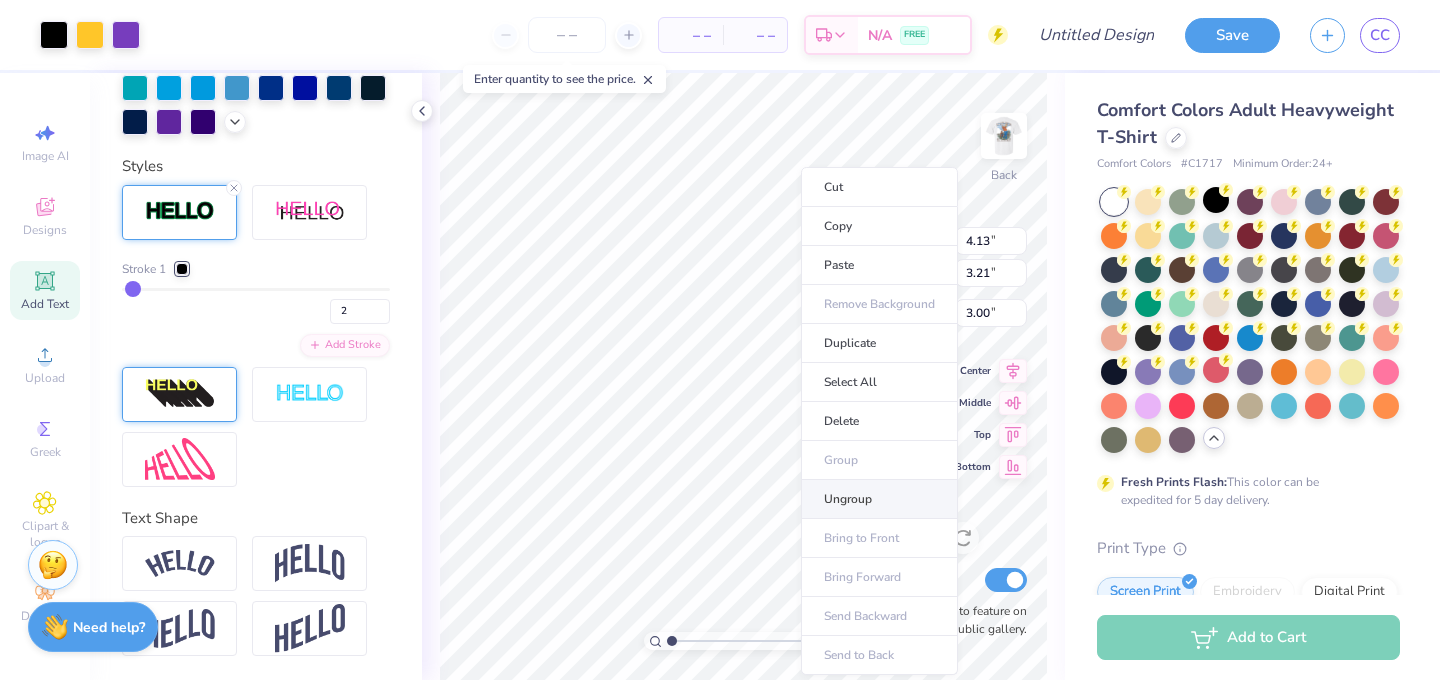 click on "Ungroup" at bounding box center (879, 499) 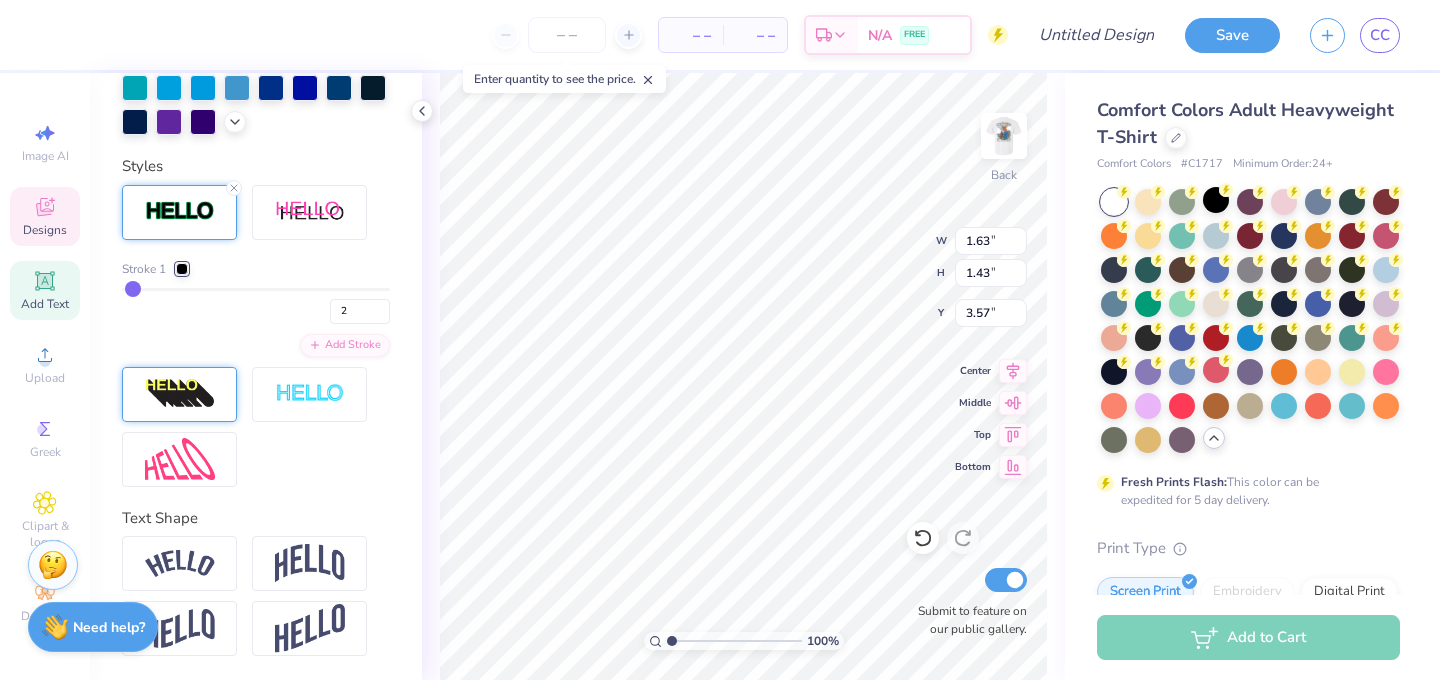 click 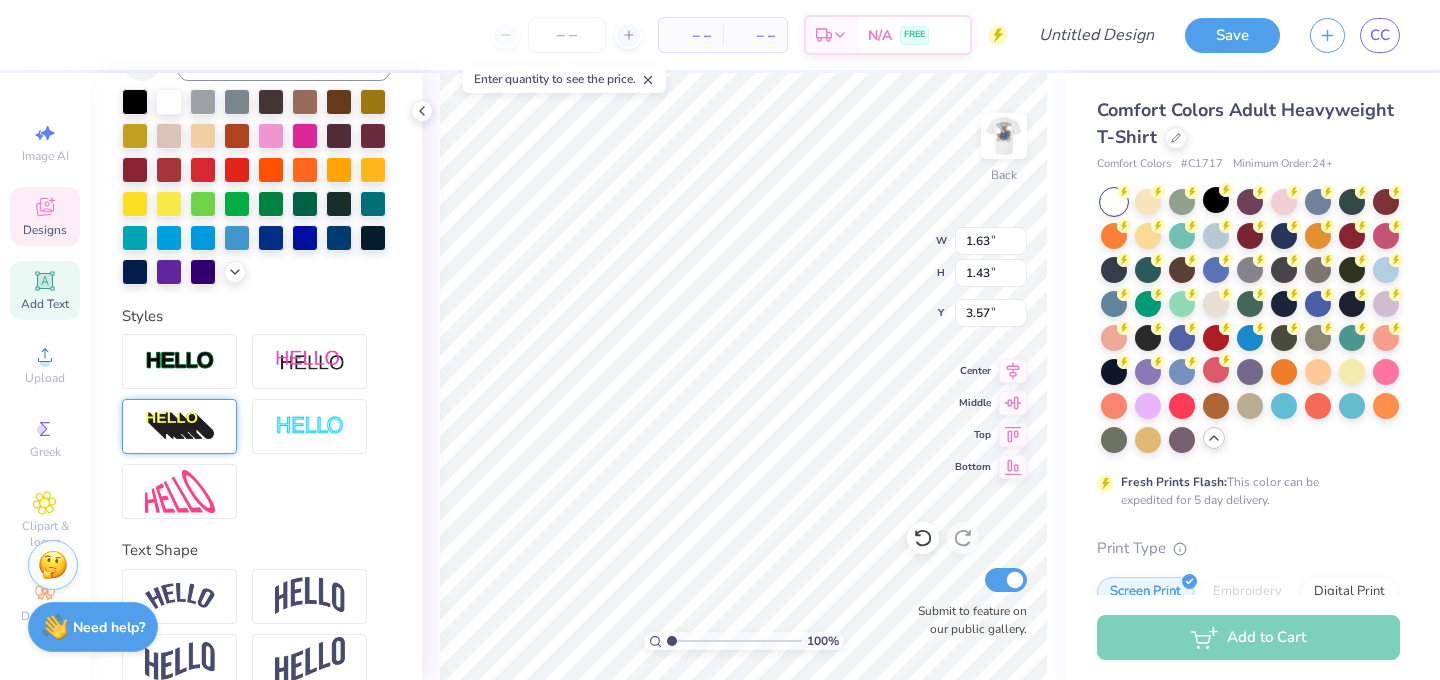 scroll, scrollTop: 482, scrollLeft: 0, axis: vertical 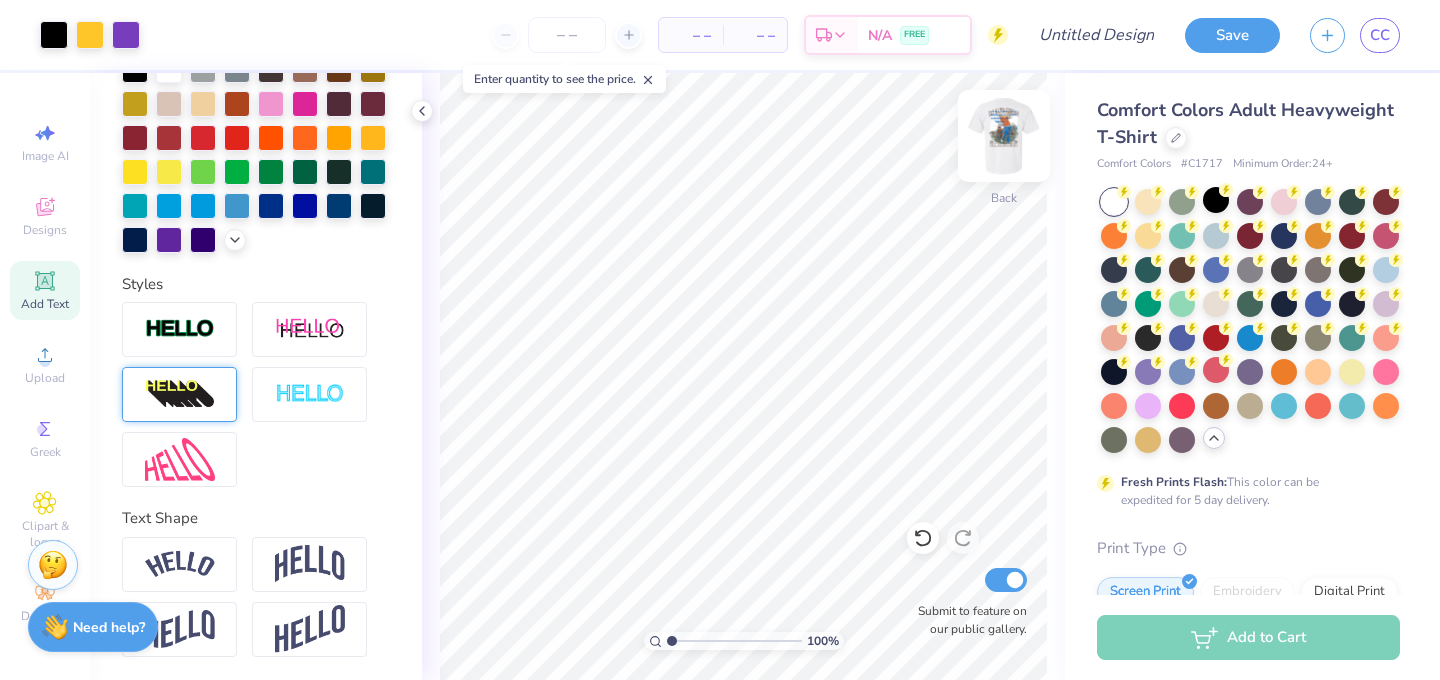 click at bounding box center (1004, 136) 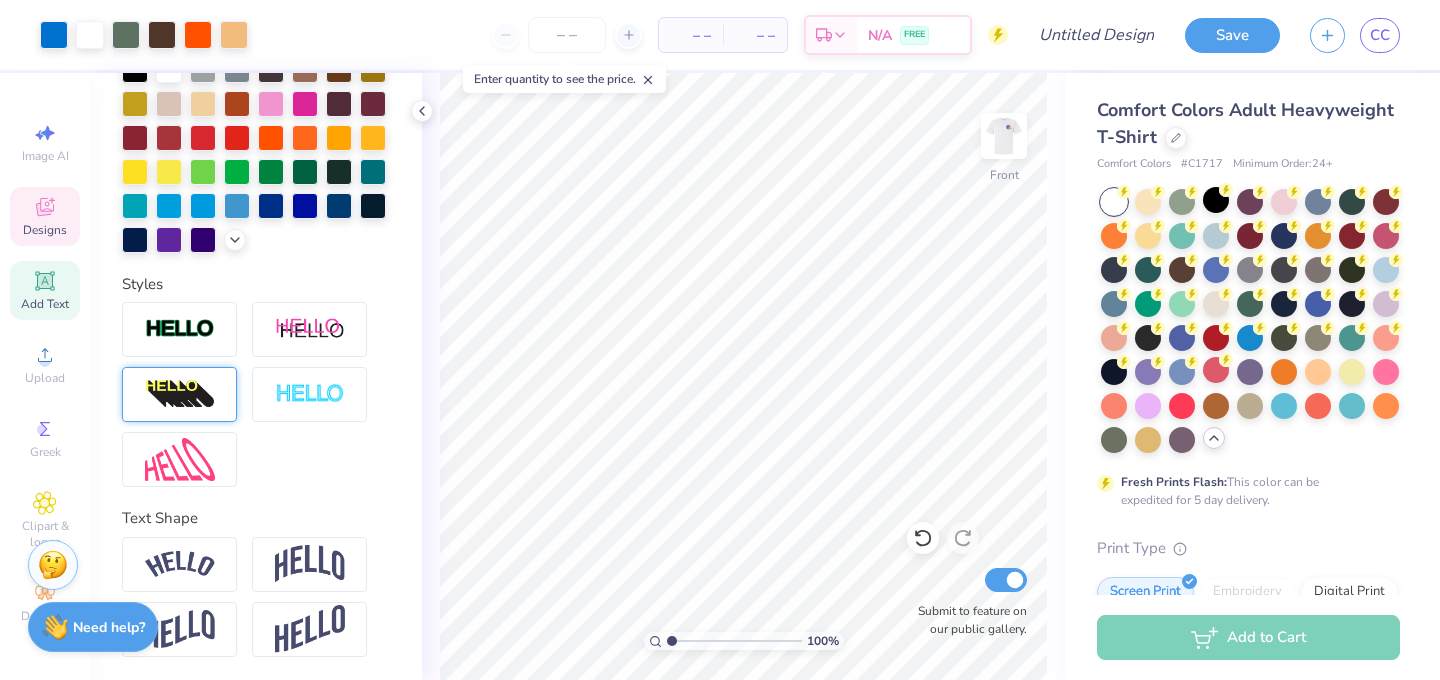 click on "Designs" at bounding box center [45, 230] 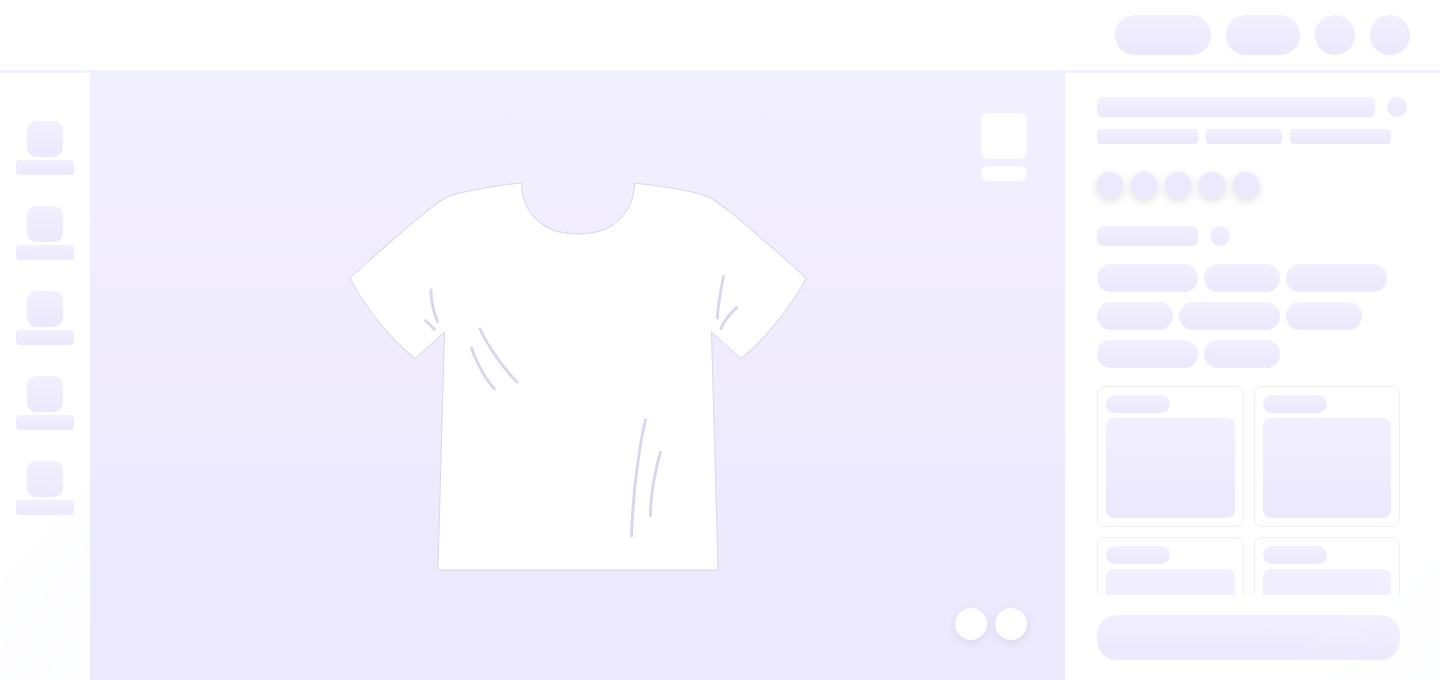 scroll, scrollTop: 0, scrollLeft: 0, axis: both 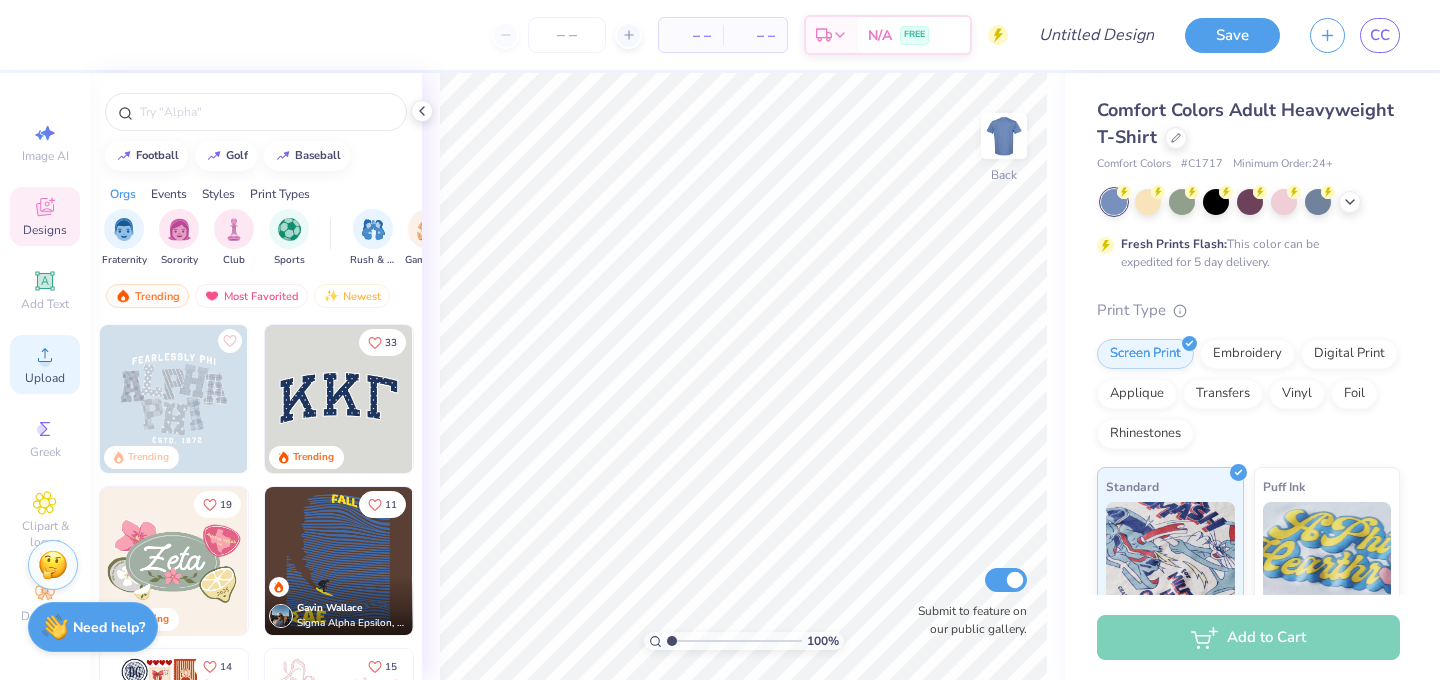 click on "Upload" at bounding box center [45, 378] 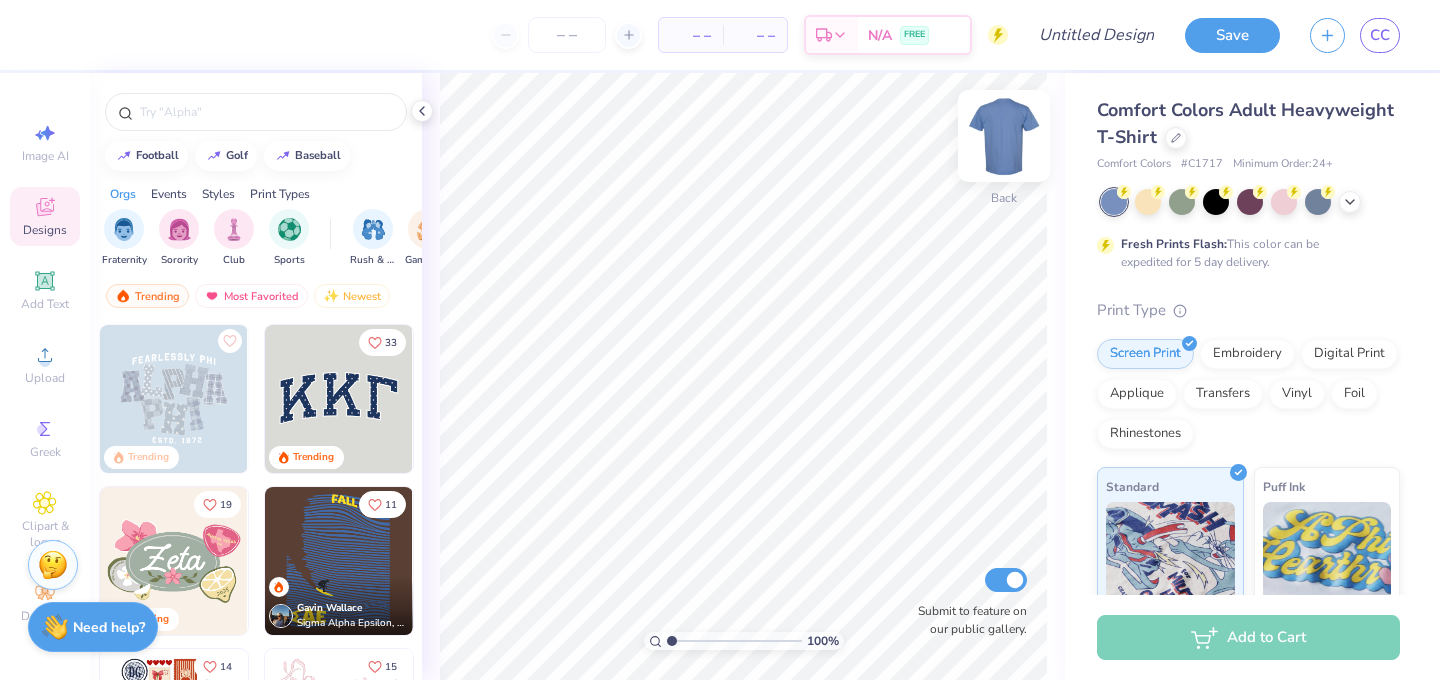 click at bounding box center (1004, 136) 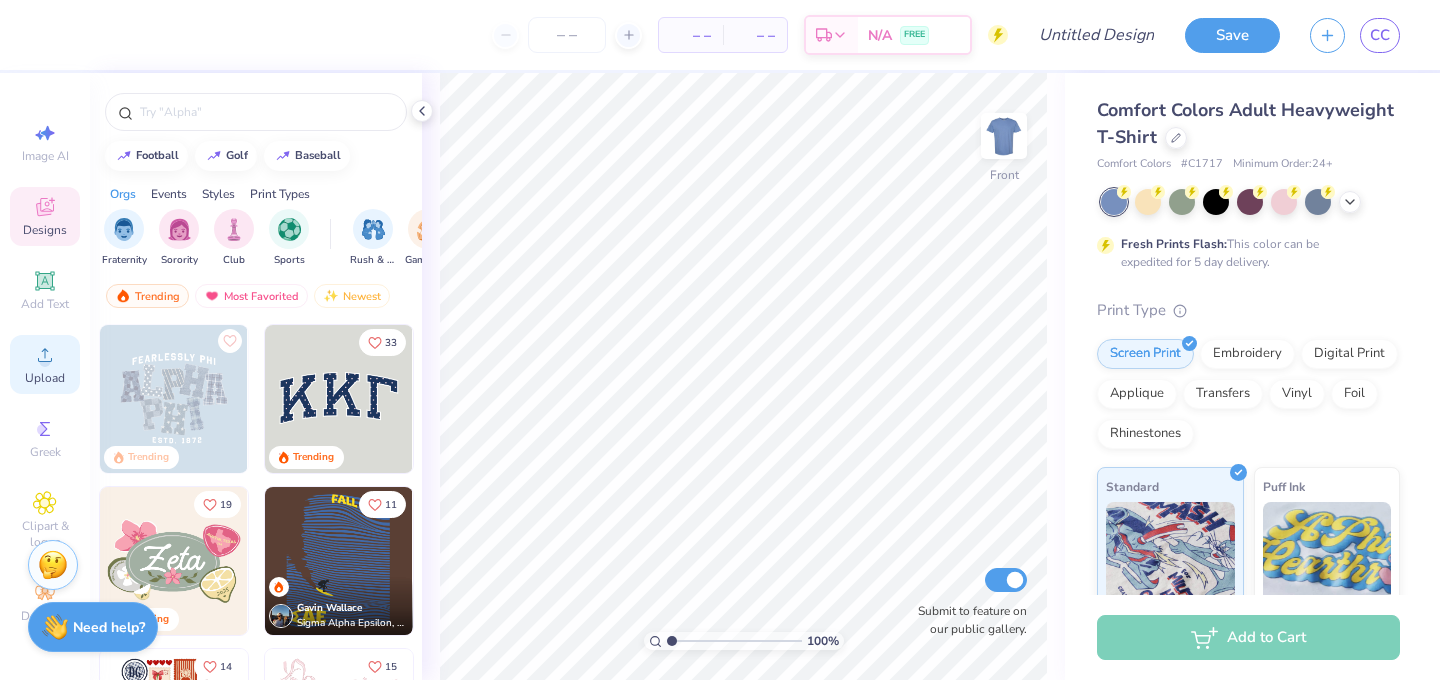 click on "Upload" at bounding box center (45, 364) 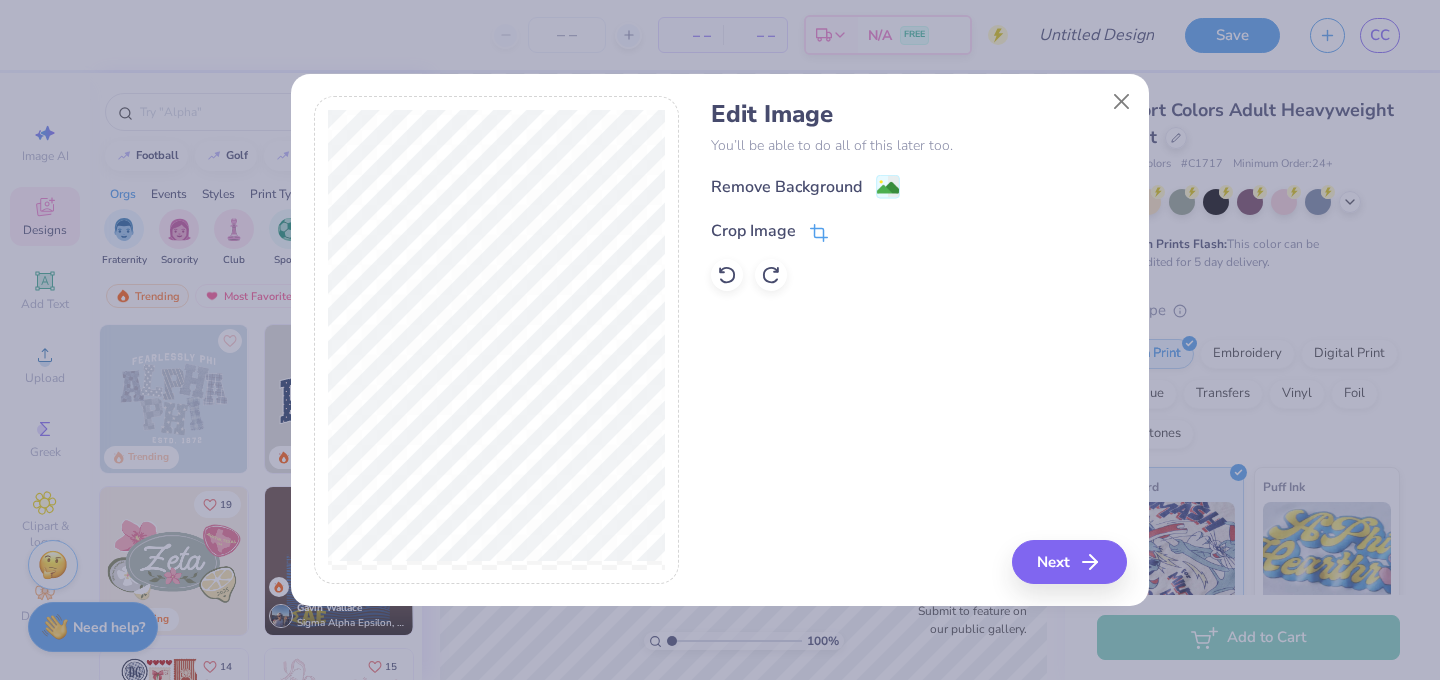 click on "Crop Image" at bounding box center [753, 231] 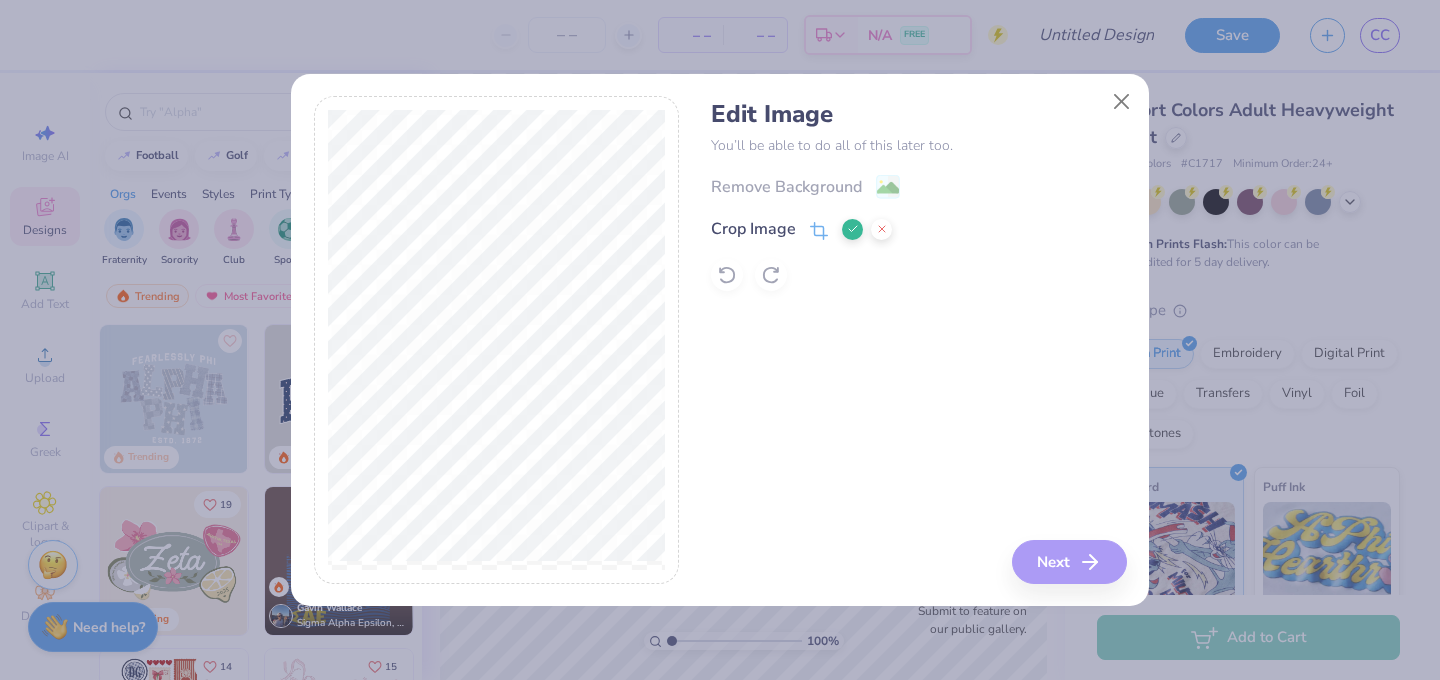 click 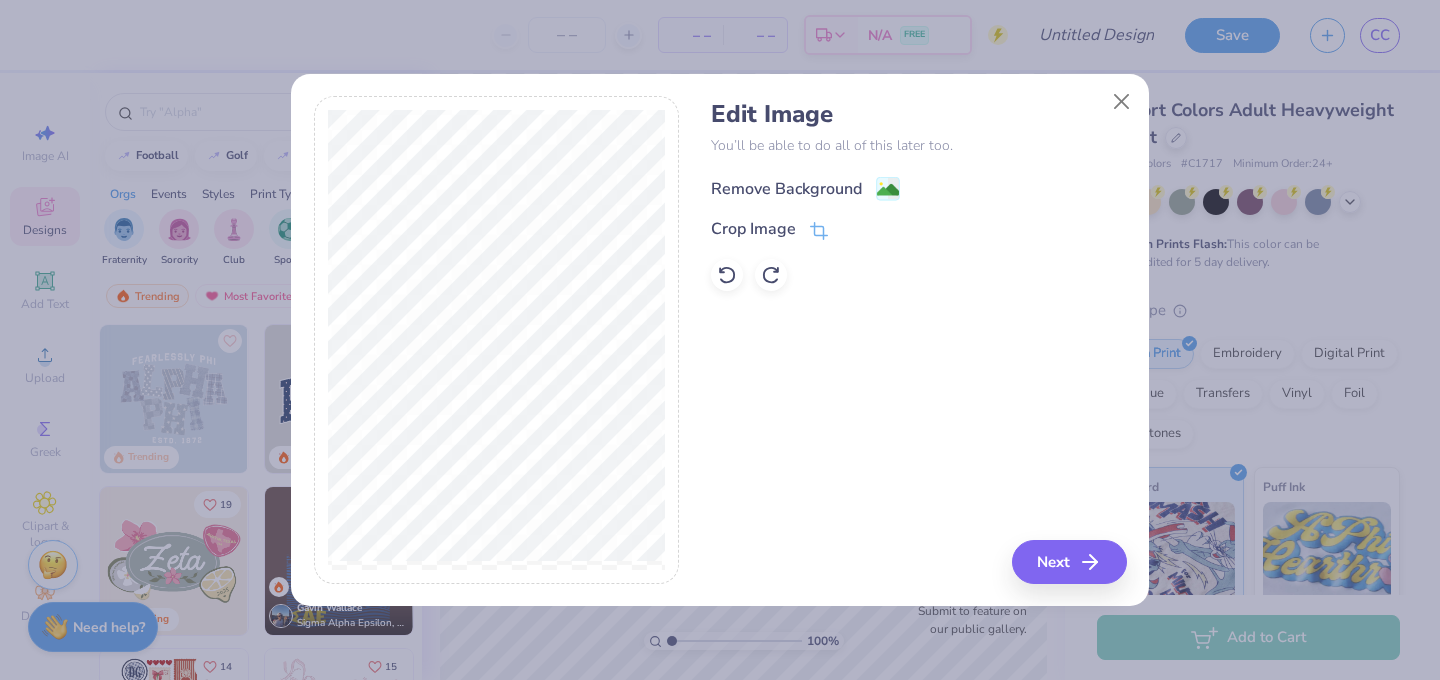 click 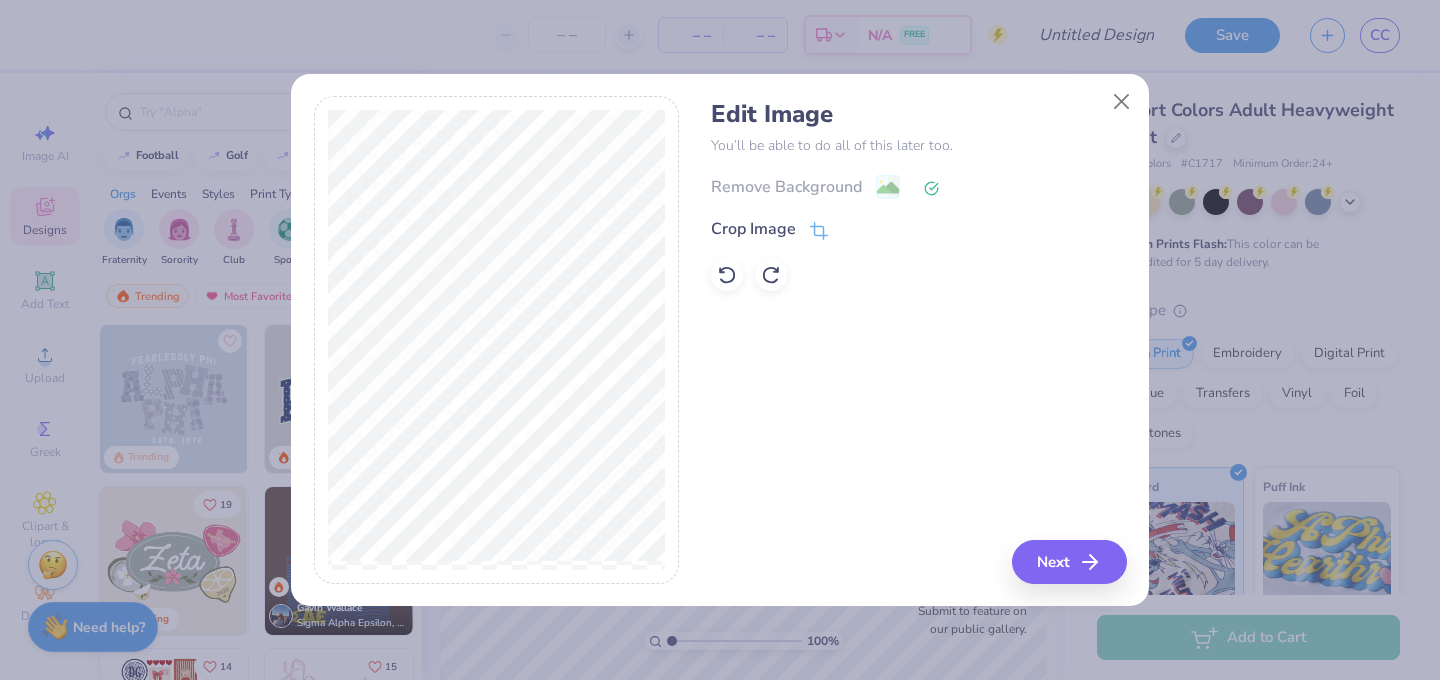 click 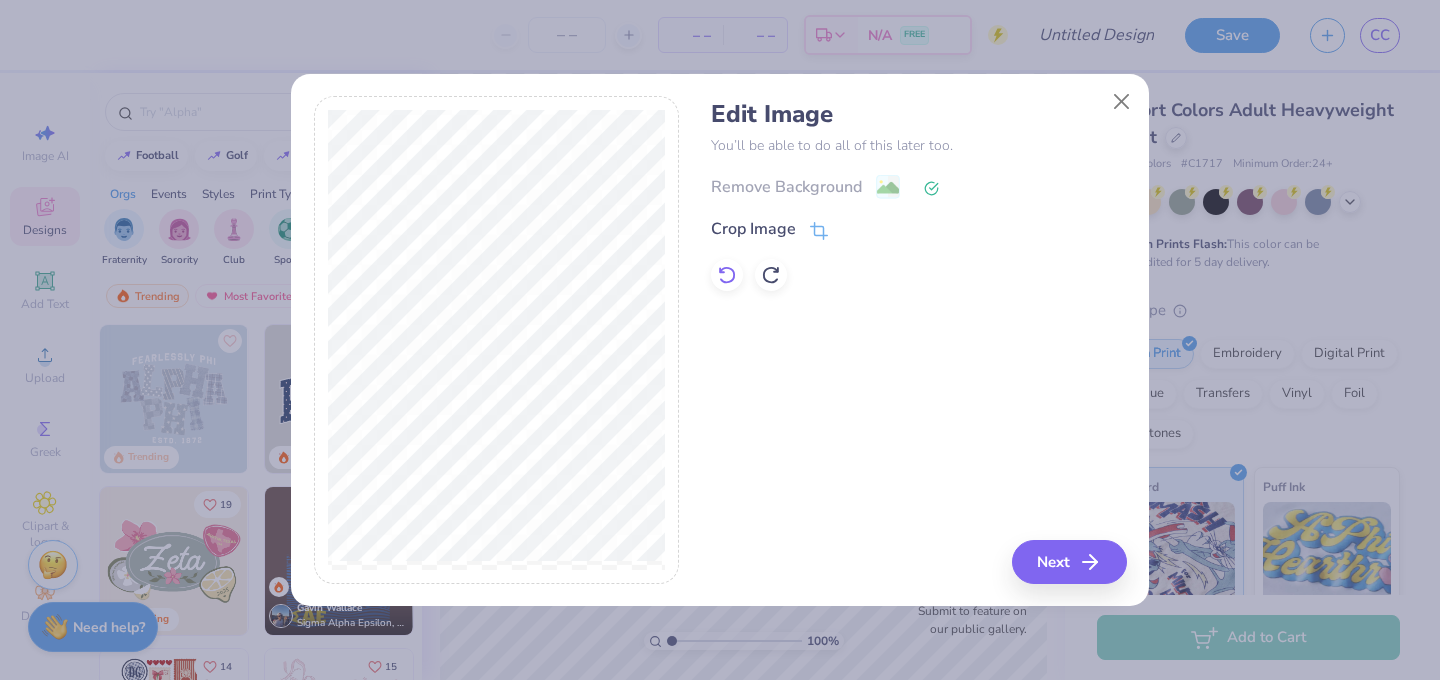 click 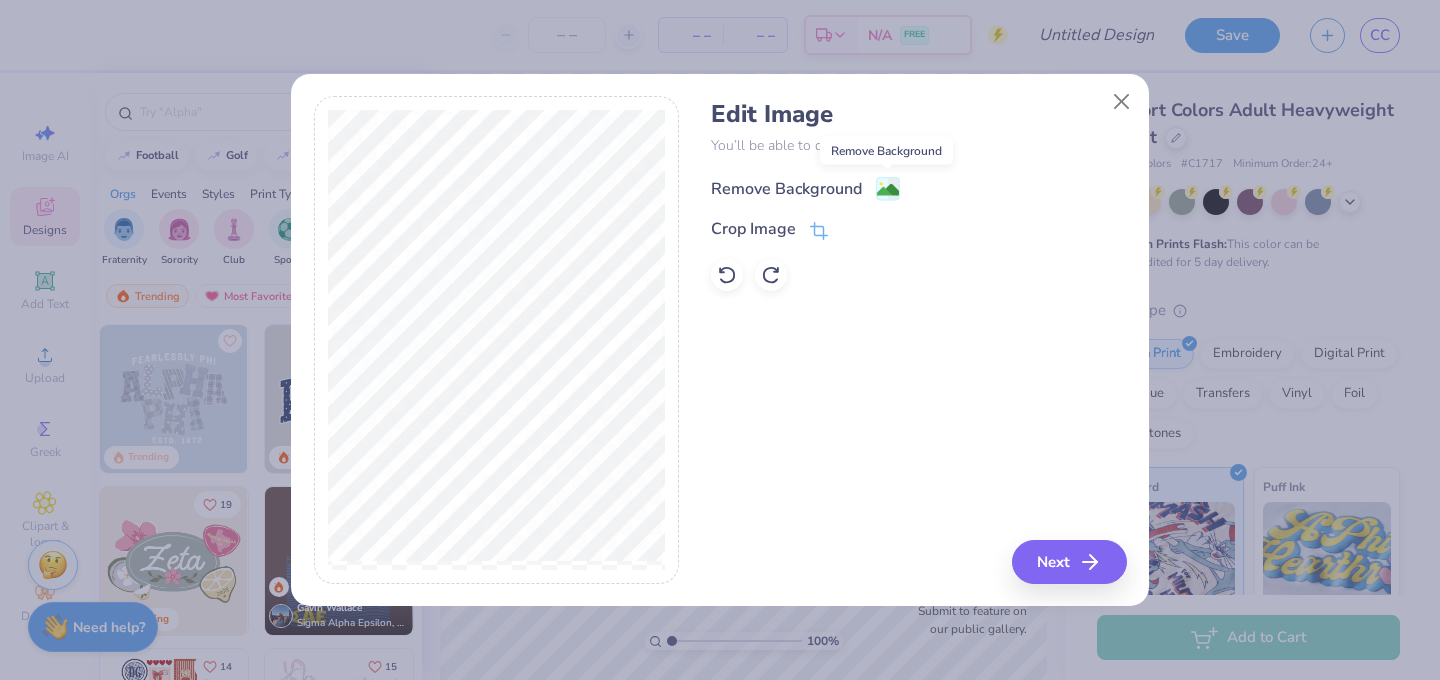 click 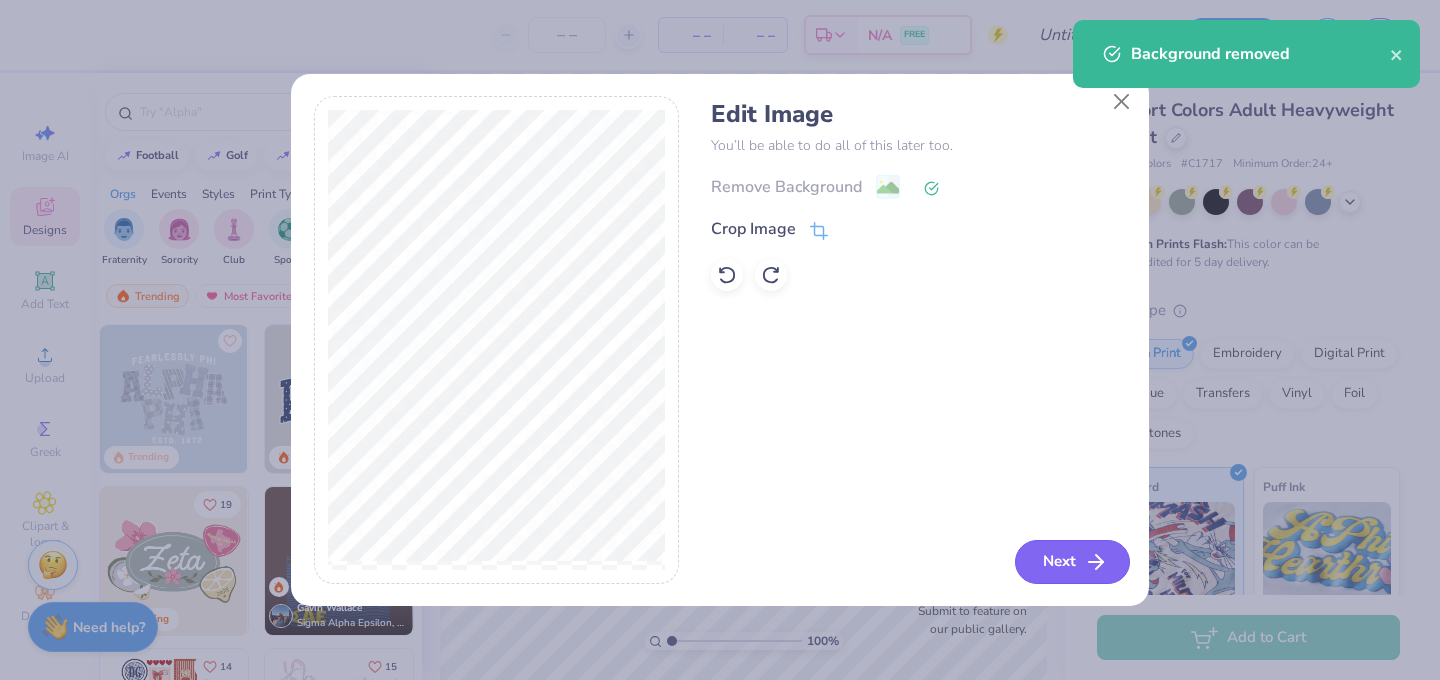 click on "Next" at bounding box center [1072, 562] 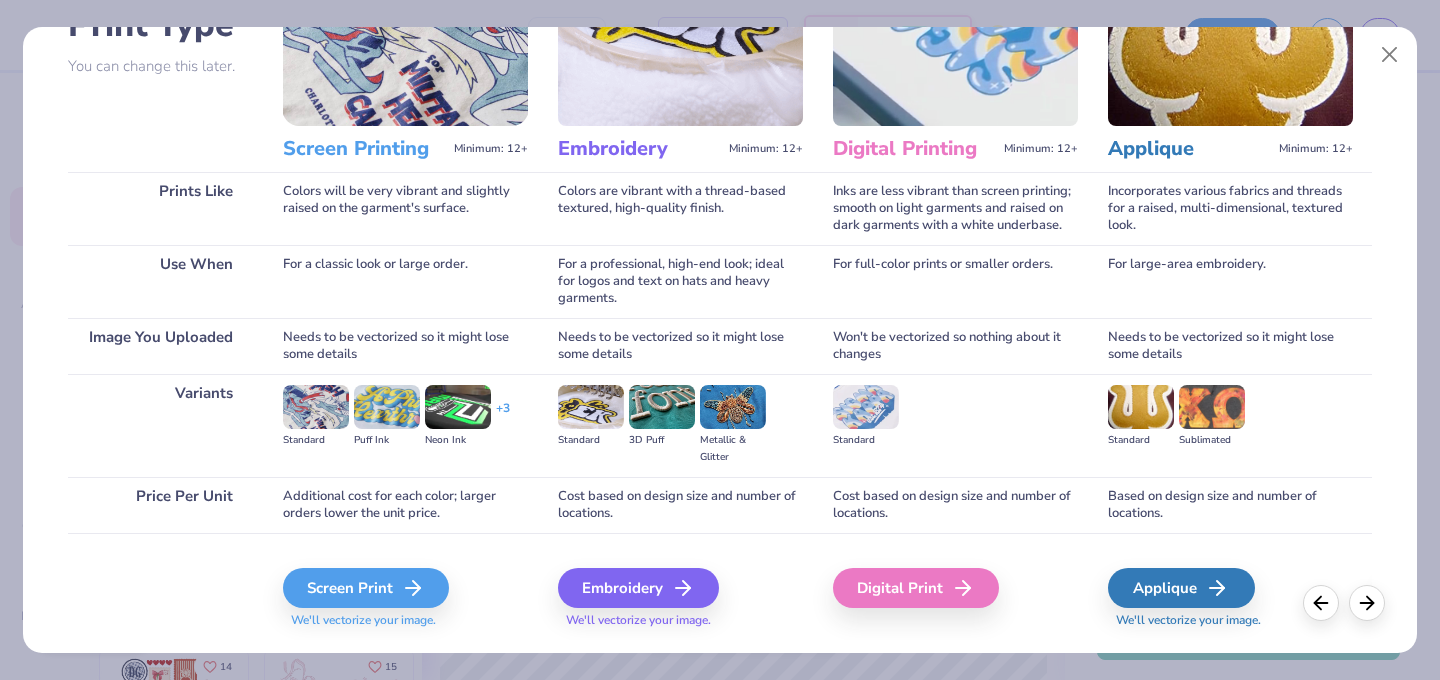 scroll, scrollTop: 217, scrollLeft: 0, axis: vertical 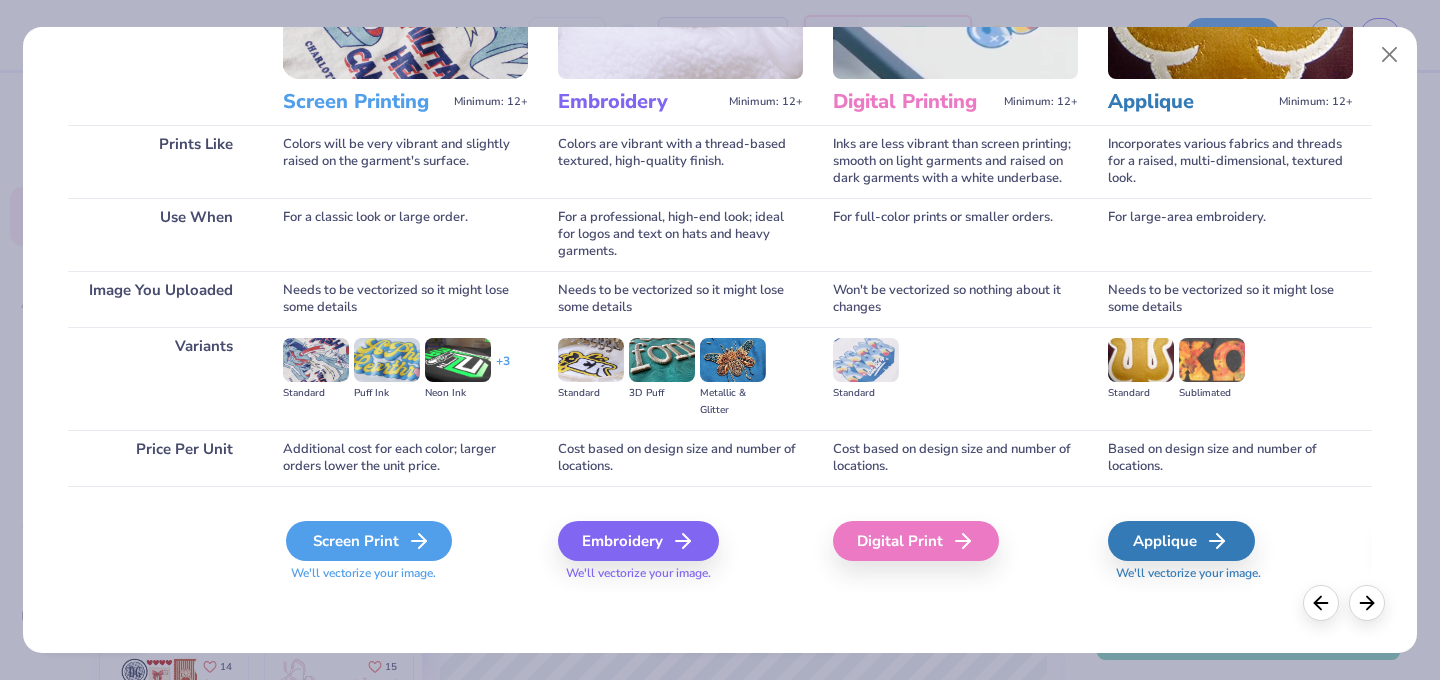 click 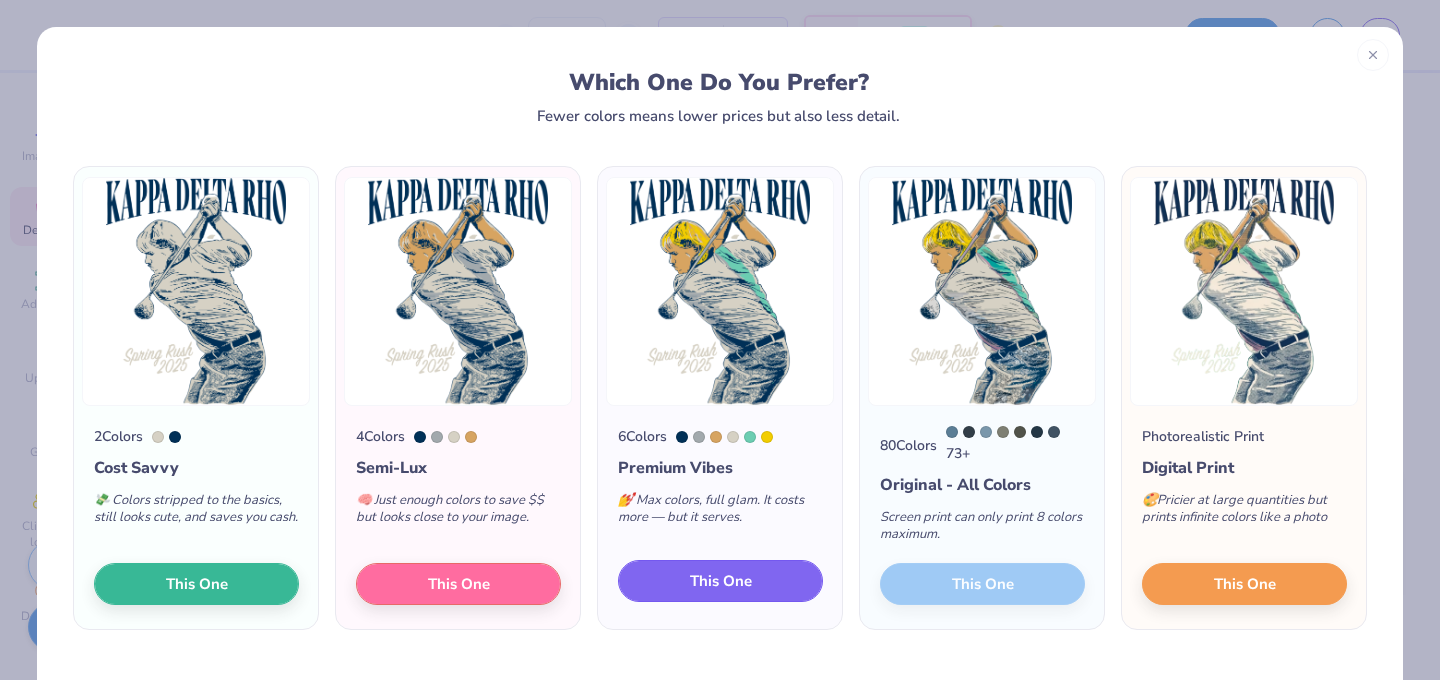 click on "This One" at bounding box center [721, 581] 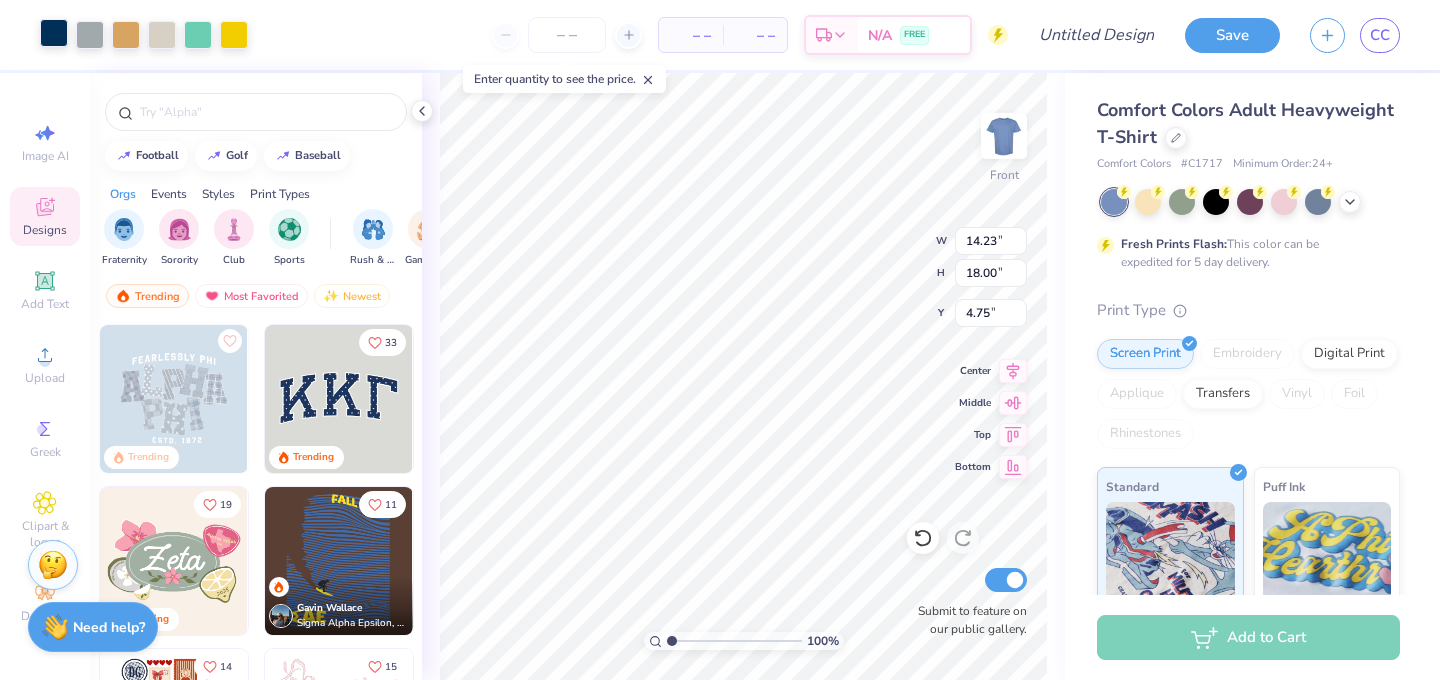 click at bounding box center [54, 33] 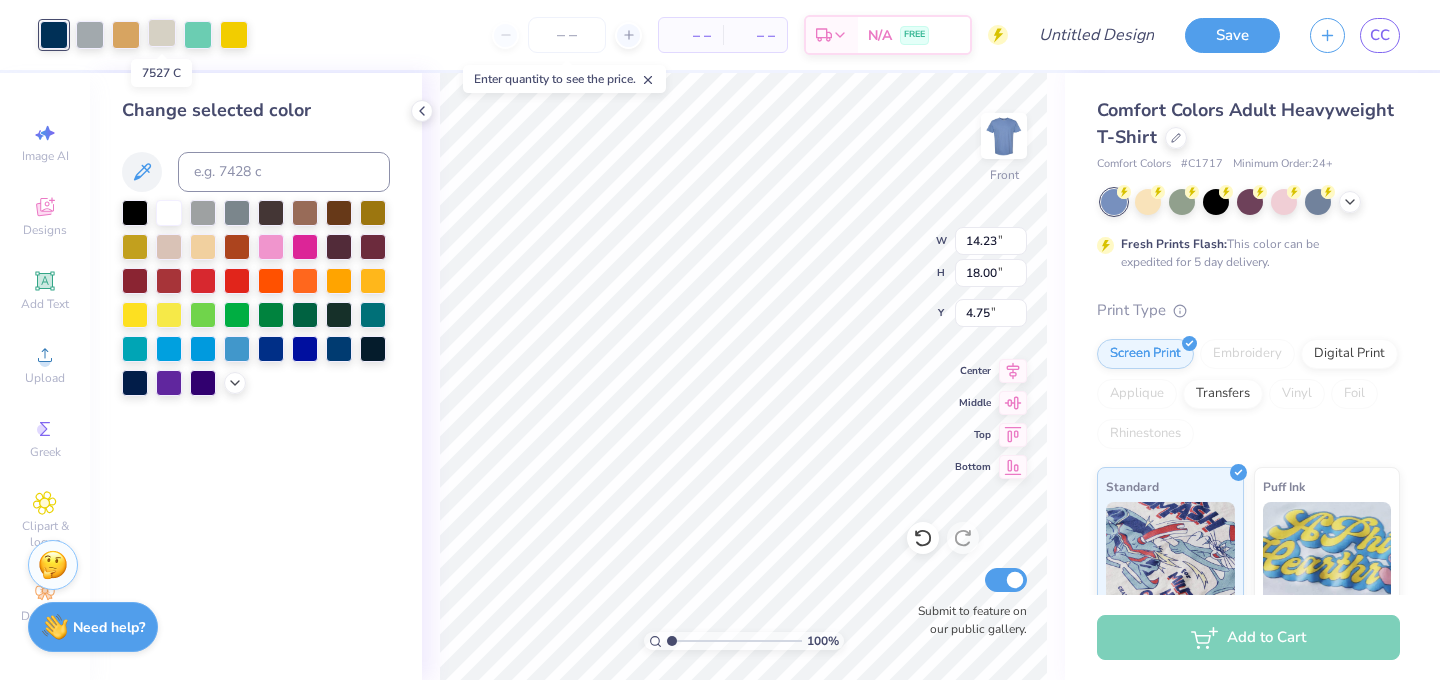 click at bounding box center (162, 33) 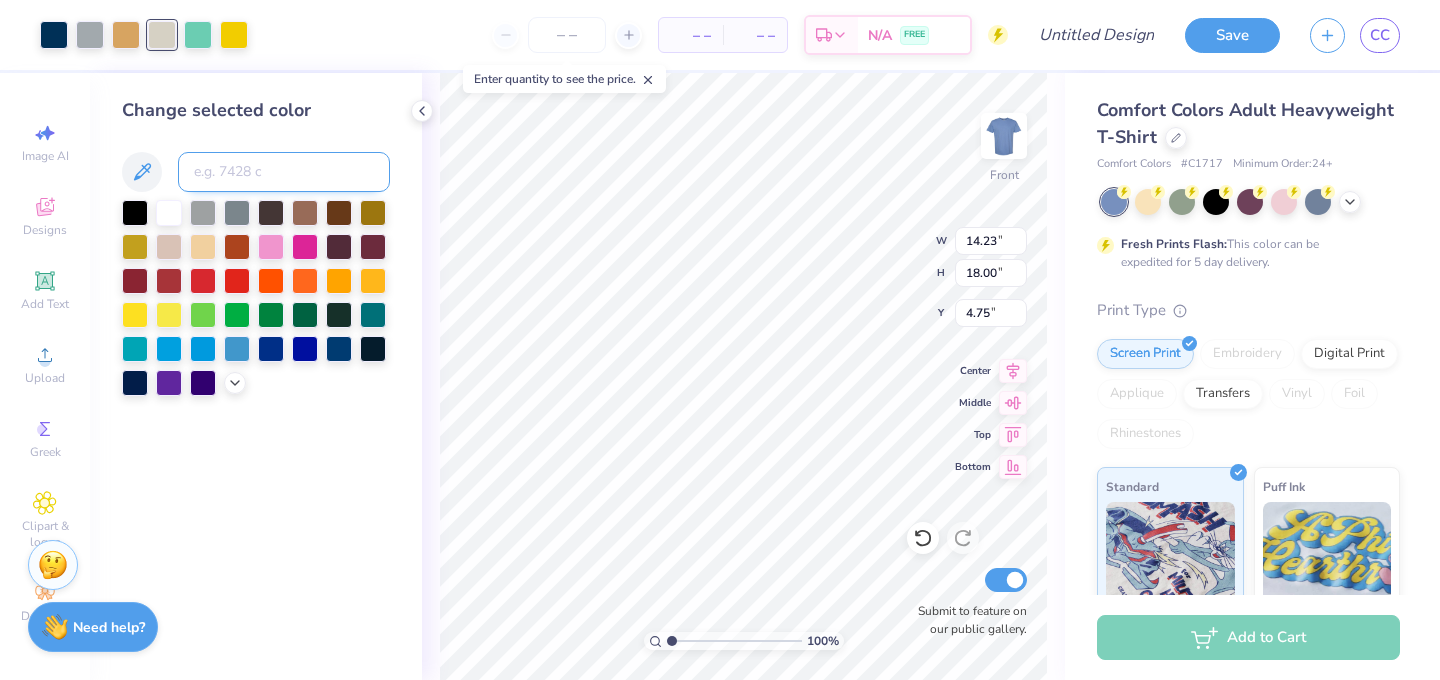 click at bounding box center [284, 172] 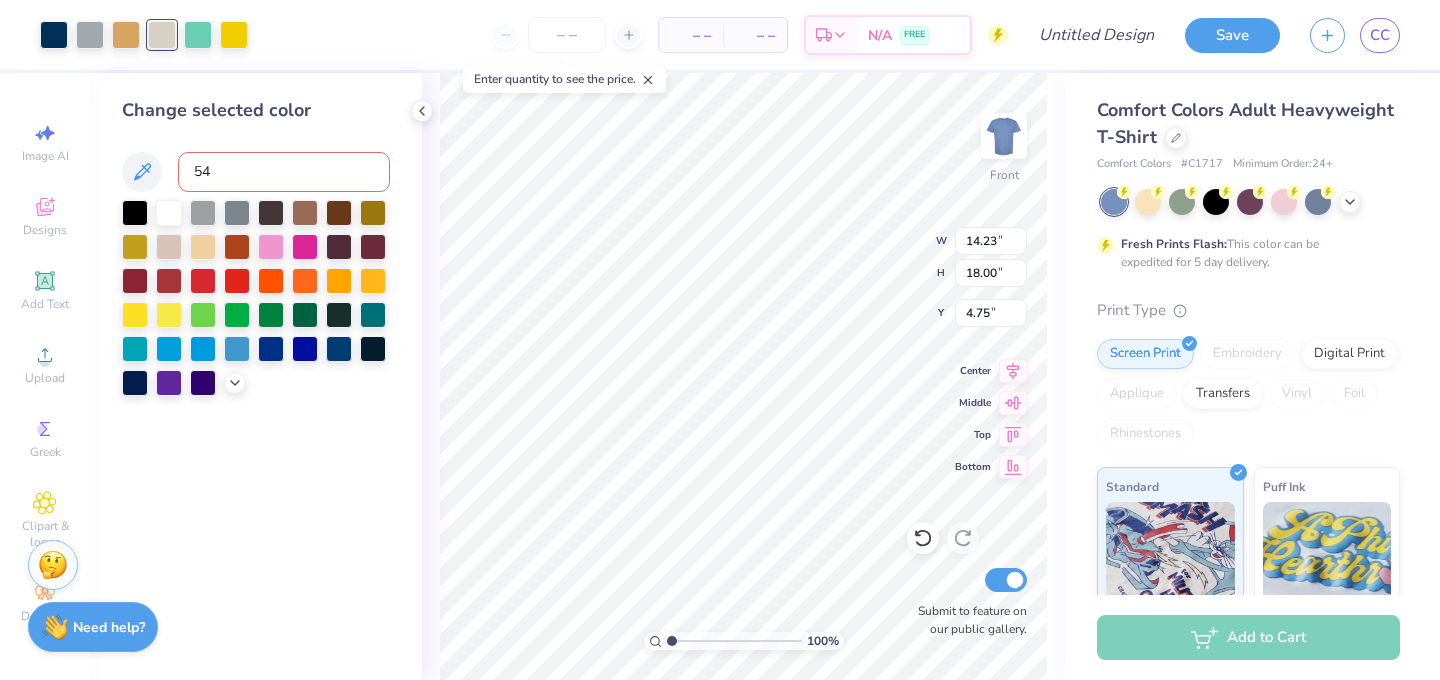 type on "540" 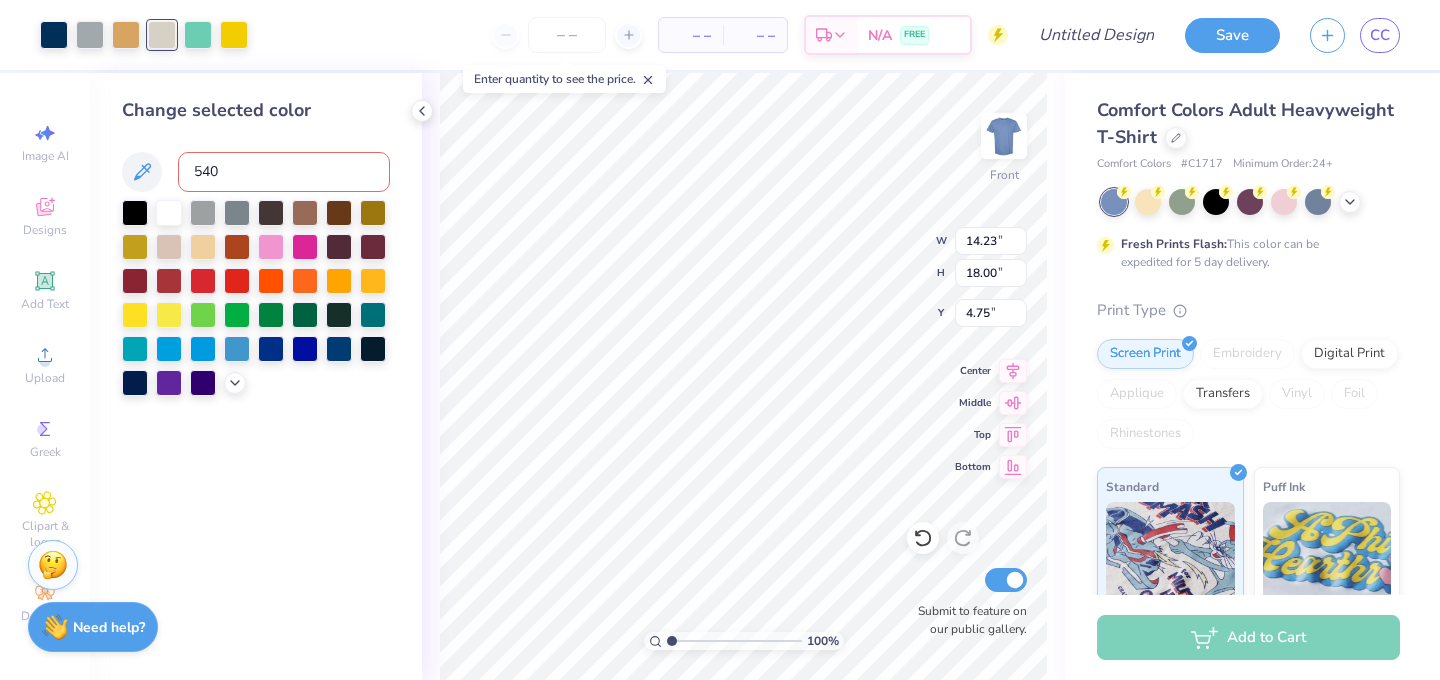 type 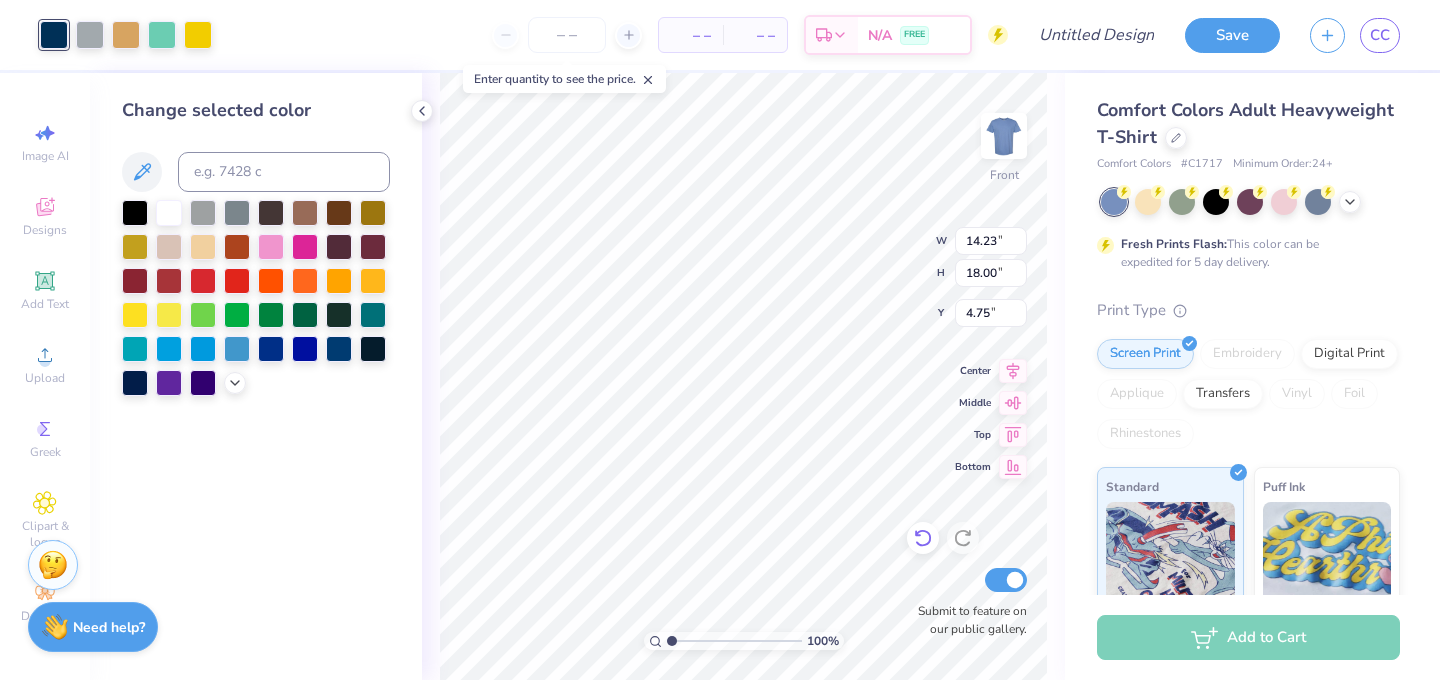 click at bounding box center [923, 538] 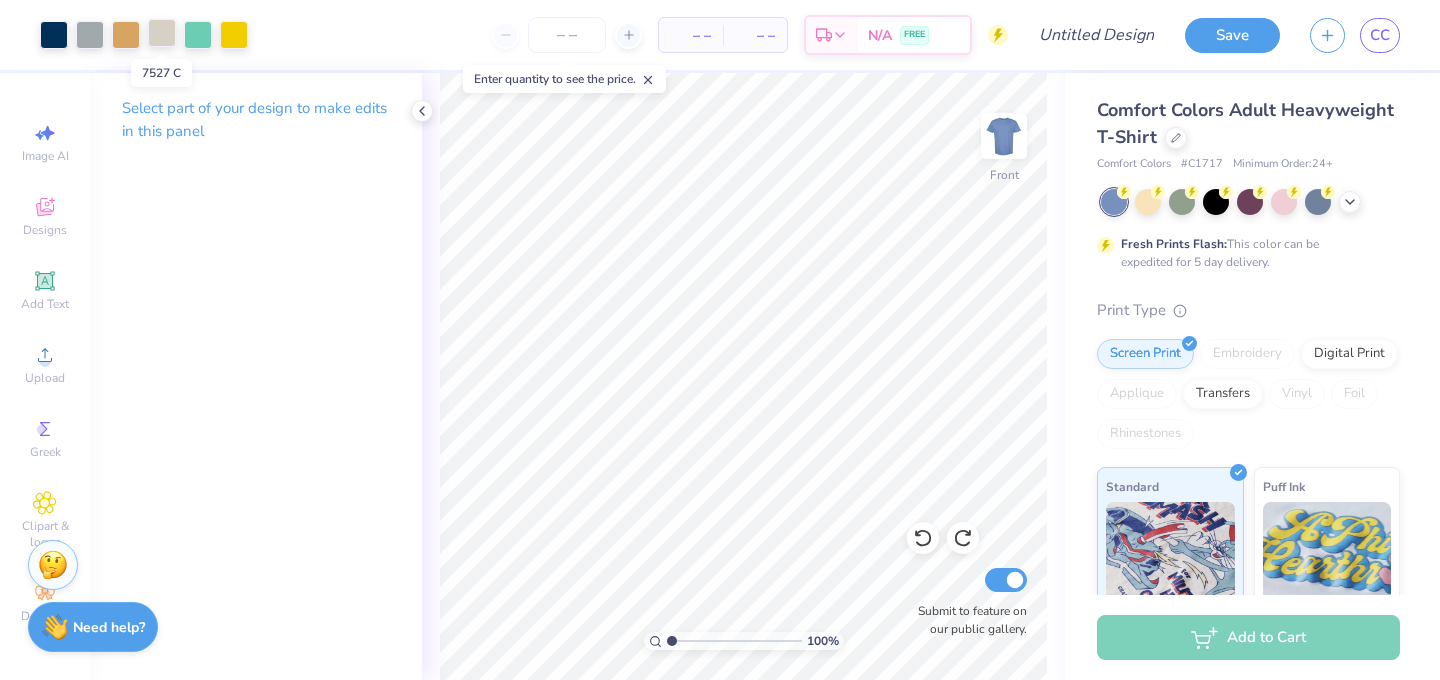 click at bounding box center [162, 33] 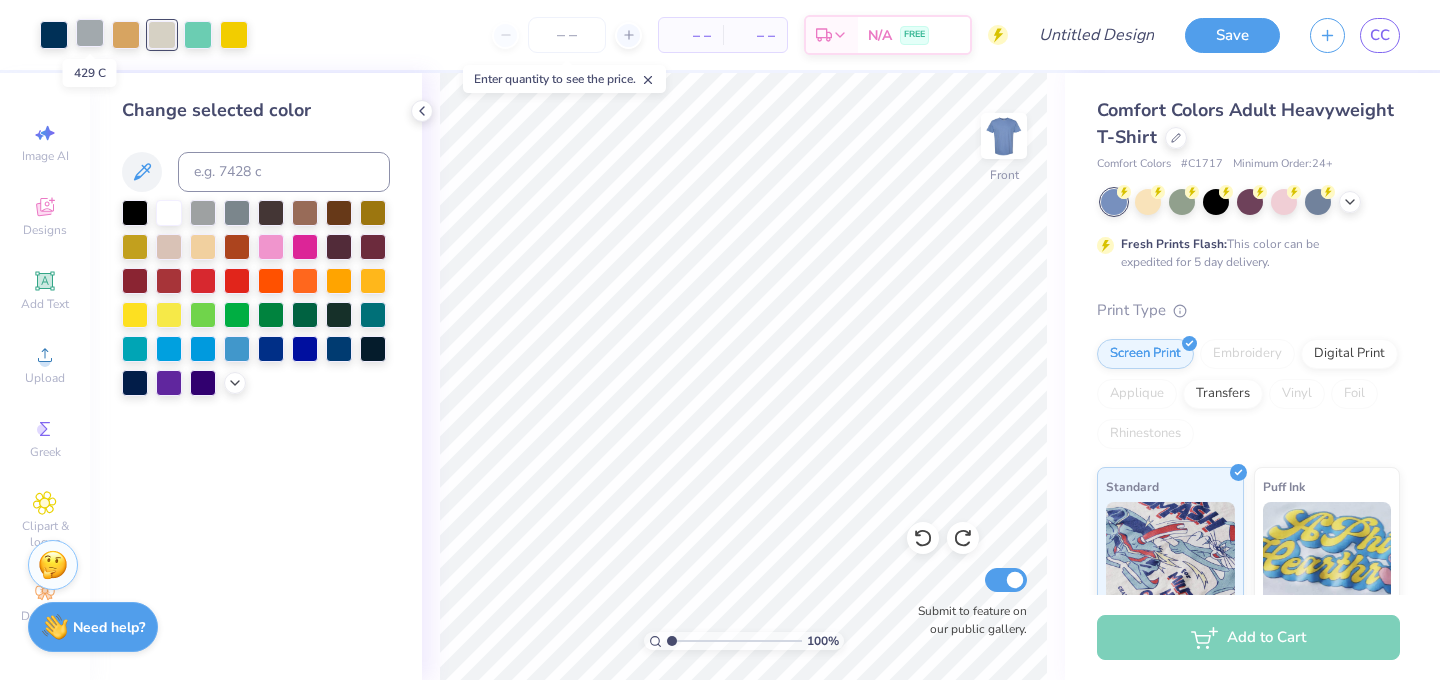 click at bounding box center (90, 33) 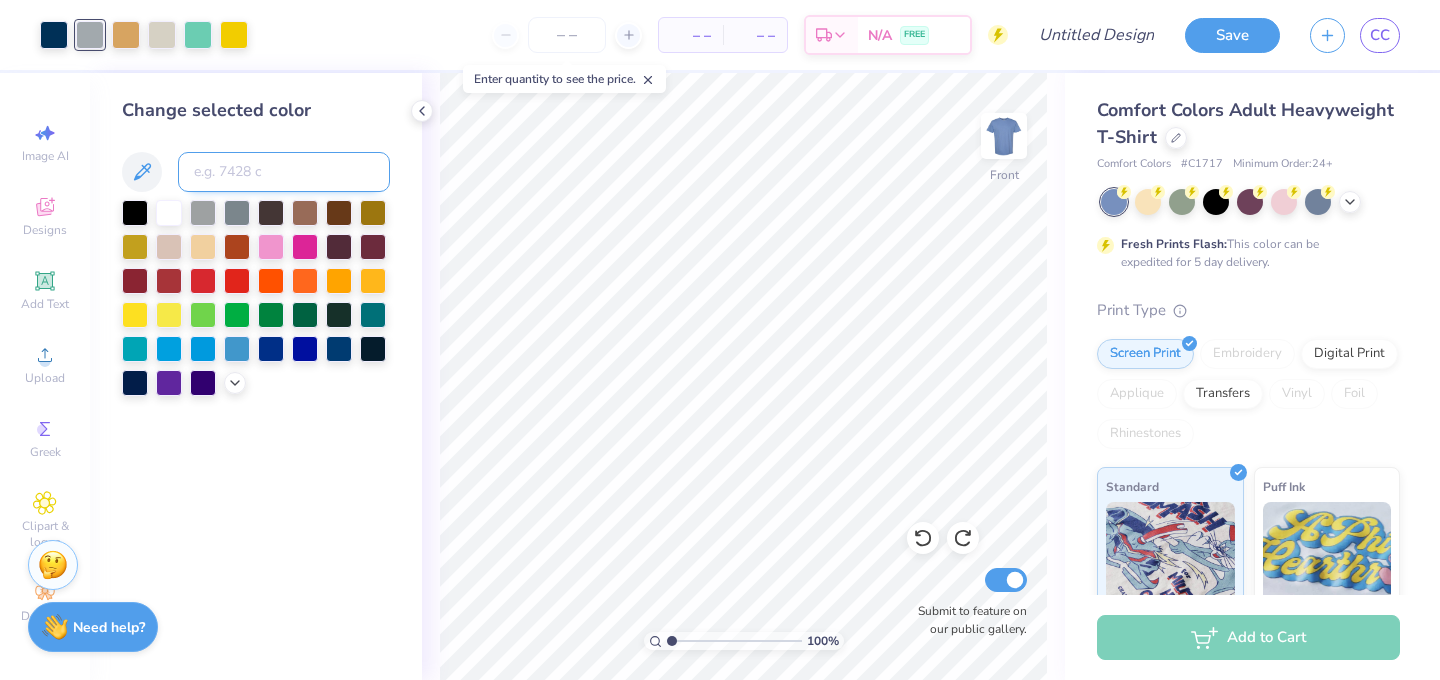 click at bounding box center [284, 172] 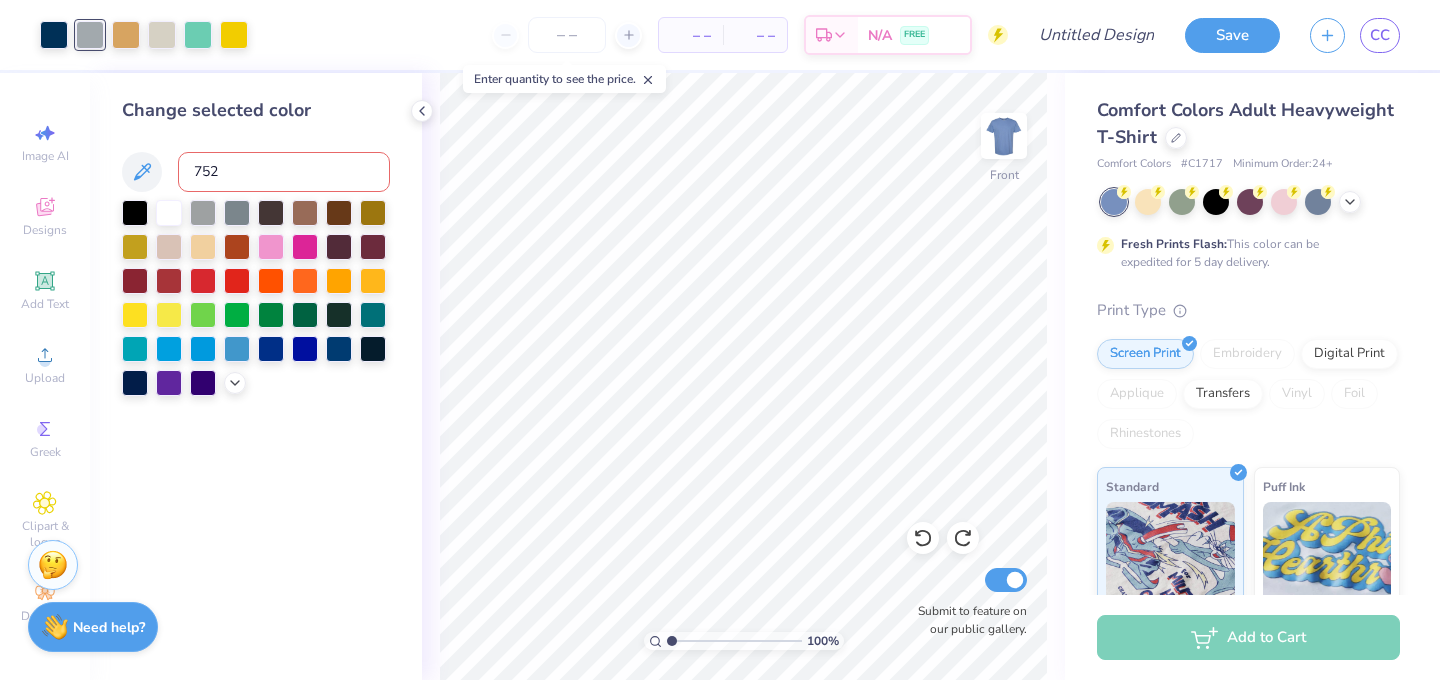 type on "7527" 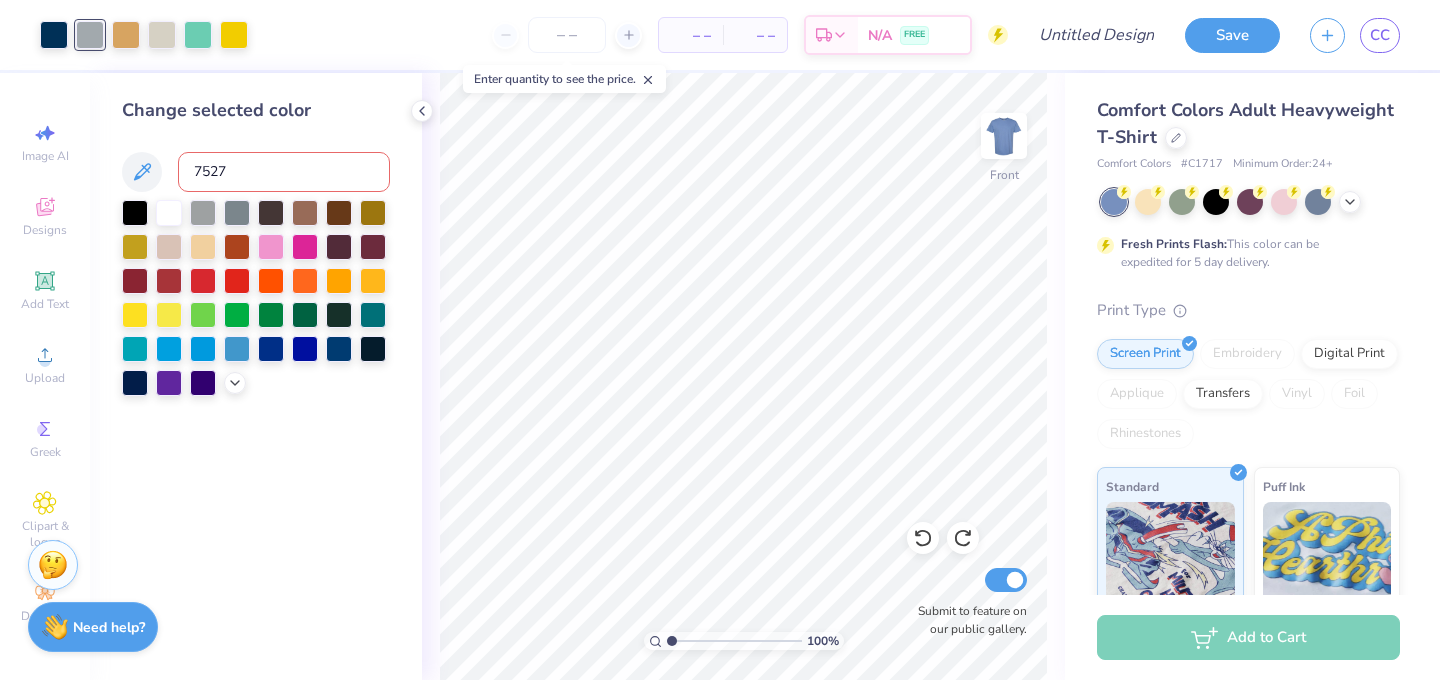 type 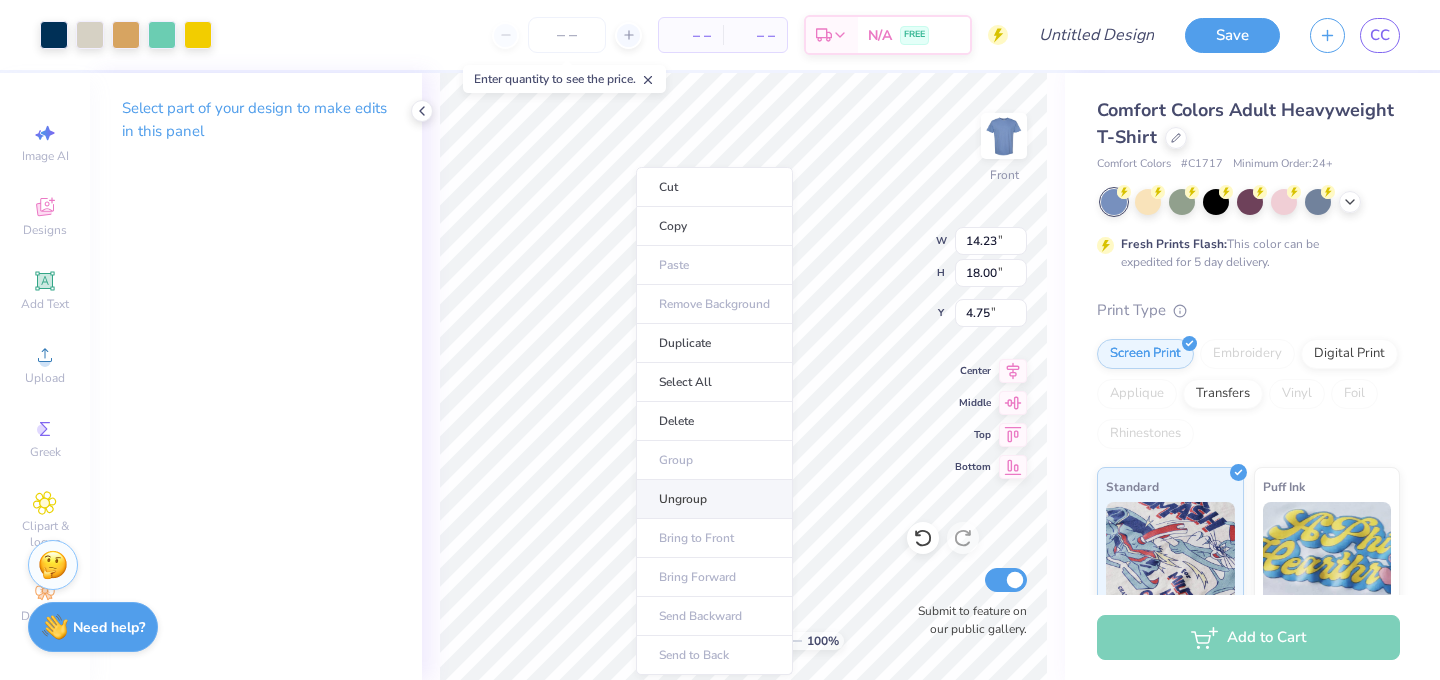 click on "Ungroup" at bounding box center (714, 499) 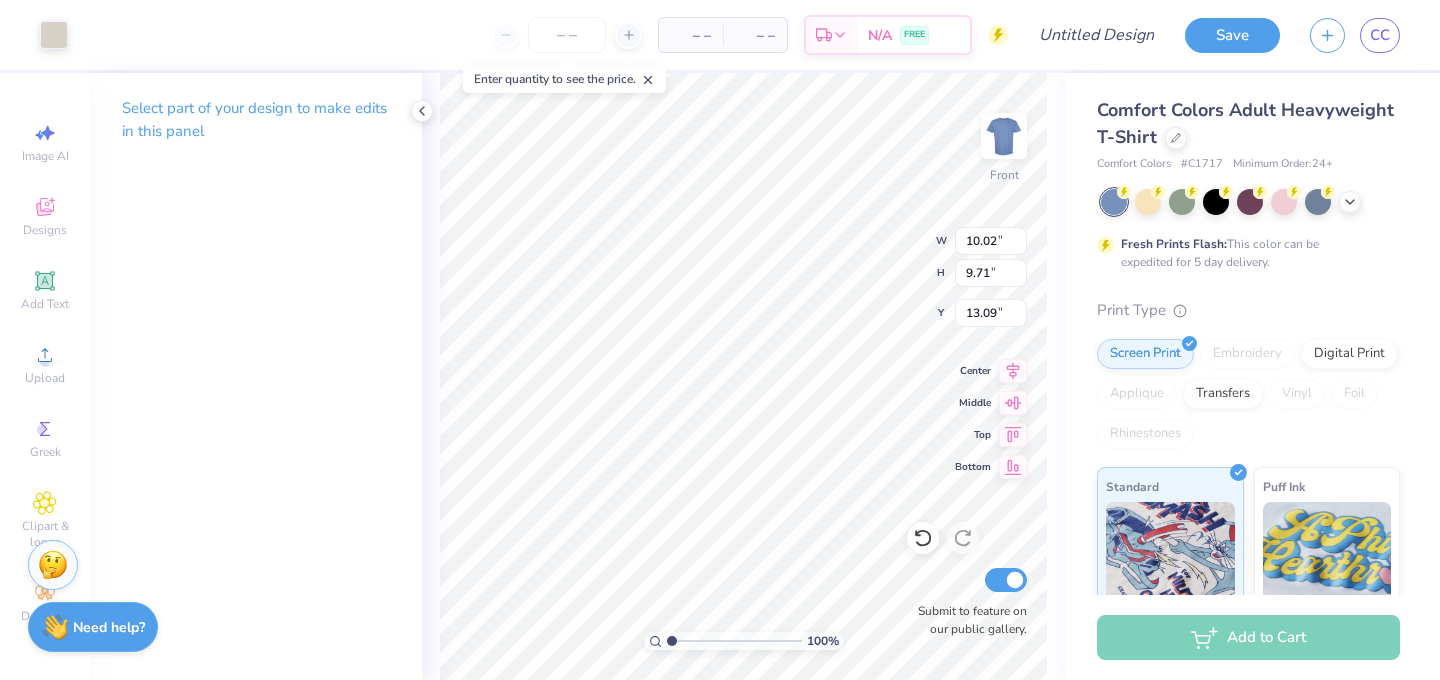 type on "13.09" 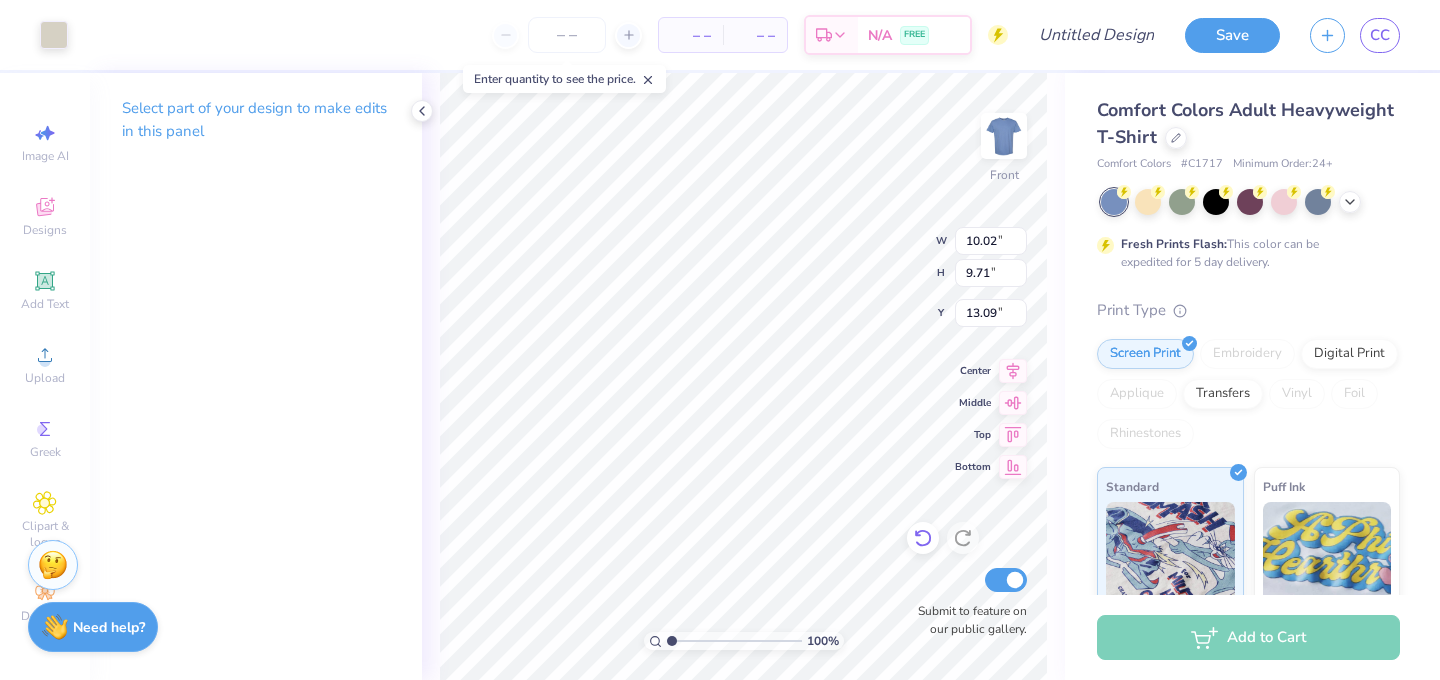 click 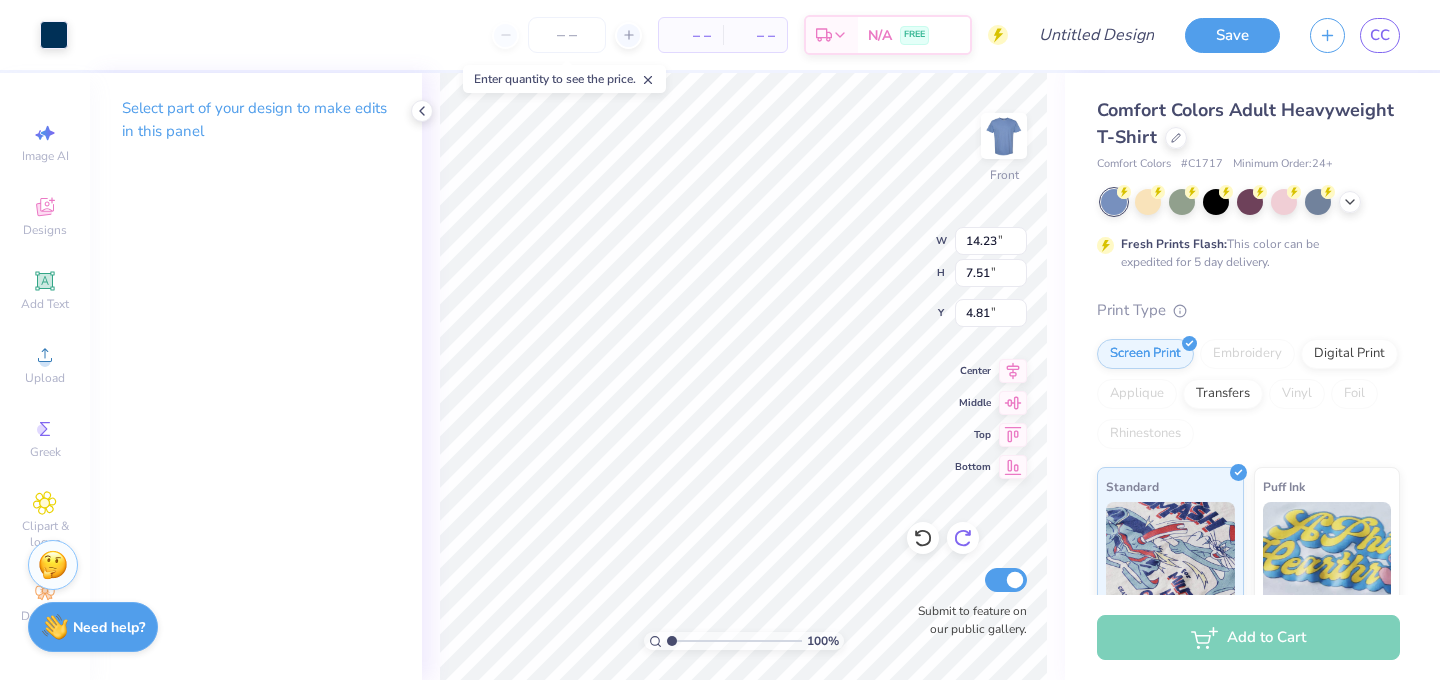 type on "14.23" 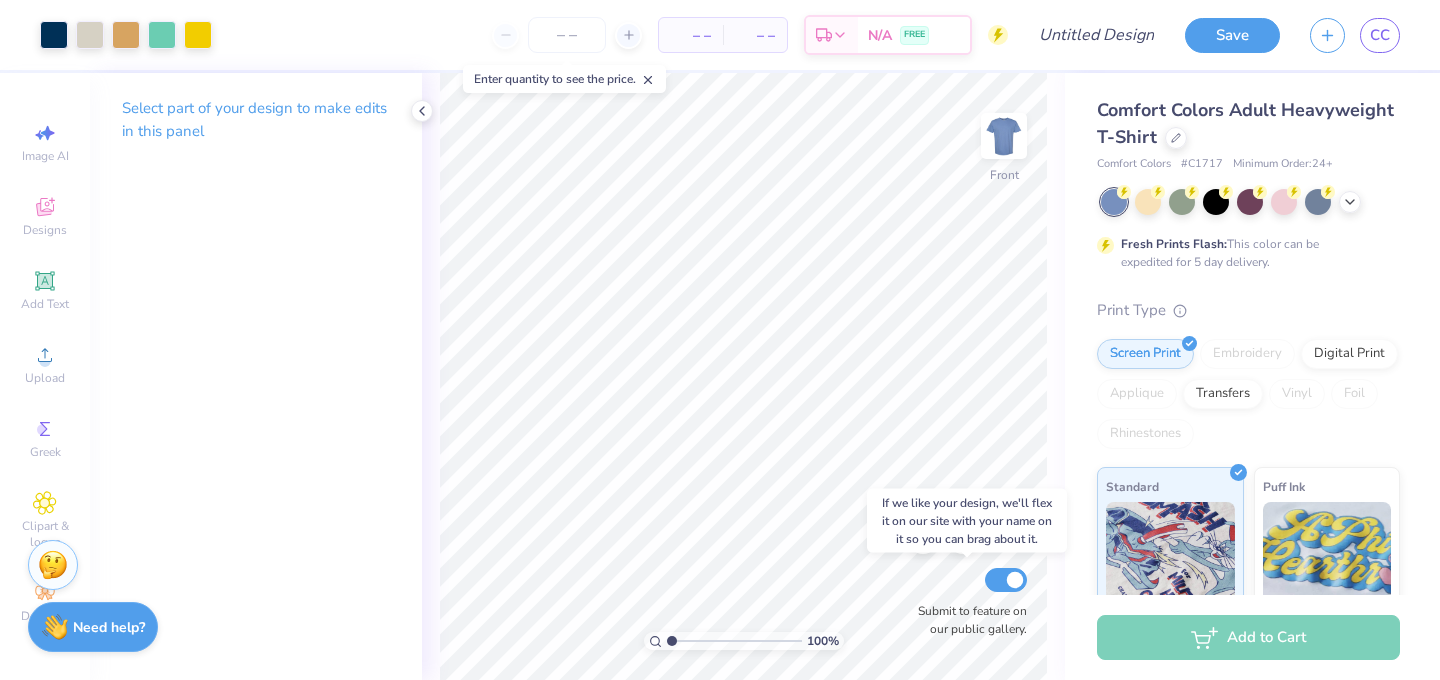 click on "100  % Front Submit to feature on our public gallery." at bounding box center (743, 376) 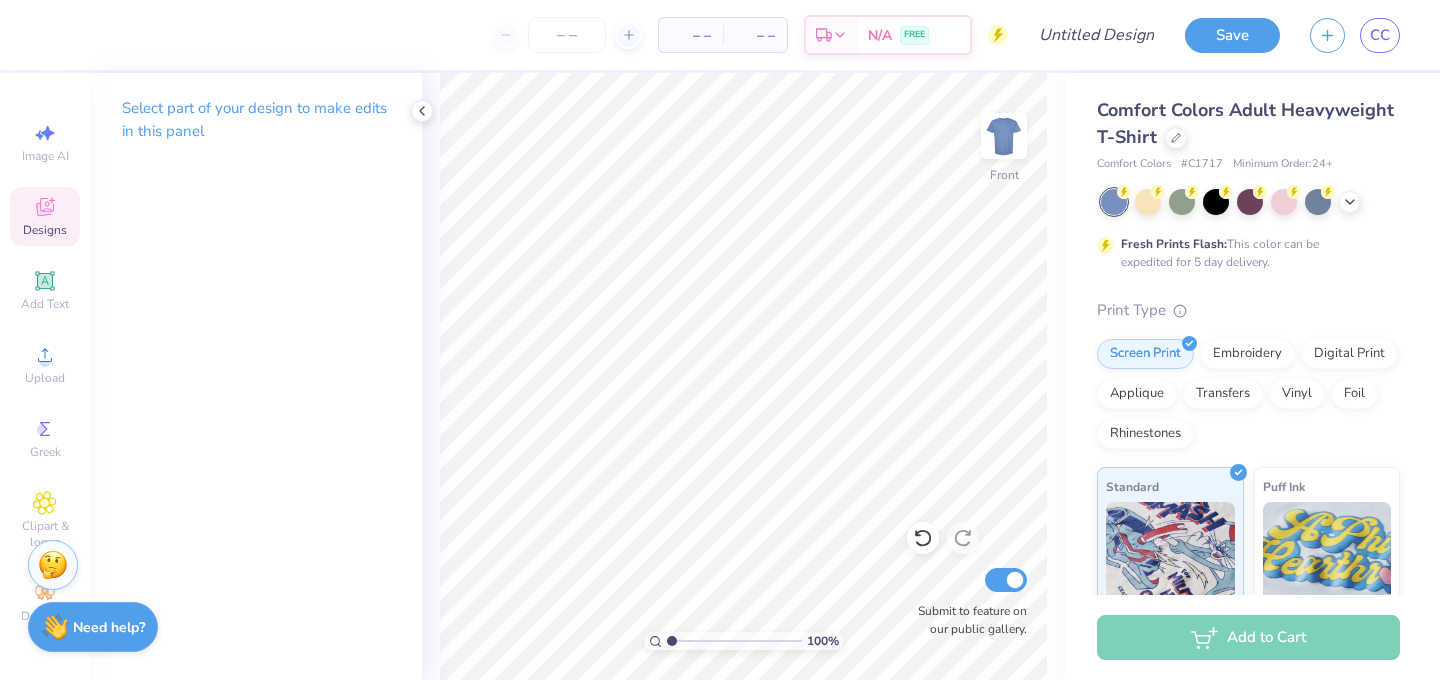 click on "Designs" at bounding box center [45, 216] 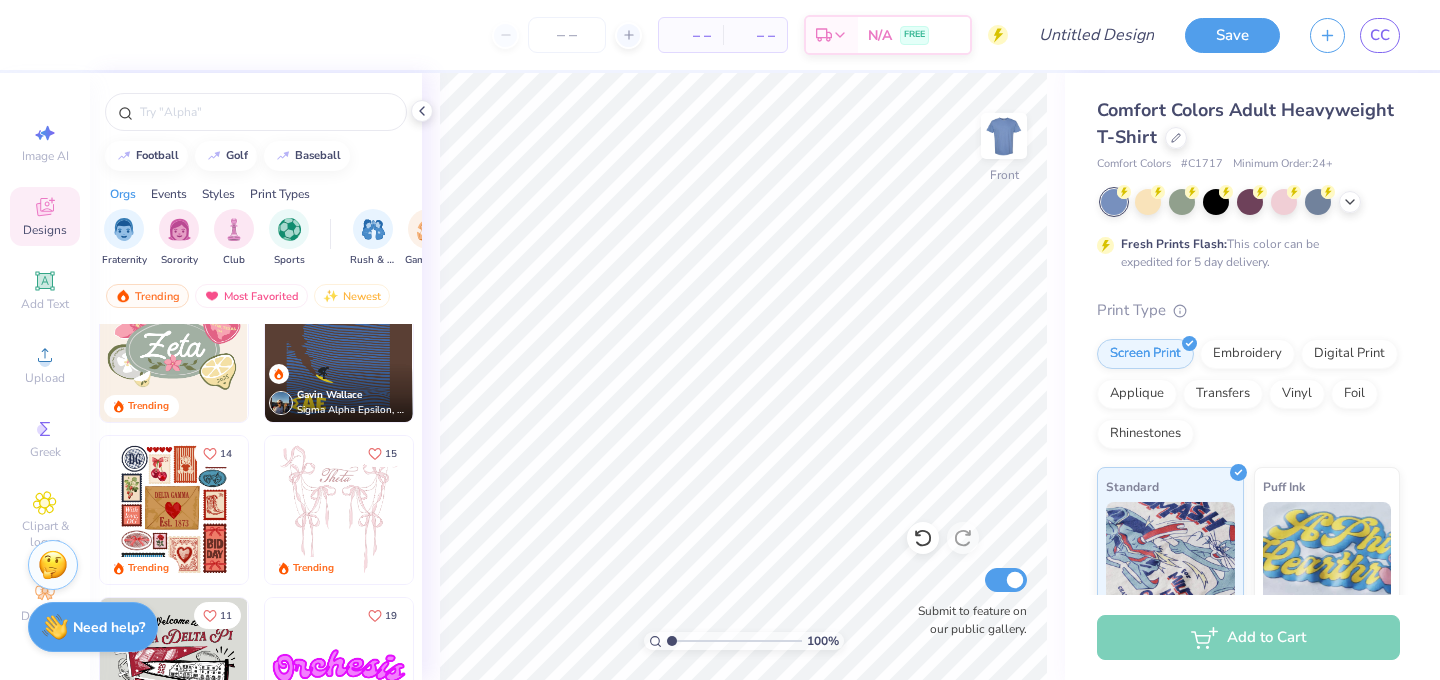 scroll, scrollTop: 86, scrollLeft: 0, axis: vertical 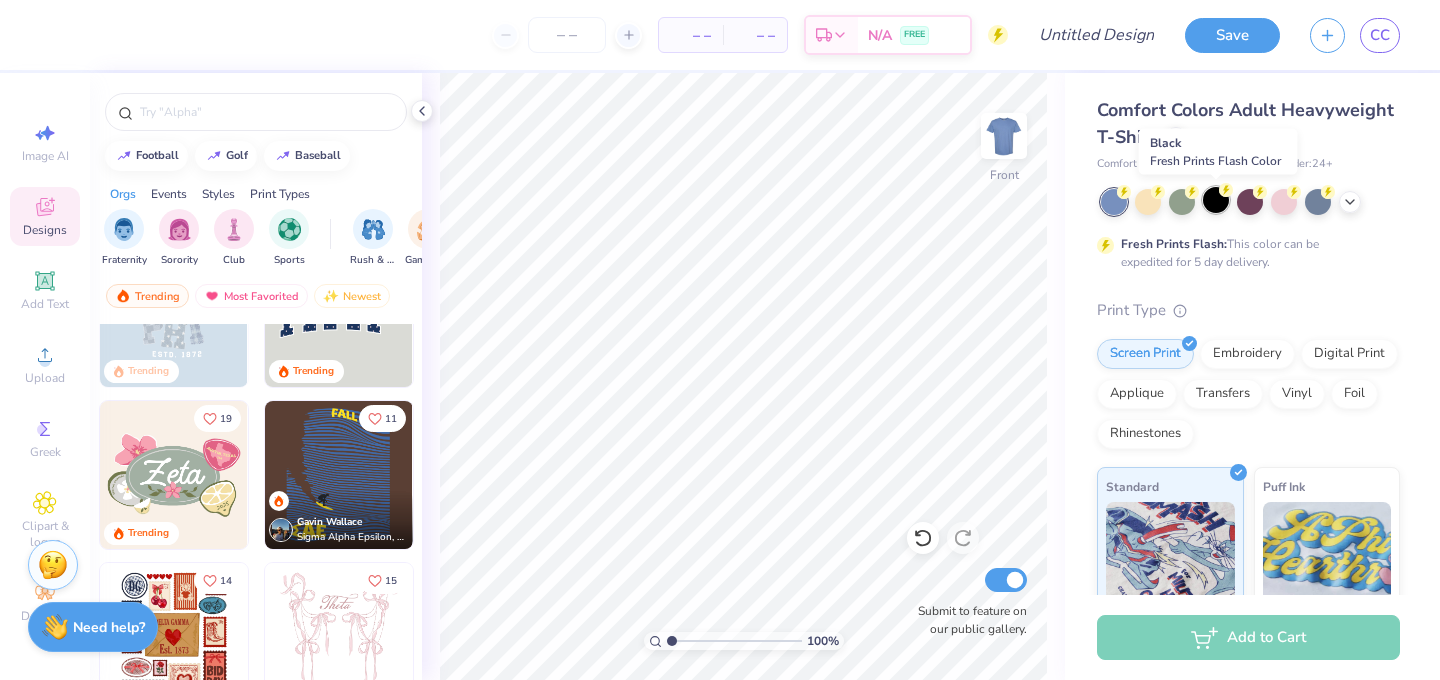 click at bounding box center (1216, 200) 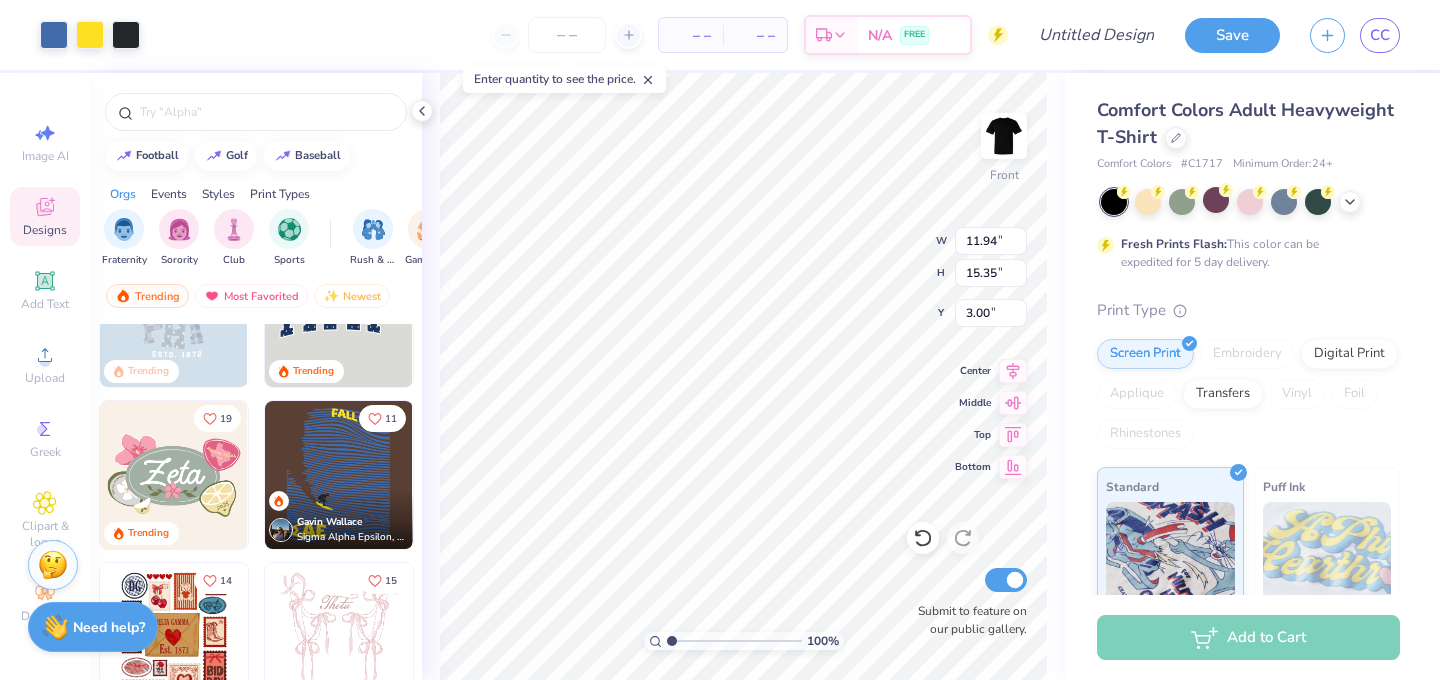 type on "11.94" 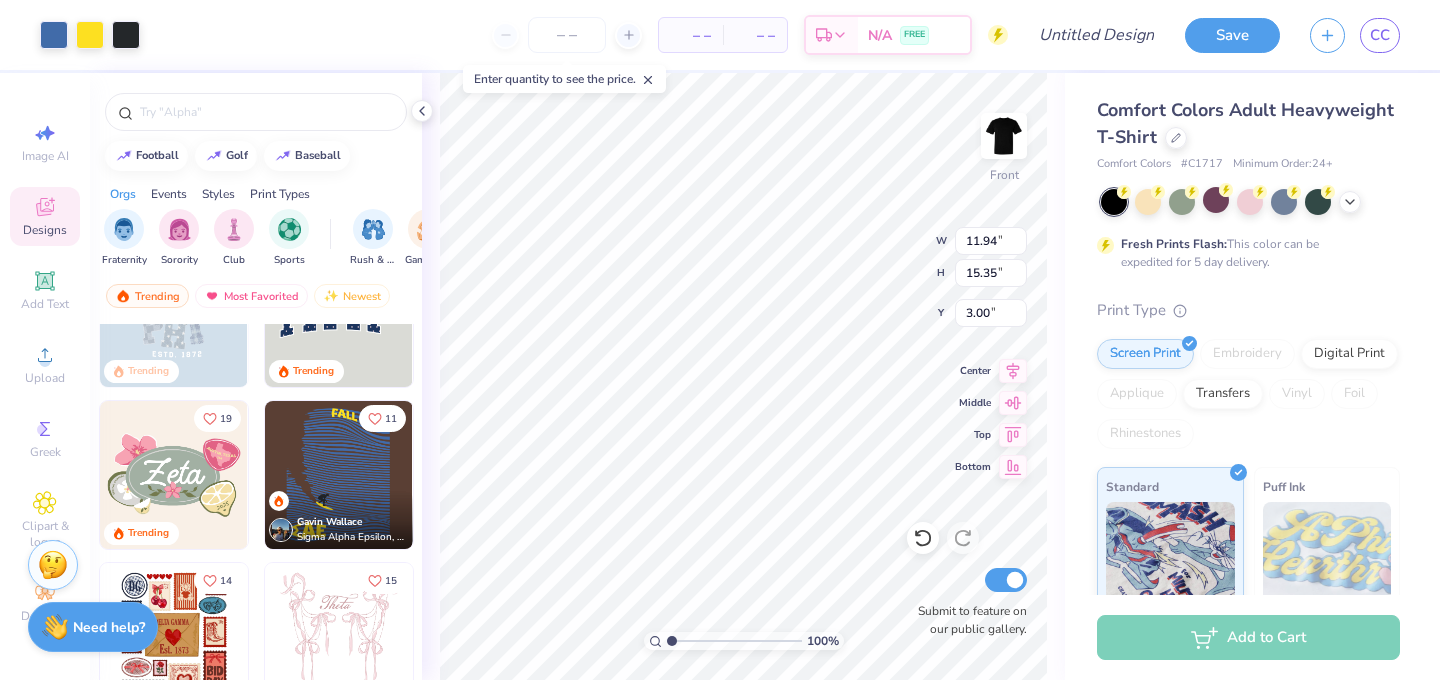 type on "15.35" 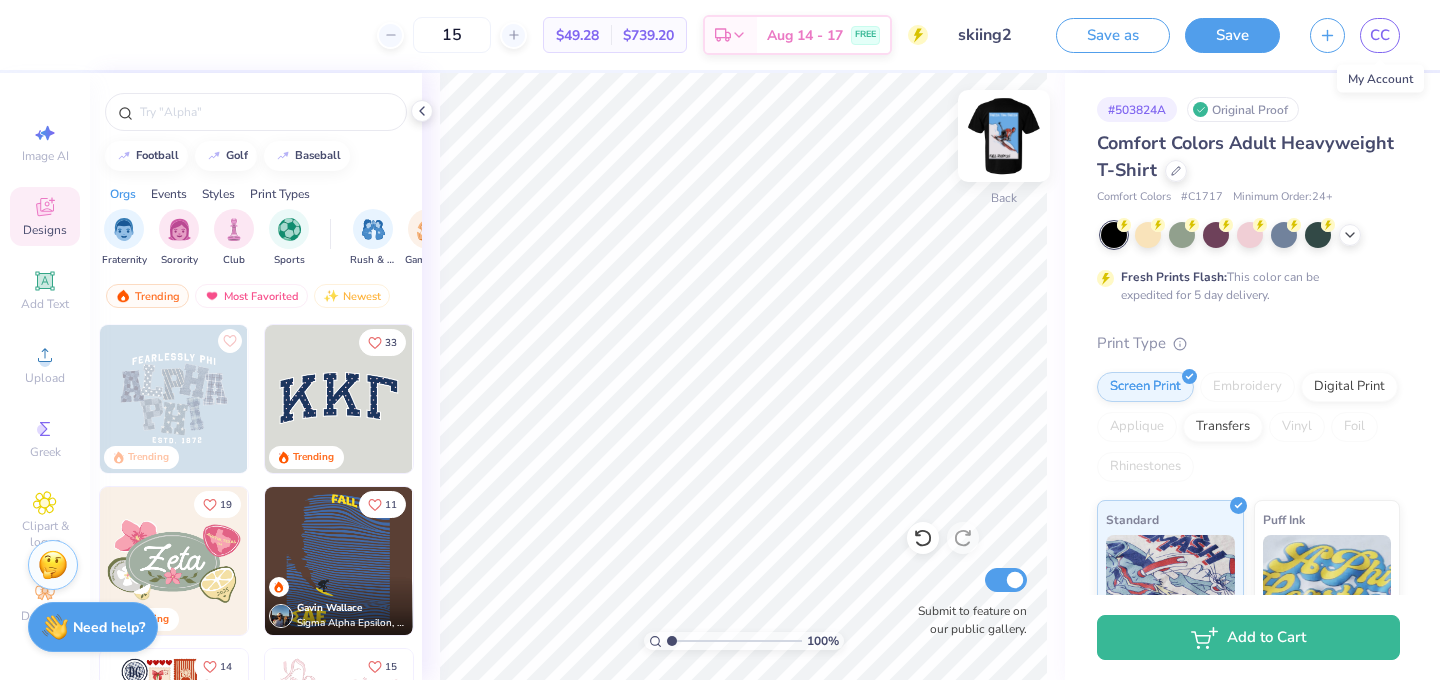 scroll, scrollTop: 0, scrollLeft: 0, axis: both 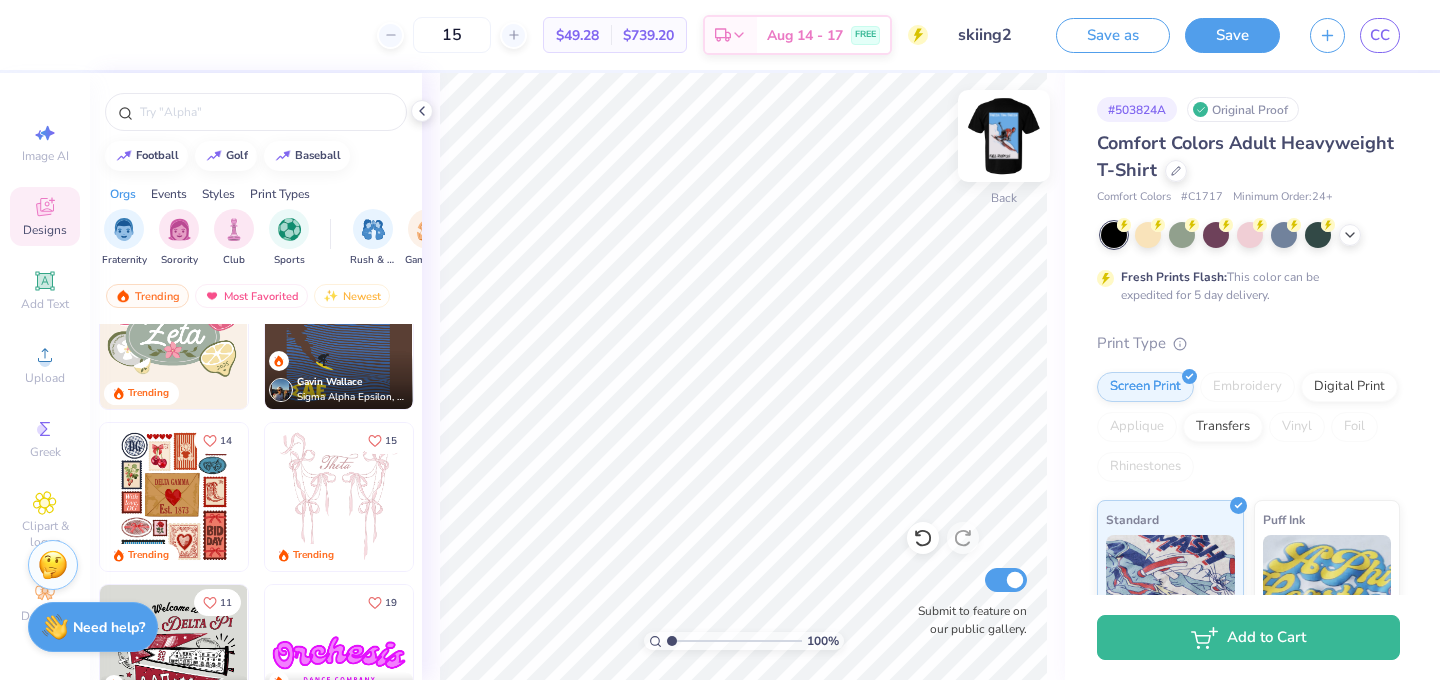 click at bounding box center (1004, 136) 